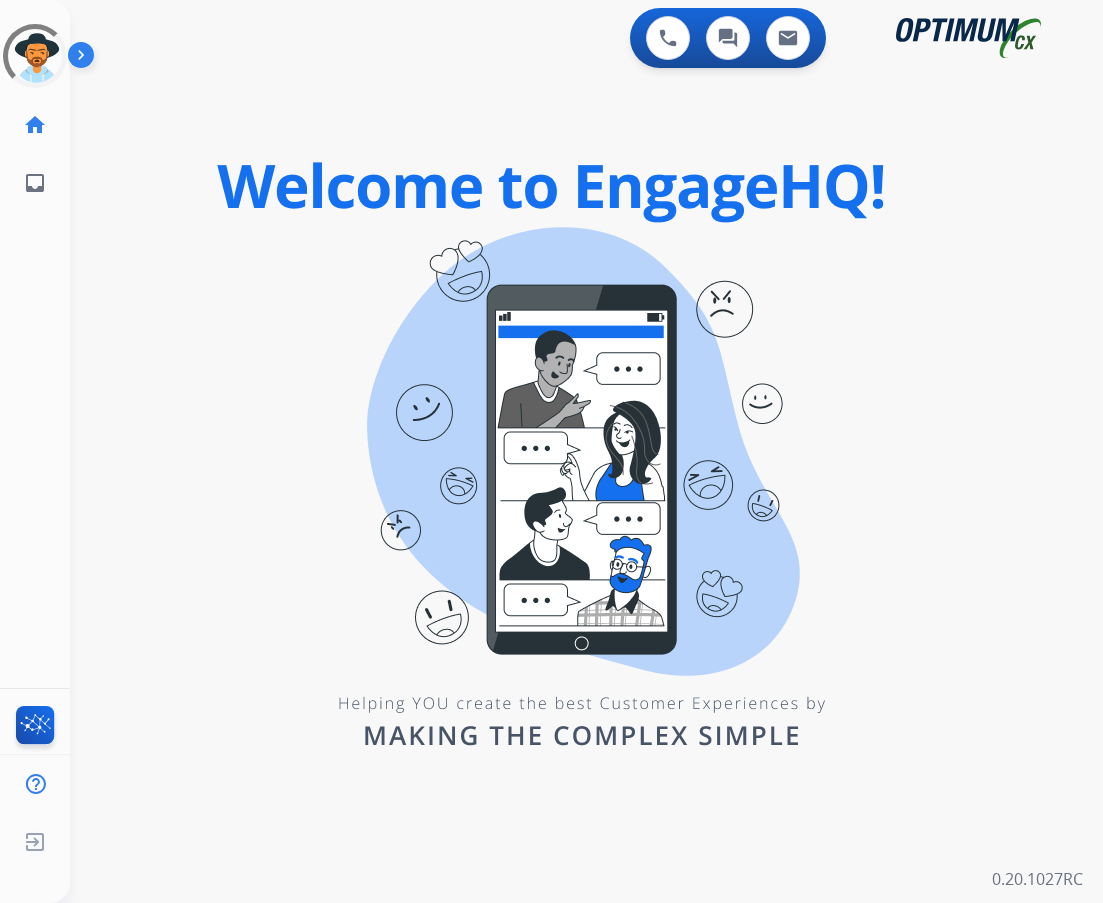 scroll, scrollTop: 0, scrollLeft: 0, axis: both 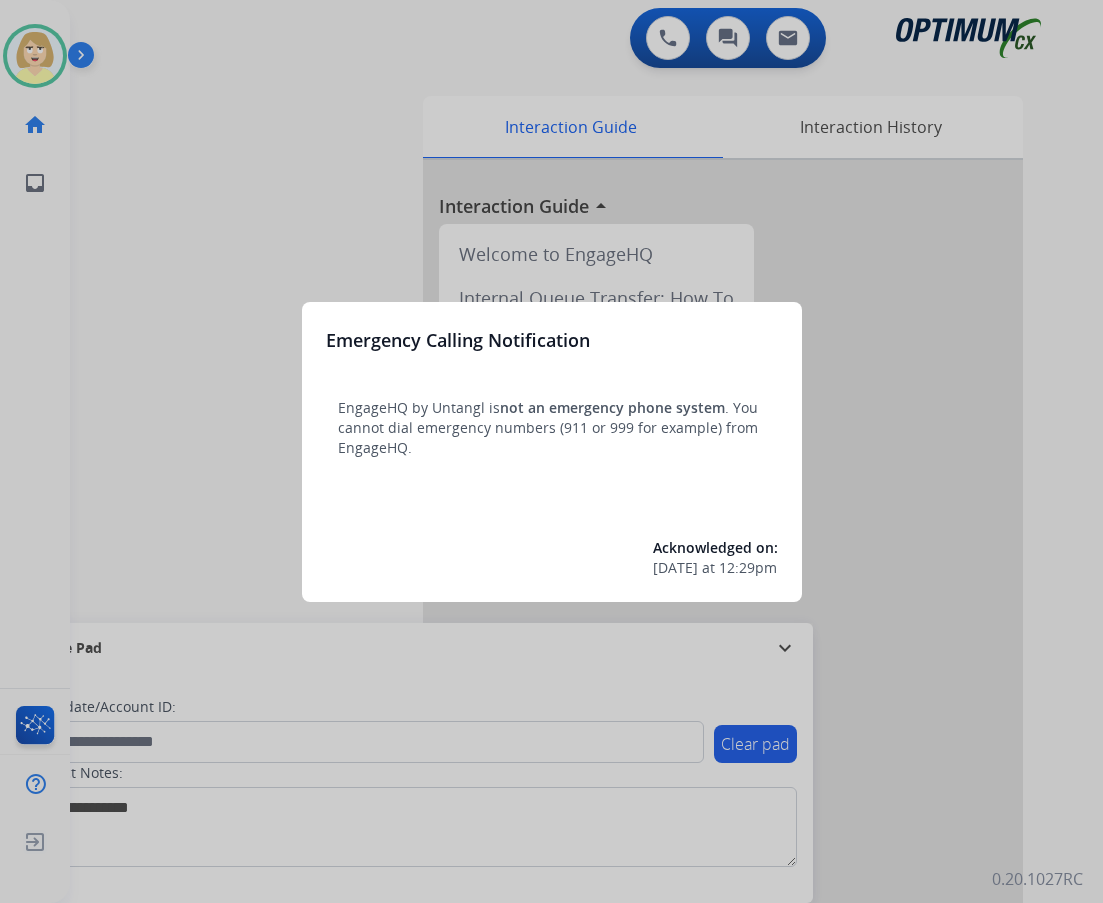 click at bounding box center (551, 451) 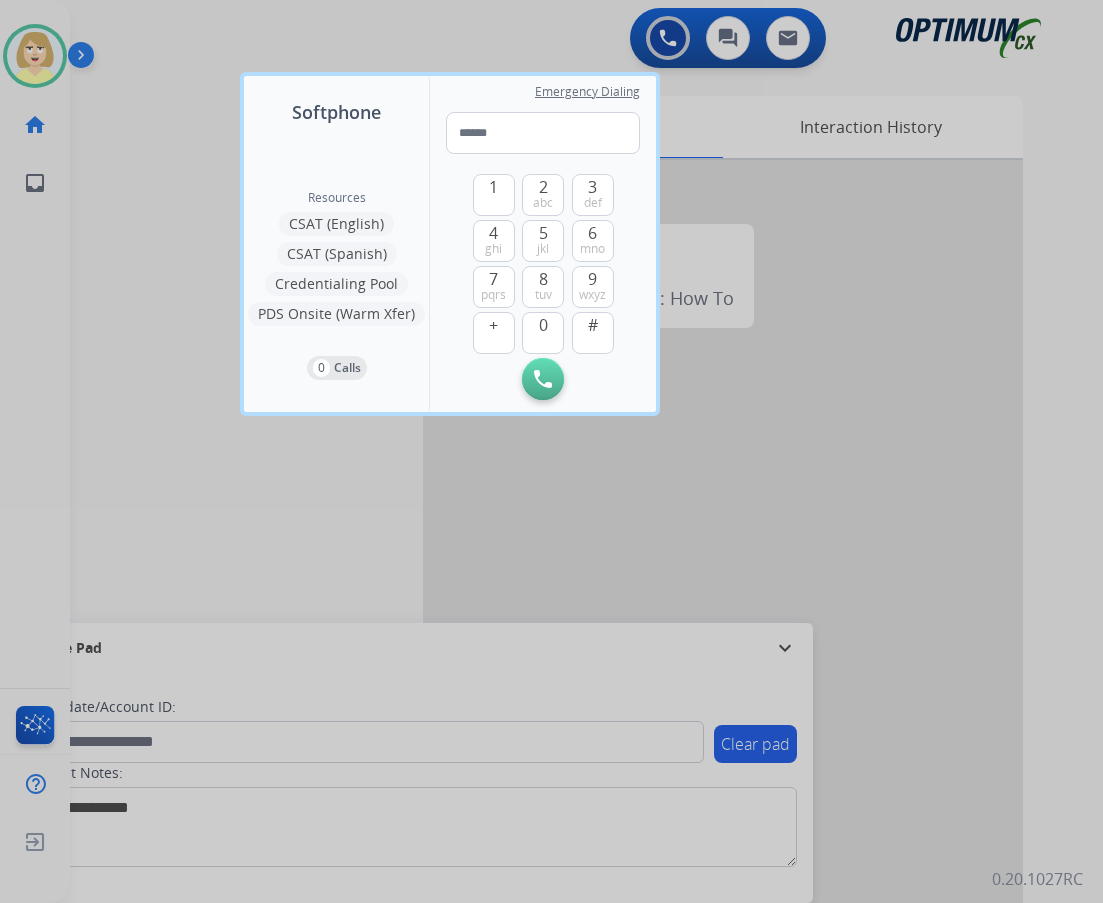 click at bounding box center [551, 451] 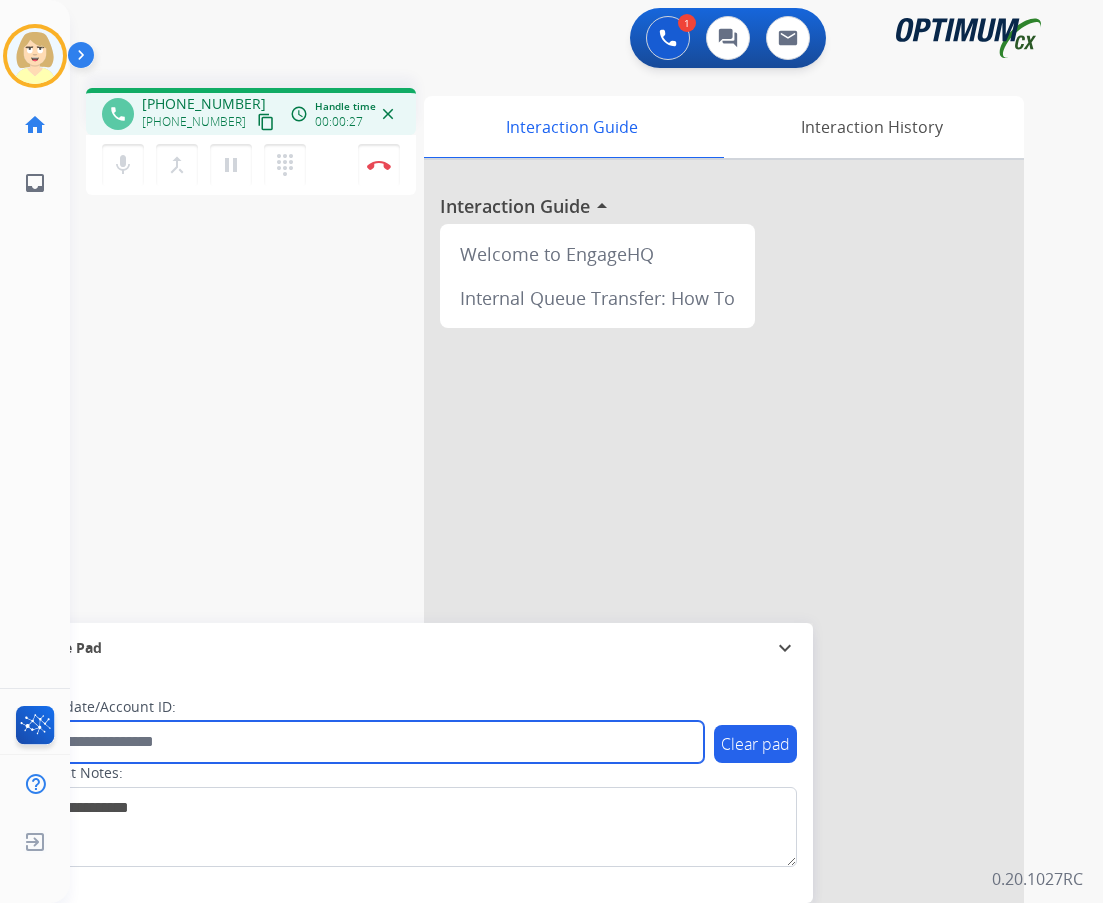 click at bounding box center (365, 742) 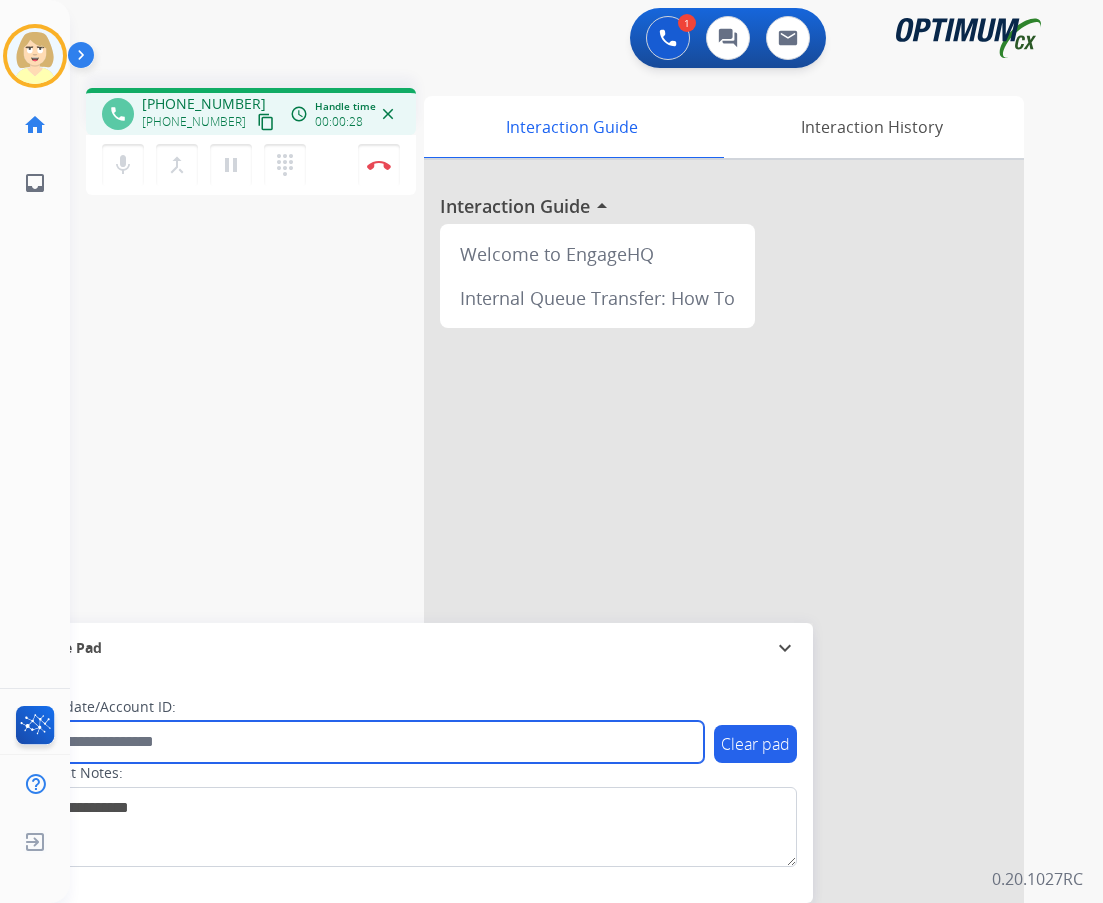 paste on "*******" 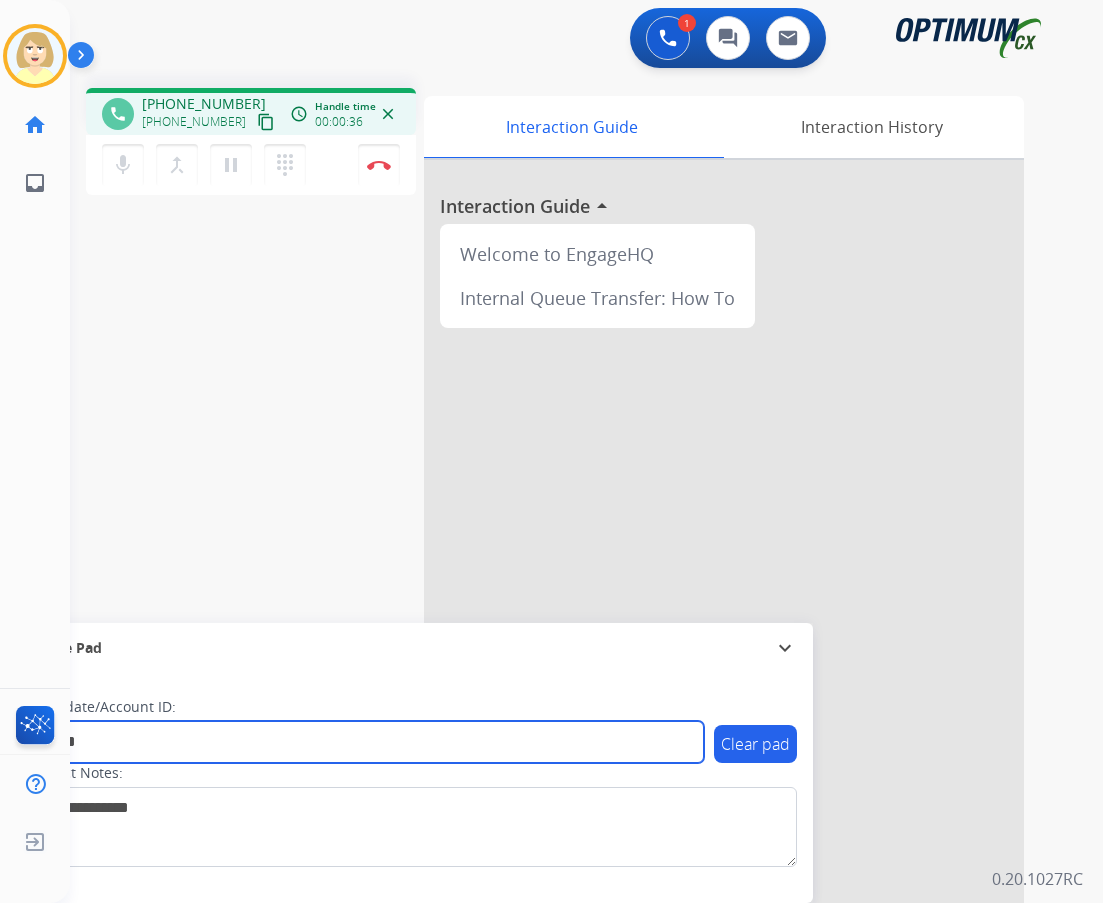 type on "*******" 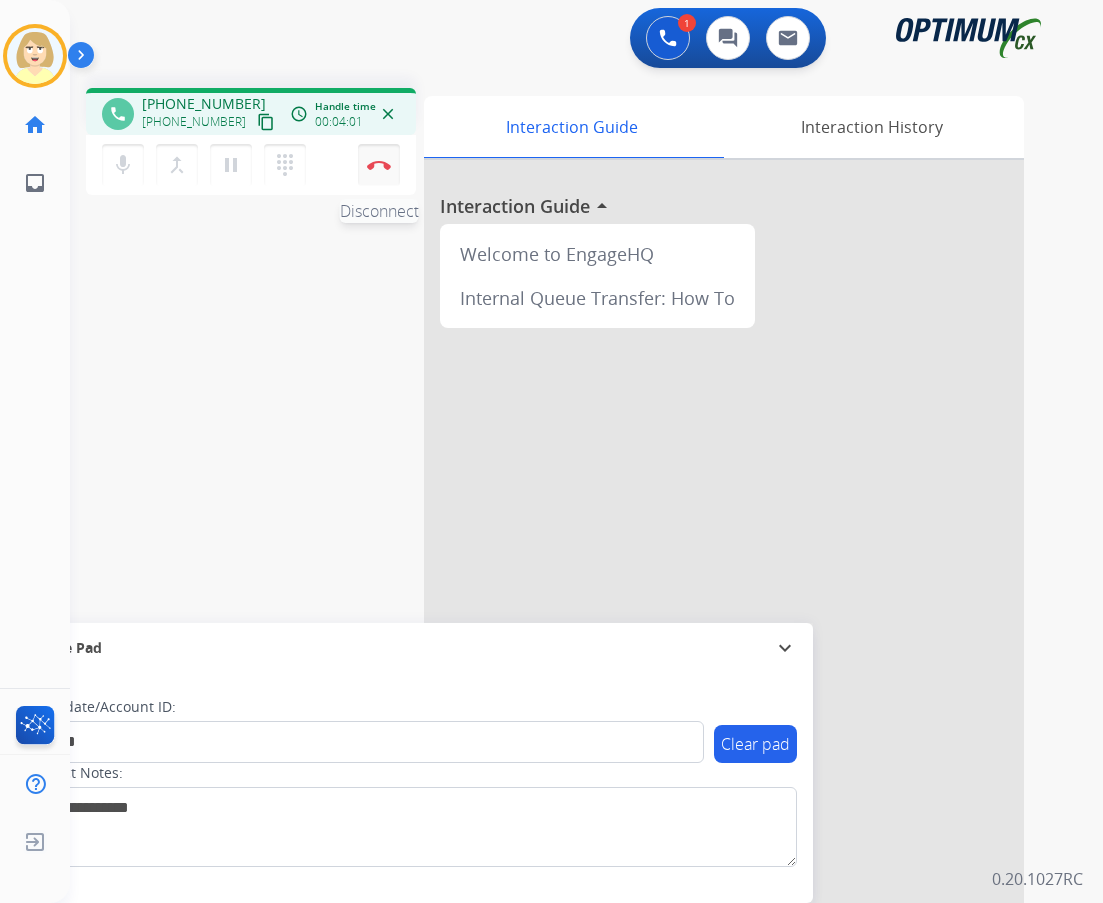 click on "Disconnect" at bounding box center [379, 165] 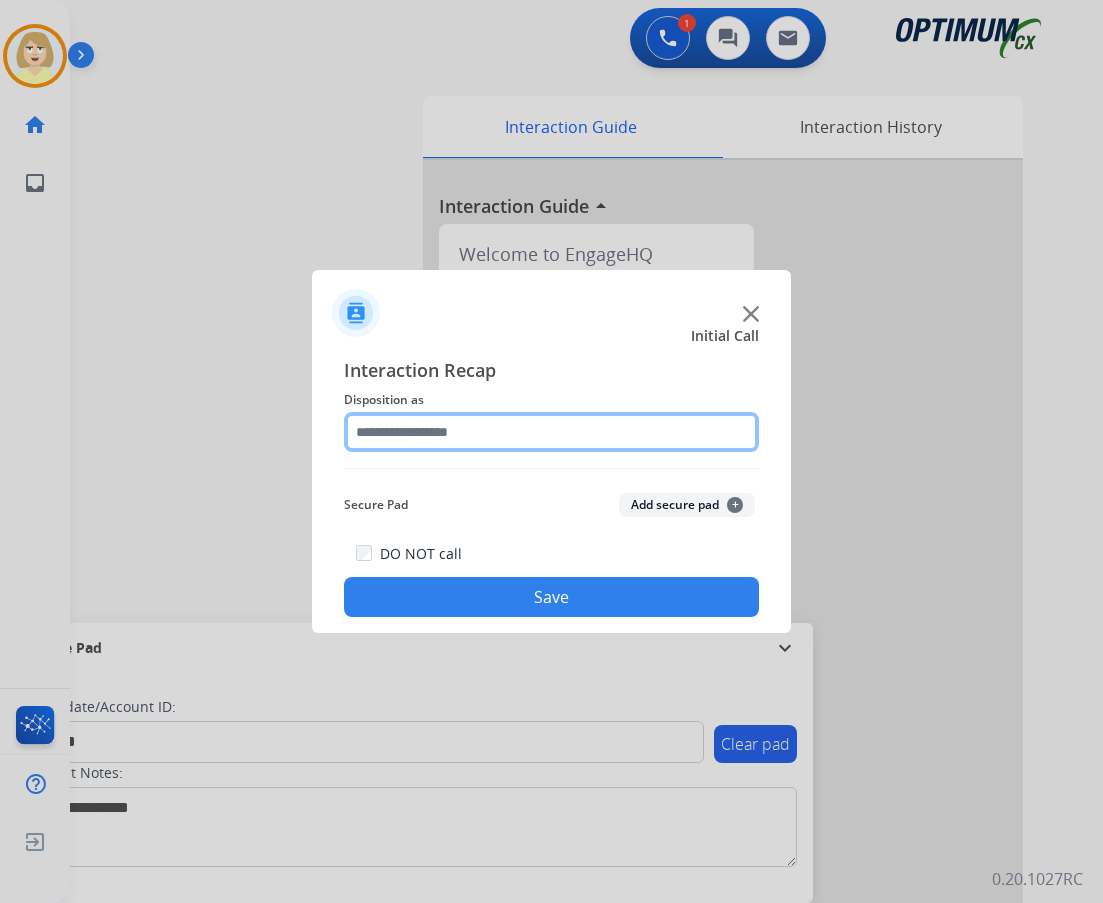 click 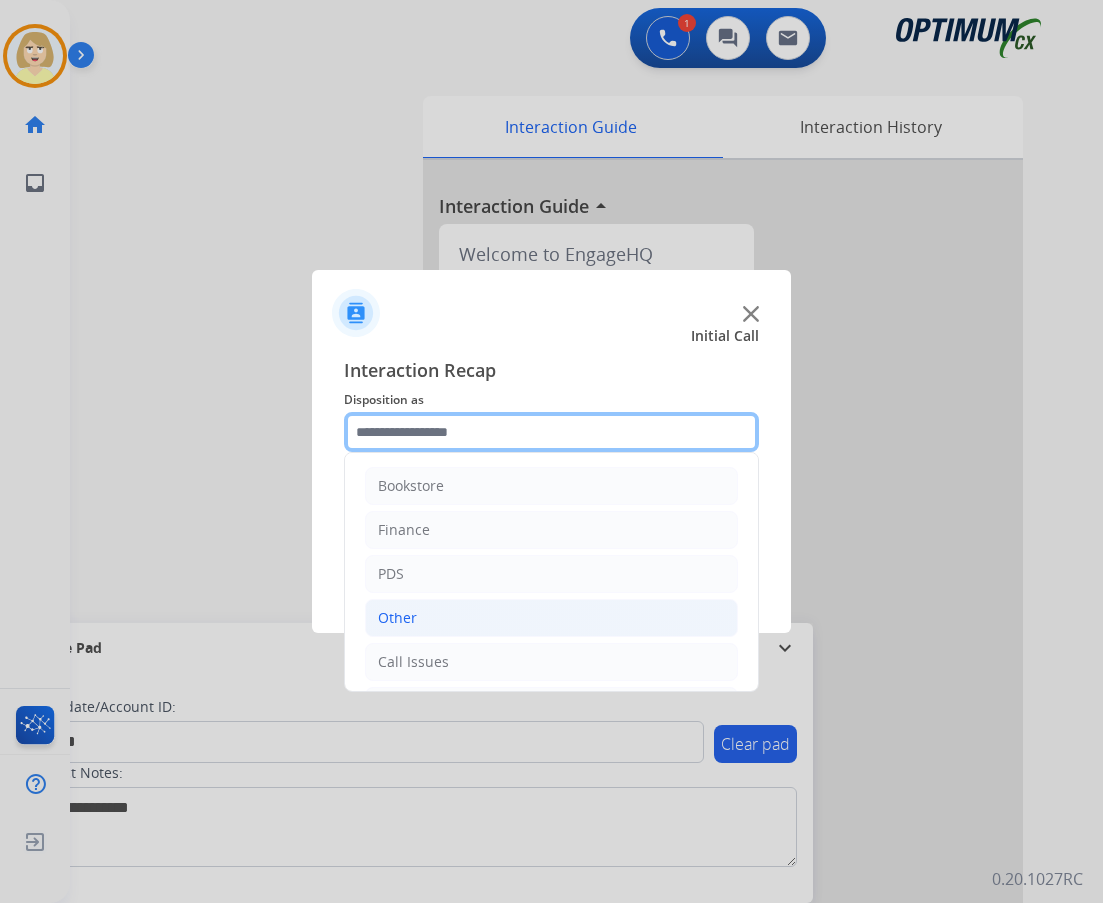 scroll, scrollTop: 136, scrollLeft: 0, axis: vertical 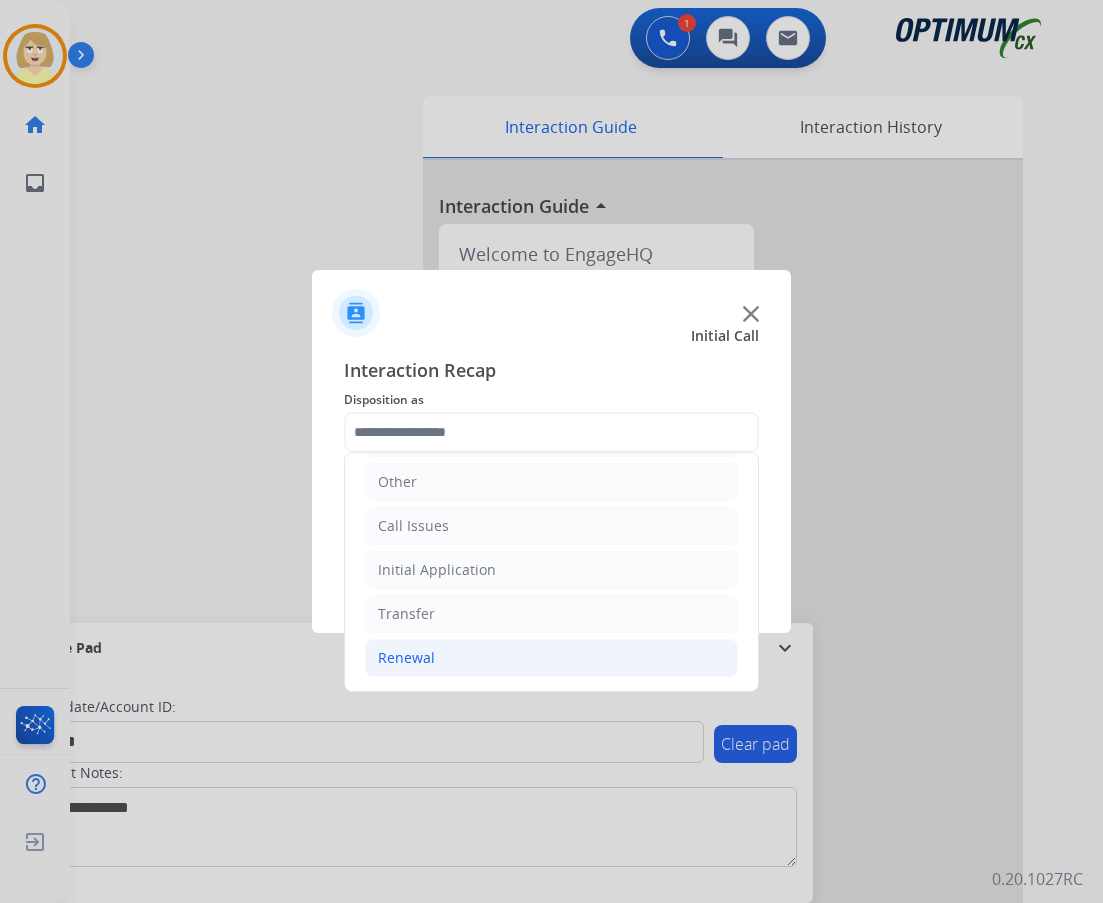 click on "Renewal" 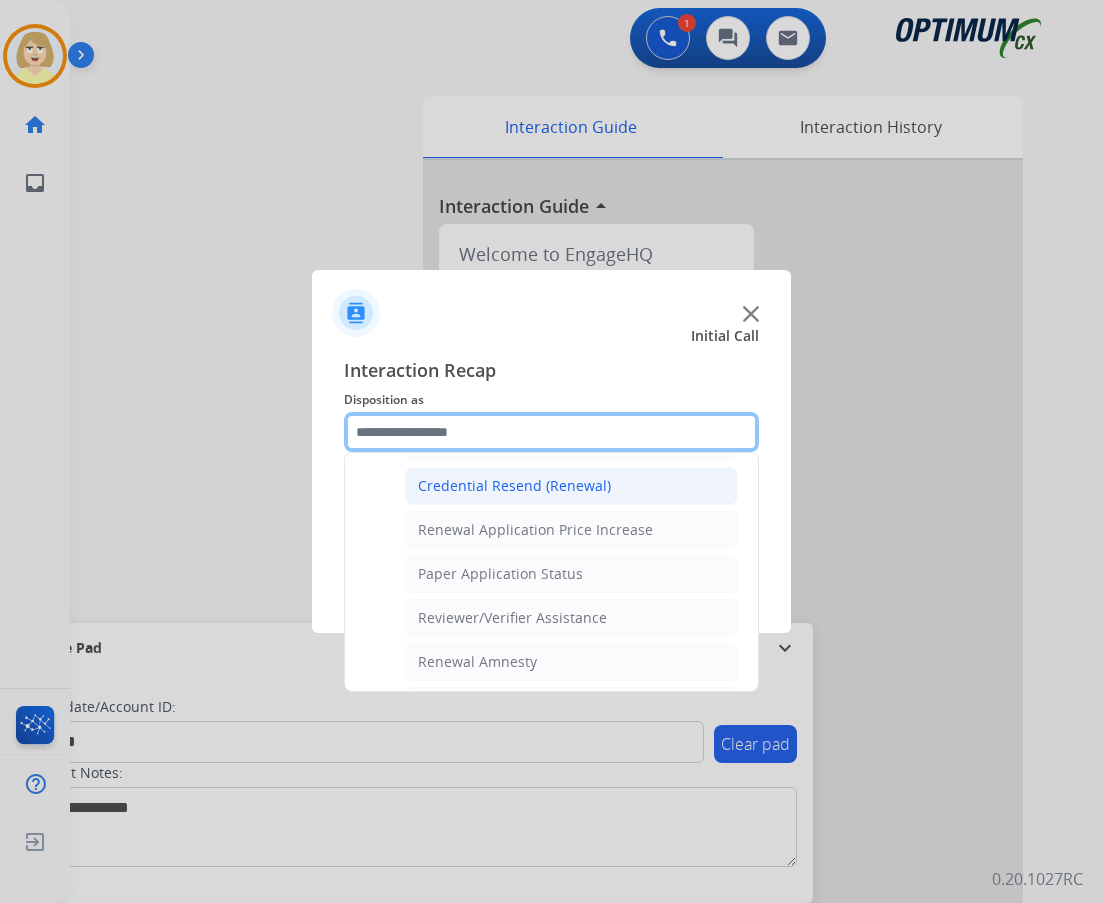 scroll, scrollTop: 736, scrollLeft: 0, axis: vertical 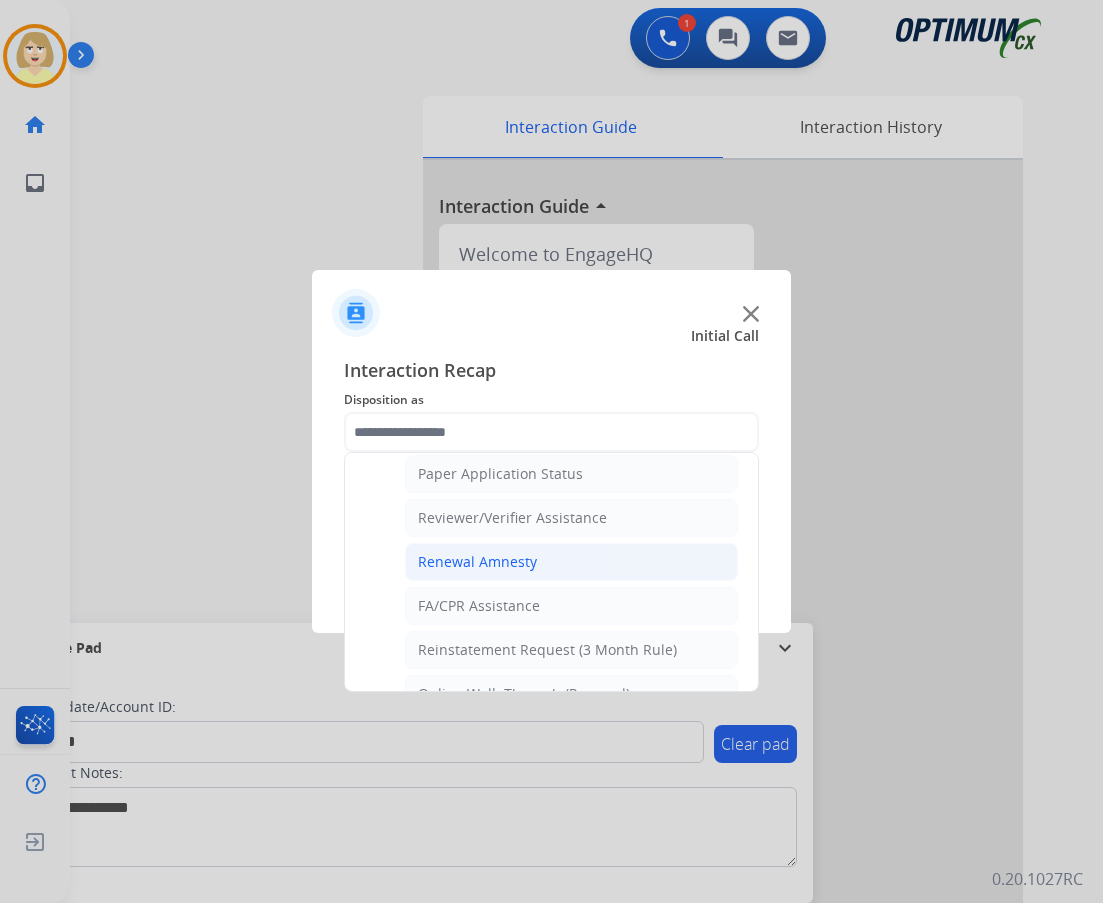 click on "Renewal Amnesty" 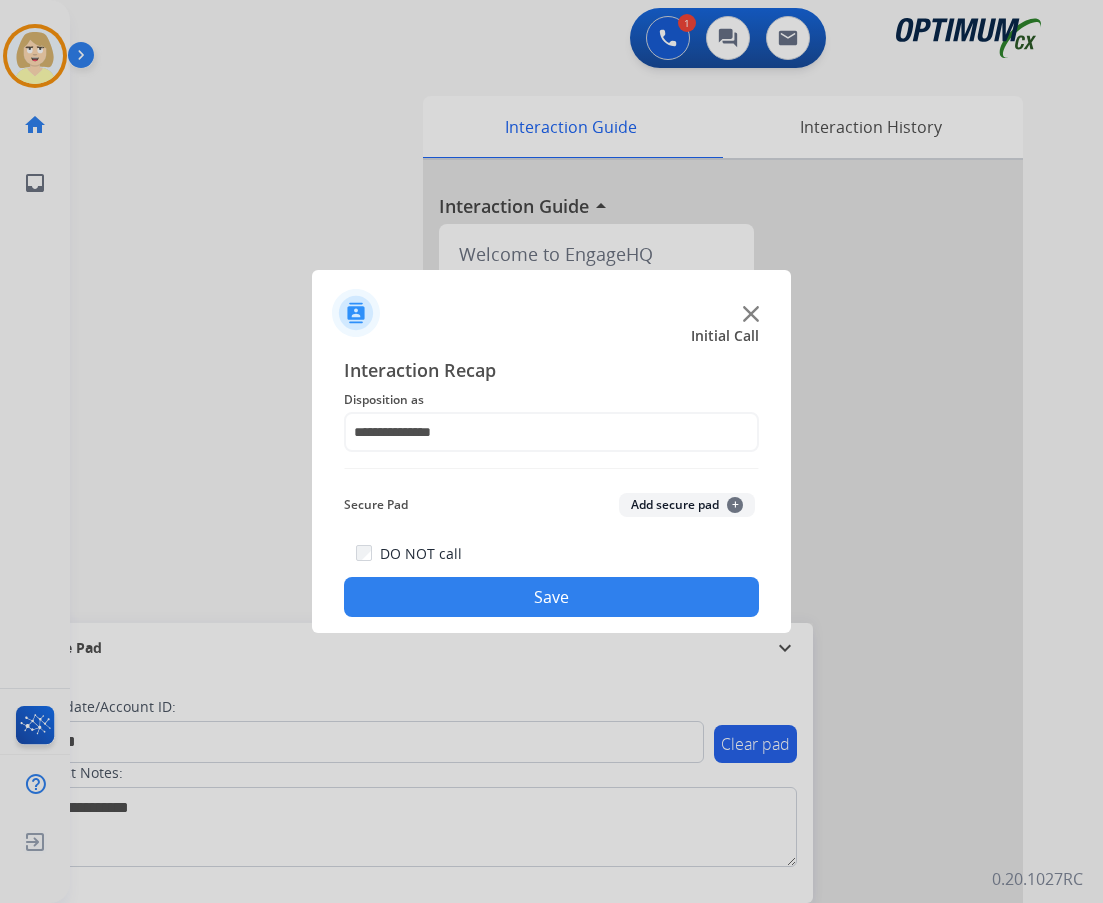 click on "Add secure pad  +" 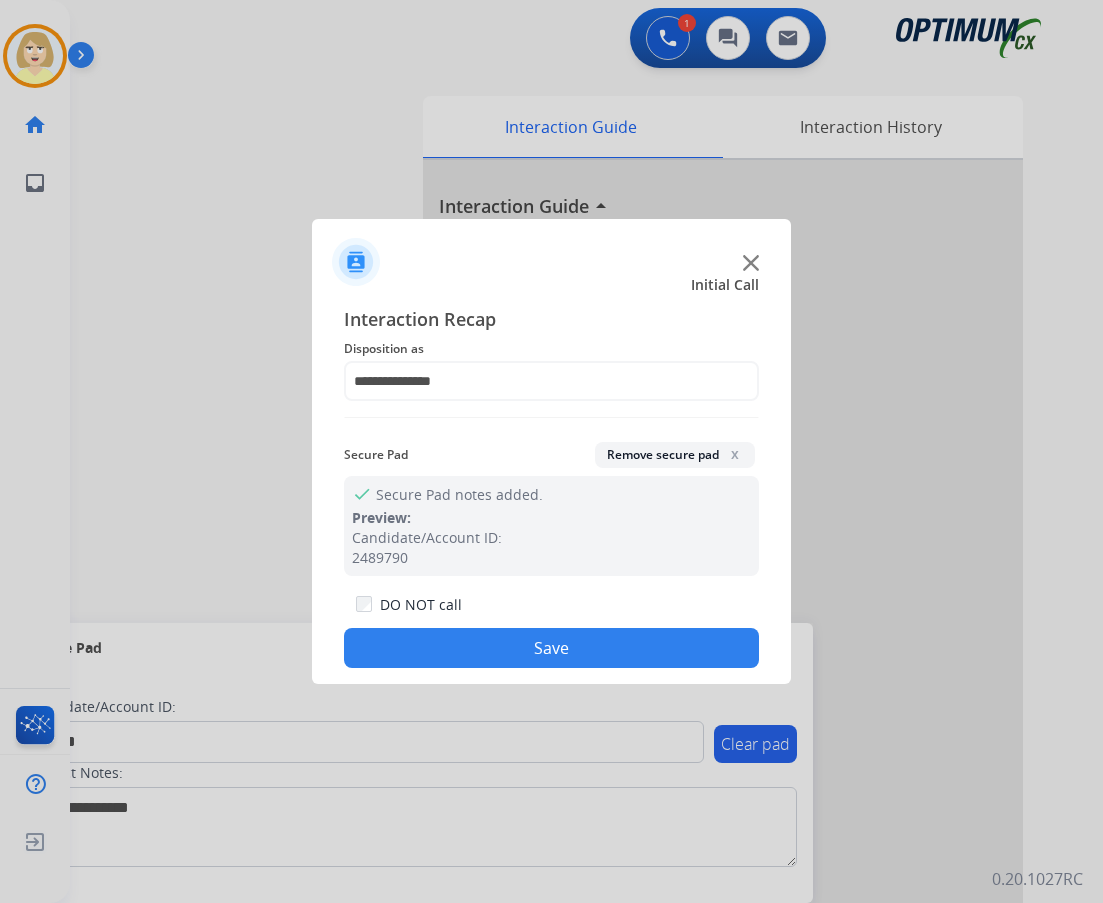 click on "Save" 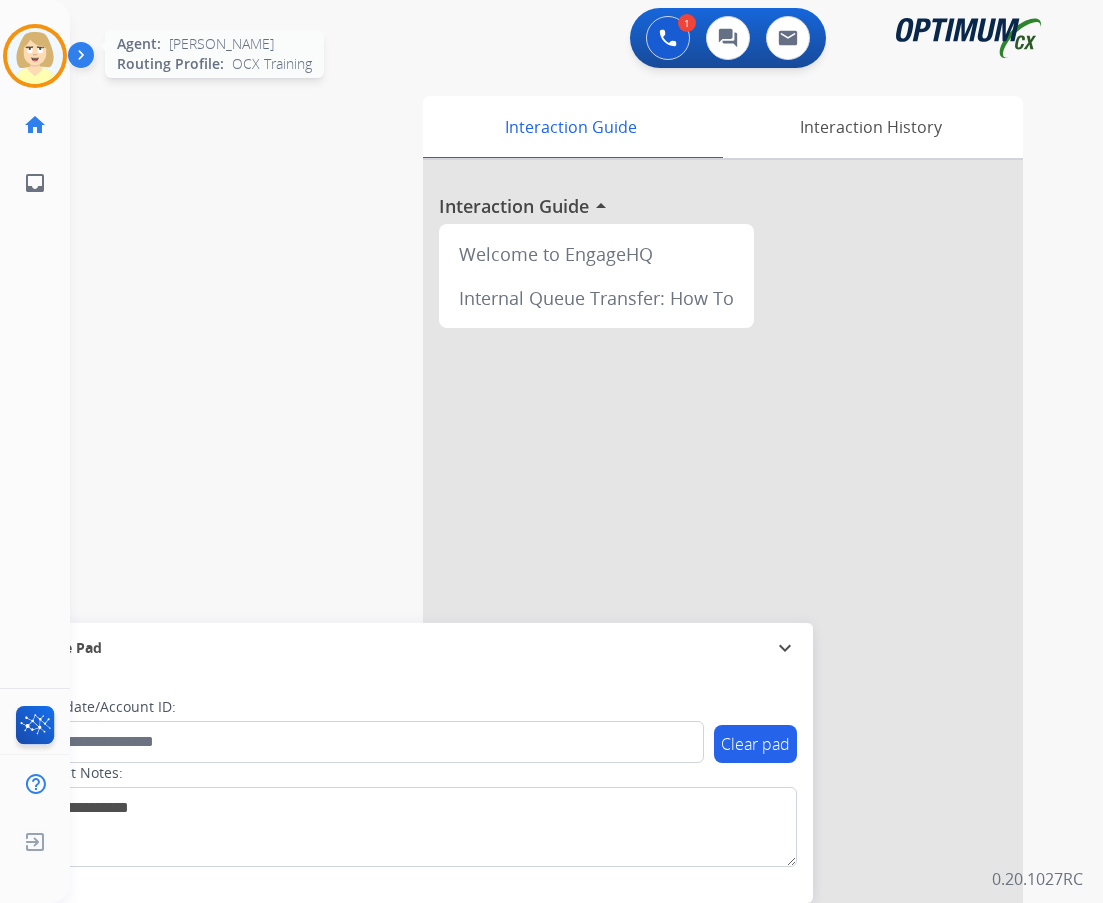 click at bounding box center (35, 56) 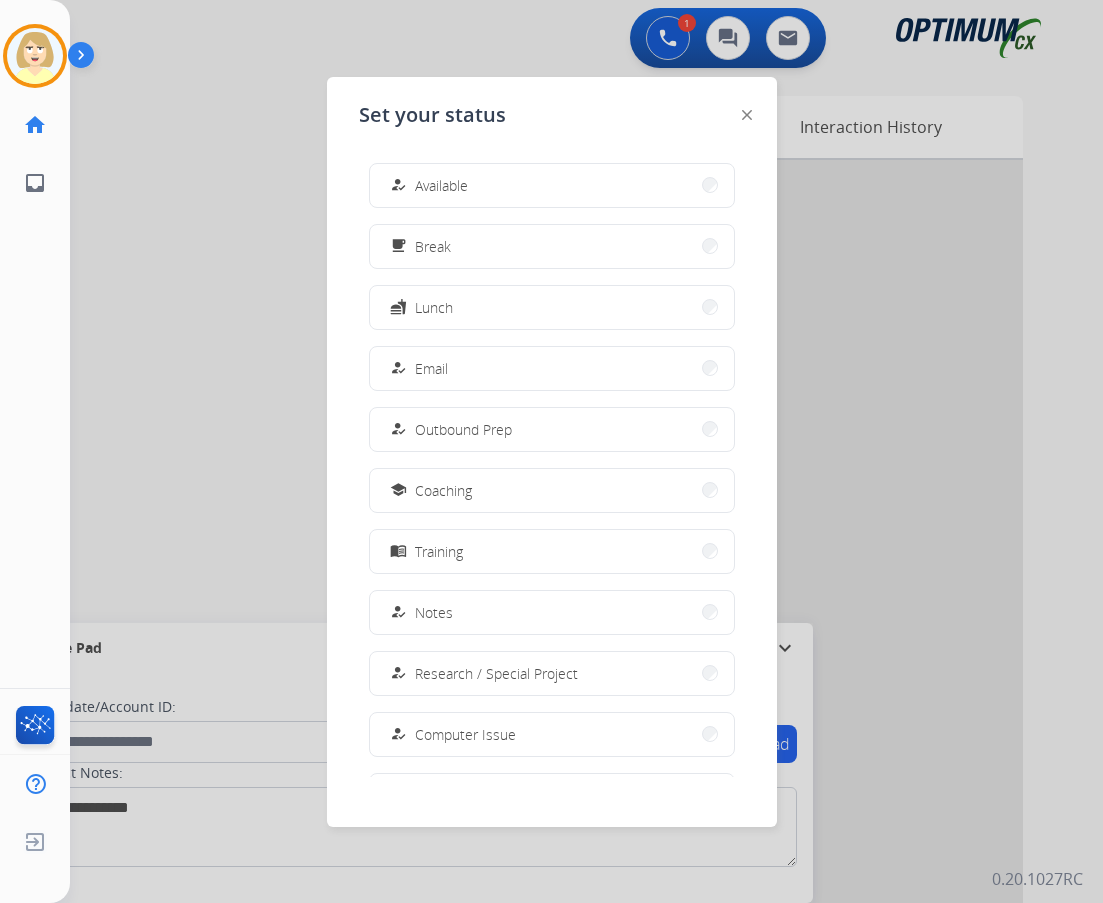 click on "Available" at bounding box center (441, 185) 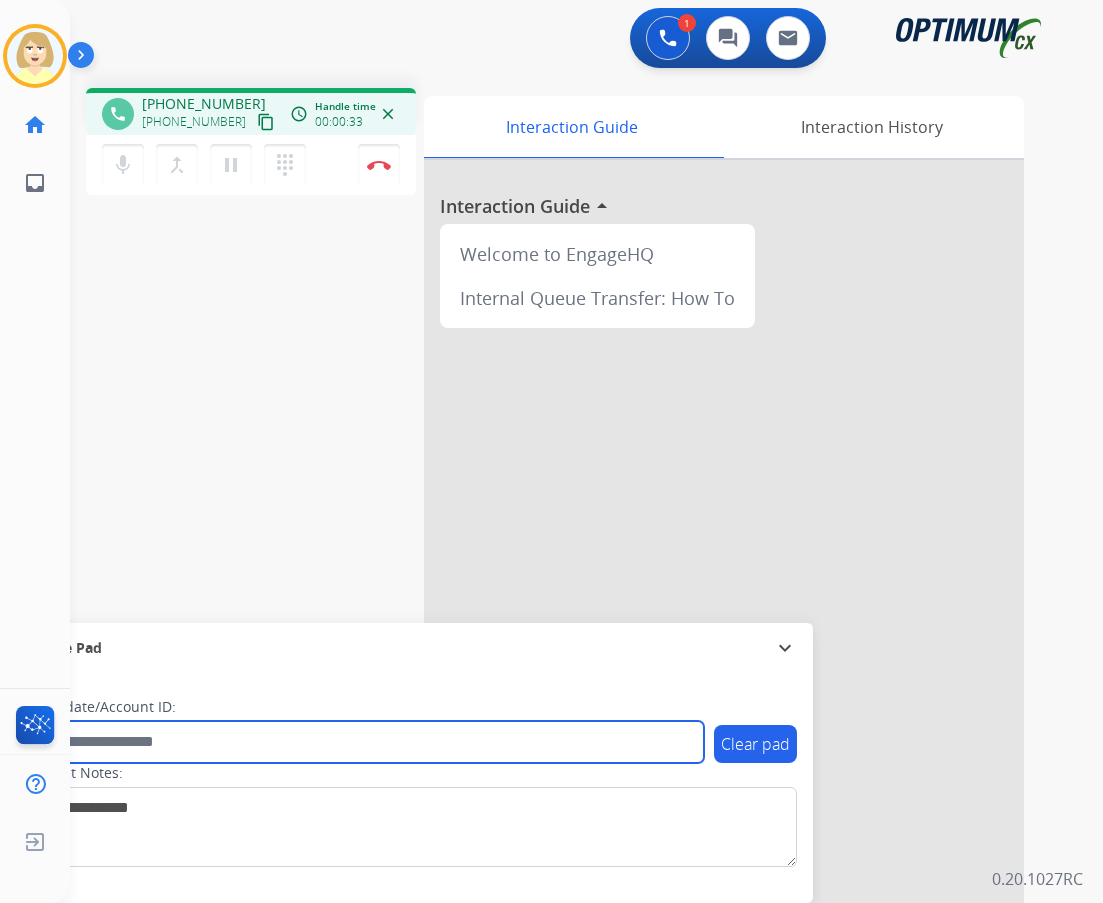 click at bounding box center [365, 742] 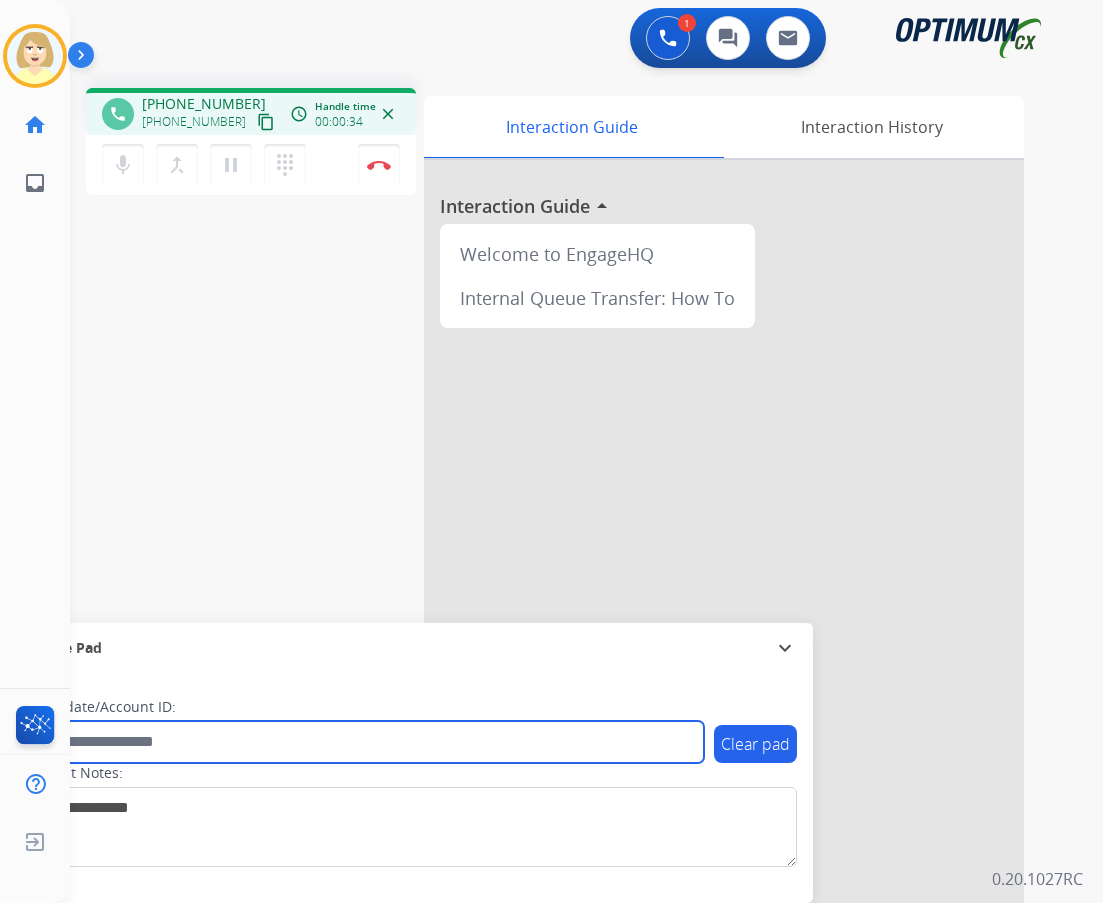 paste on "*******" 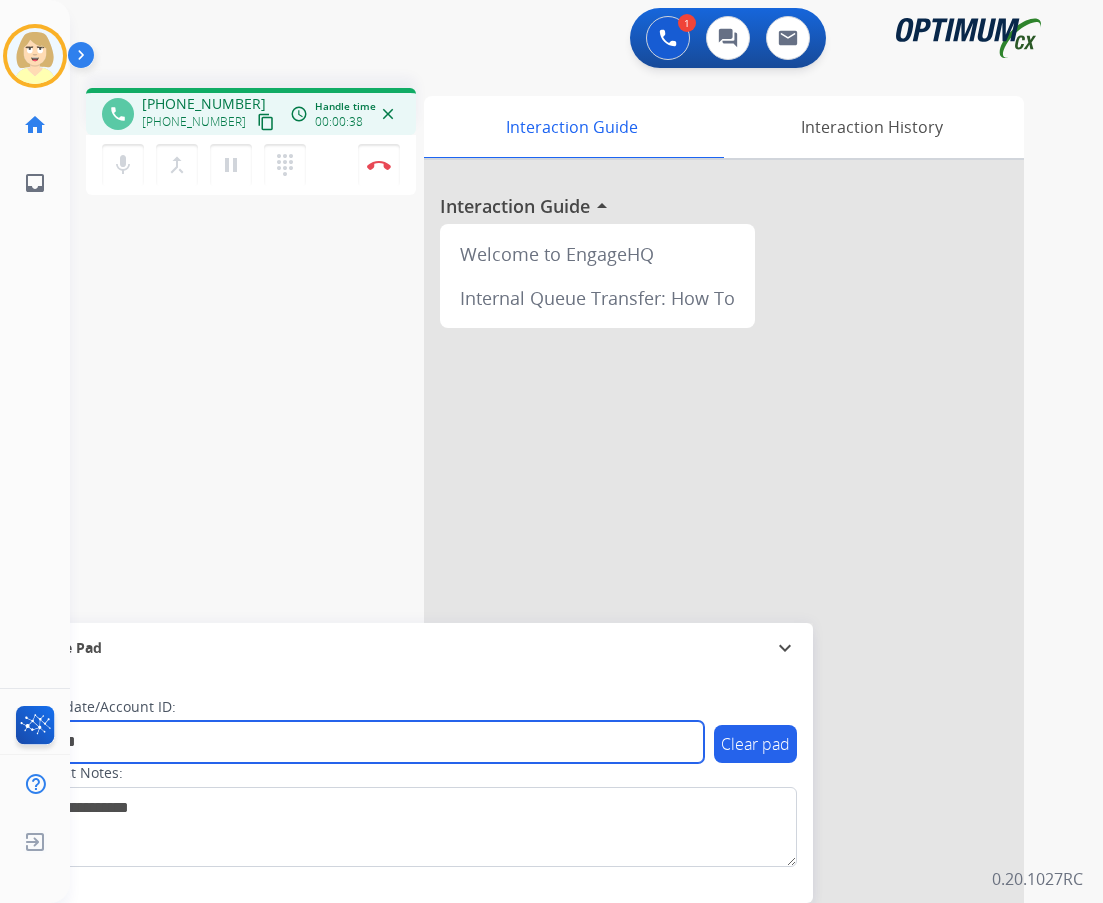 type on "*******" 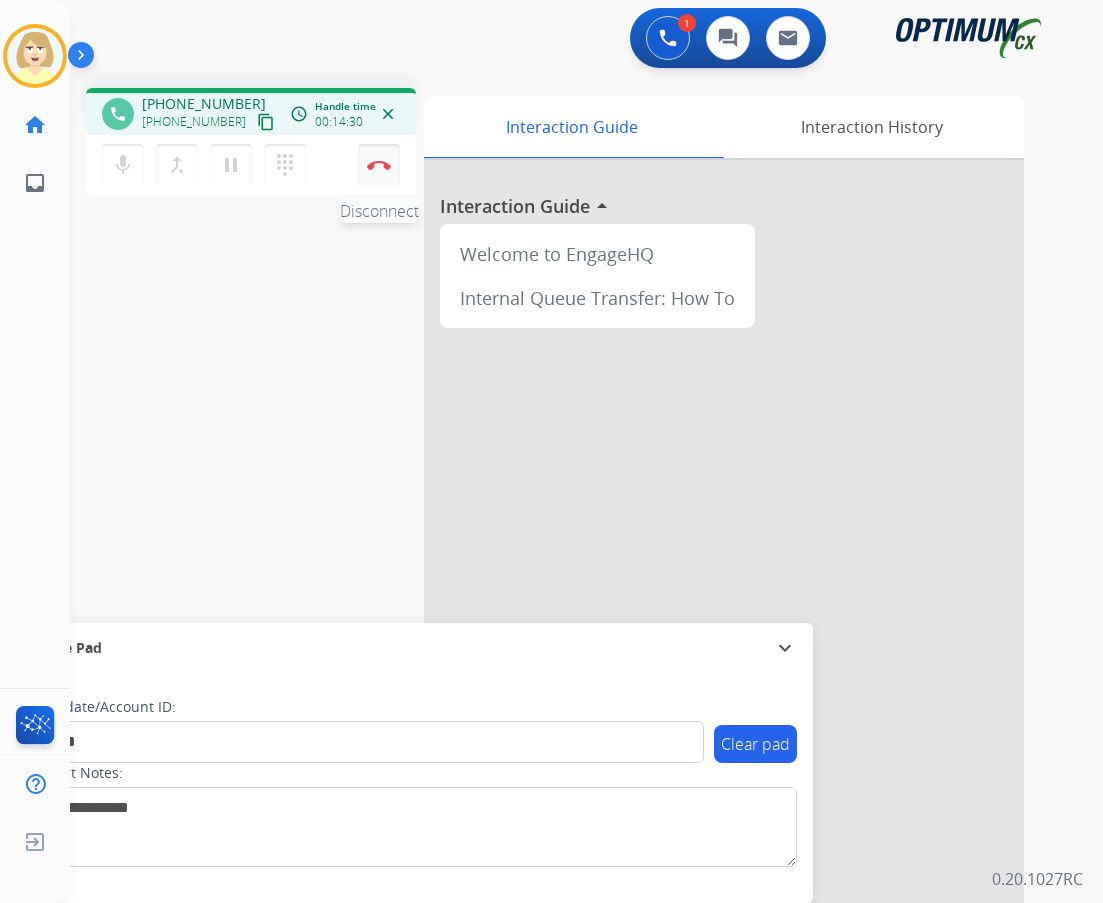 click at bounding box center (379, 165) 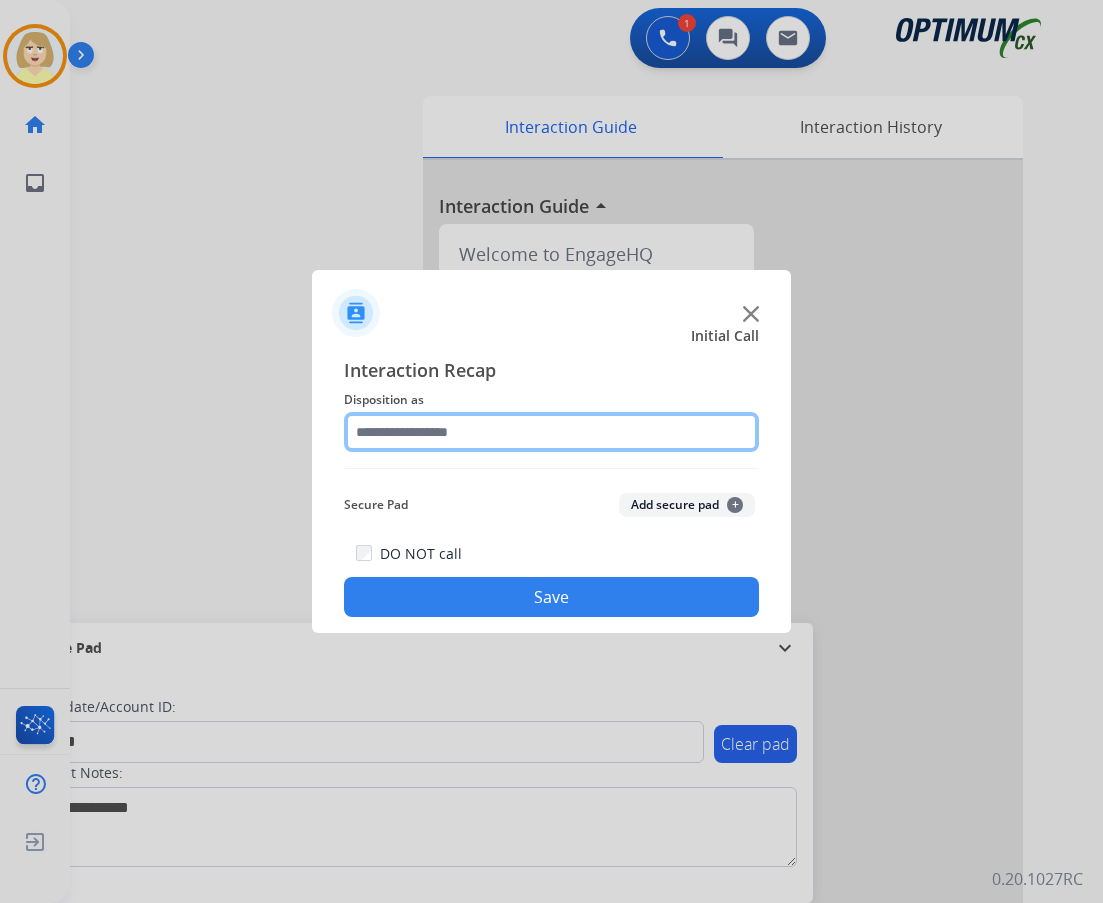 click 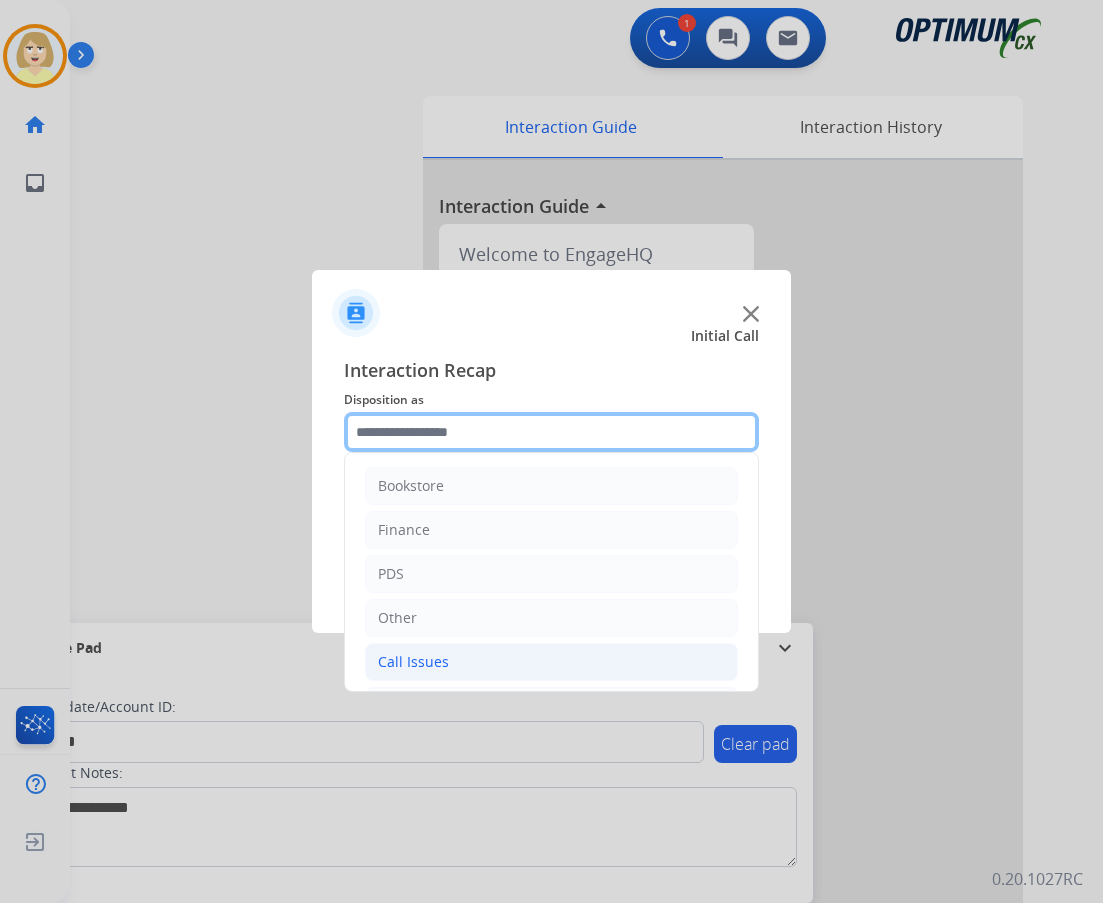 scroll, scrollTop: 136, scrollLeft: 0, axis: vertical 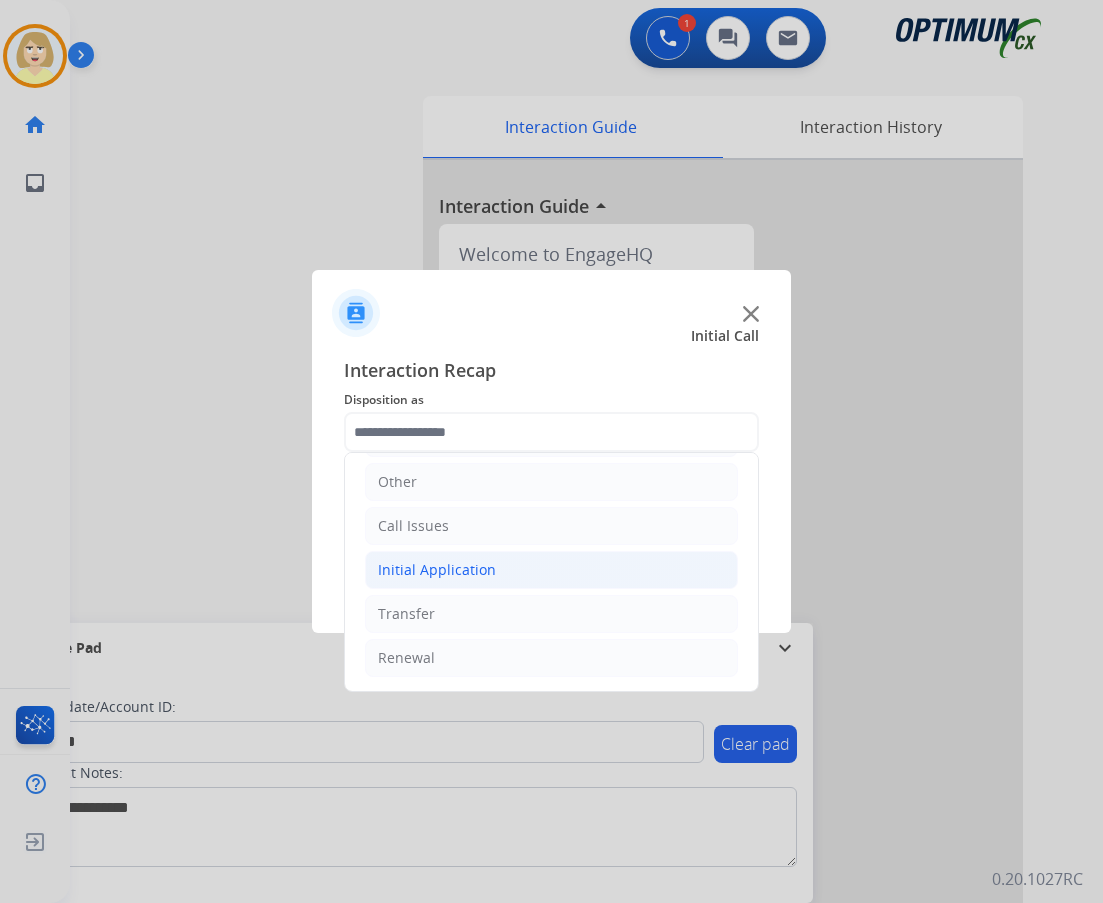 click on "Initial Application" 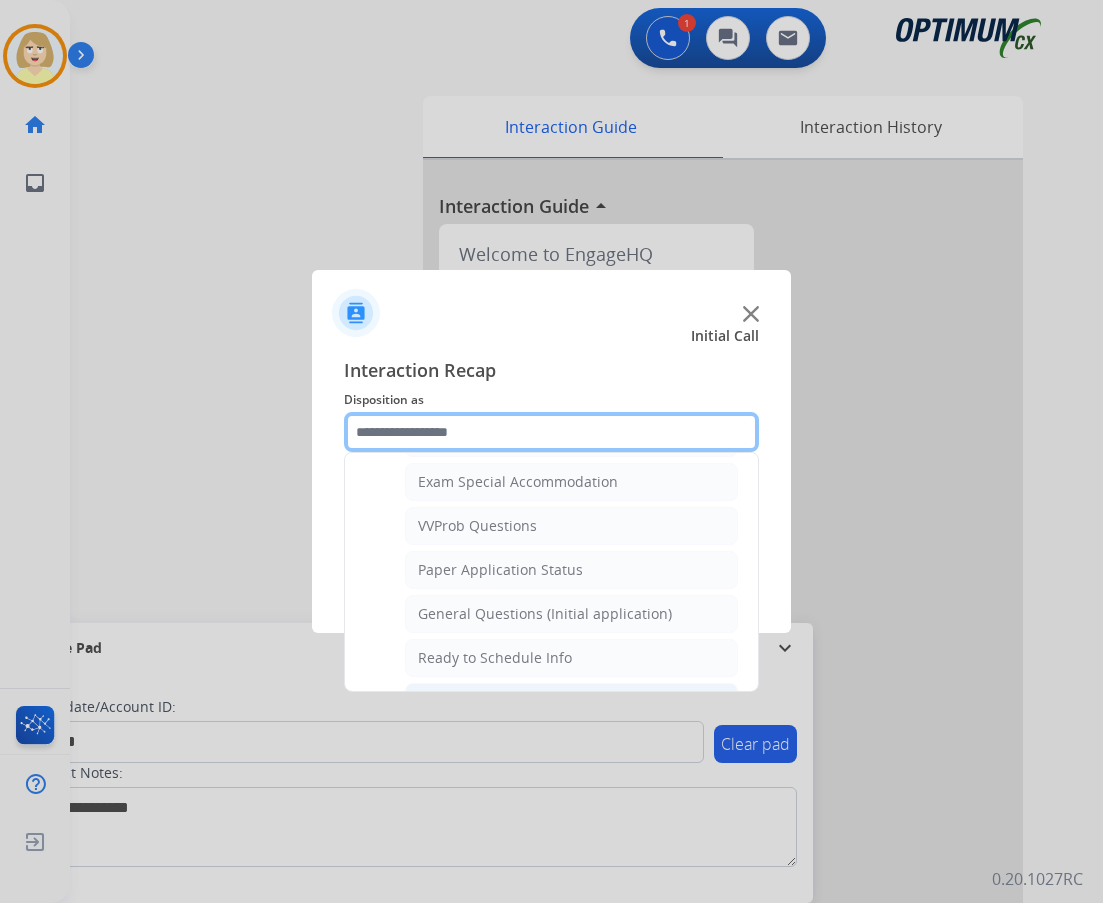 scroll, scrollTop: 1136, scrollLeft: 0, axis: vertical 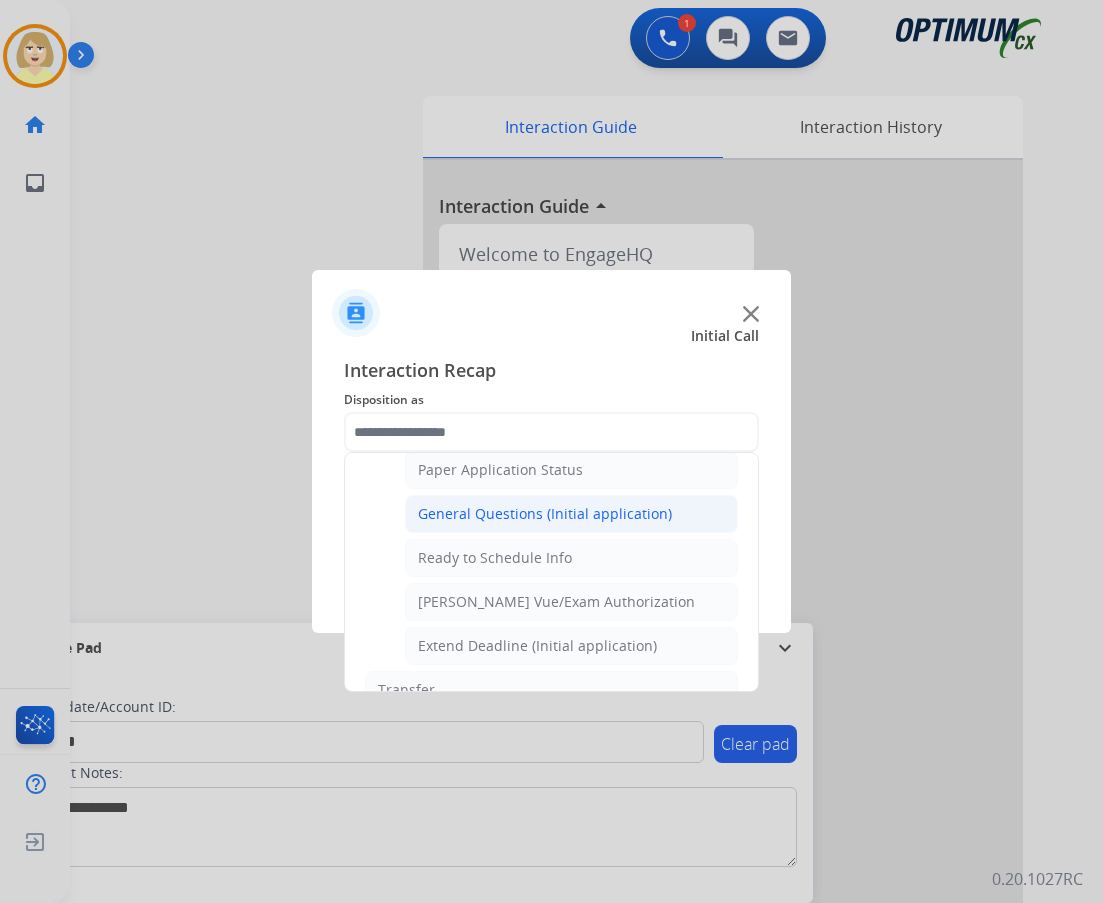 click on "General Questions (Initial application)" 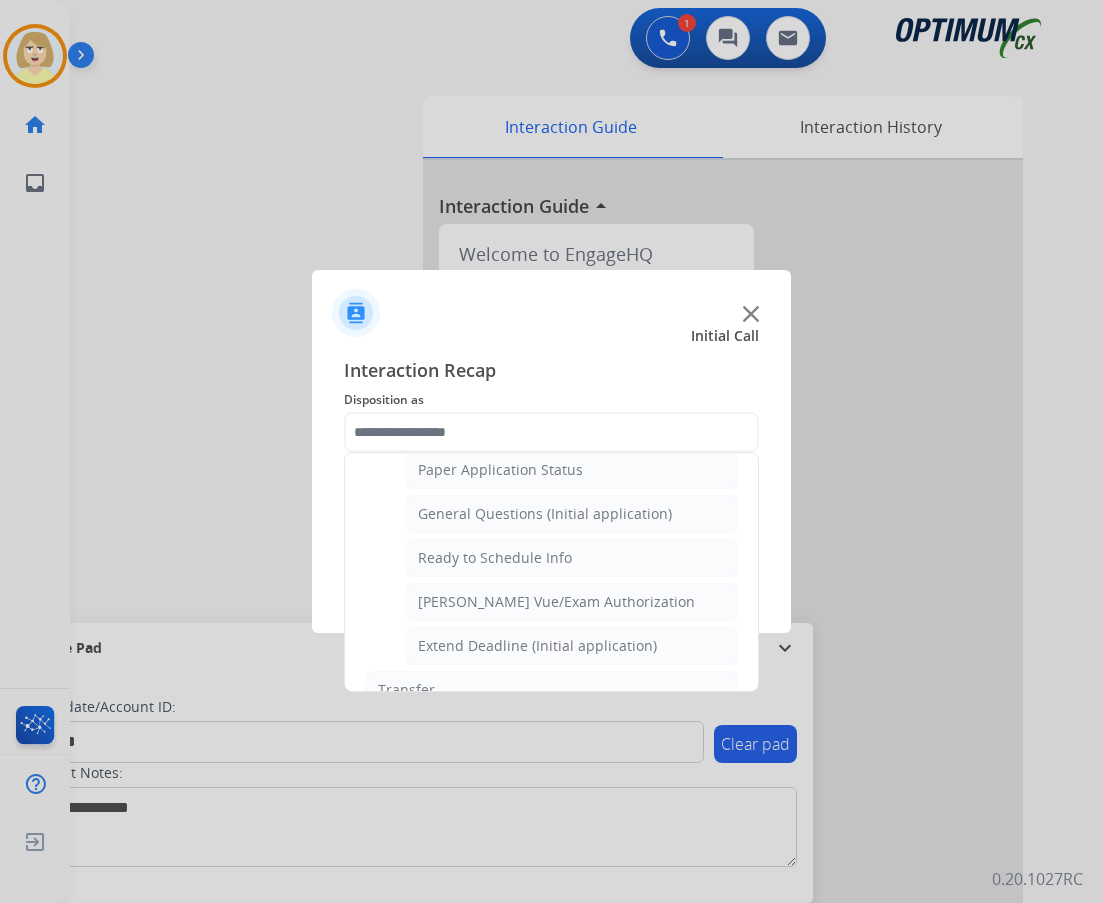 type on "**********" 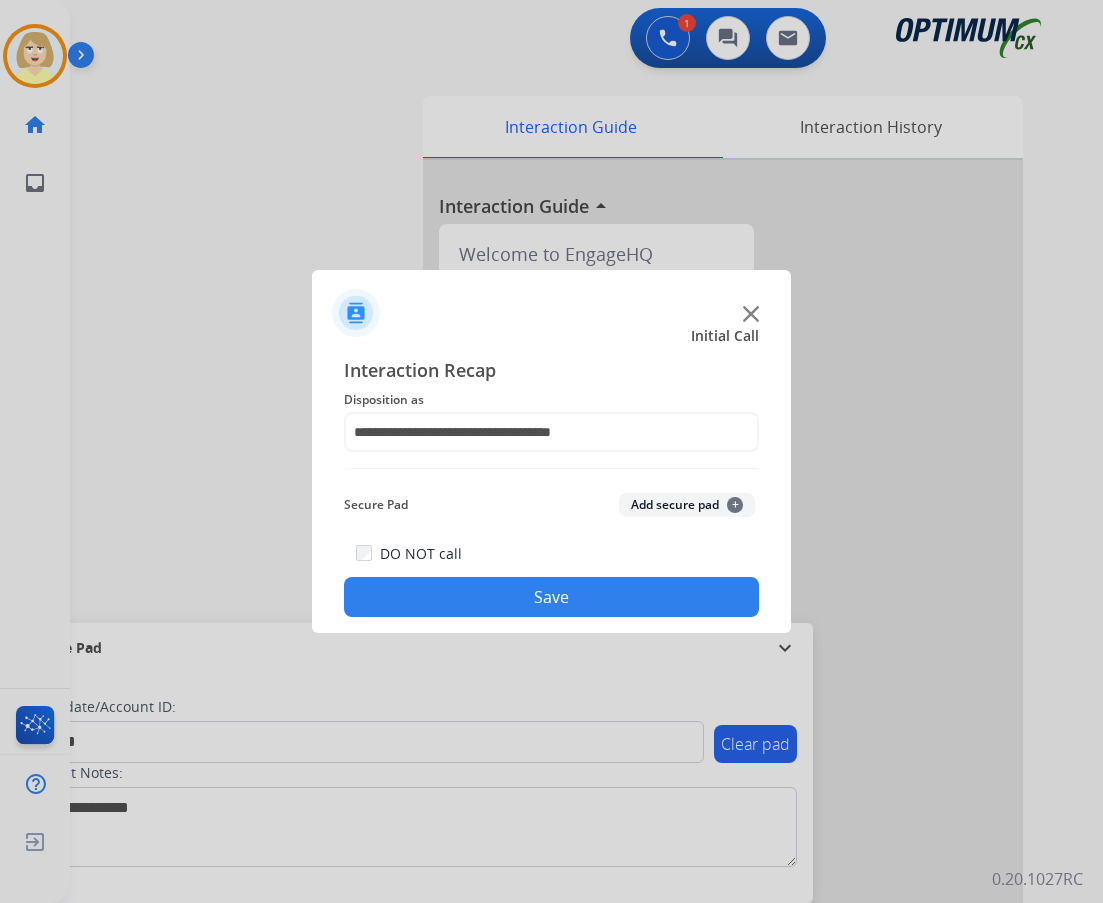 click on "Add secure pad  +" 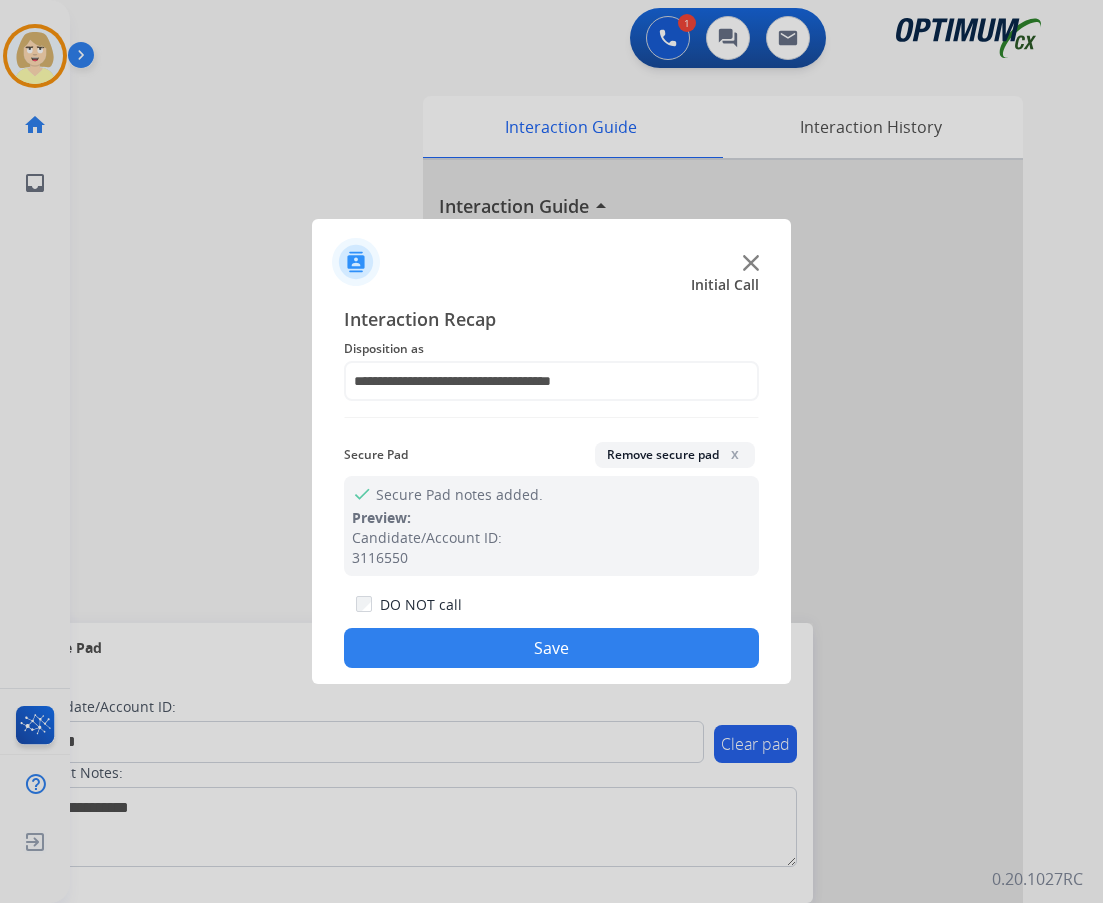 click on "Save" 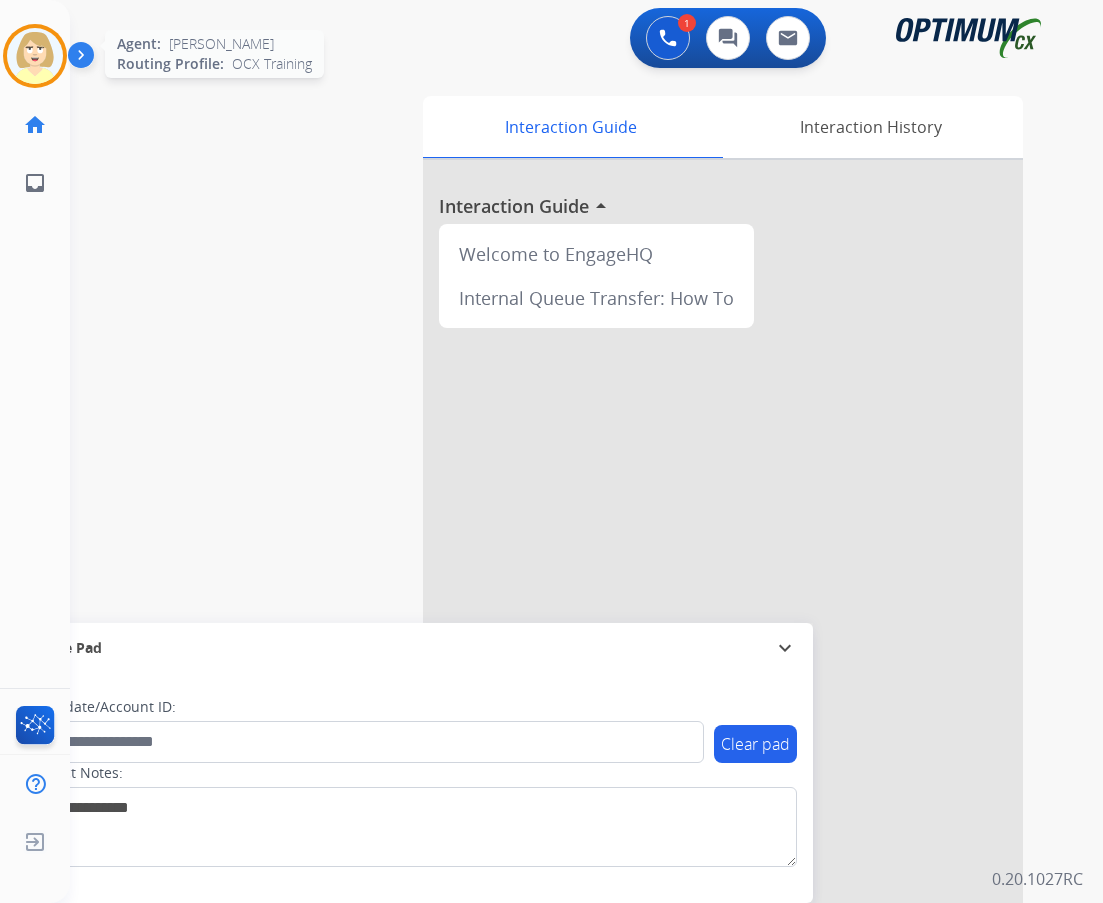 click at bounding box center (35, 56) 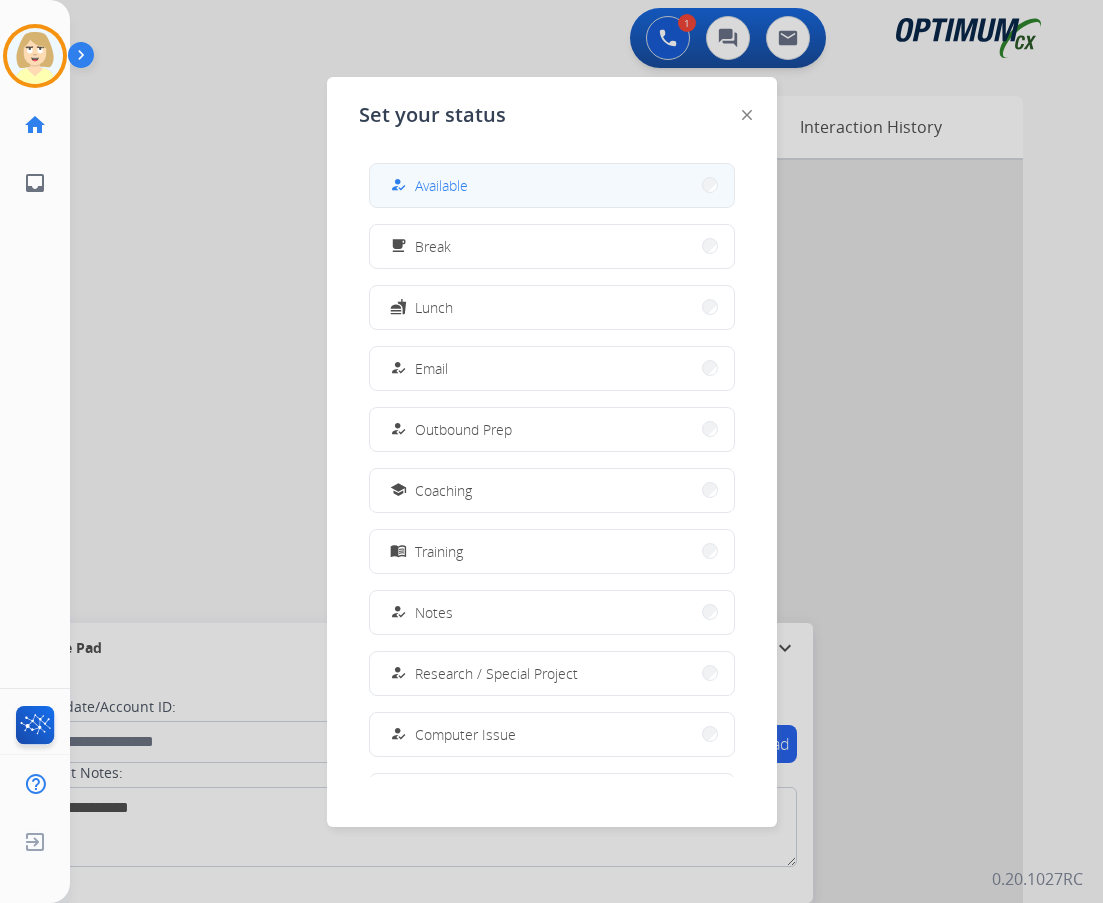 click on "Available" at bounding box center [441, 185] 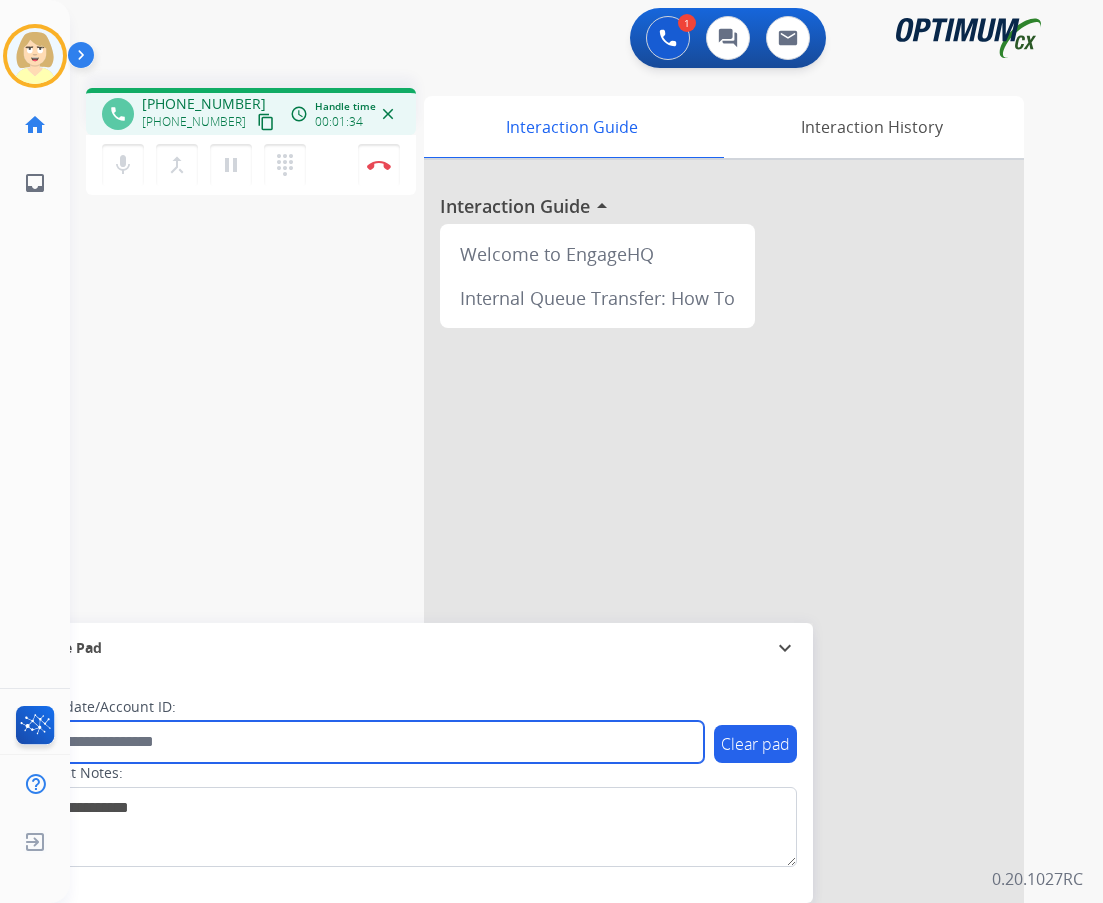 click at bounding box center [365, 742] 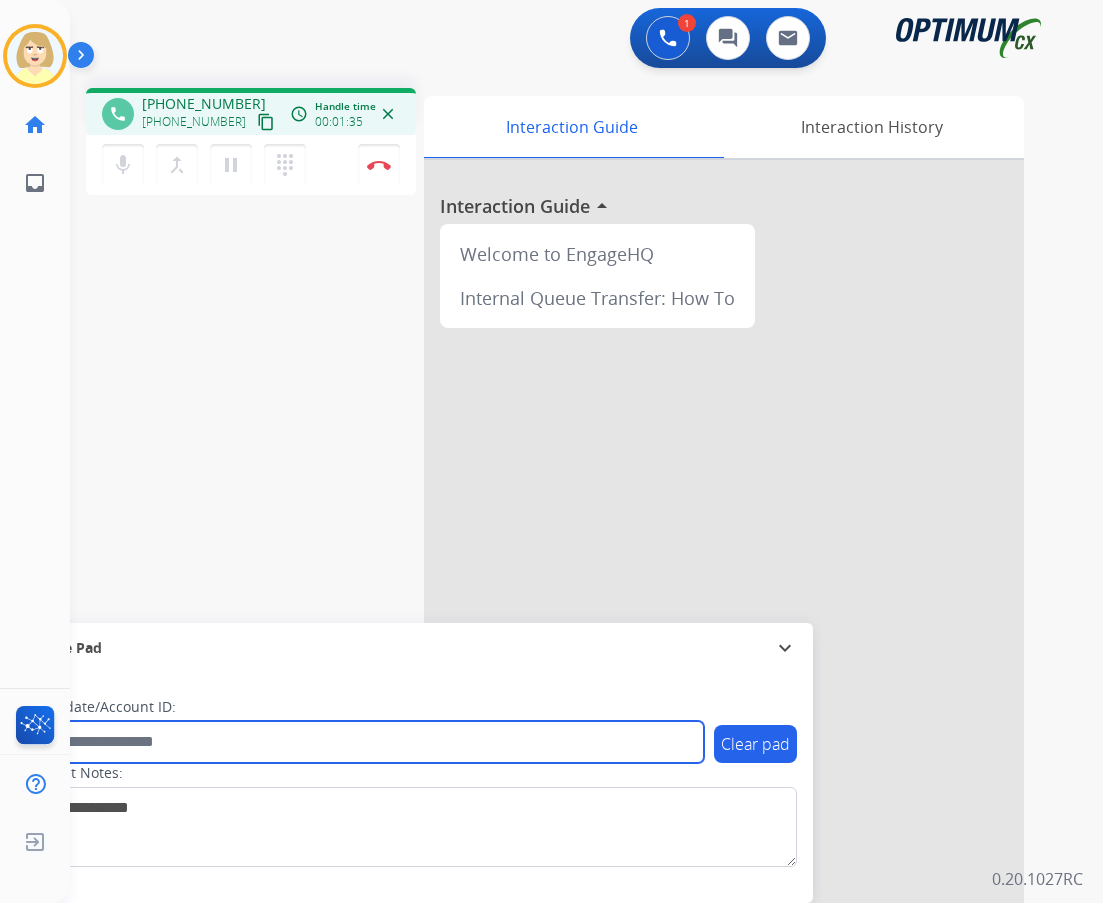 paste on "*******" 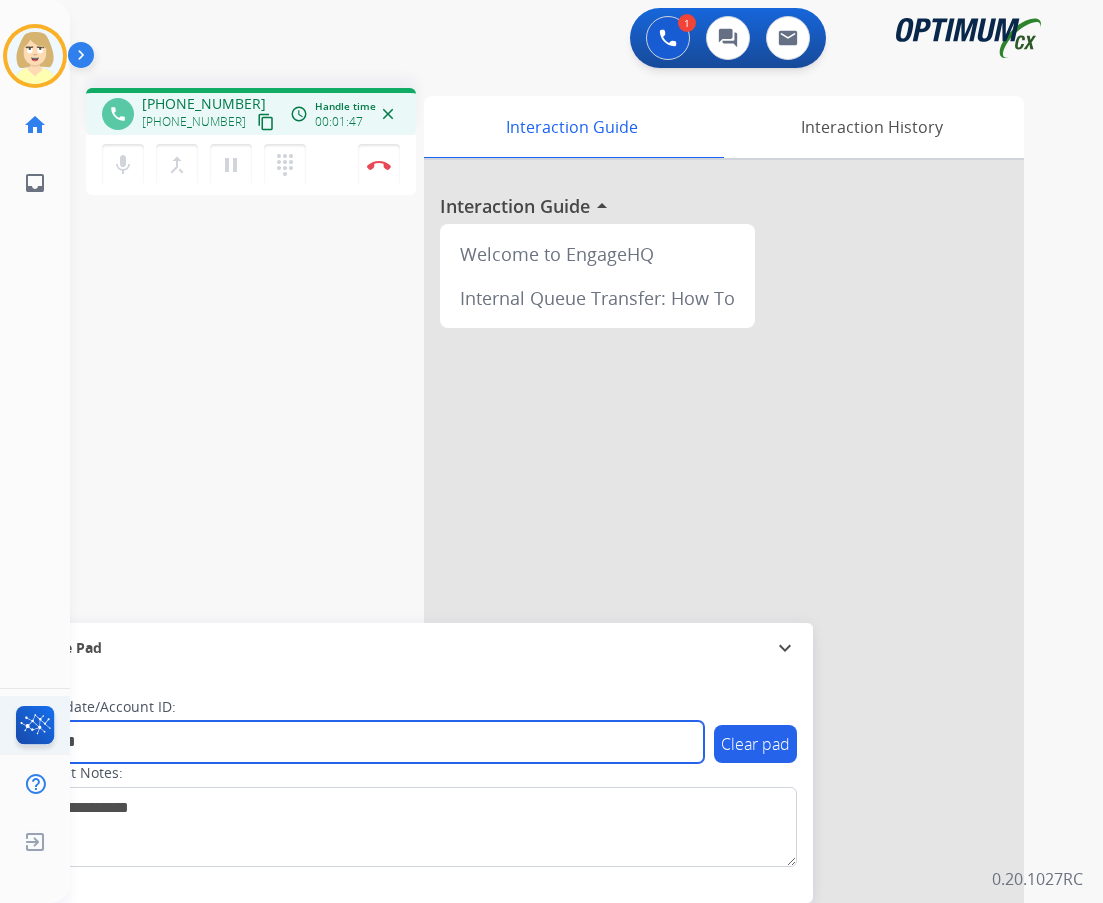 type on "*******" 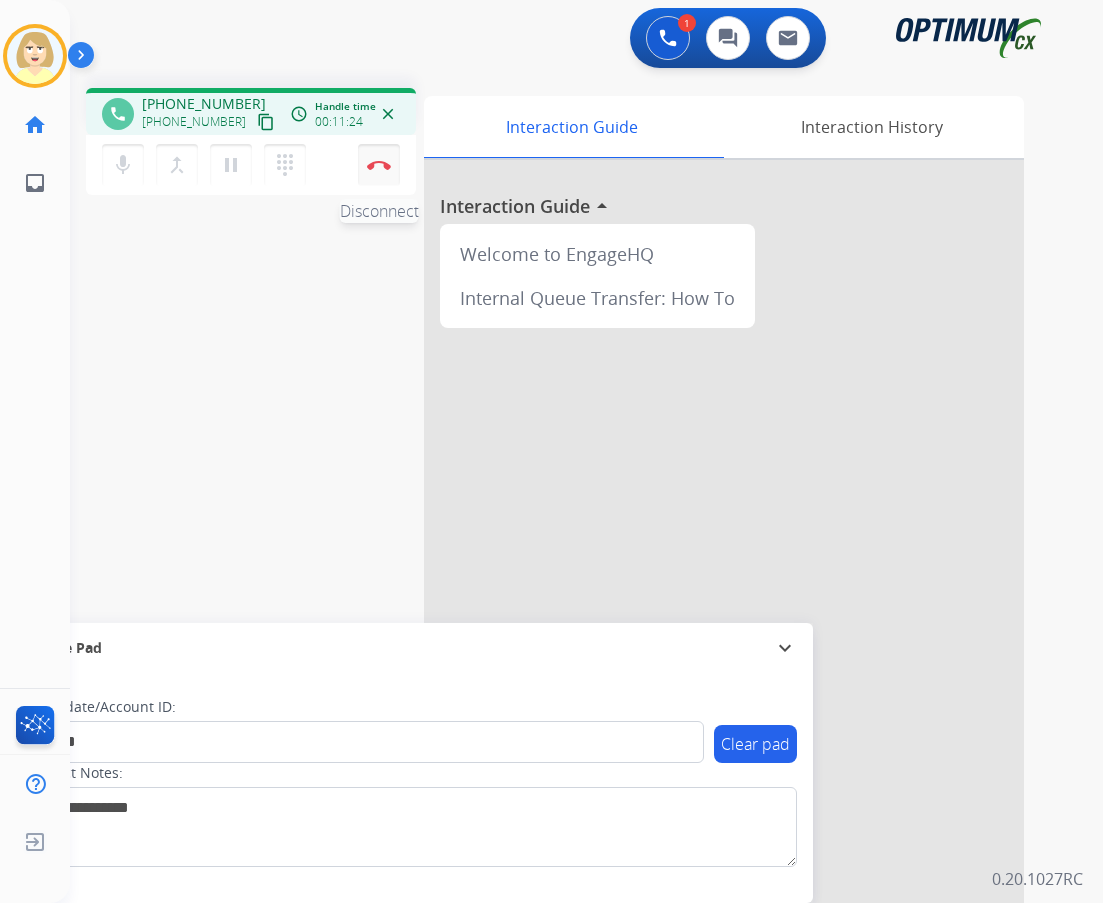 click at bounding box center [379, 165] 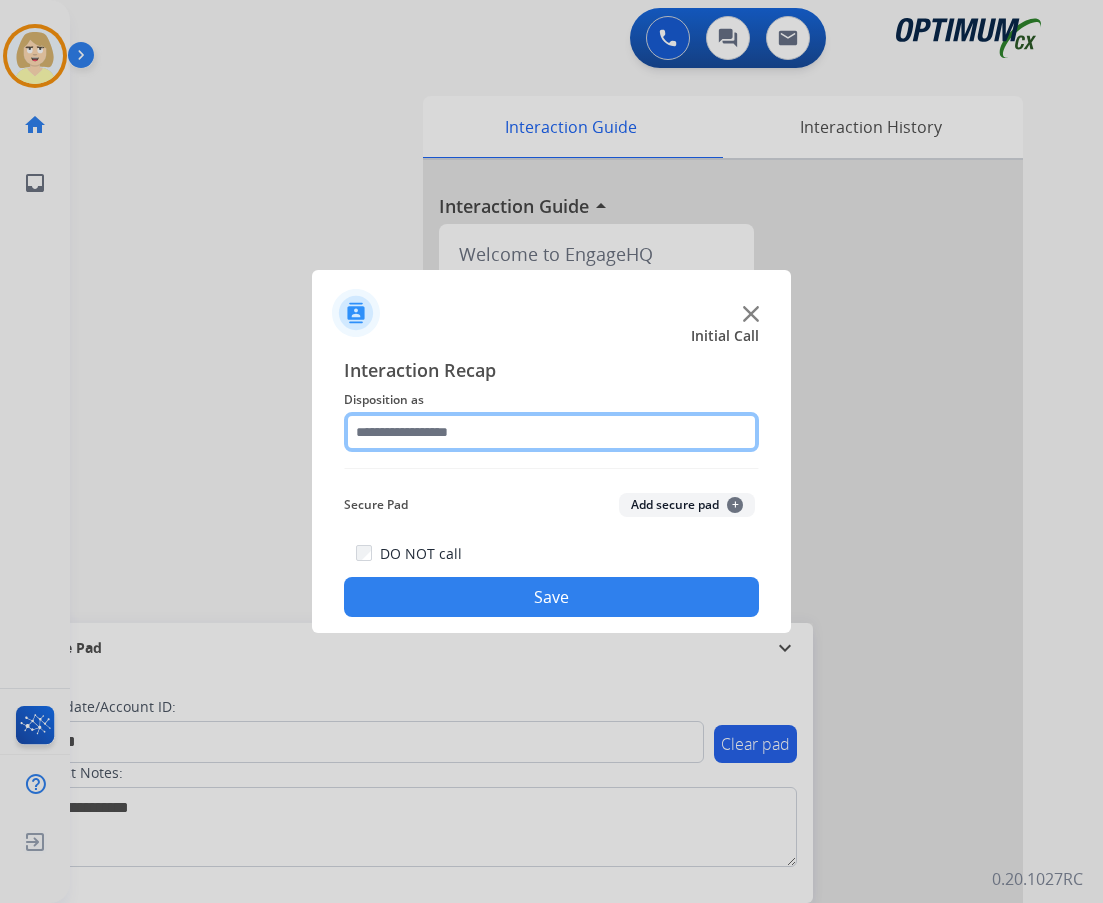 click 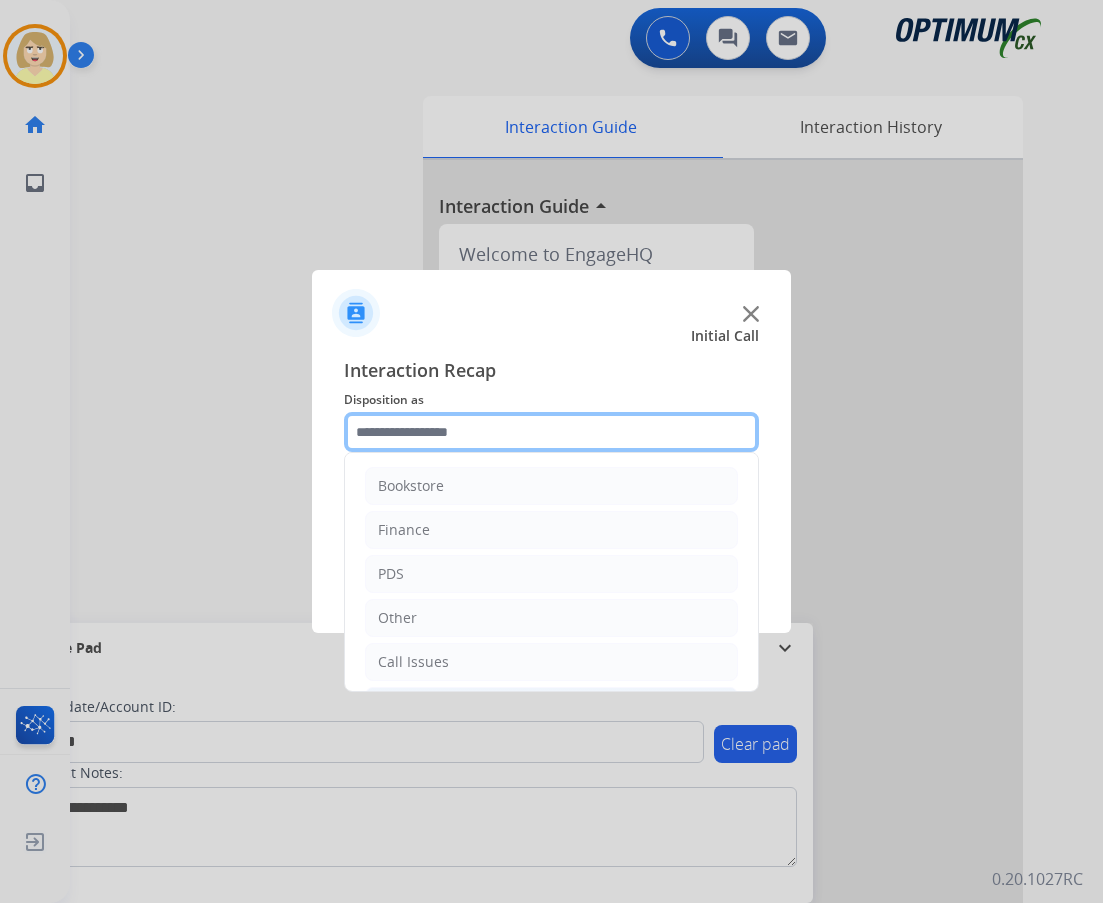 scroll, scrollTop: 136, scrollLeft: 0, axis: vertical 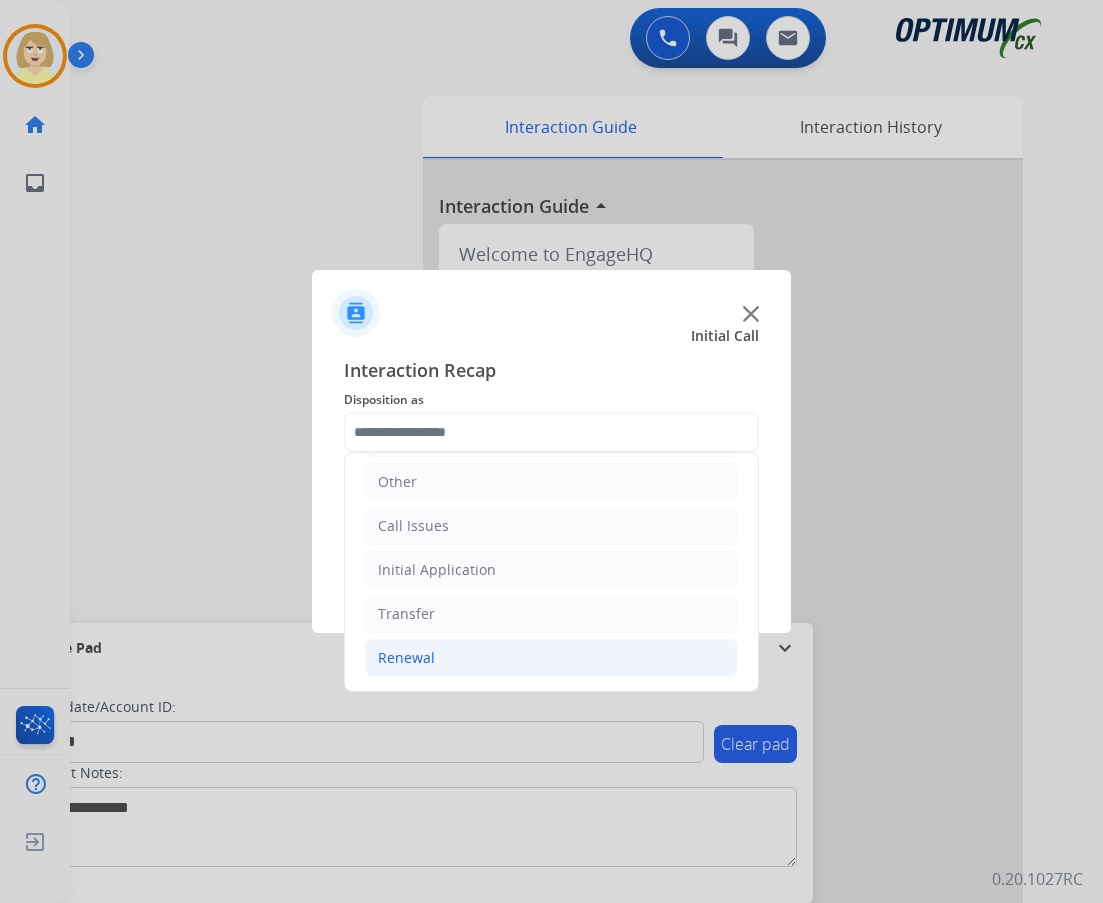 click on "Renewal" 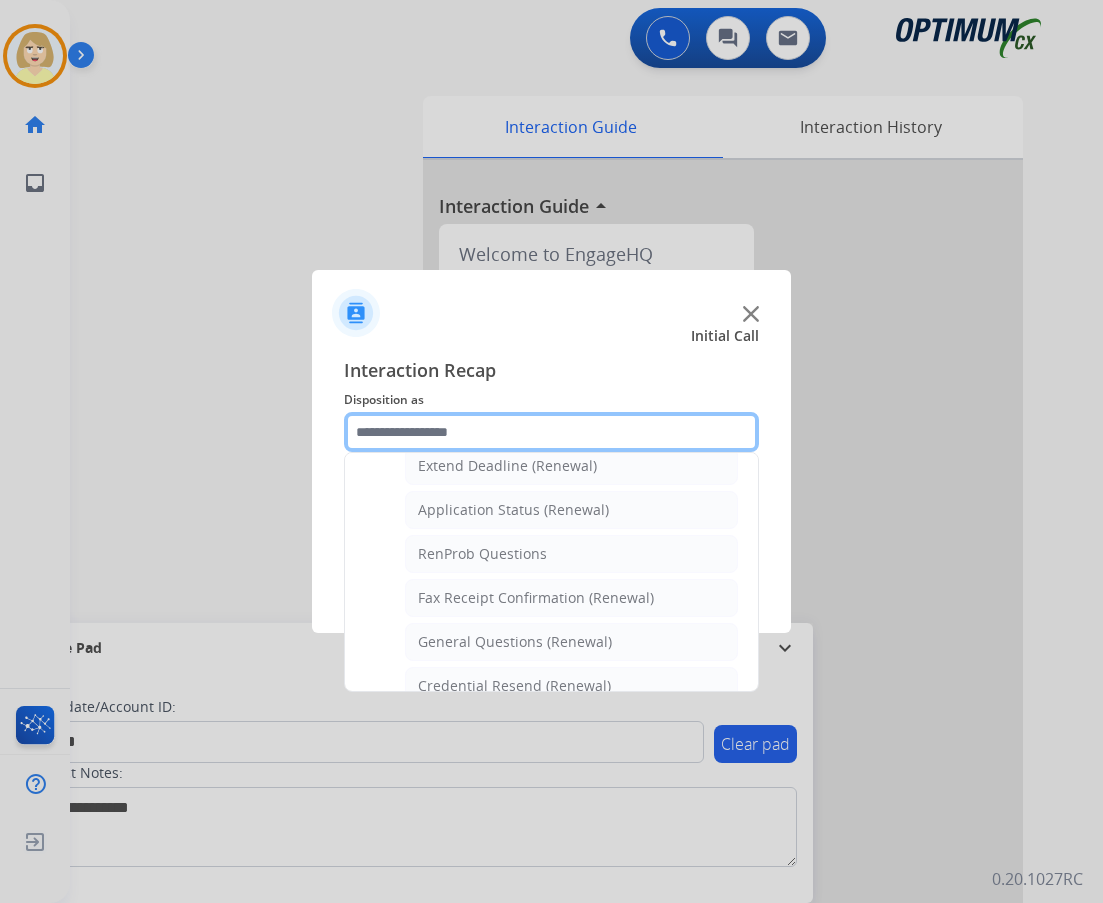 scroll, scrollTop: 536, scrollLeft: 0, axis: vertical 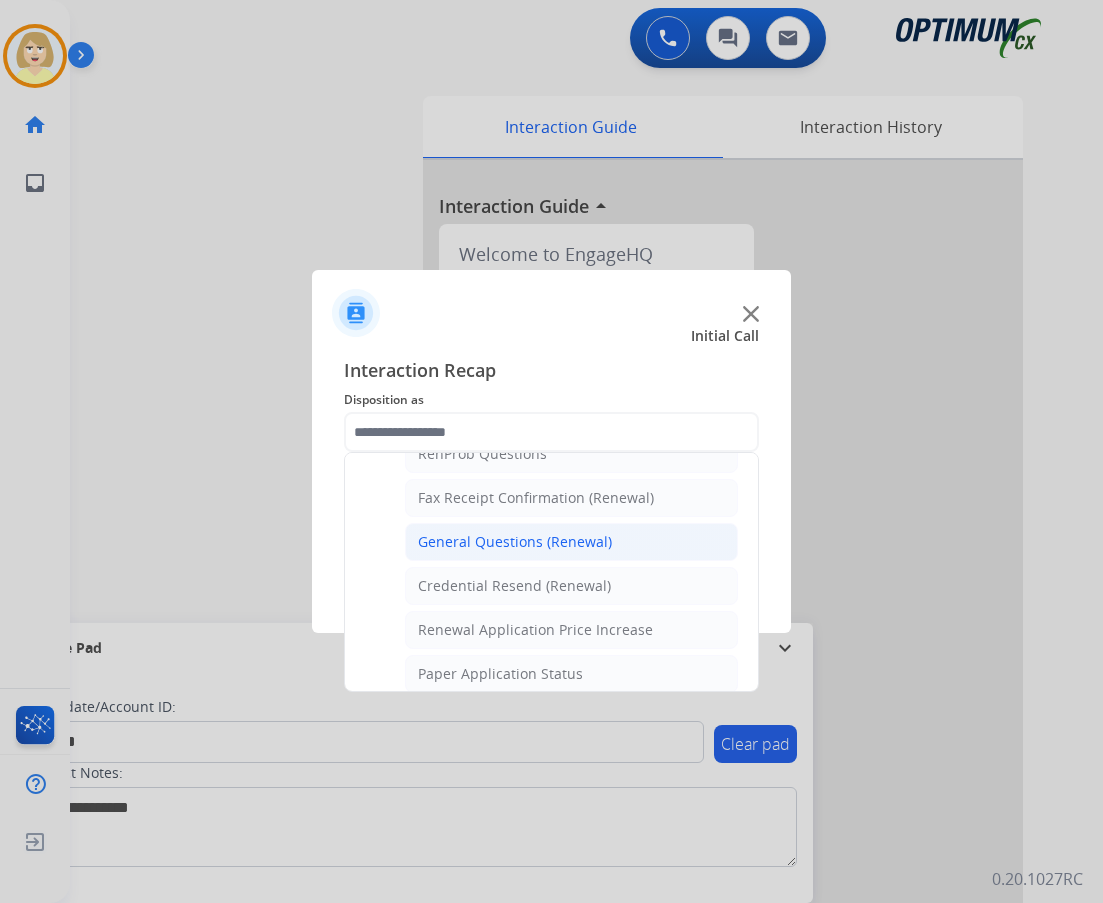 click on "General Questions (Renewal)" 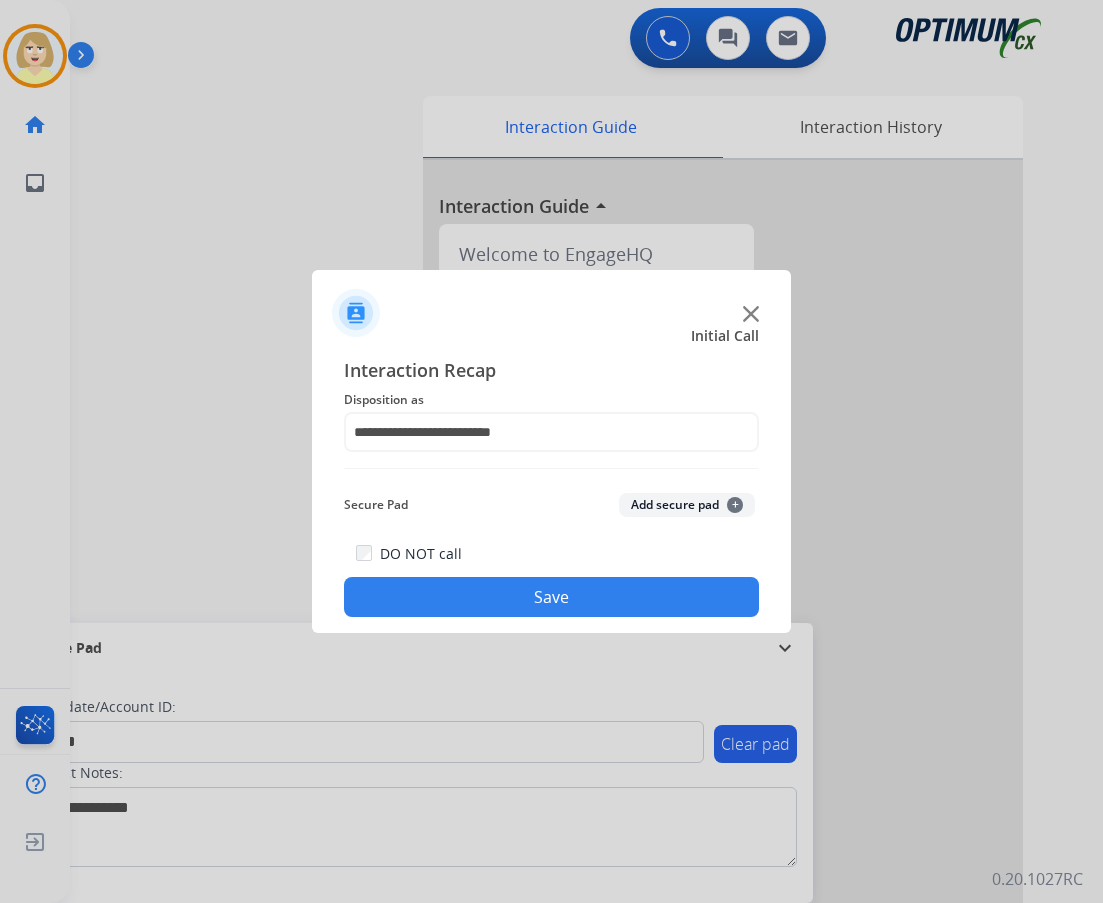 click on "Add secure pad  +" 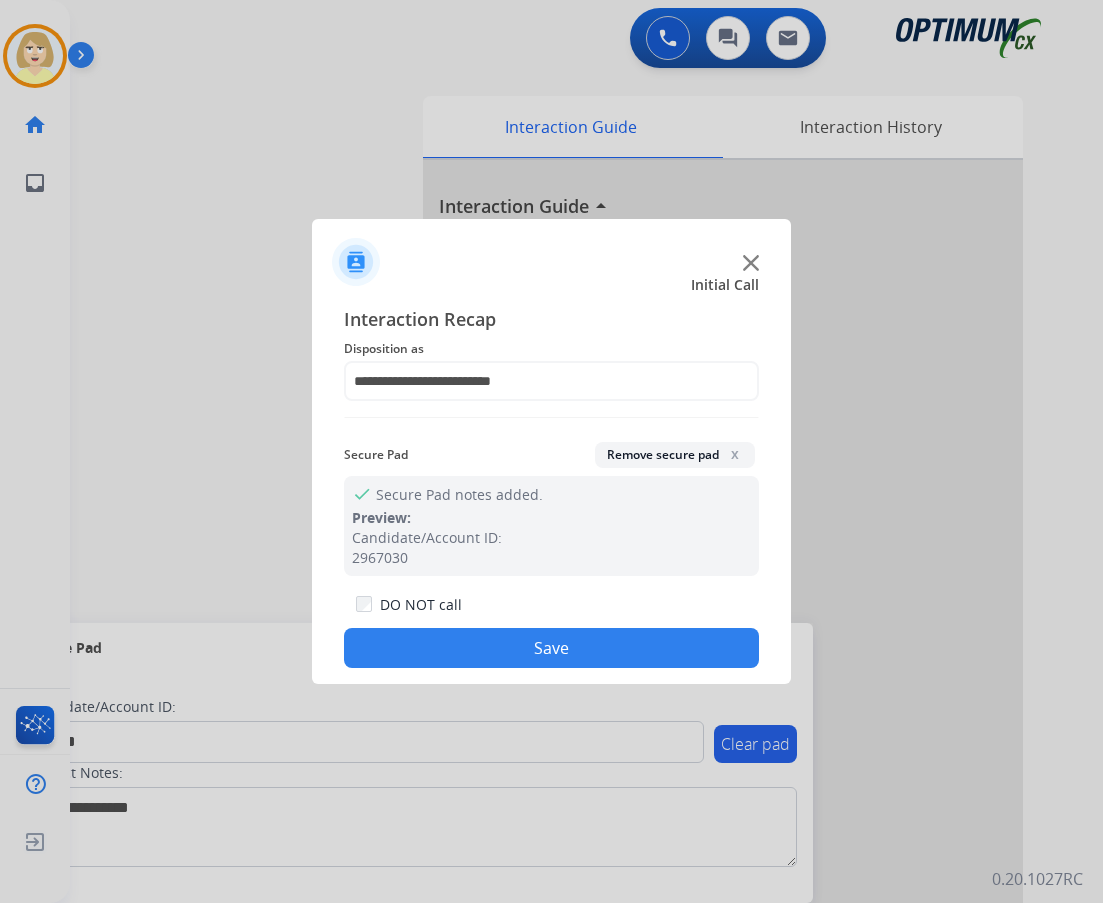 drag, startPoint x: 527, startPoint y: 643, endPoint x: 3, endPoint y: 571, distance: 528.92346 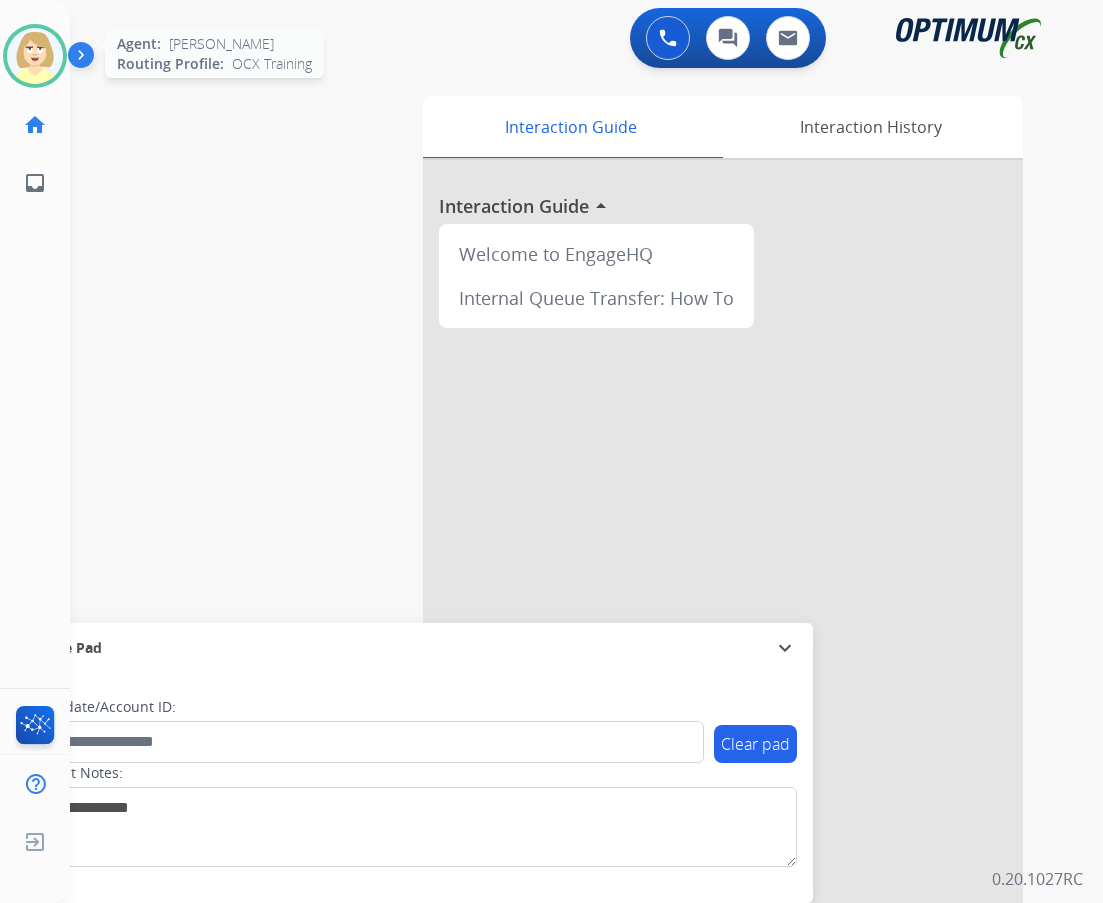 click at bounding box center [35, 56] 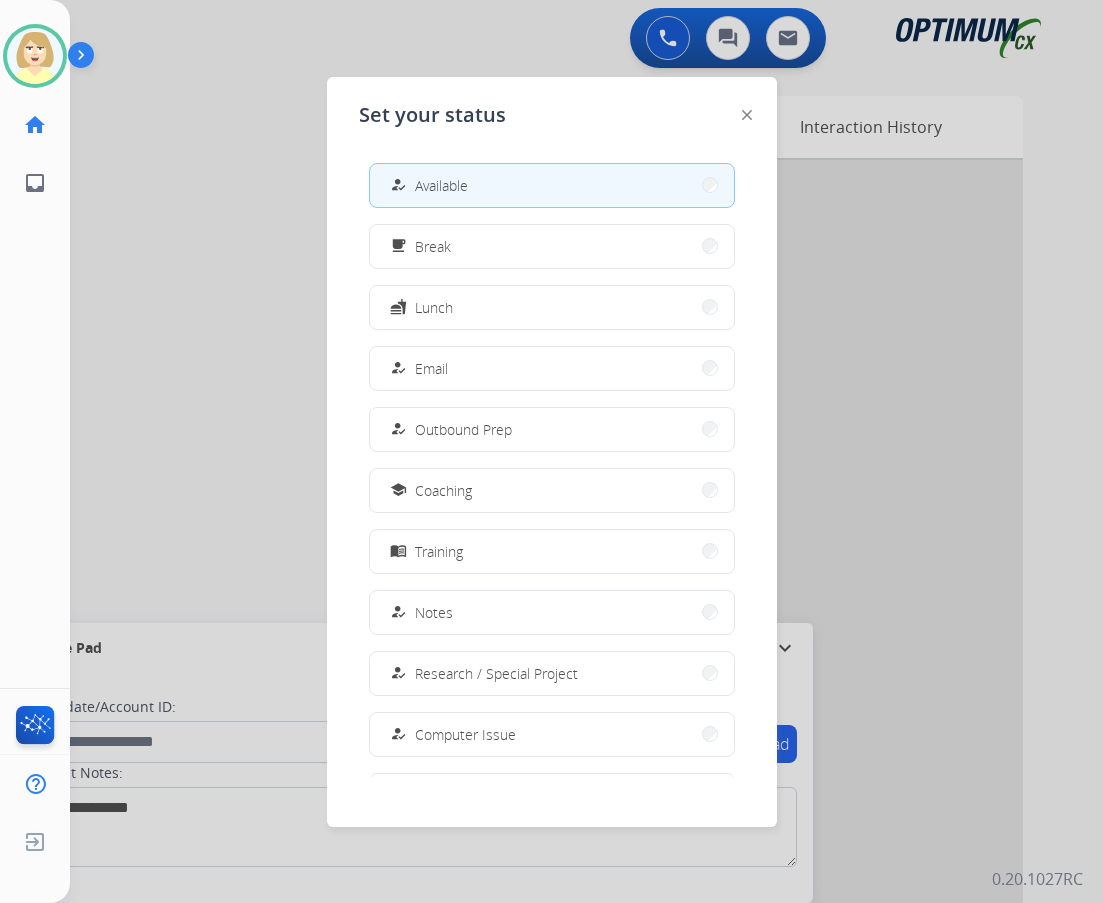 click on "free_breakfast Break" at bounding box center [418, 246] 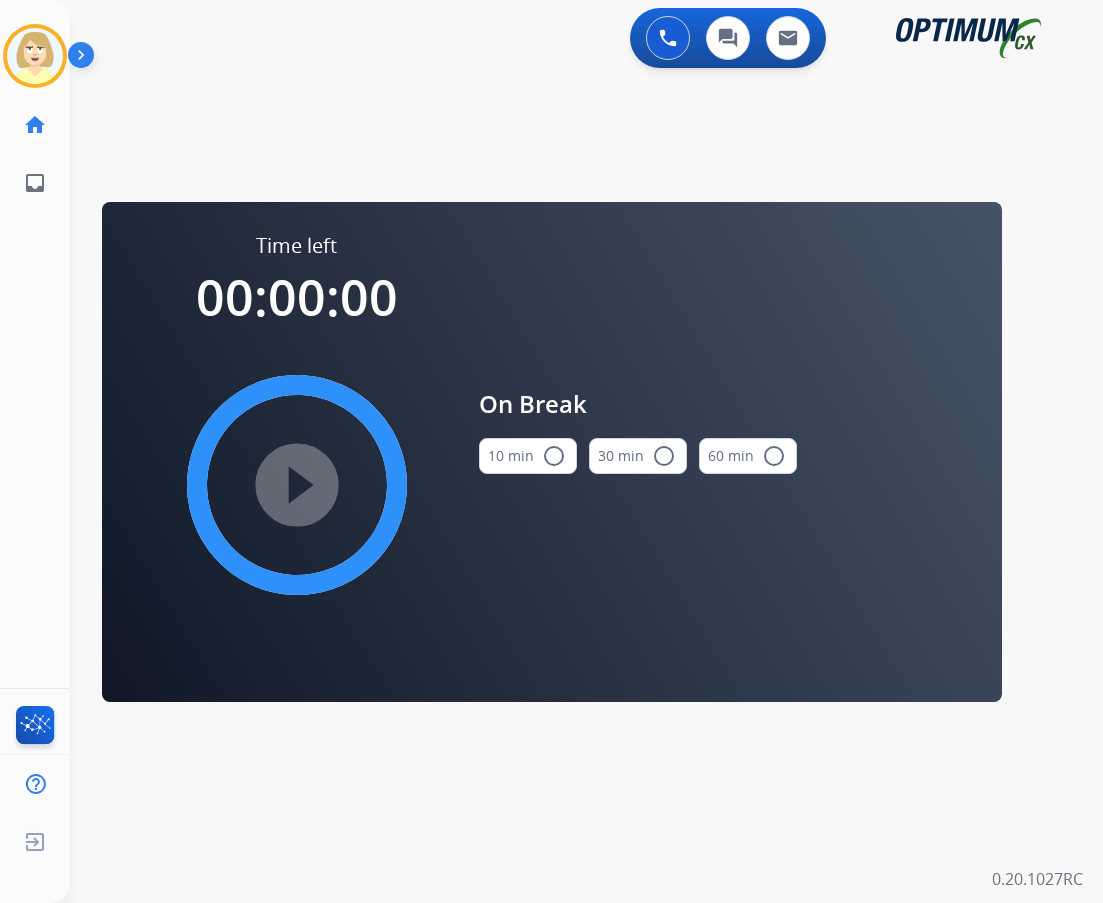 drag, startPoint x: 542, startPoint y: 453, endPoint x: 398, endPoint y: 456, distance: 144.03125 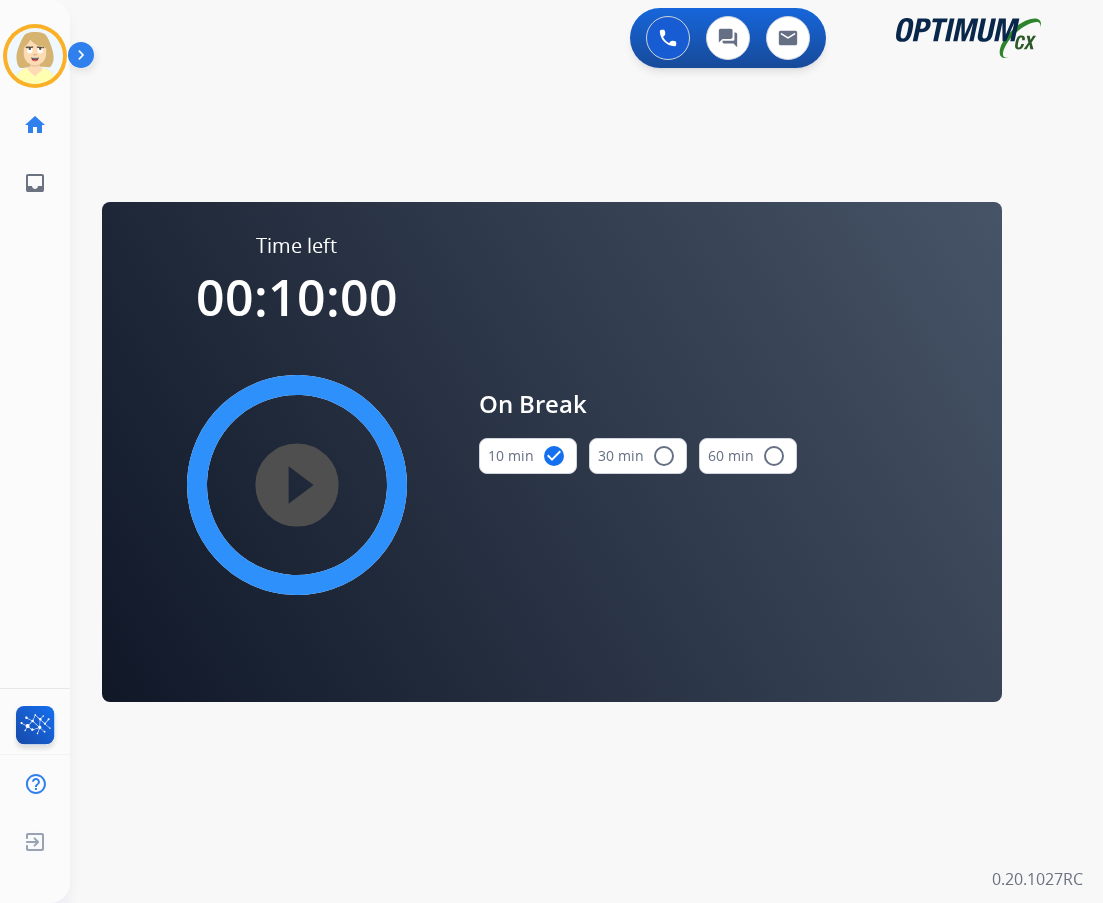 click on "play_circle_filled" at bounding box center (297, 485) 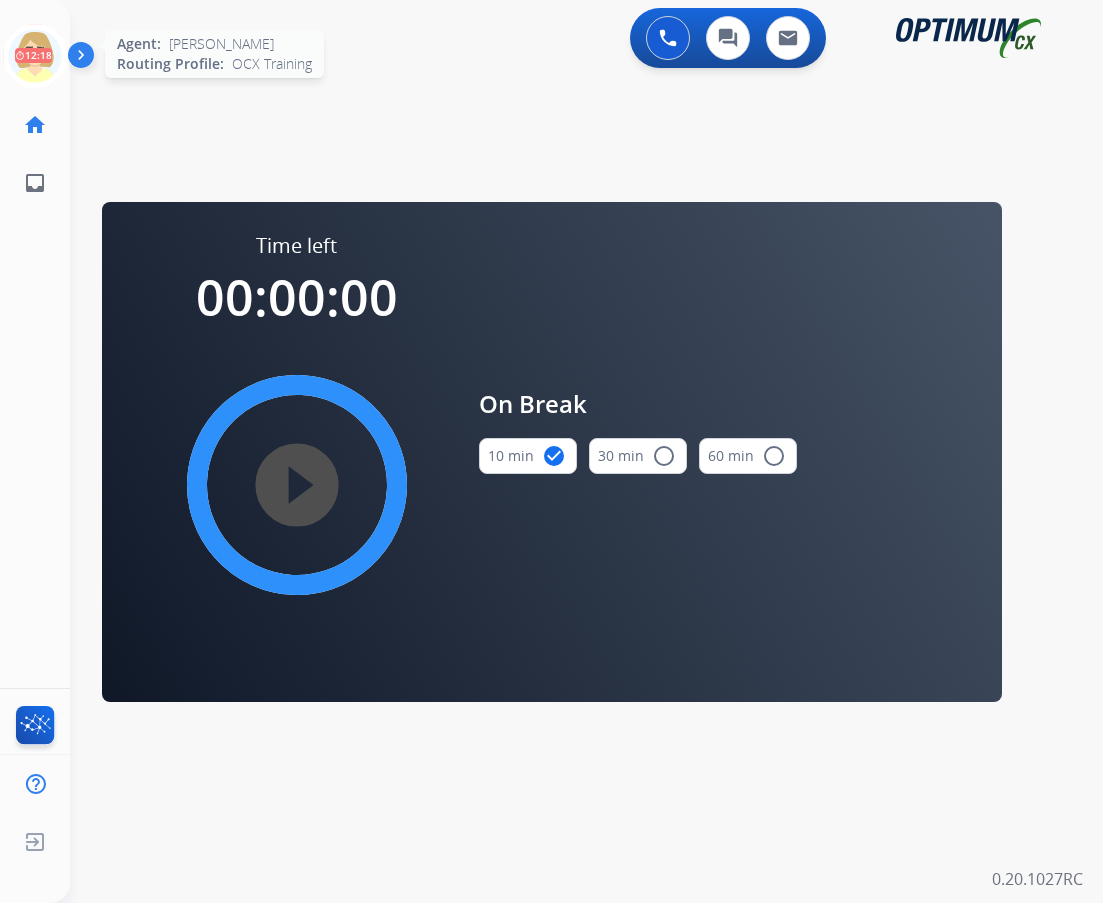 click 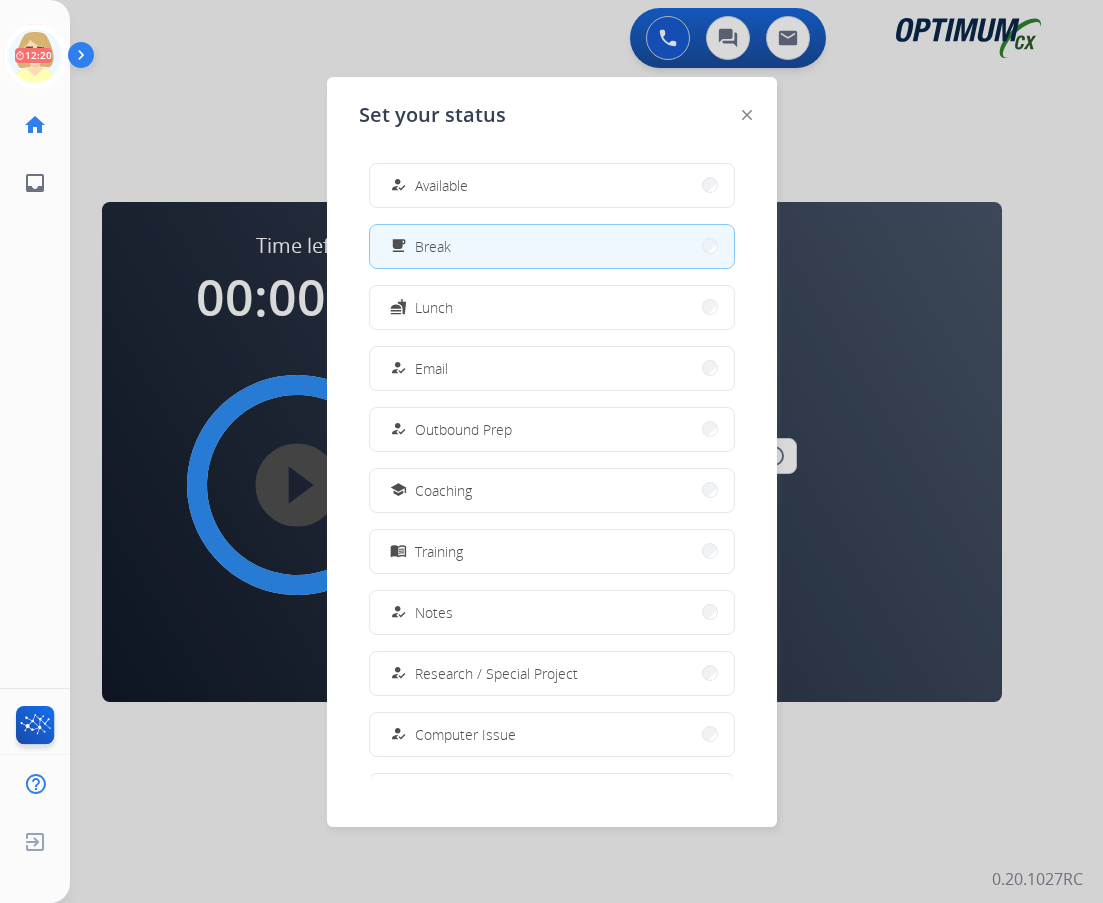 click on "Available" at bounding box center (441, 185) 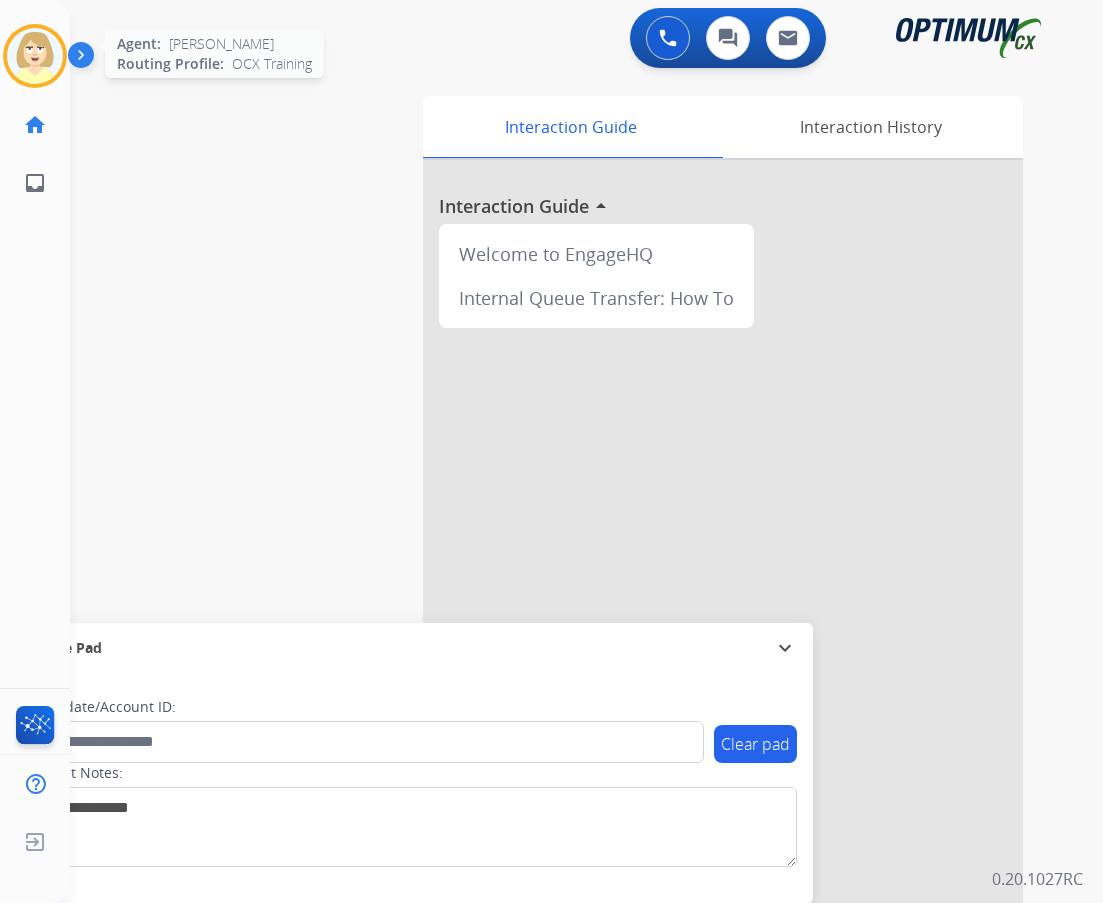 click at bounding box center [35, 56] 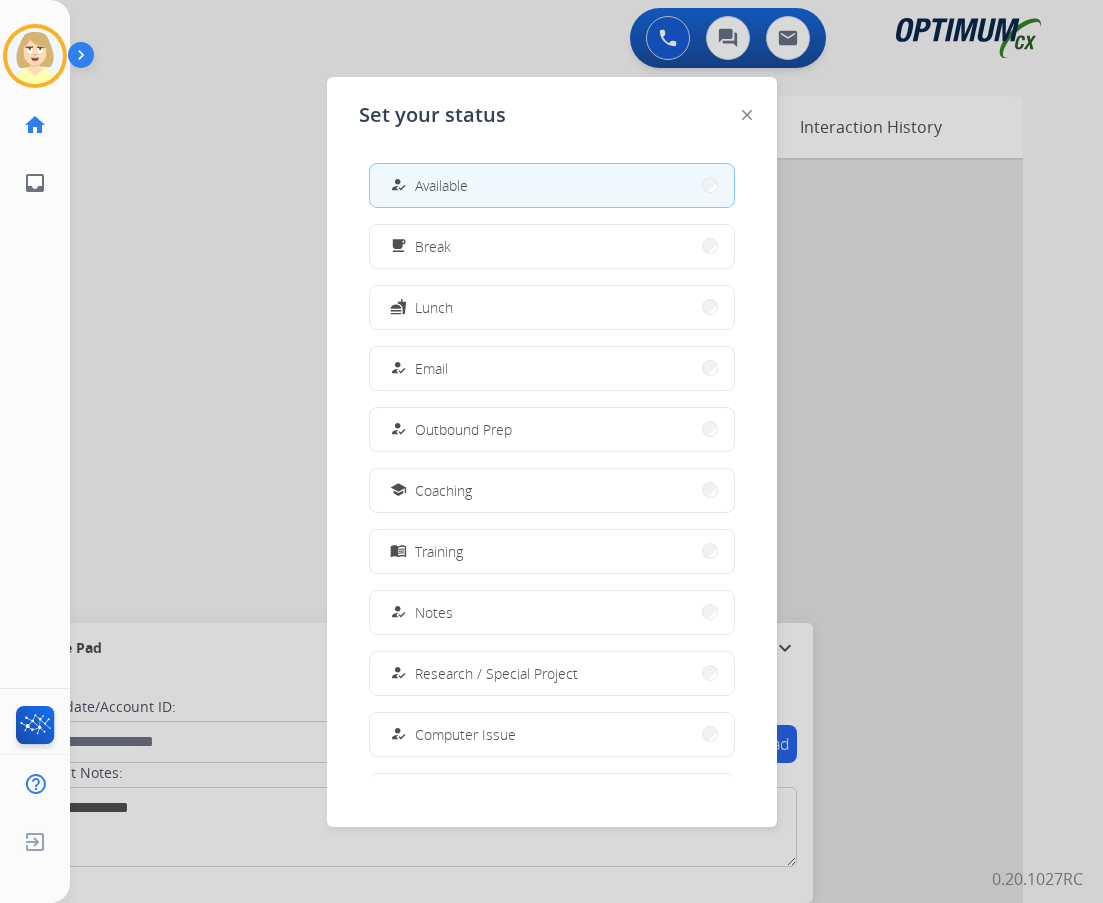 click on "Available" at bounding box center (441, 185) 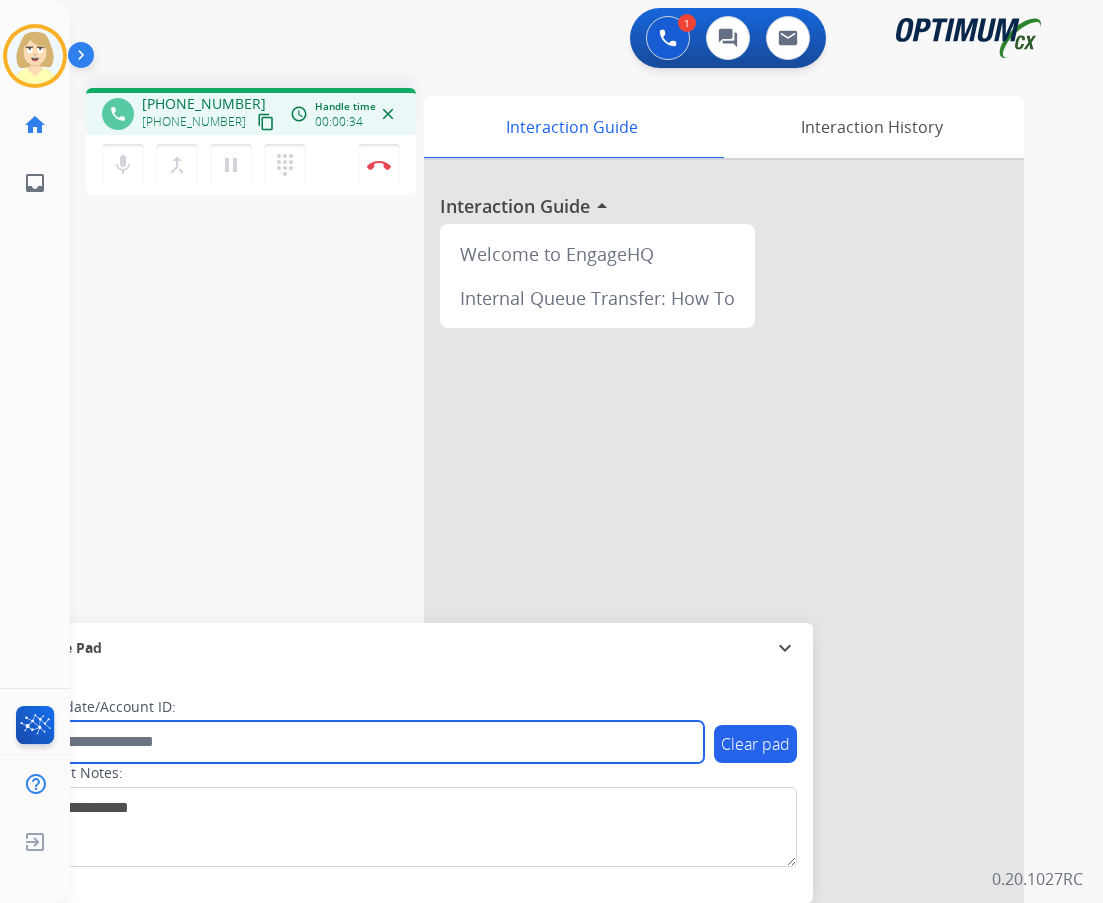 click at bounding box center (365, 742) 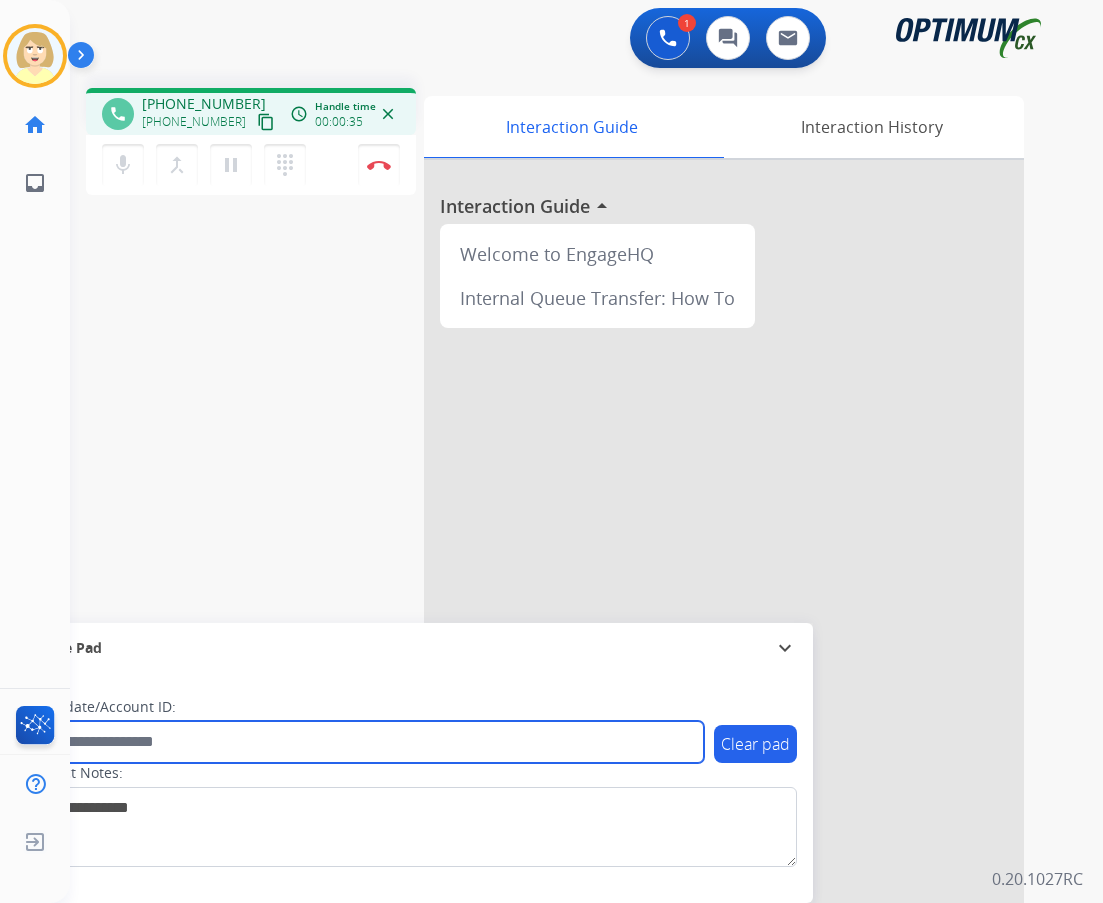 paste on "*******" 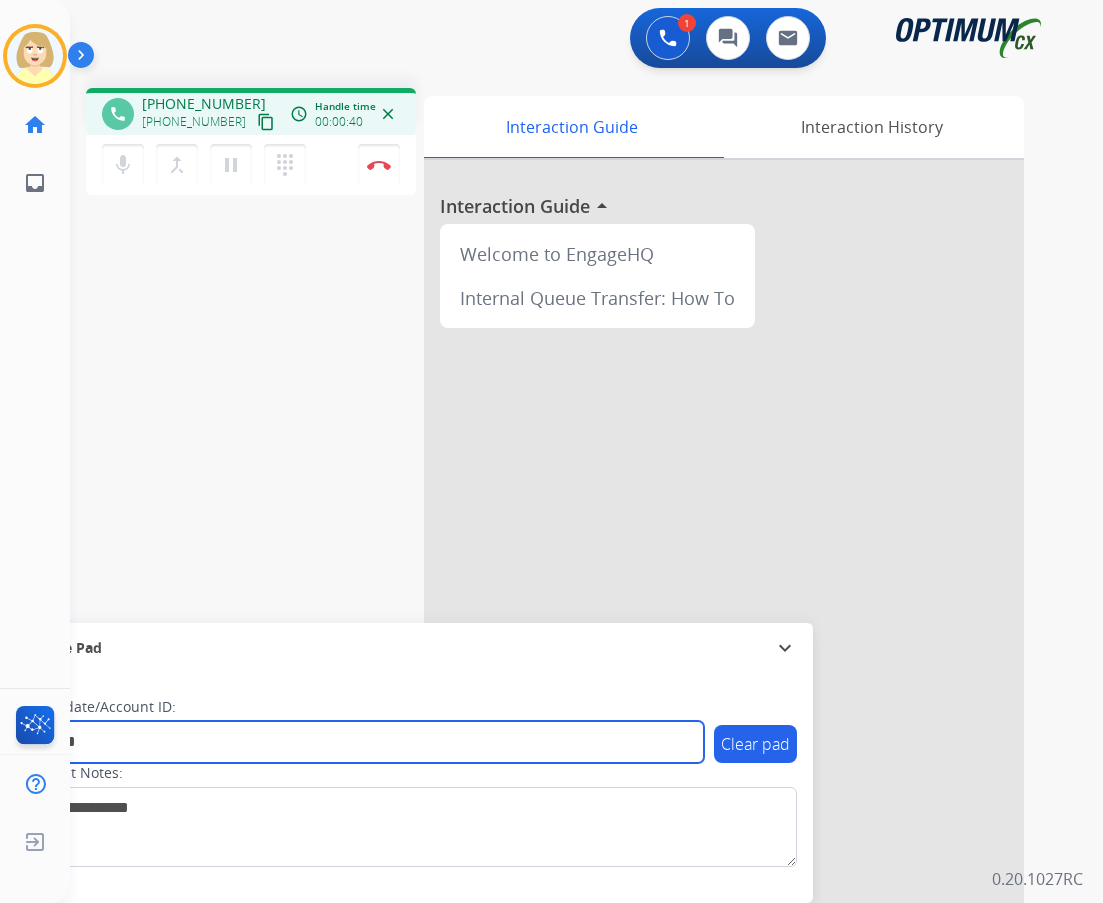 type on "*******" 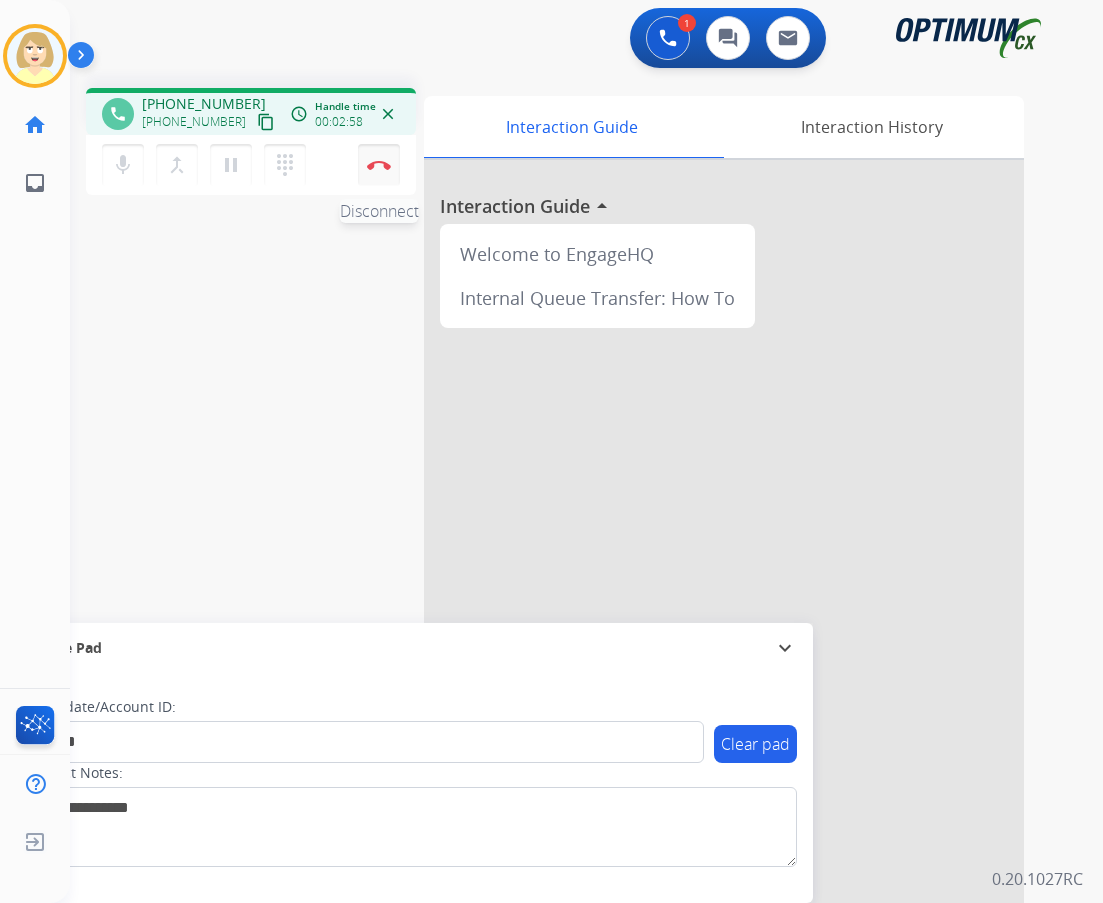 click on "Disconnect" at bounding box center [379, 165] 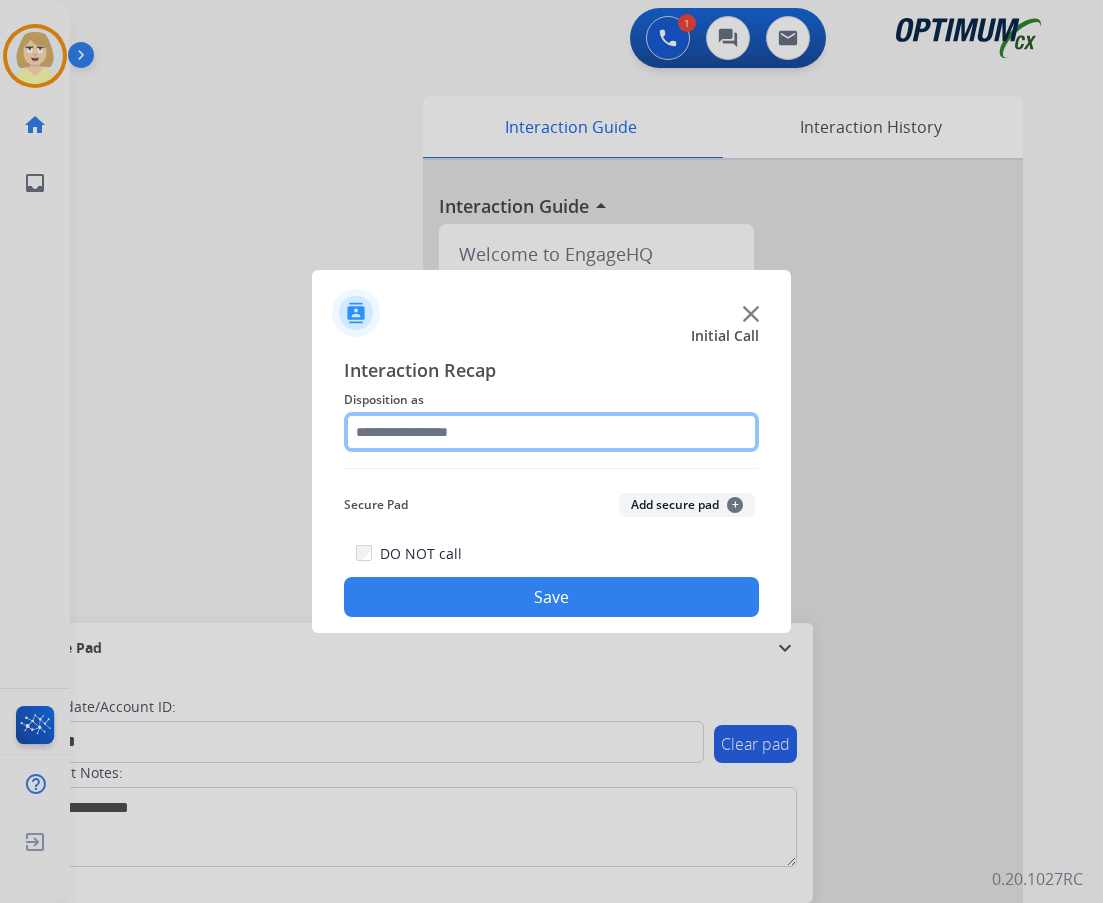 click 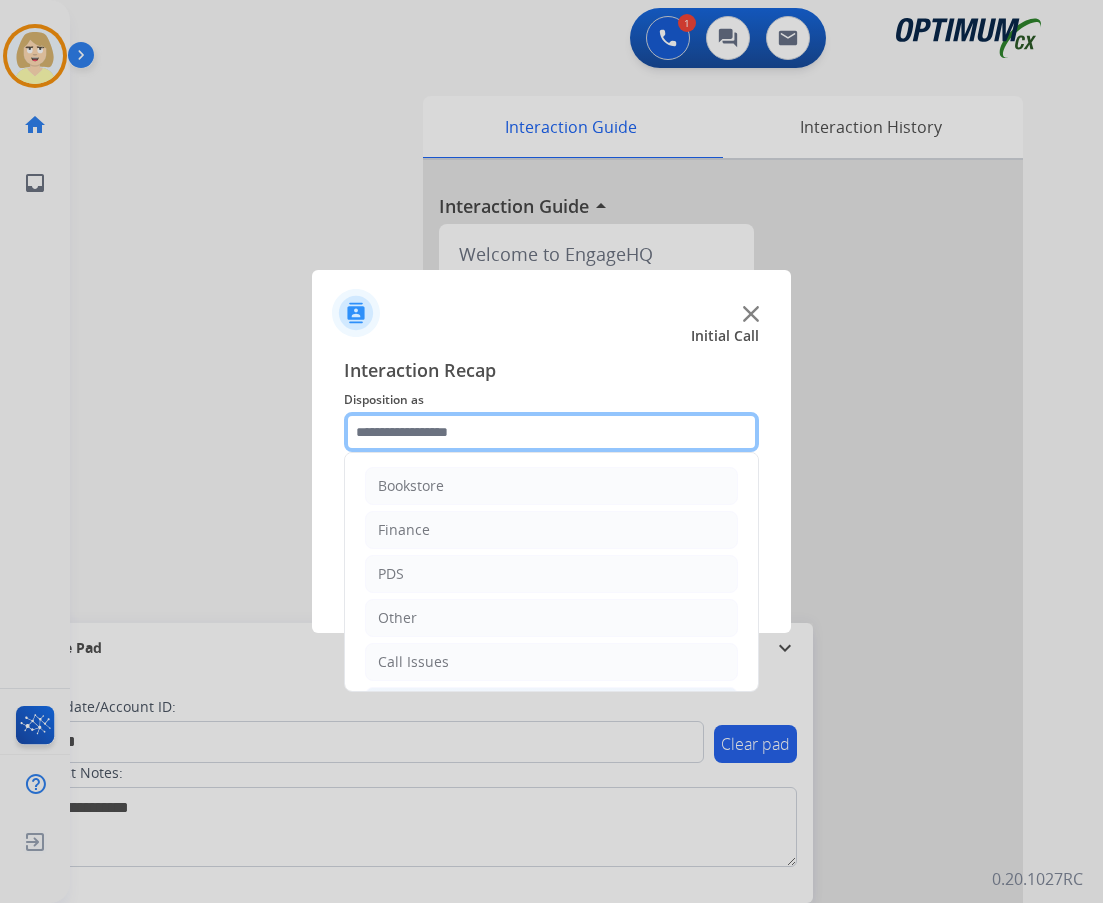 scroll, scrollTop: 136, scrollLeft: 0, axis: vertical 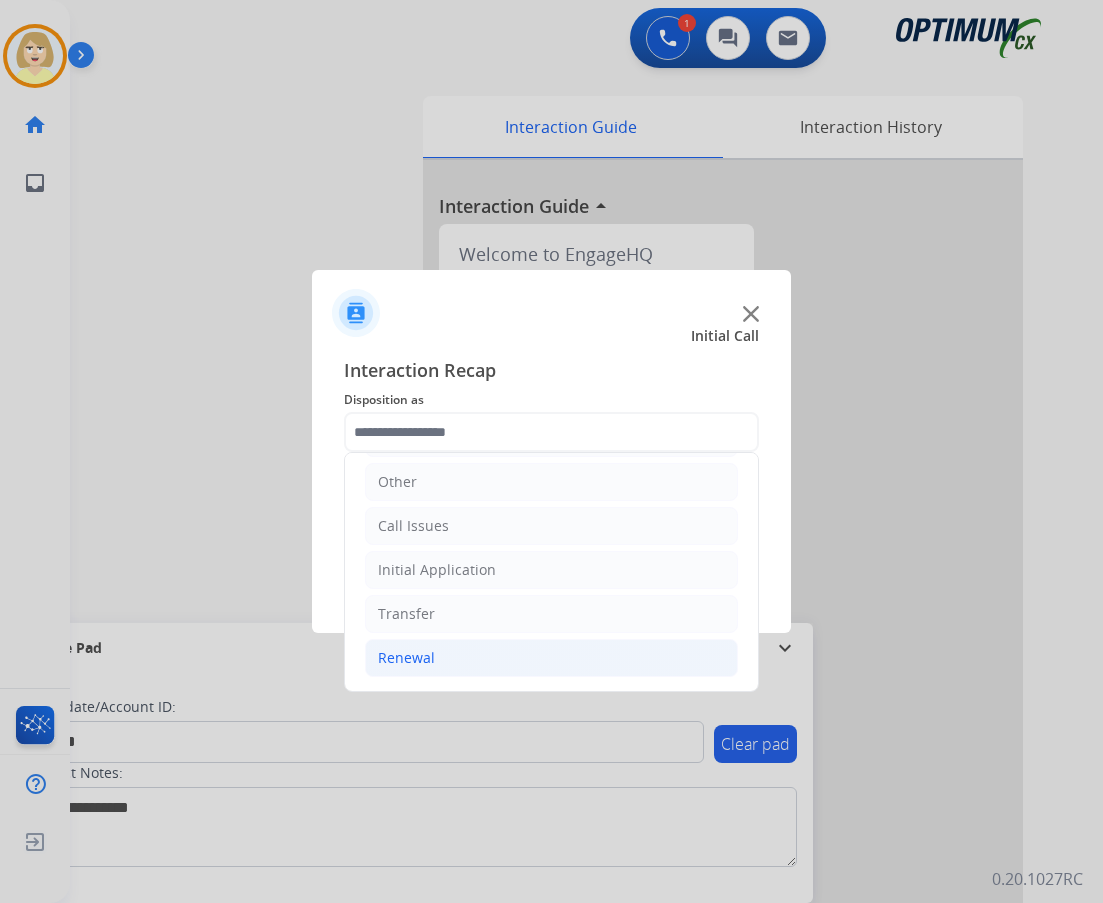 click on "Renewal" 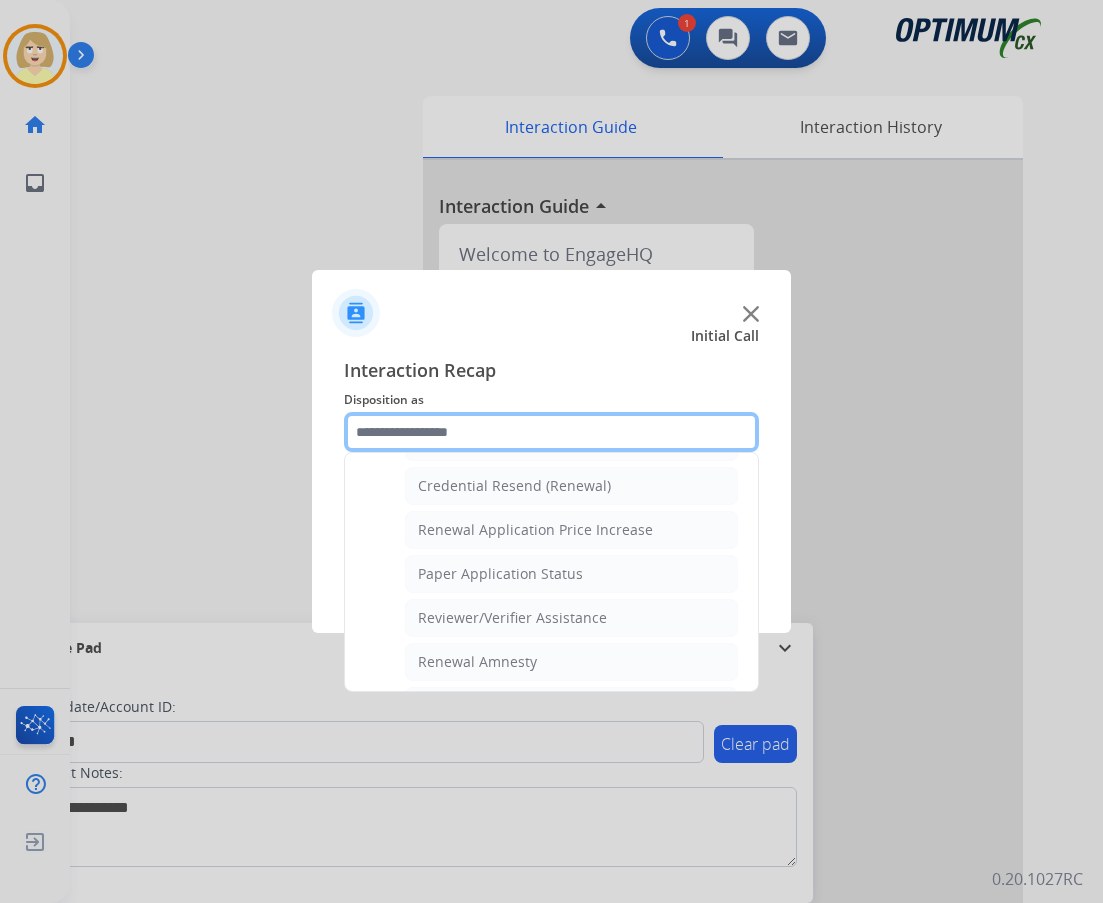 scroll, scrollTop: 736, scrollLeft: 0, axis: vertical 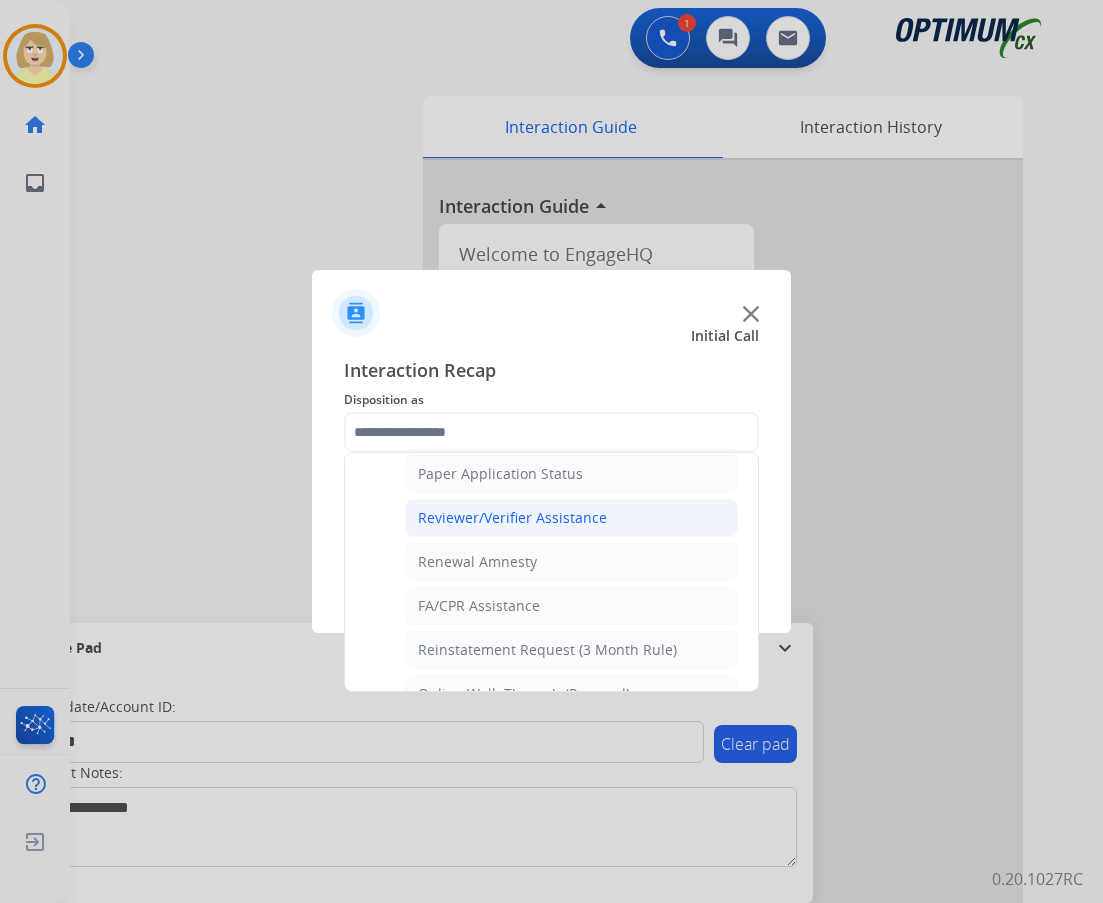 click on "Reviewer/Verifier Assistance" 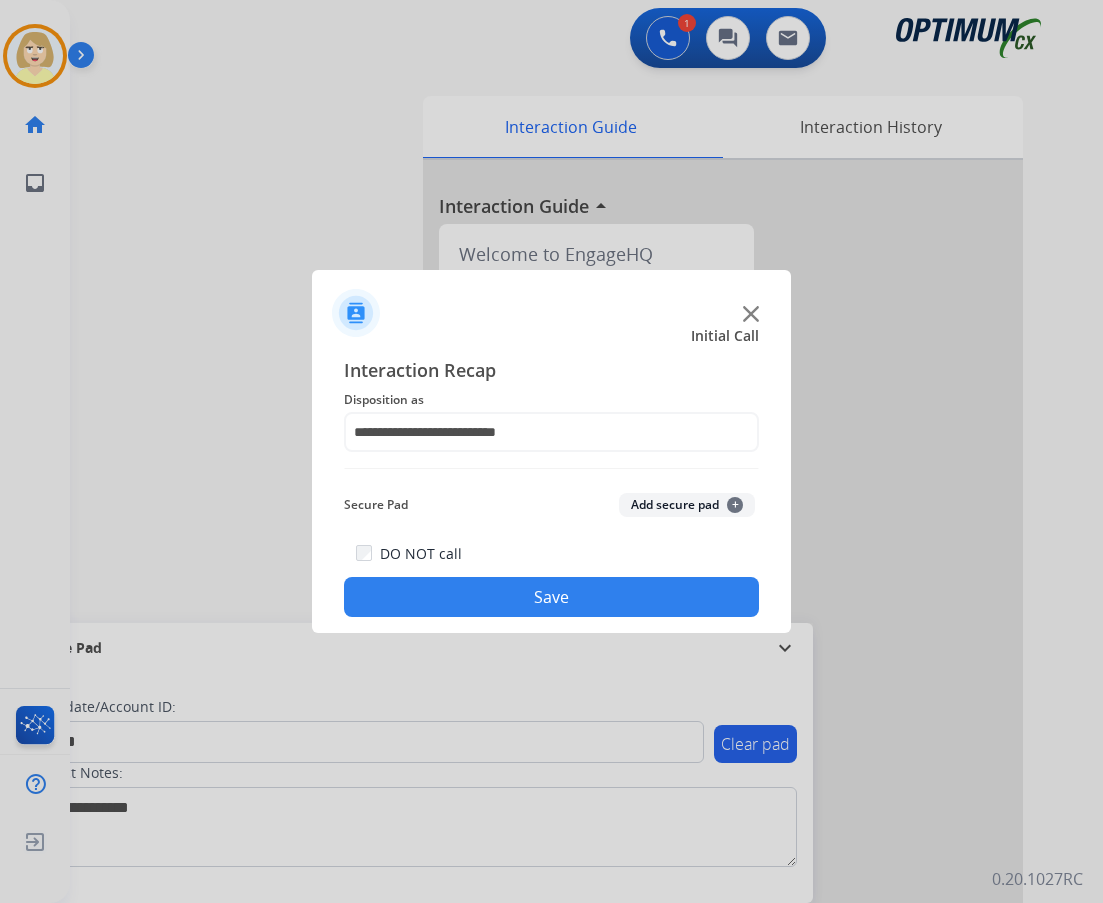 click on "Add secure pad  +" 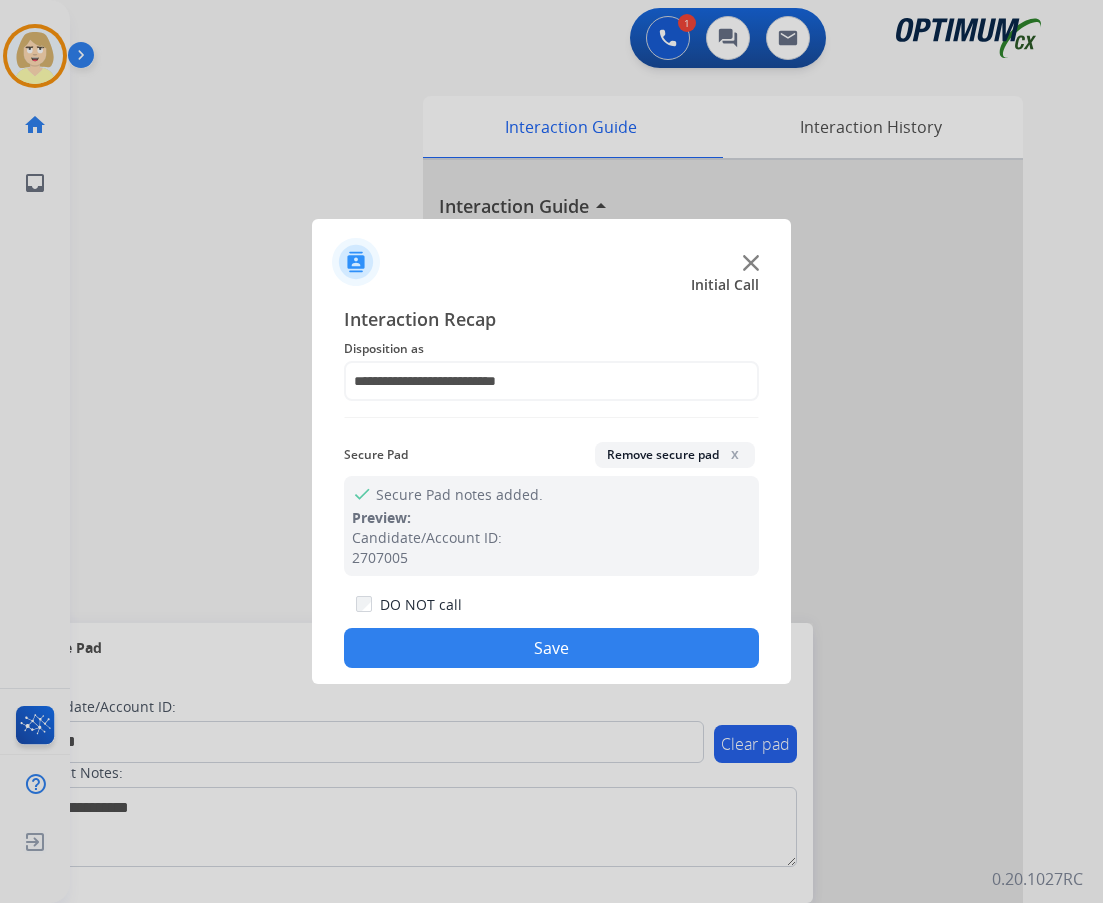 click on "Save" 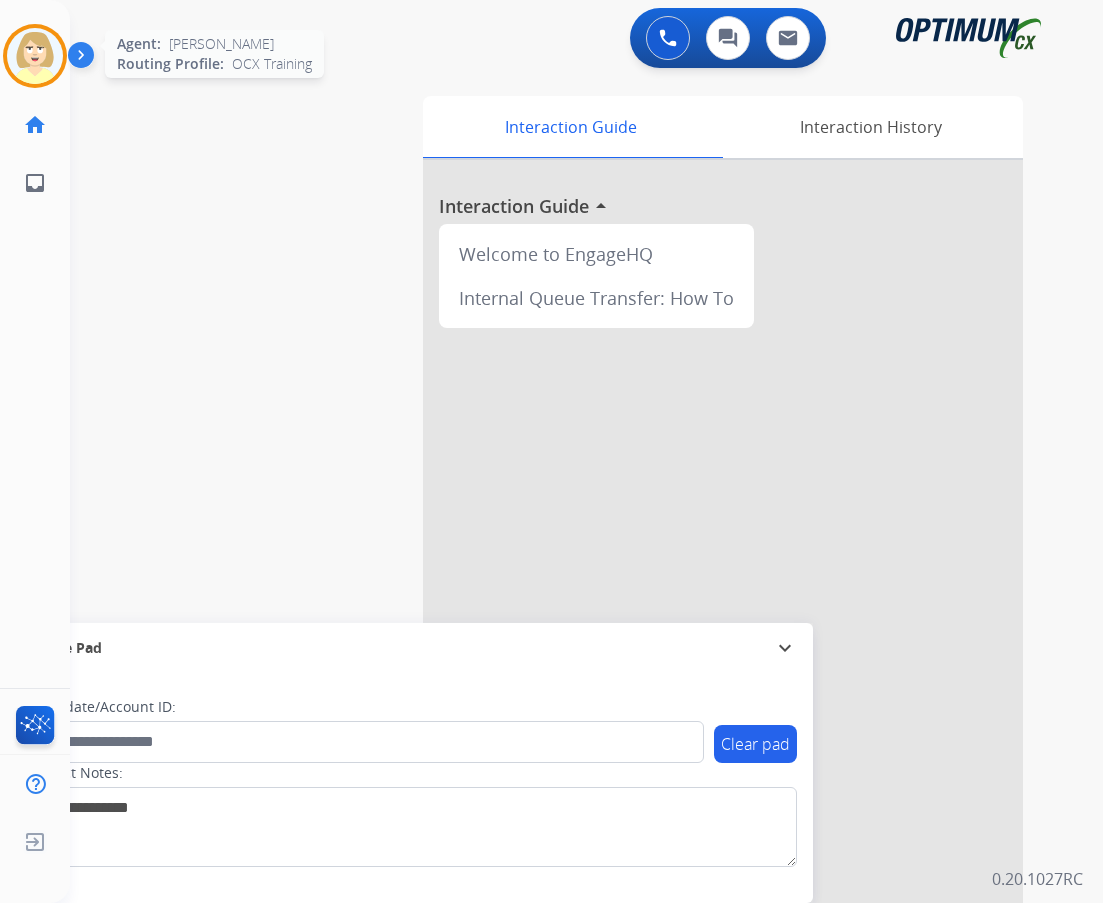 click at bounding box center (35, 56) 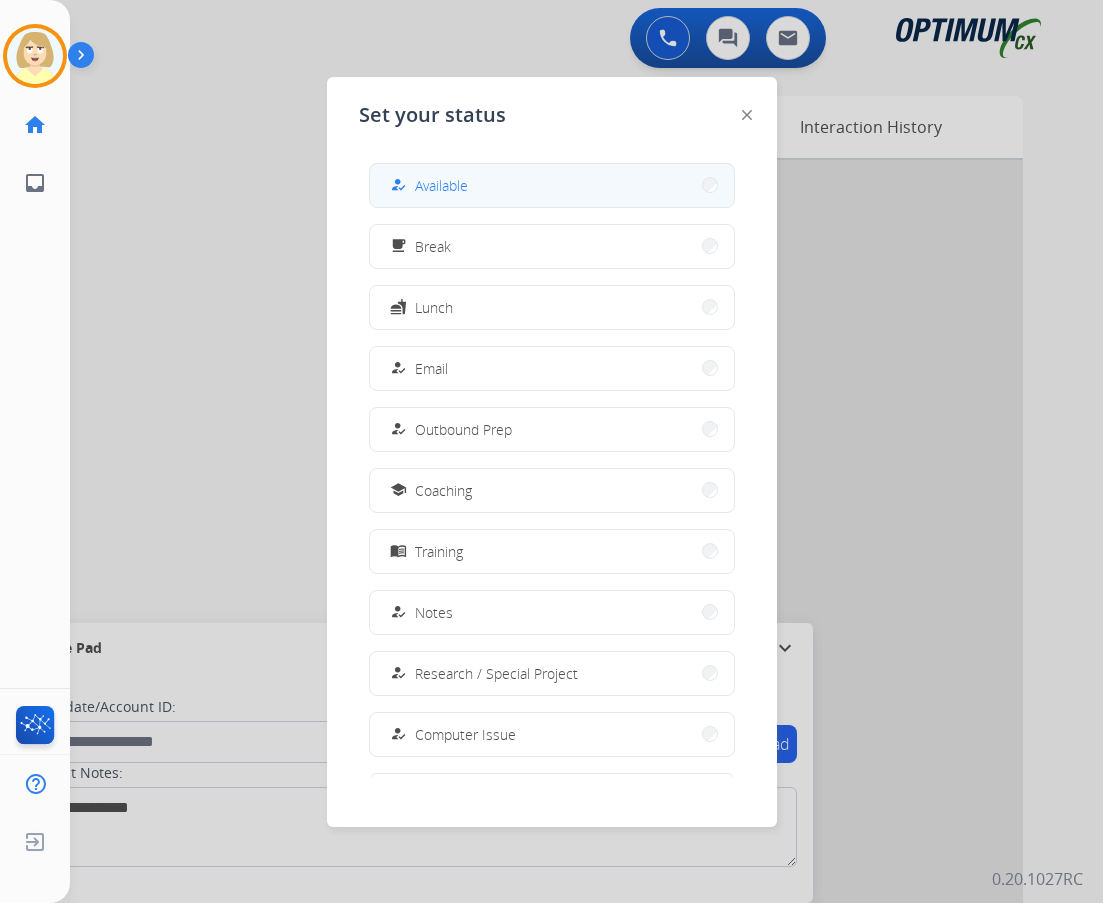 click on "Available" at bounding box center [441, 185] 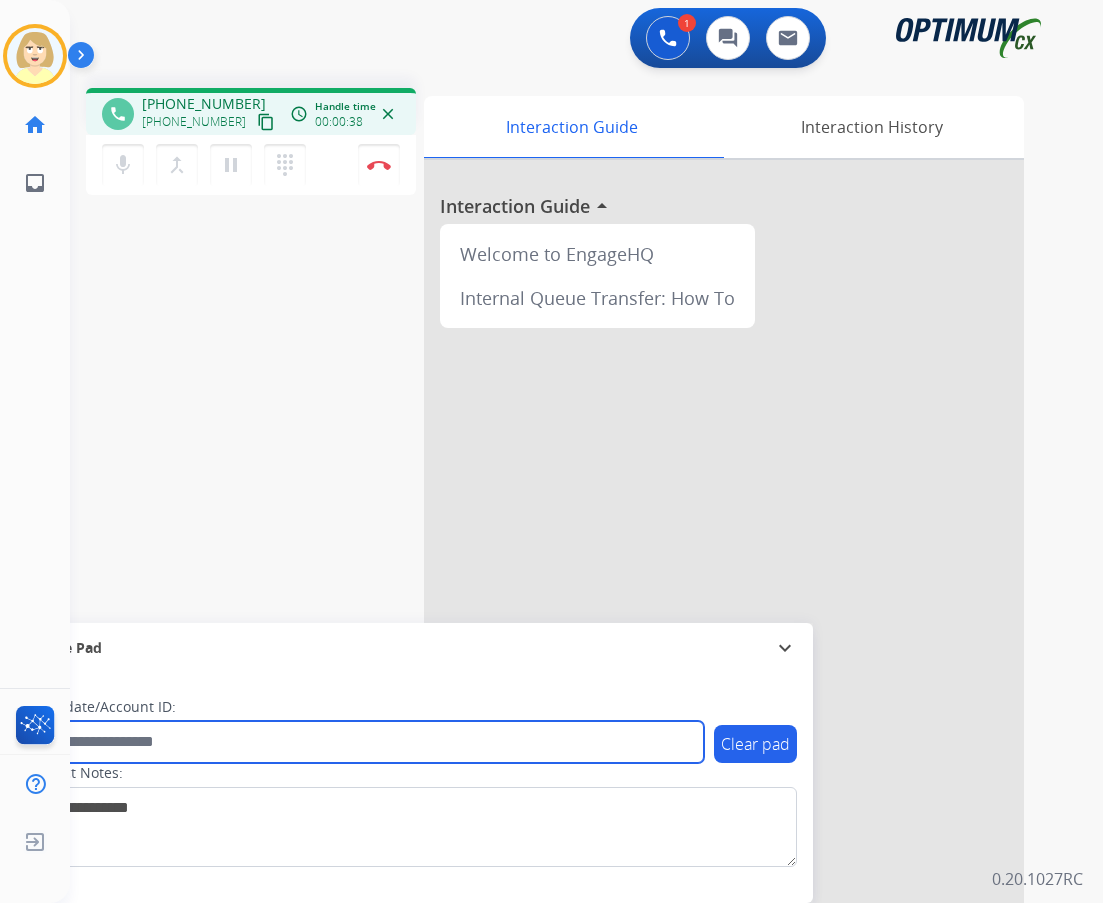 click at bounding box center (365, 742) 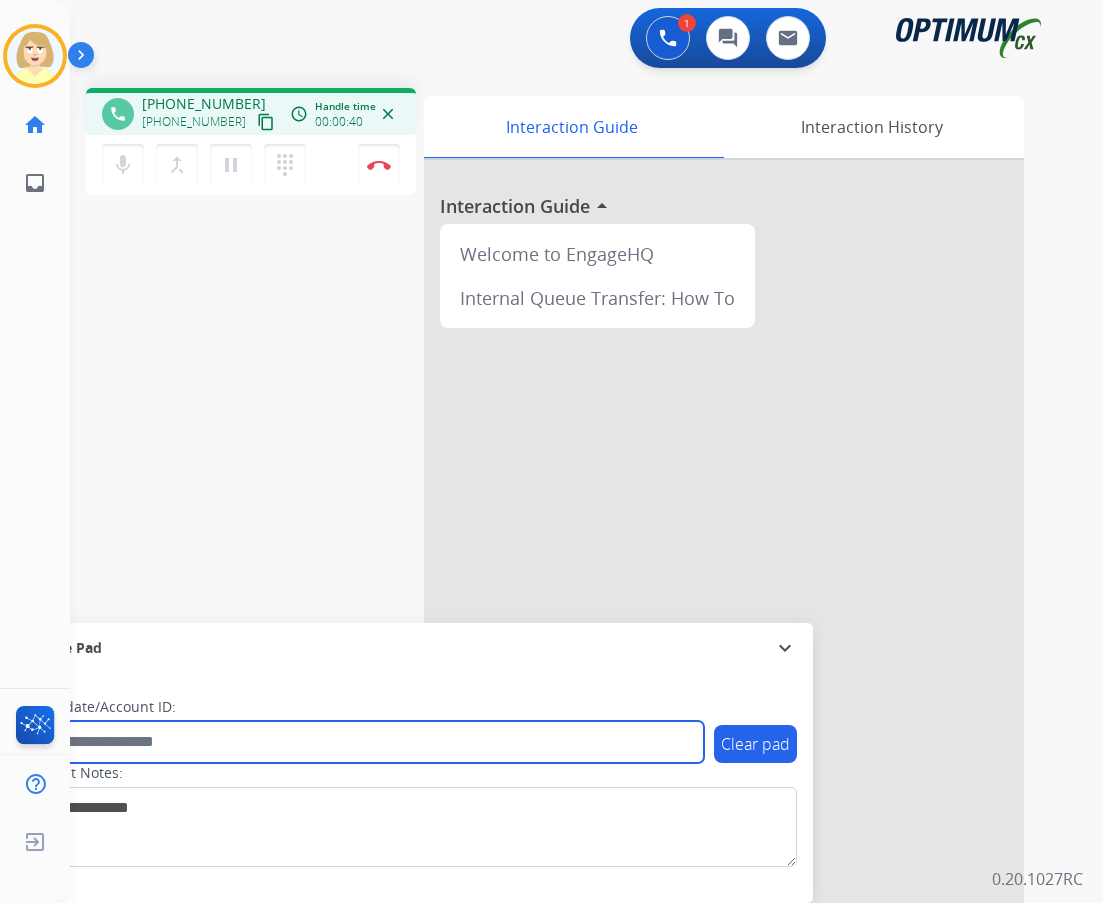 paste on "*******" 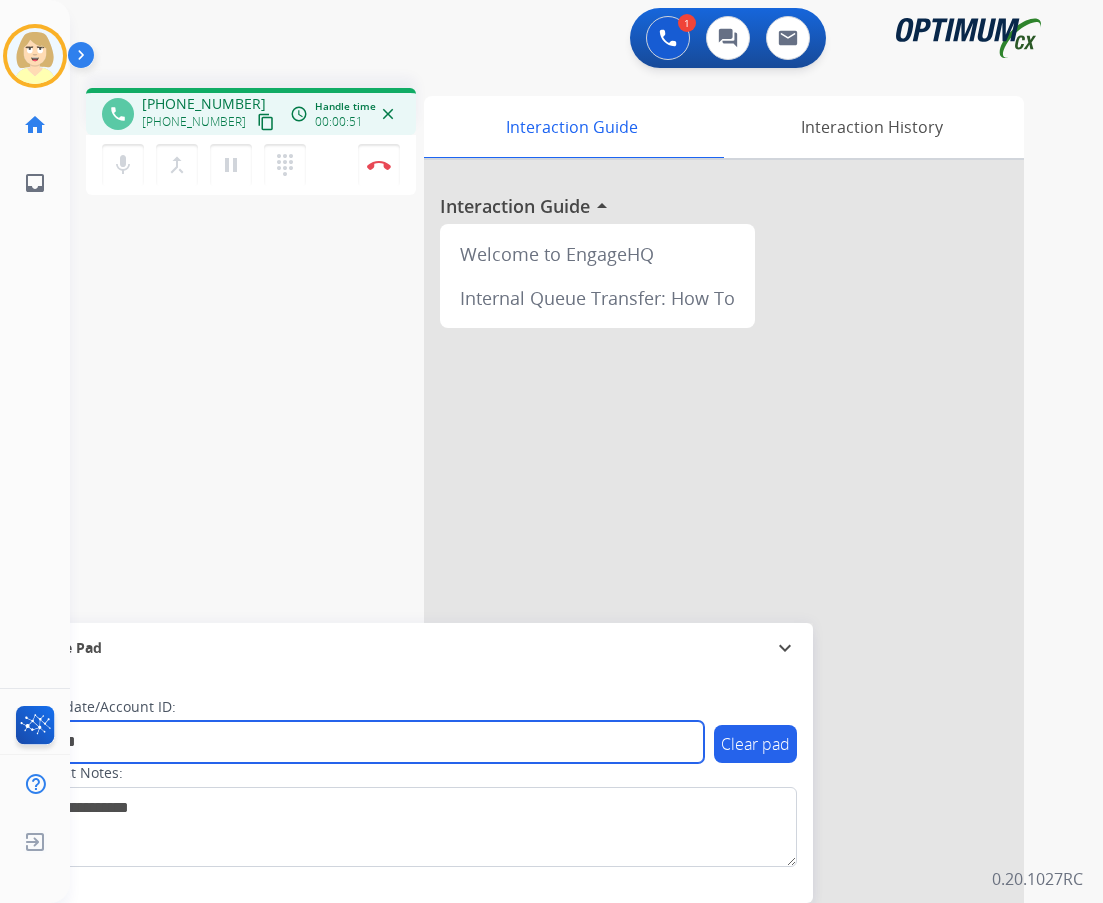 type on "*******" 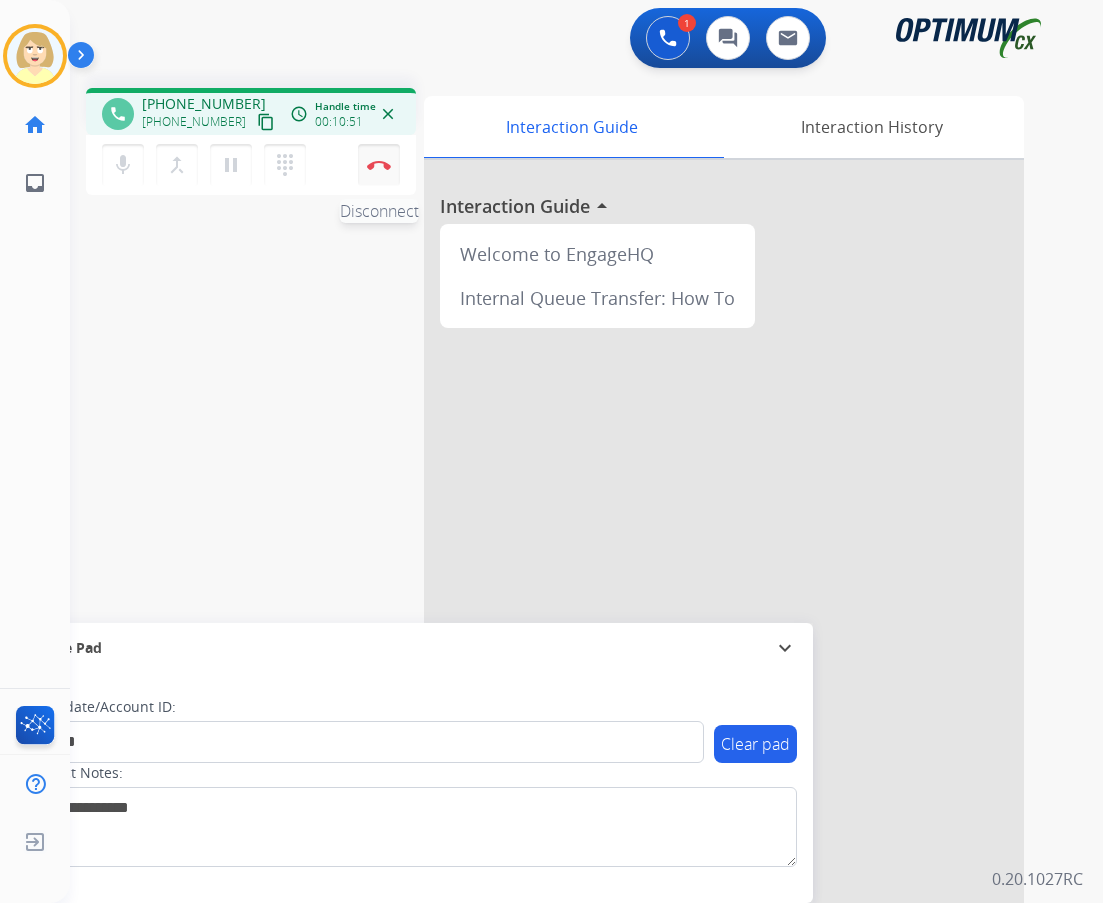 click on "Disconnect" at bounding box center (379, 165) 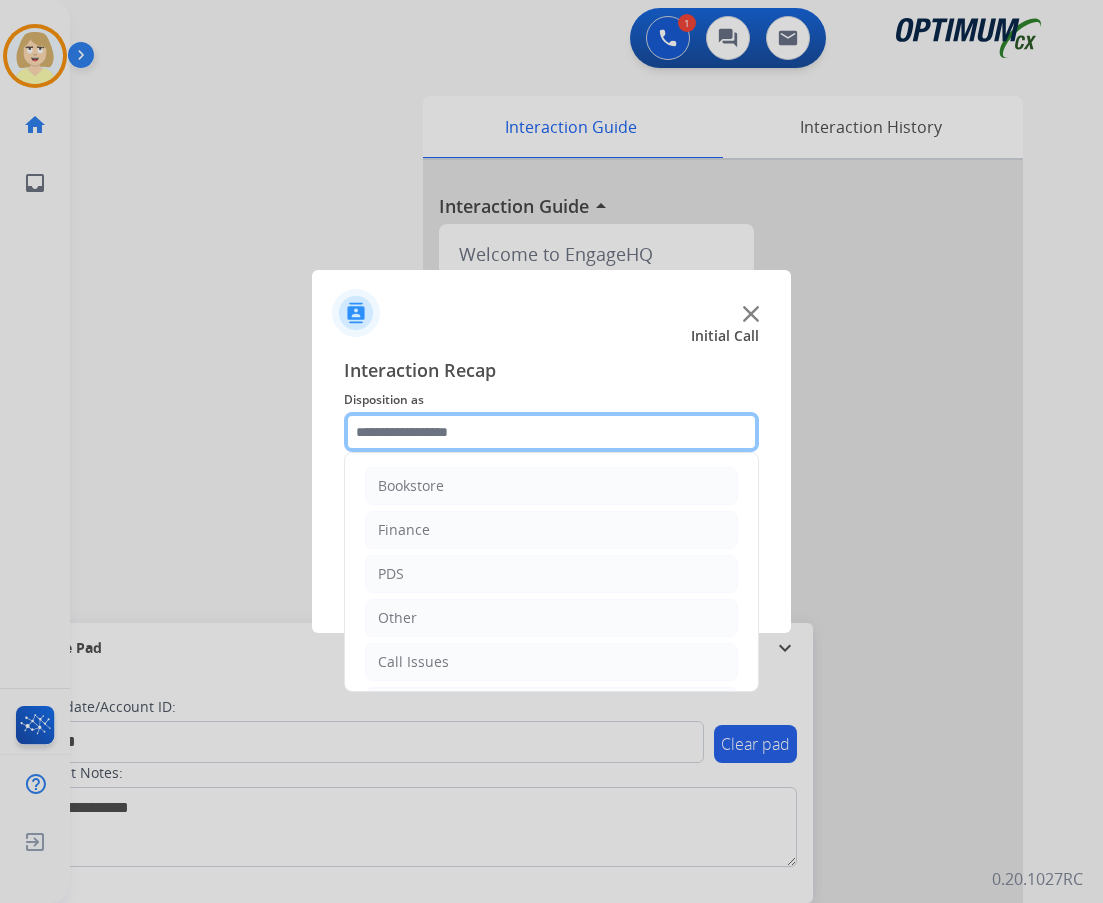 click 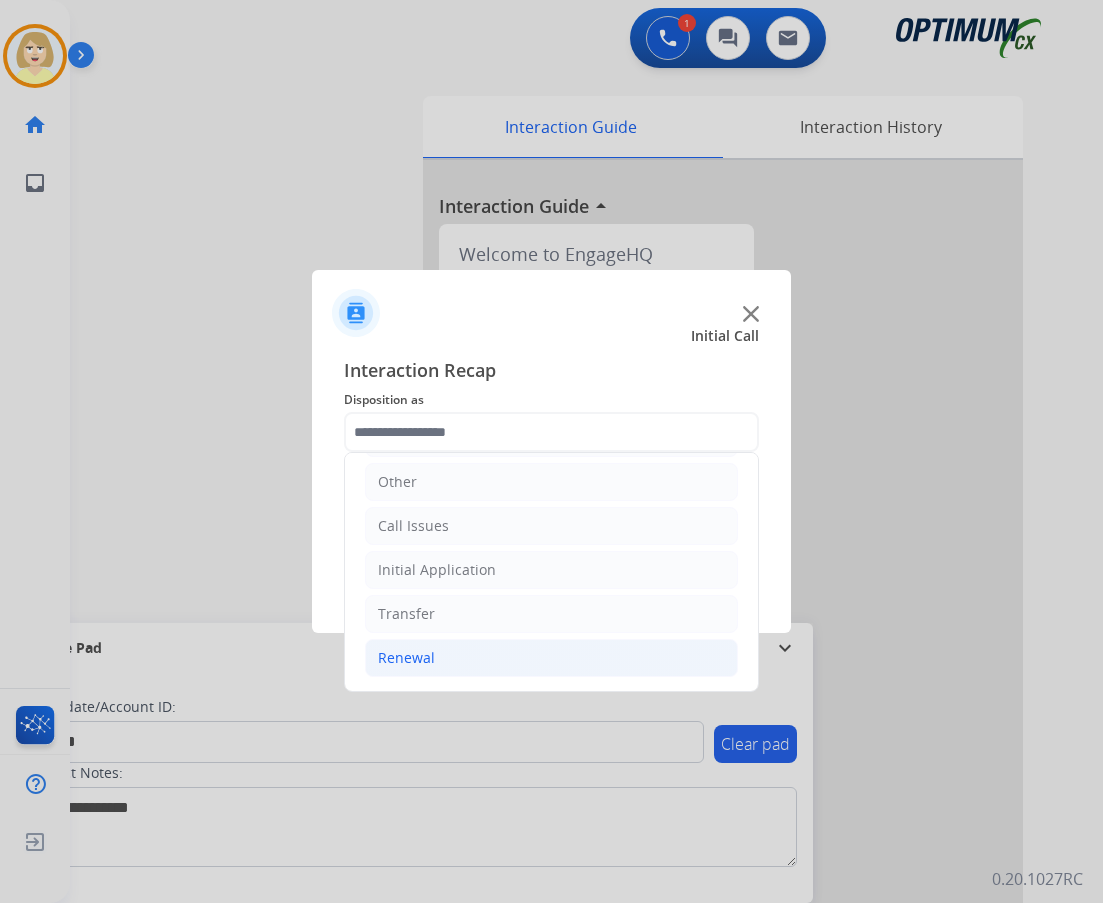 click on "Renewal" 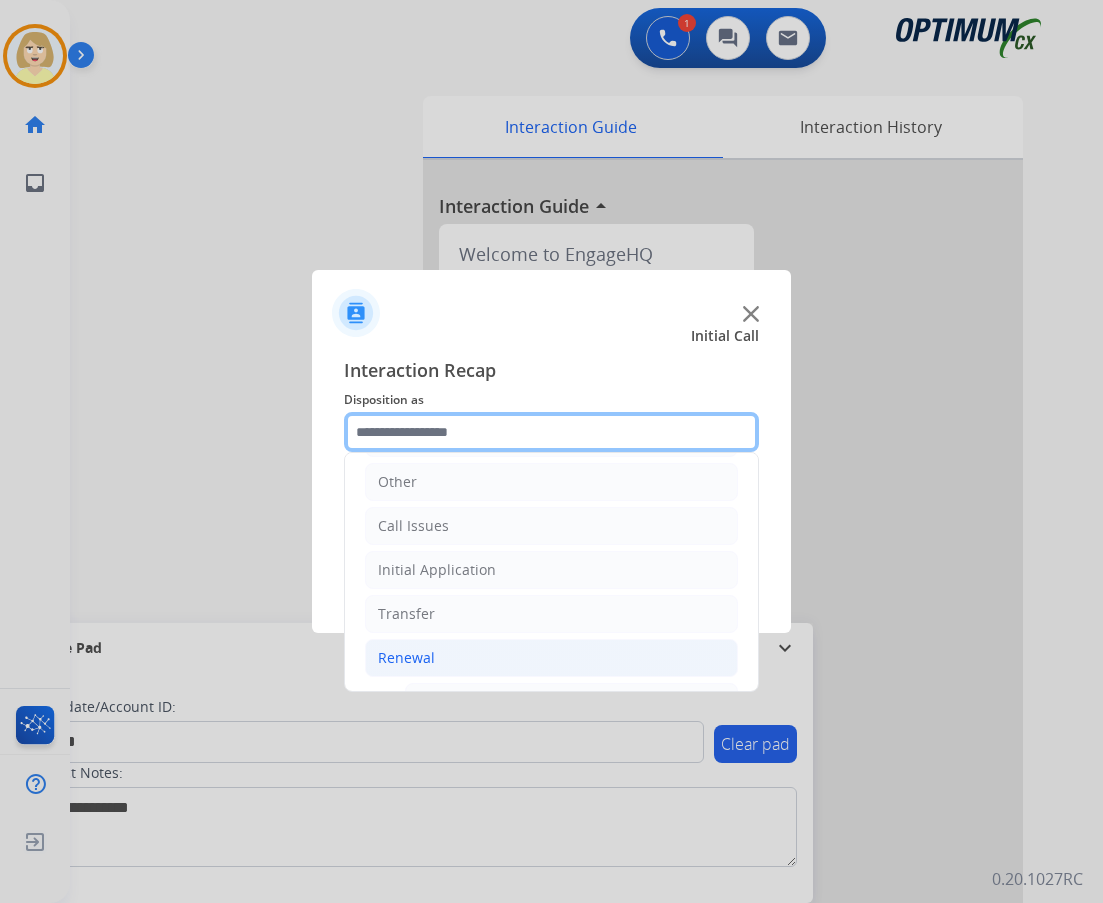 scroll, scrollTop: 536, scrollLeft: 0, axis: vertical 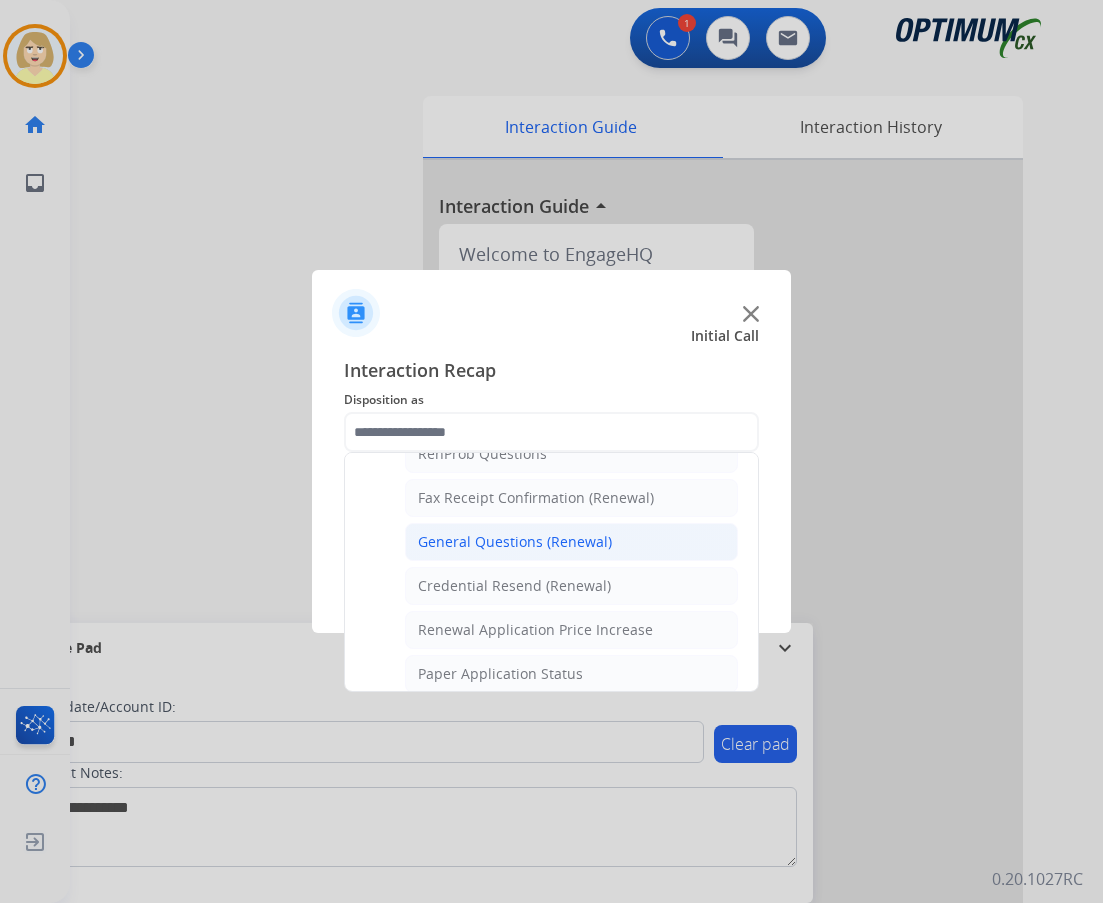 click on "General Questions (Renewal)" 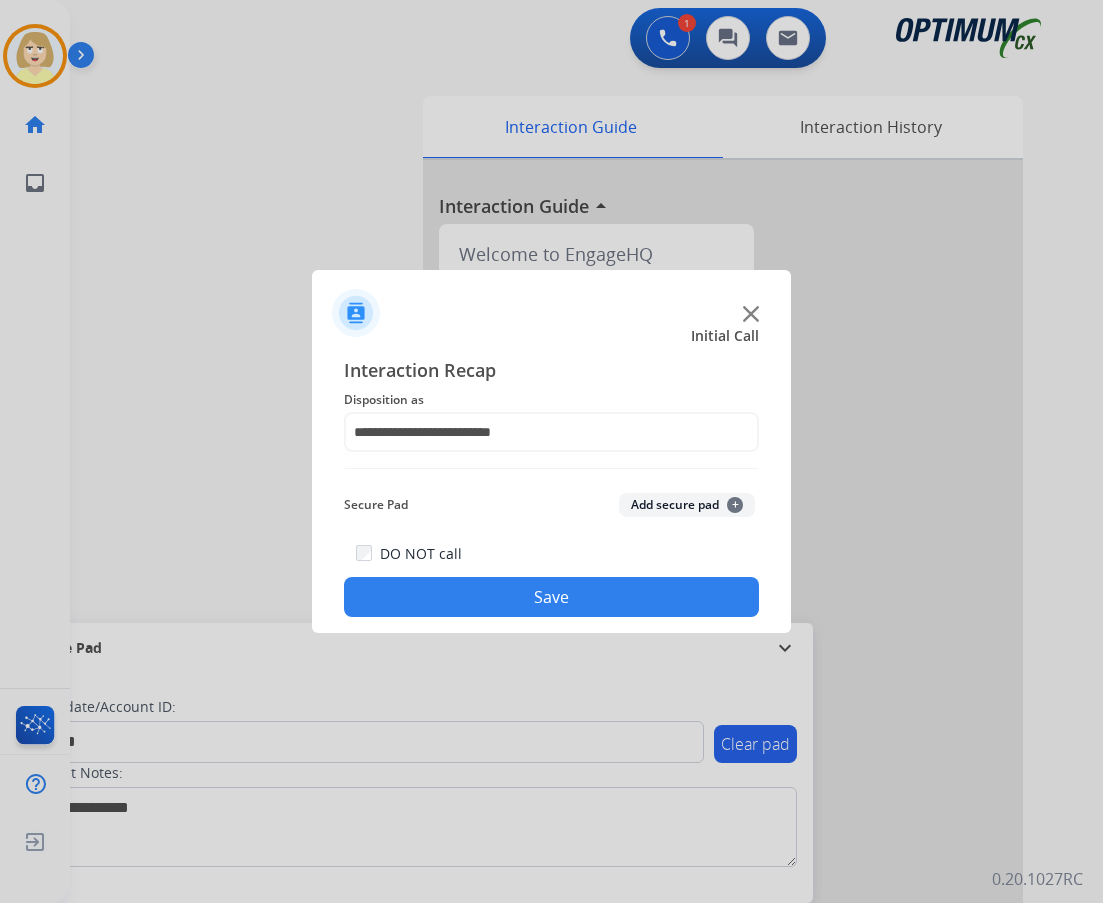 click on "Add secure pad  +" 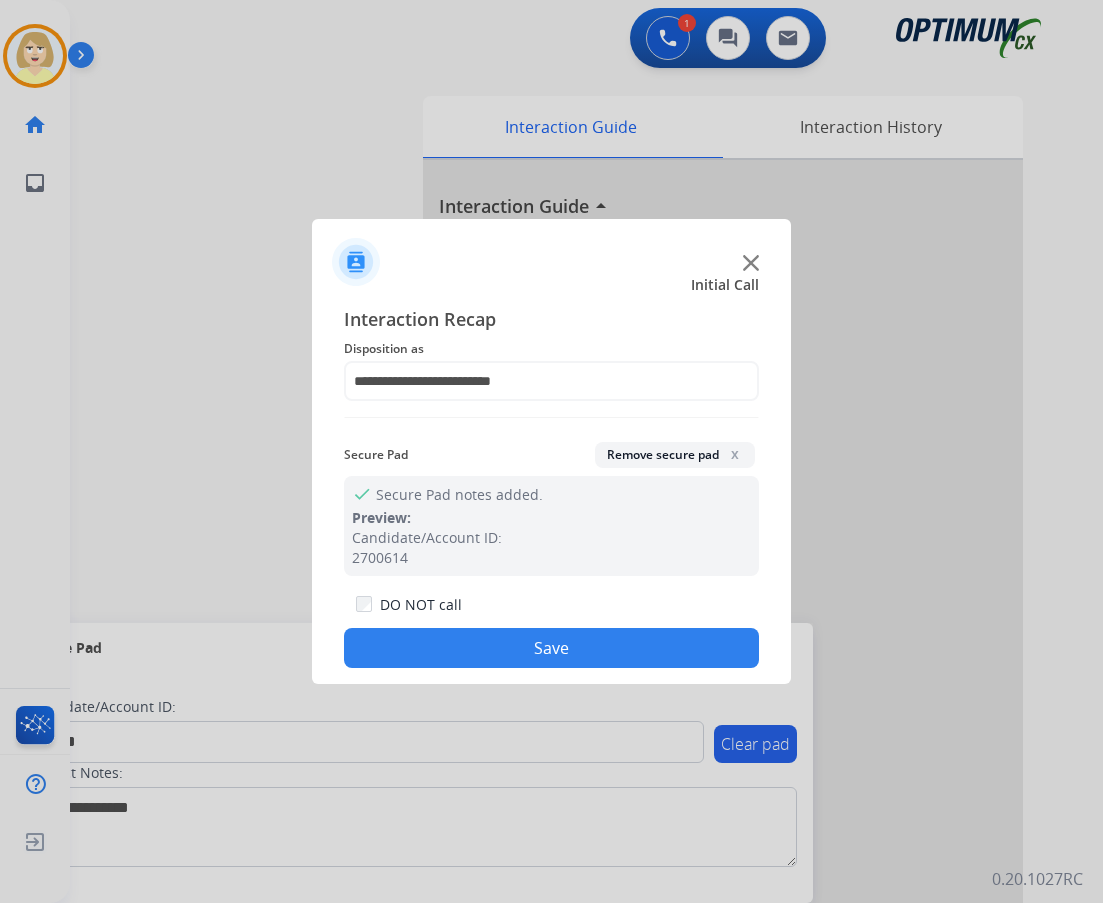 drag, startPoint x: 510, startPoint y: 648, endPoint x: 23, endPoint y: 560, distance: 494.88684 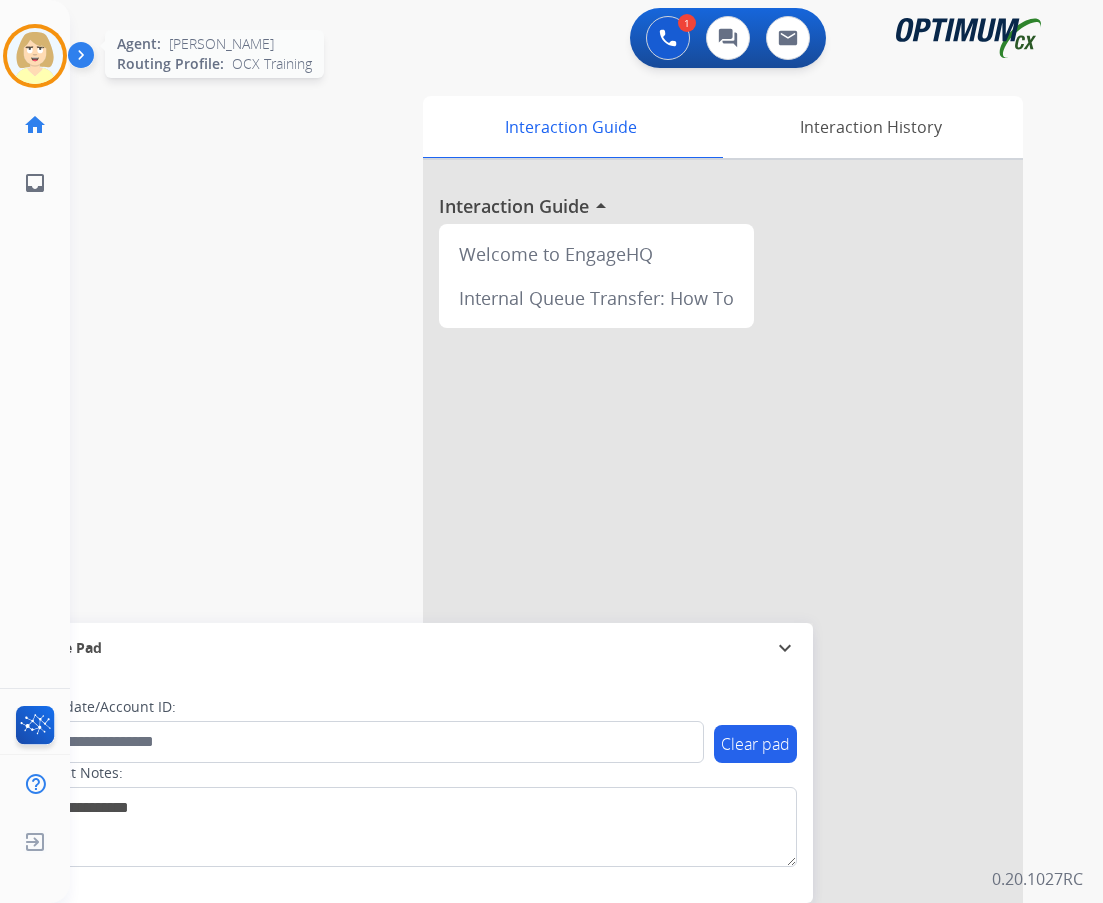 click at bounding box center [35, 56] 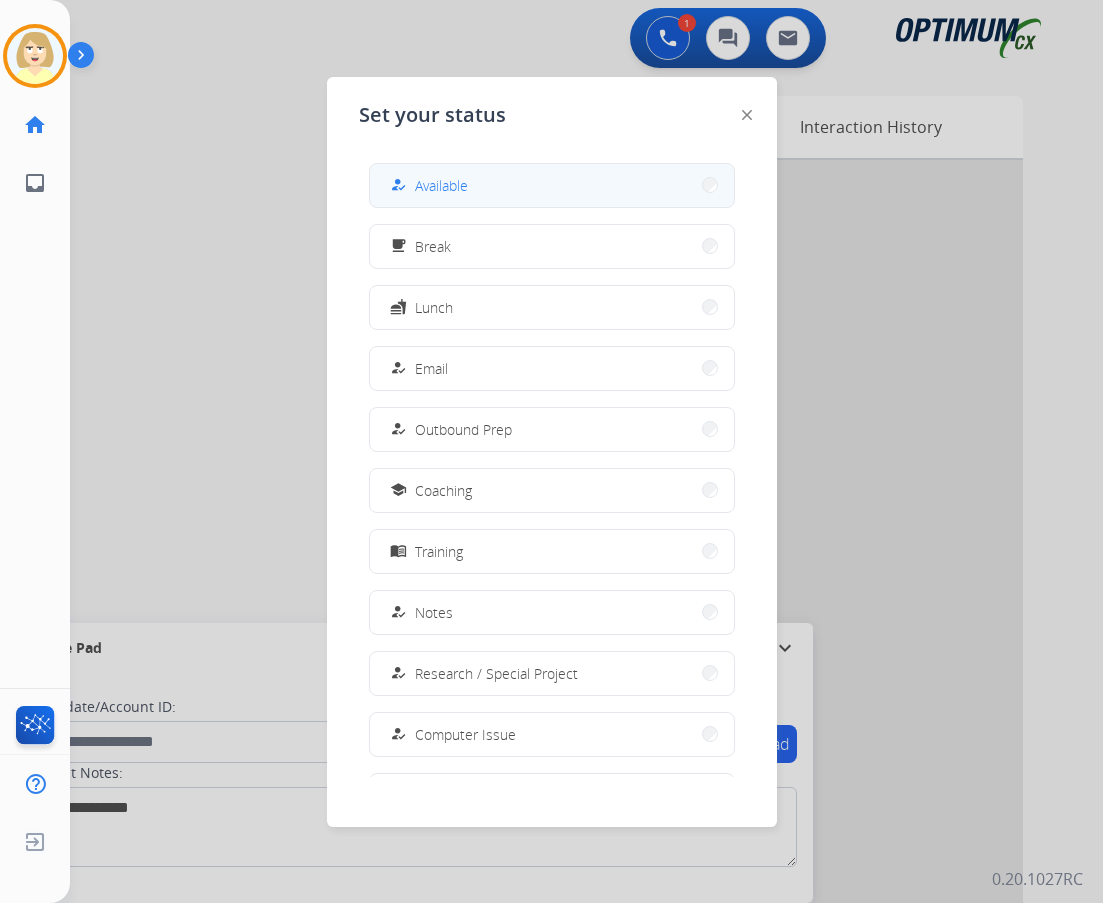 click on "Available" at bounding box center [441, 185] 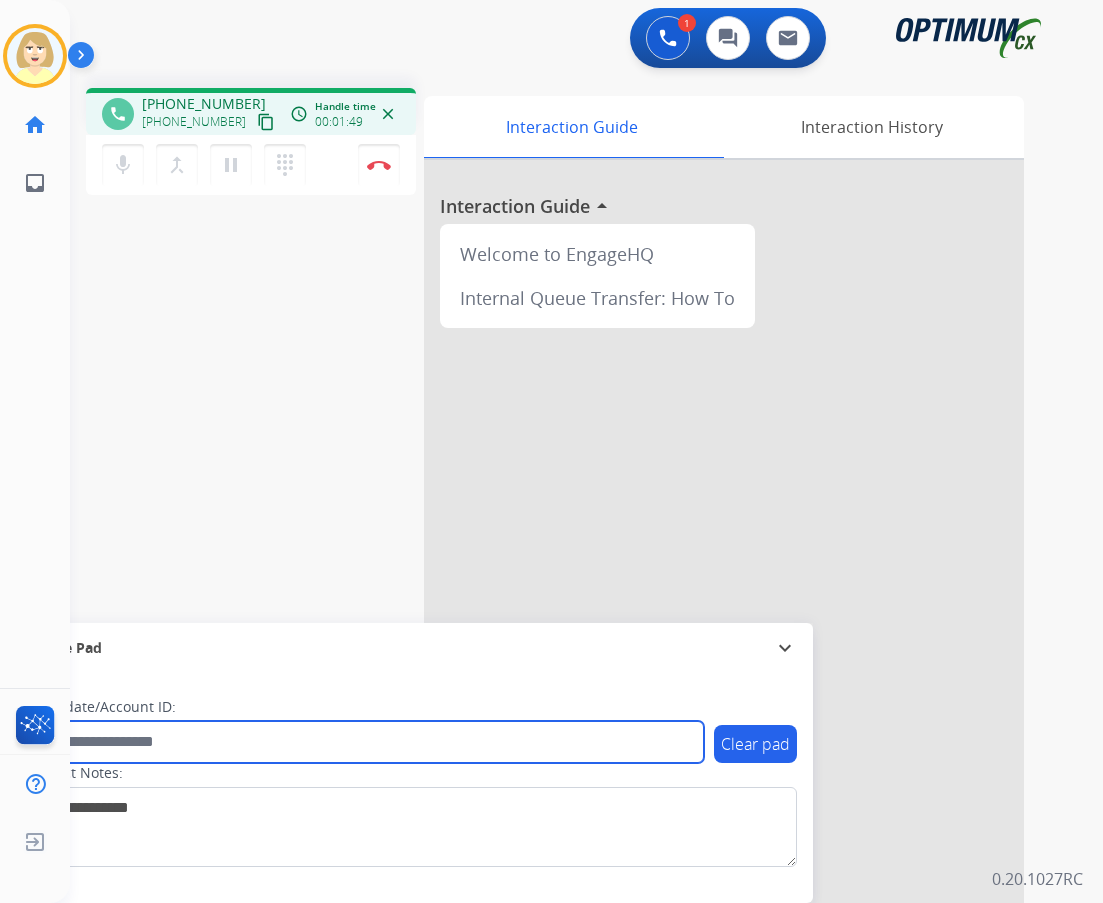 click at bounding box center [365, 742] 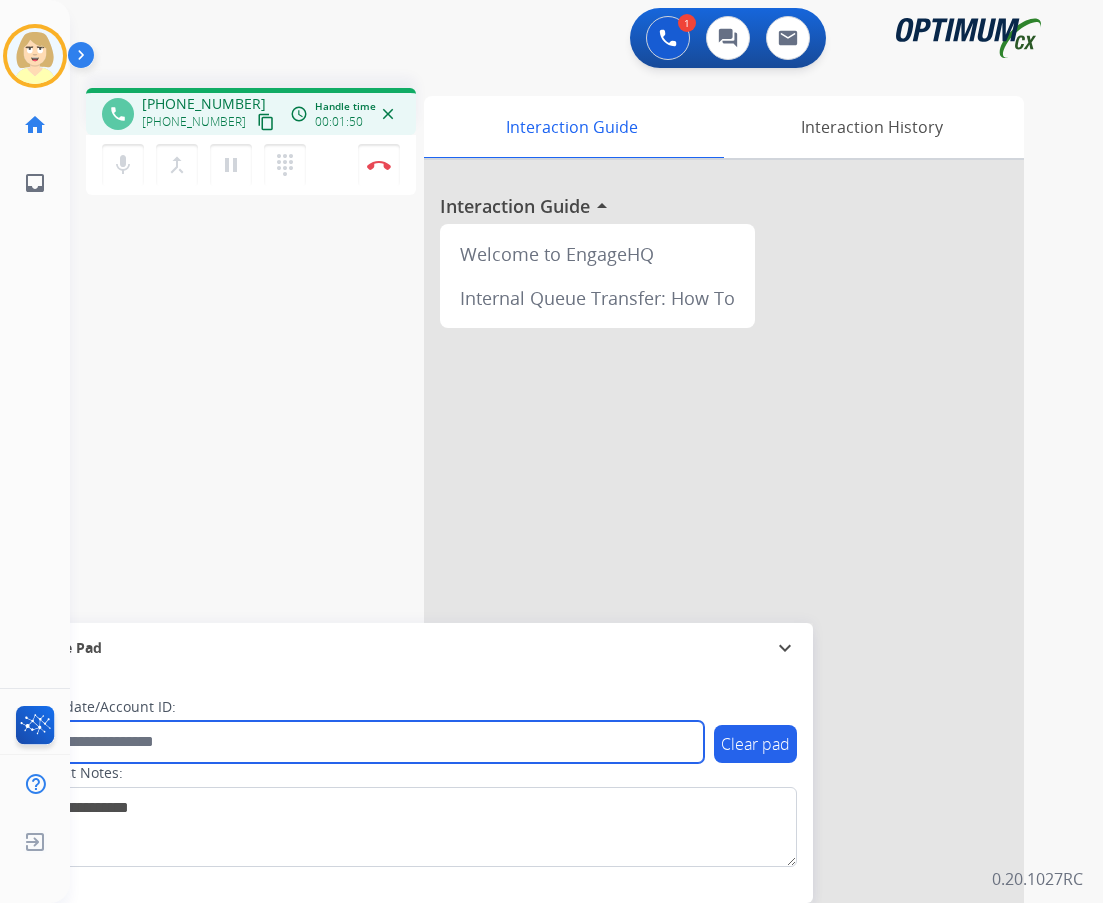 paste on "*******" 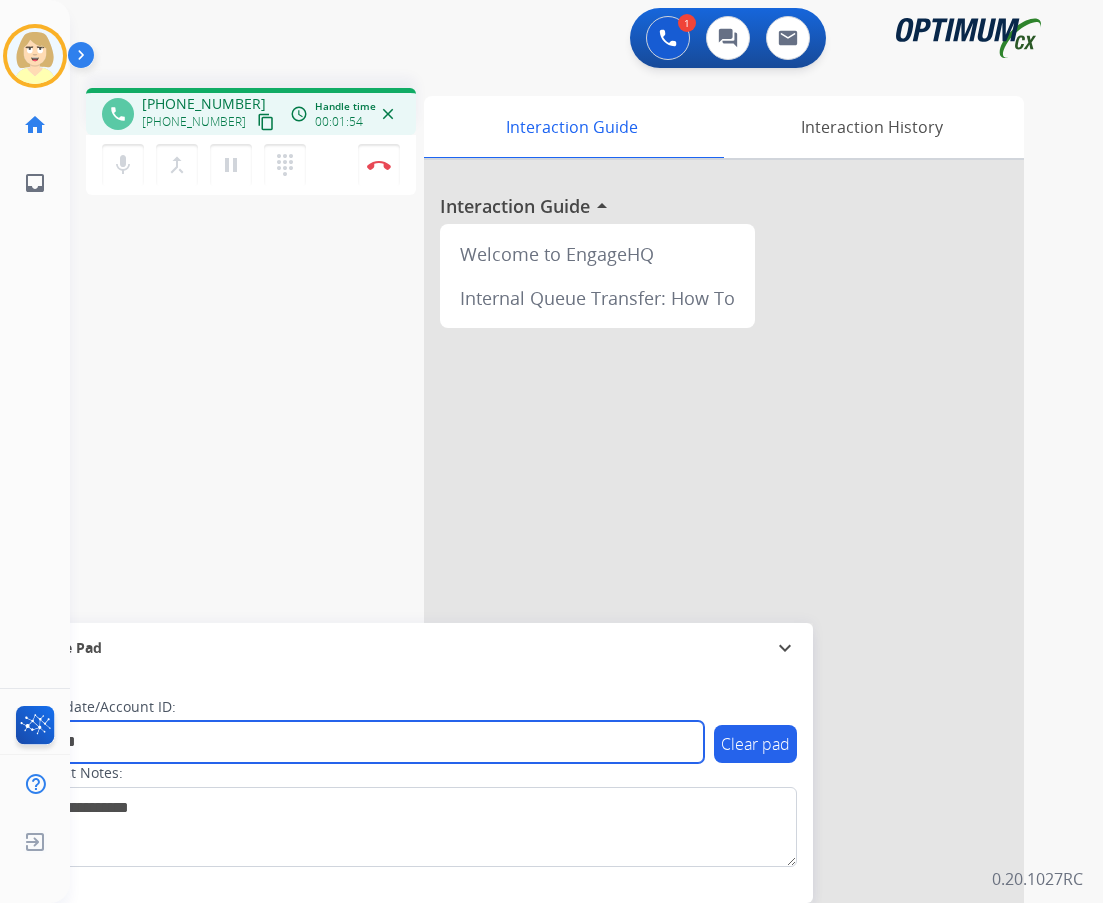 type on "*******" 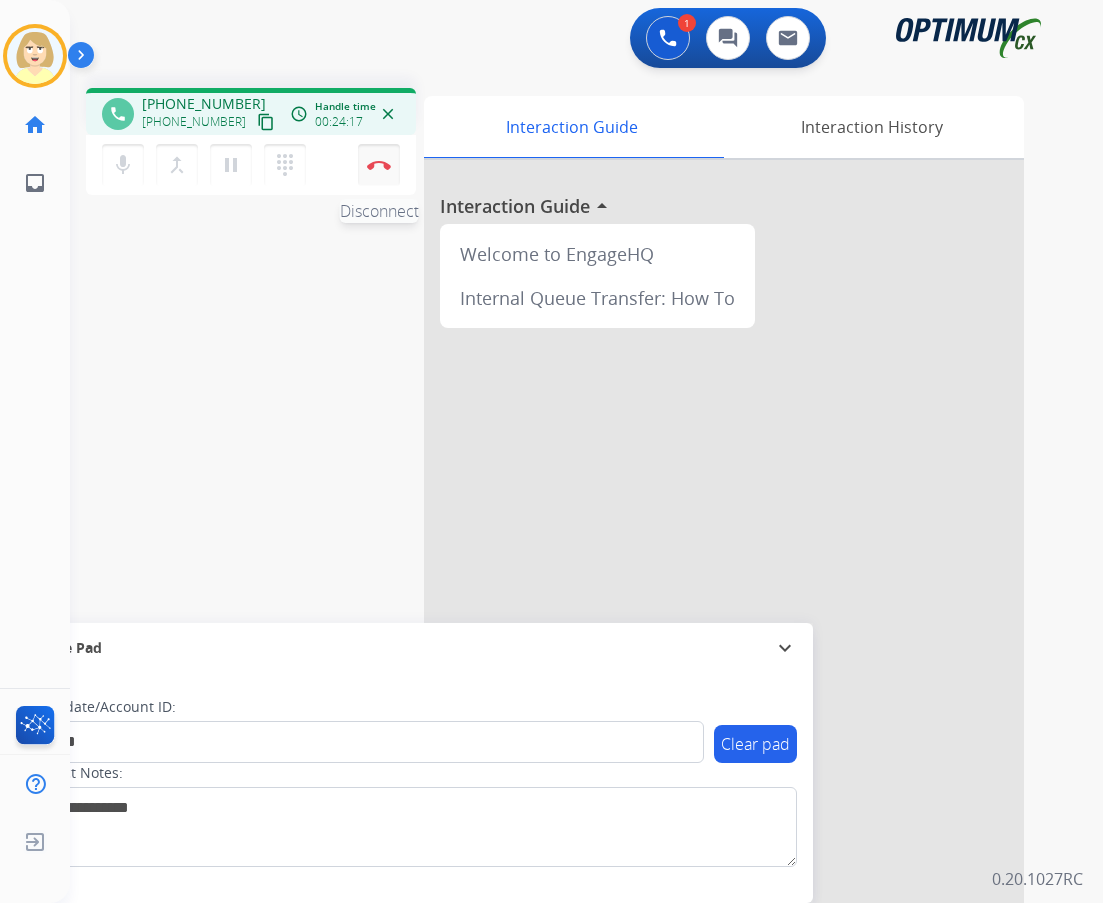 click at bounding box center (379, 165) 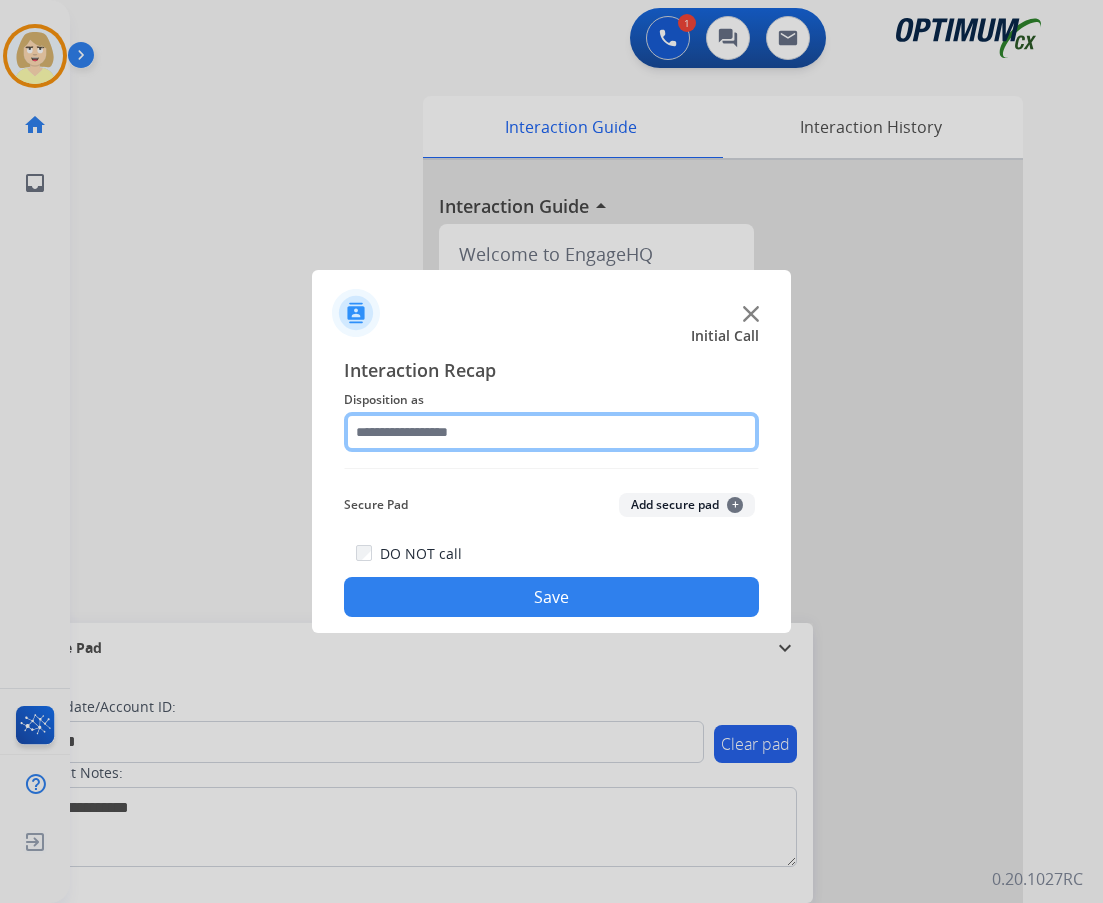 click 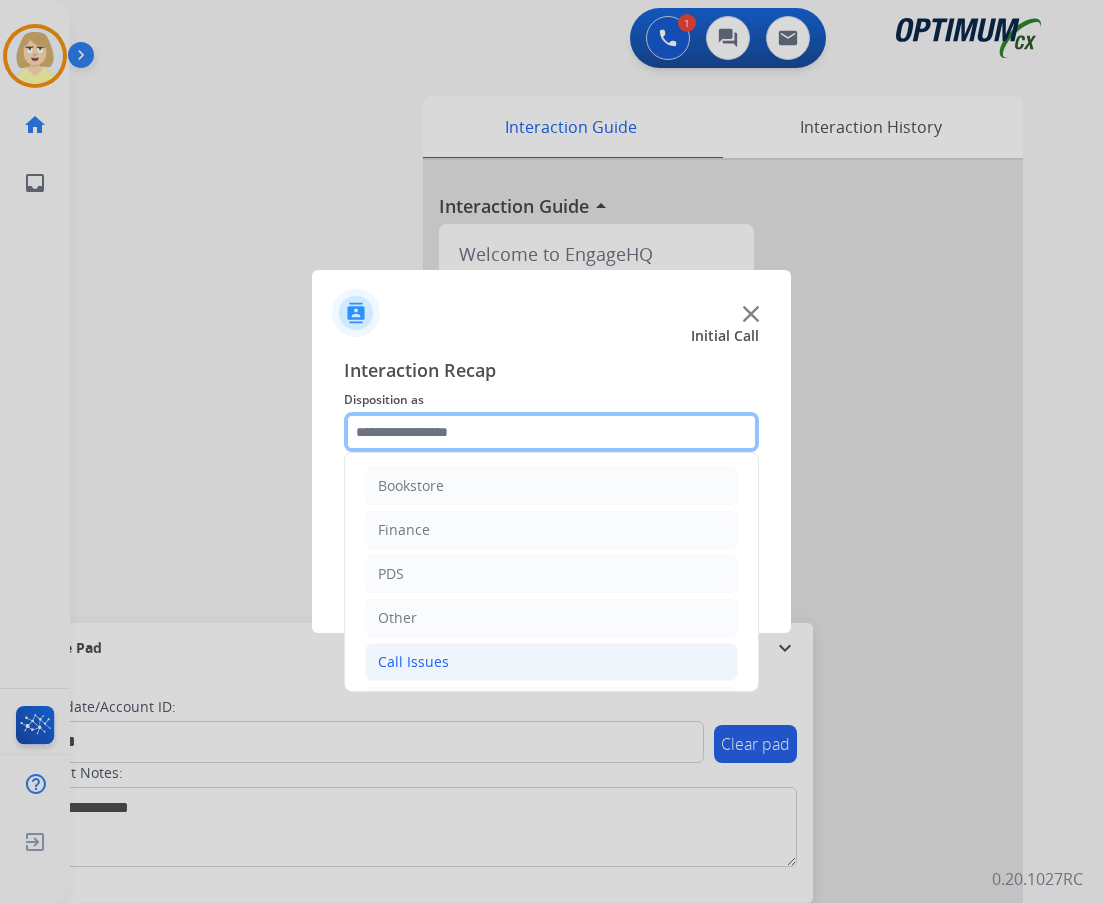 scroll, scrollTop: 136, scrollLeft: 0, axis: vertical 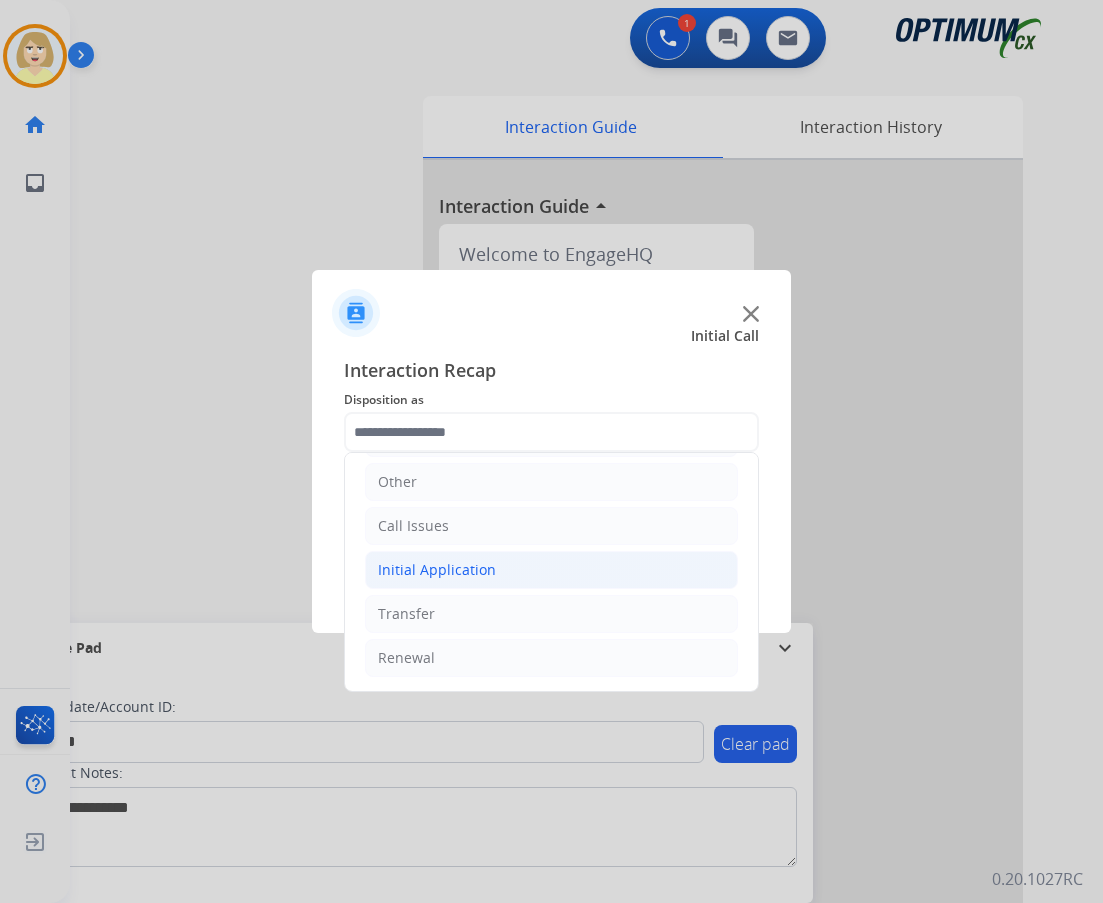 click on "Initial Application" 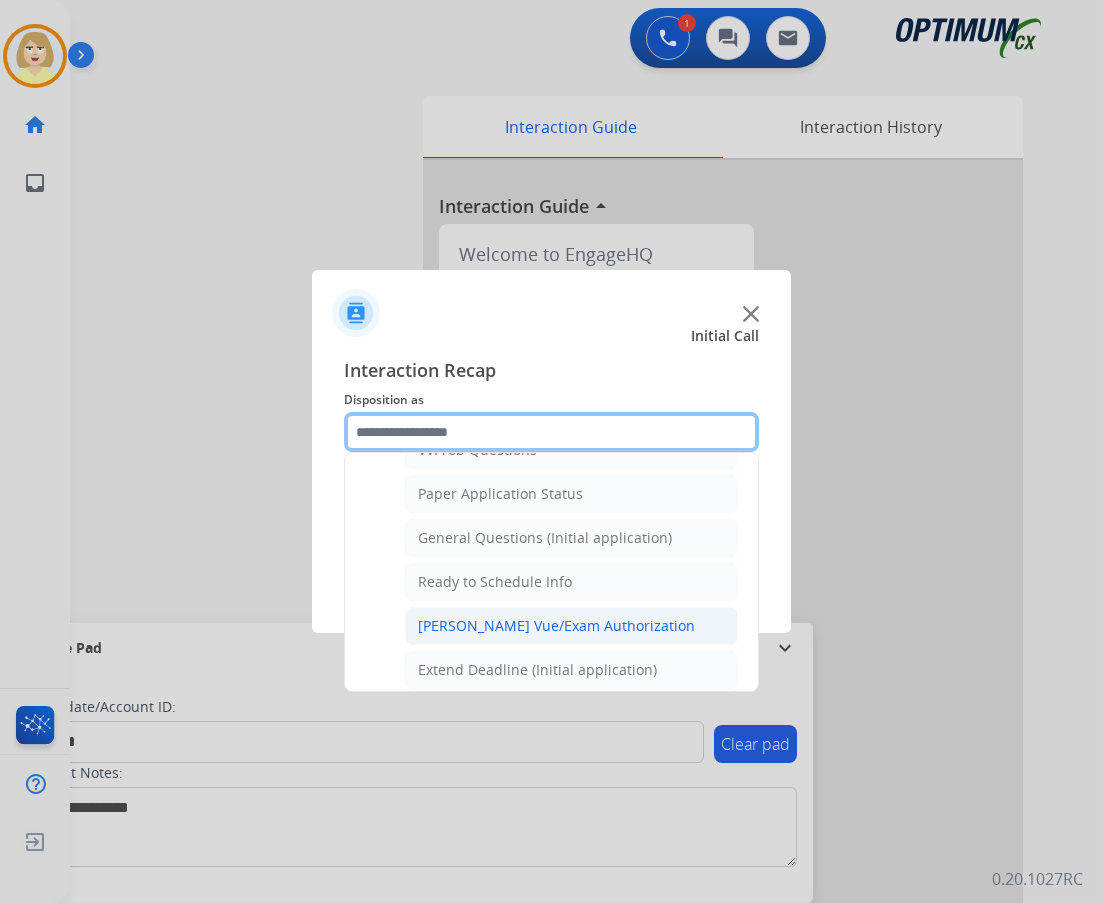 scroll, scrollTop: 1012, scrollLeft: 0, axis: vertical 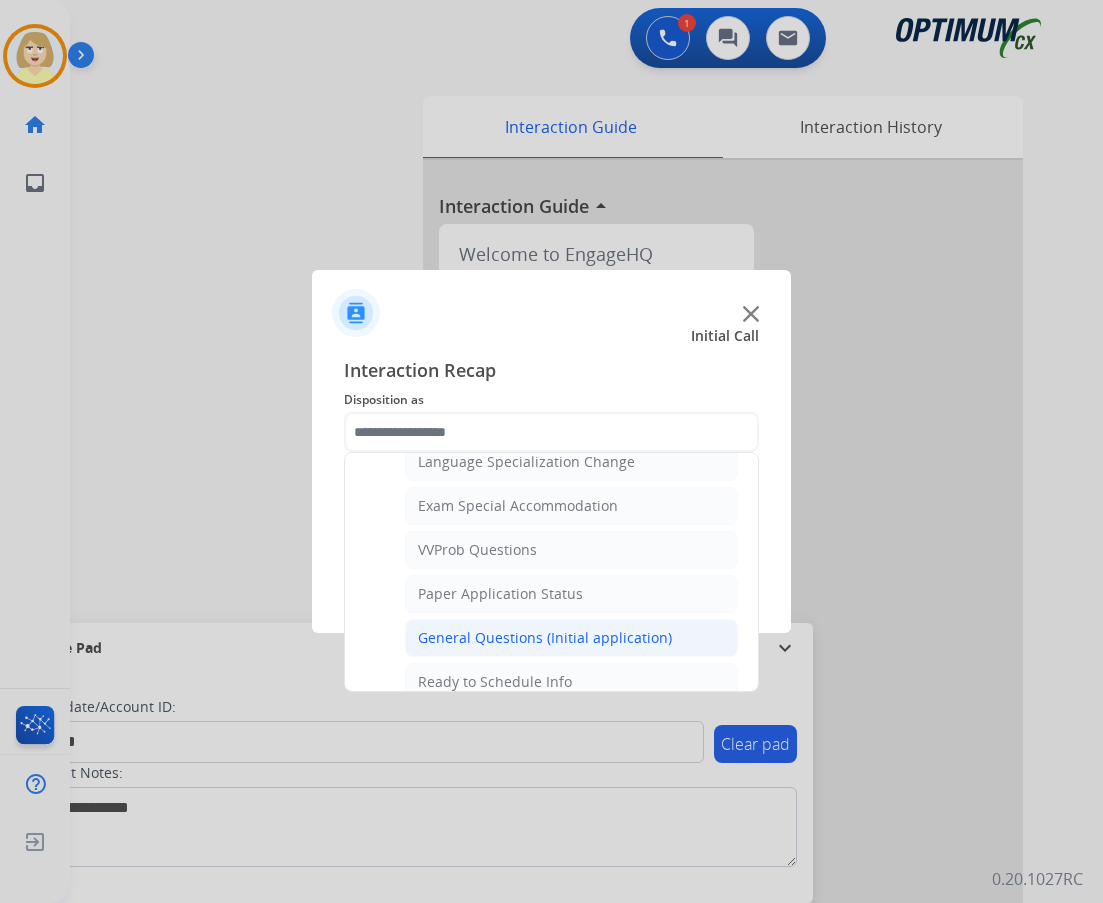 click on "General Questions (Initial application)" 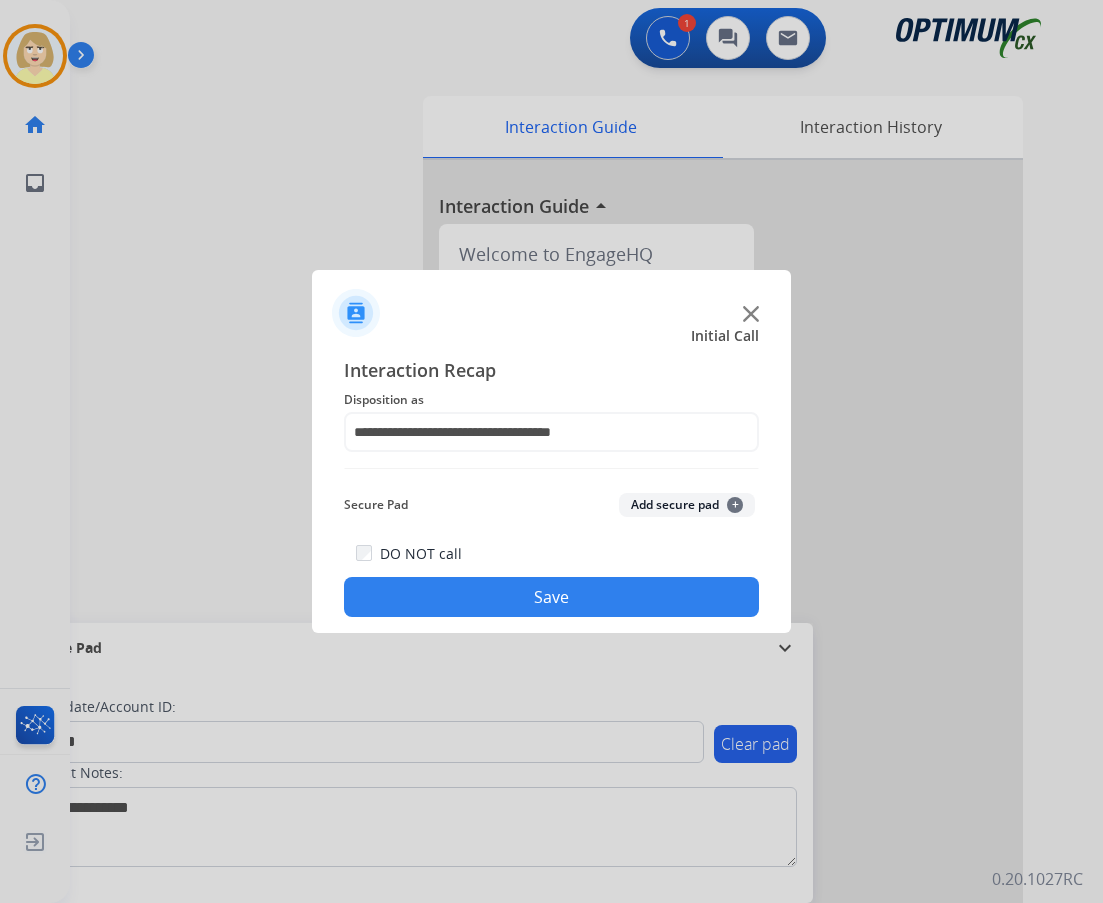 click on "Add secure pad  +" 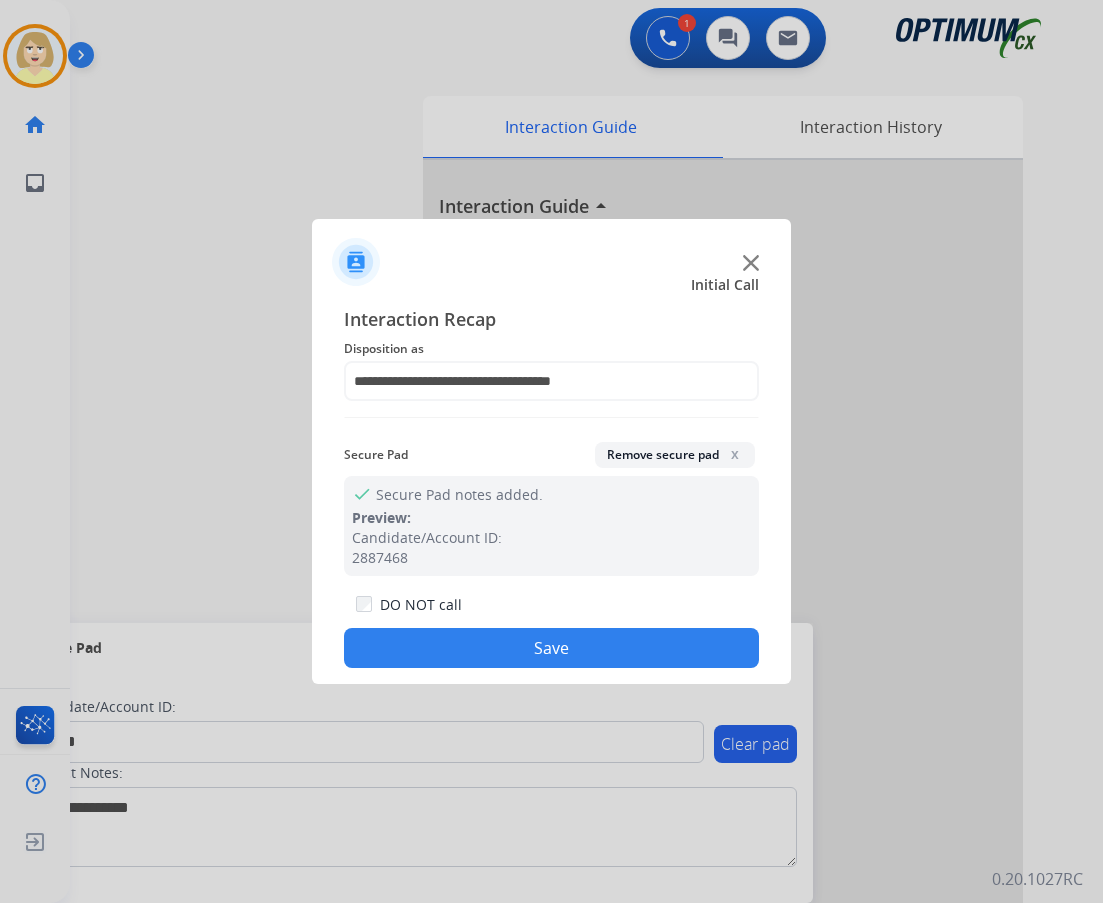 drag, startPoint x: 506, startPoint y: 652, endPoint x: 492, endPoint y: 648, distance: 14.56022 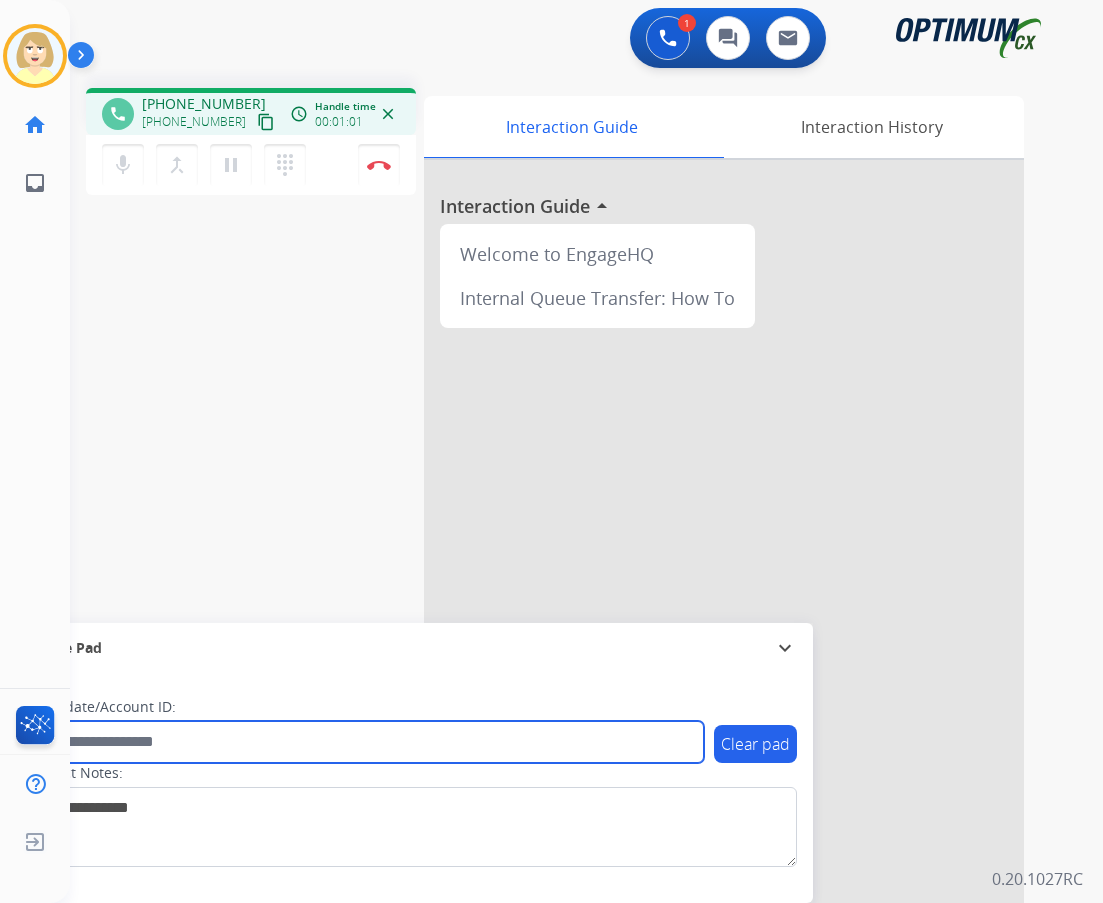 click at bounding box center [365, 742] 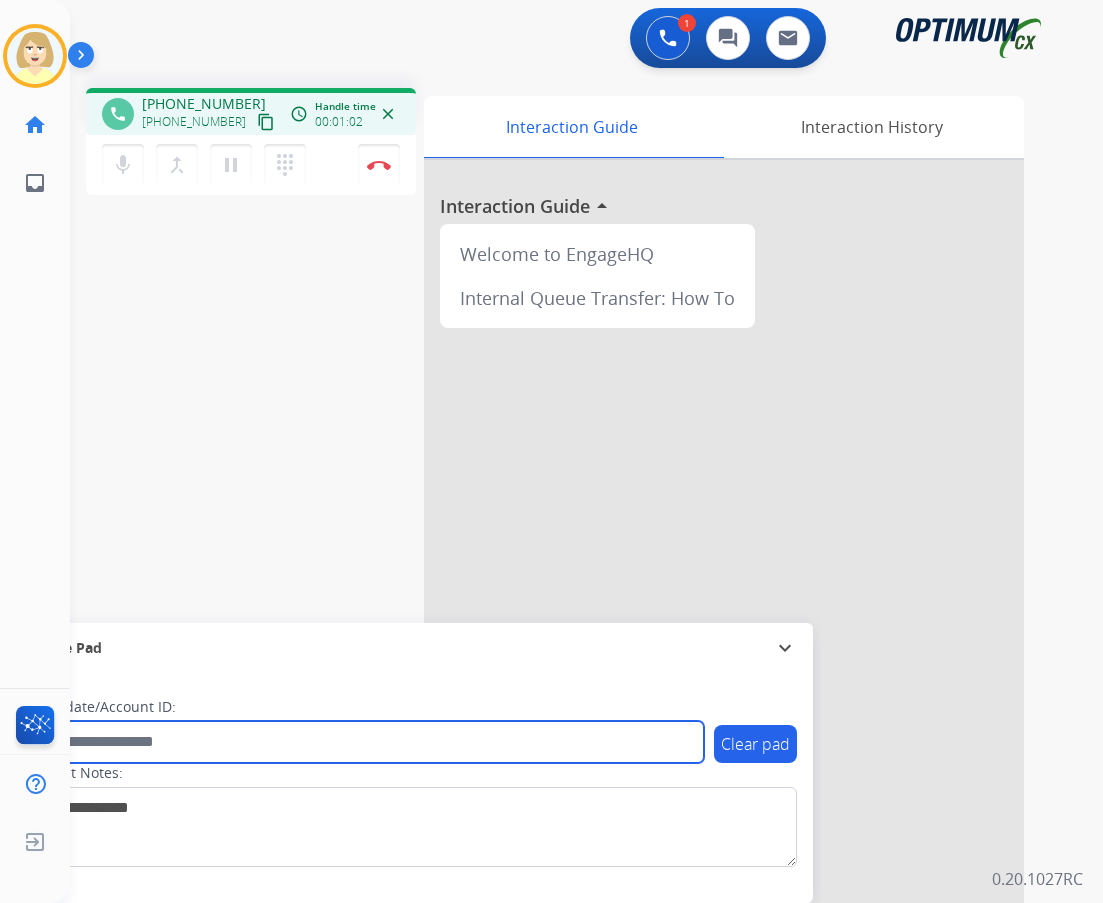 paste on "*******" 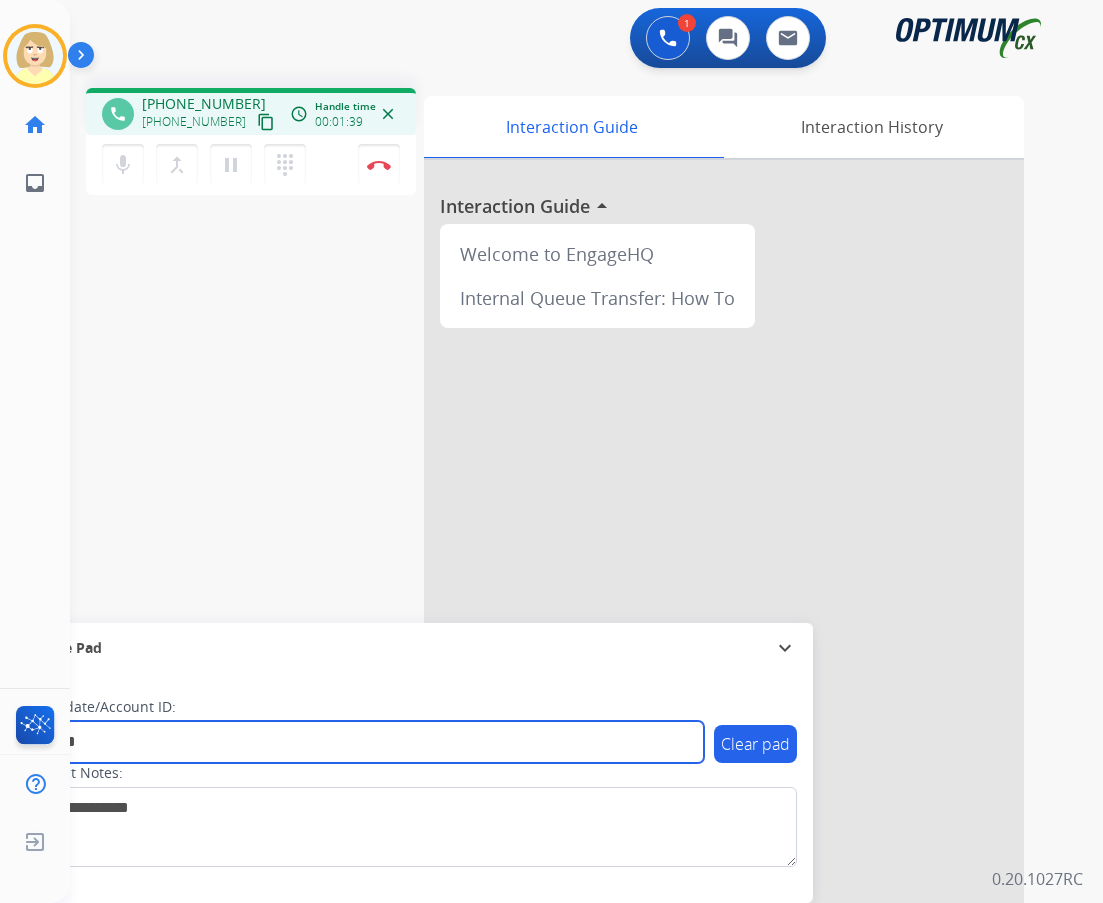 type on "*******" 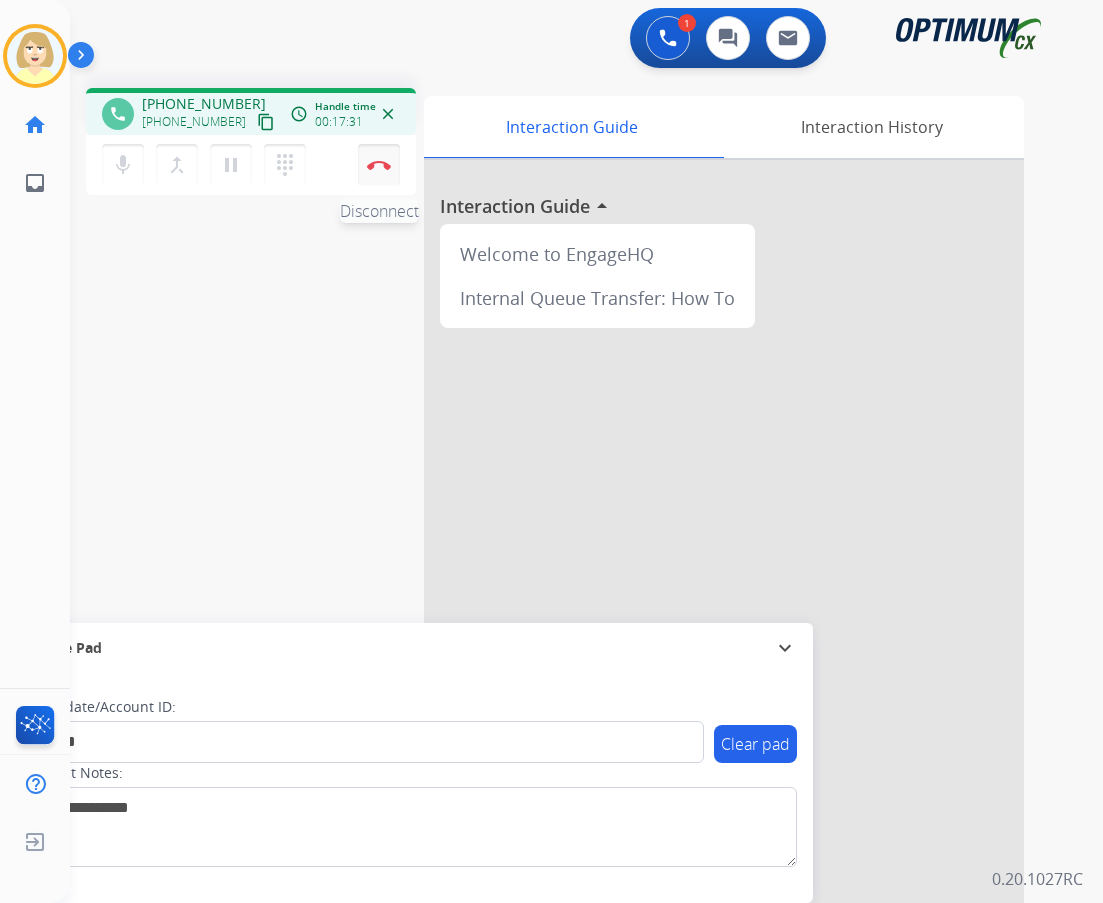 click at bounding box center (379, 165) 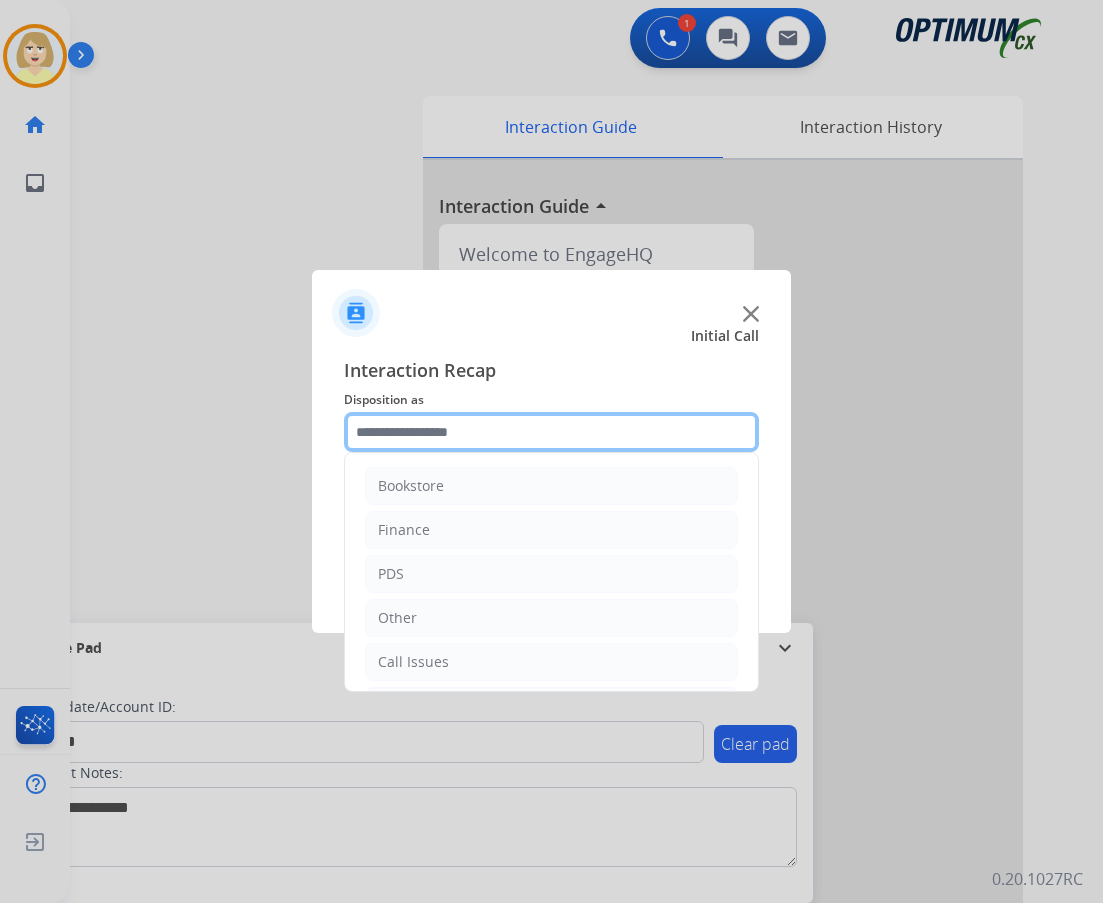 click 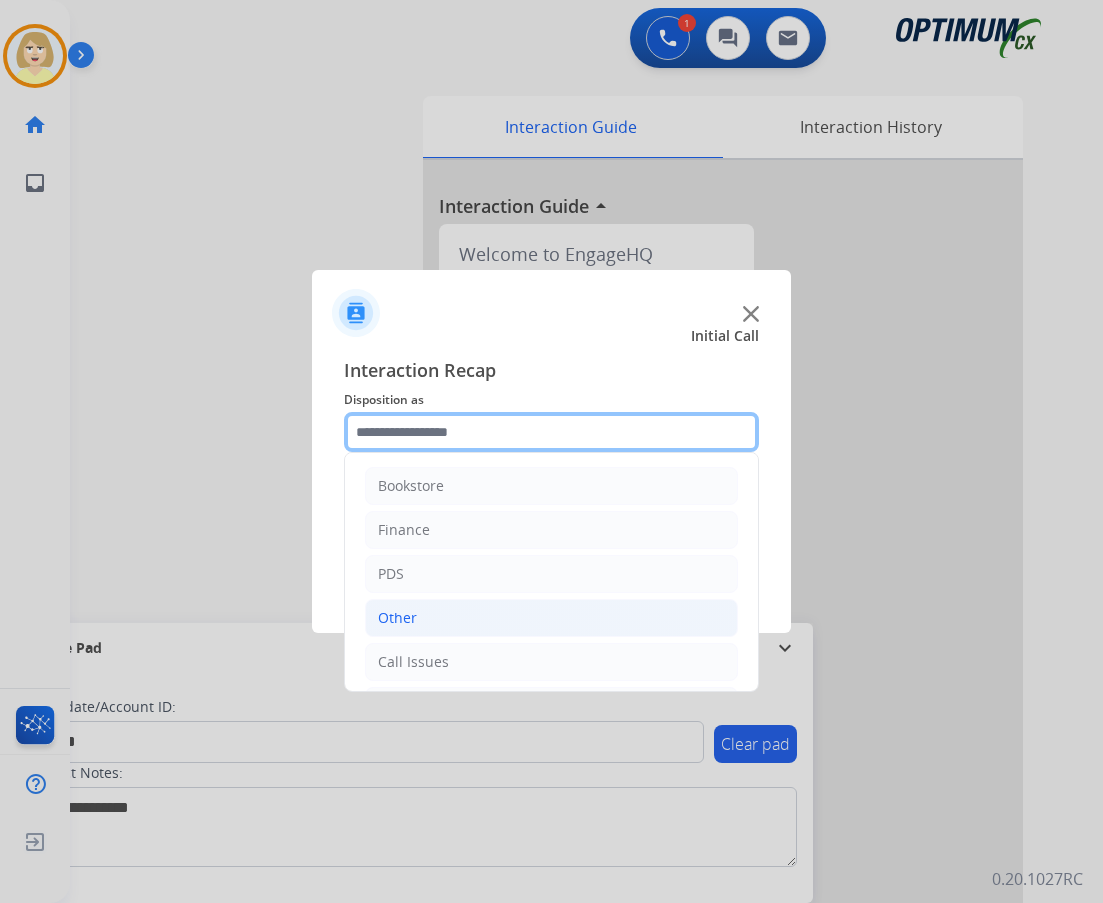 scroll, scrollTop: 136, scrollLeft: 0, axis: vertical 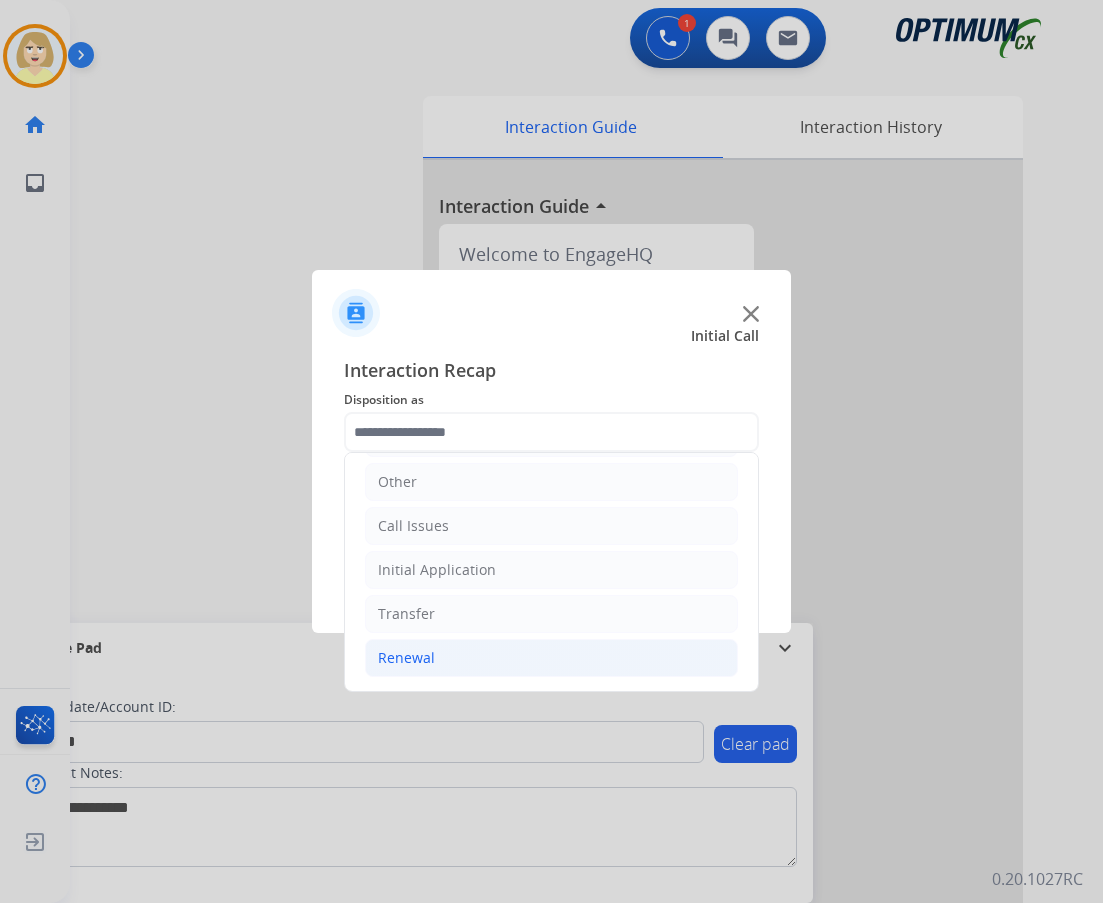 click on "Renewal" 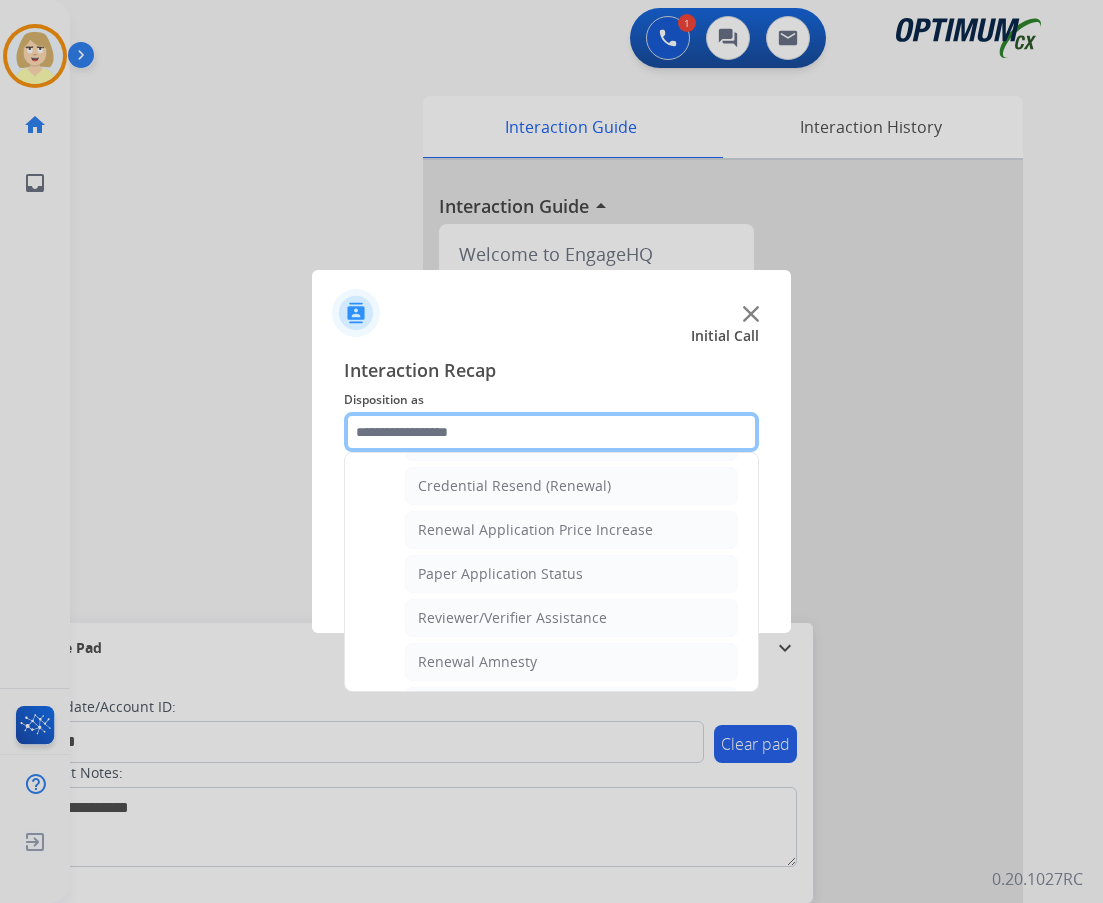 scroll, scrollTop: 736, scrollLeft: 0, axis: vertical 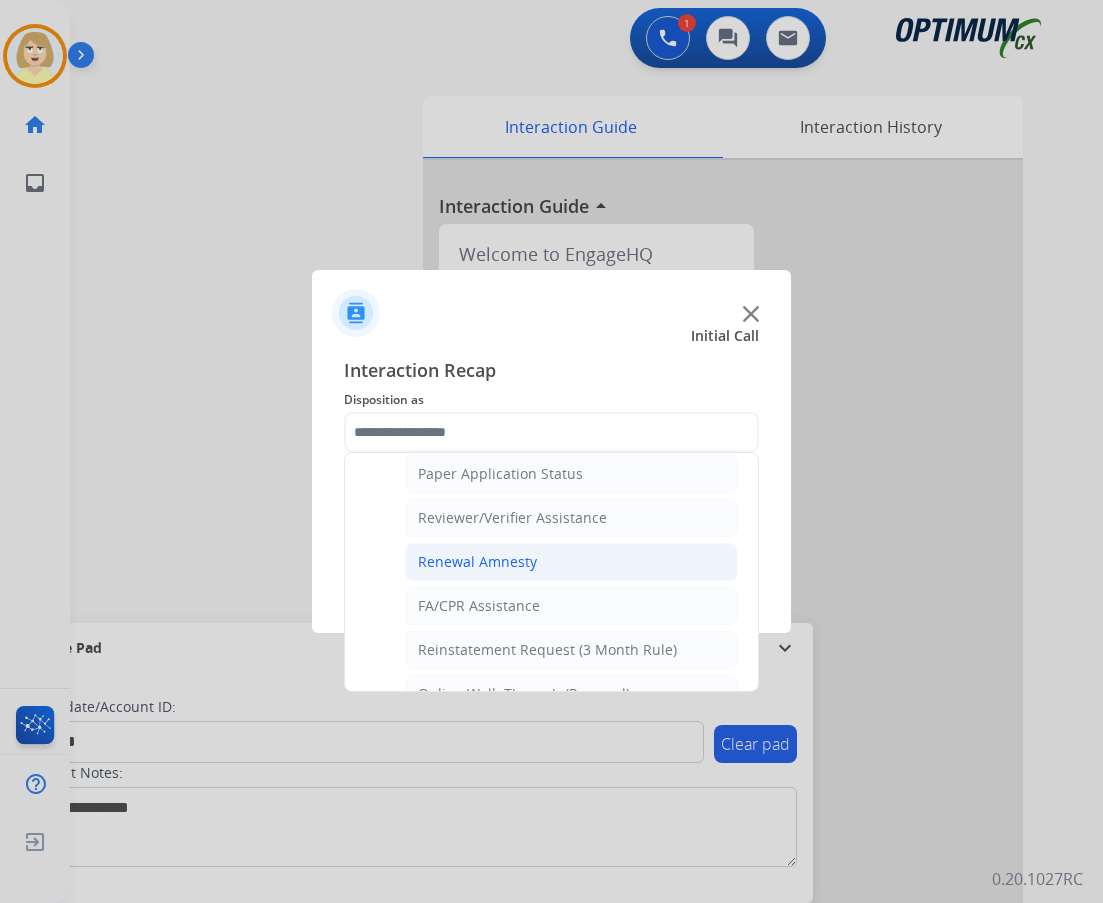 click on "Renewal Amnesty" 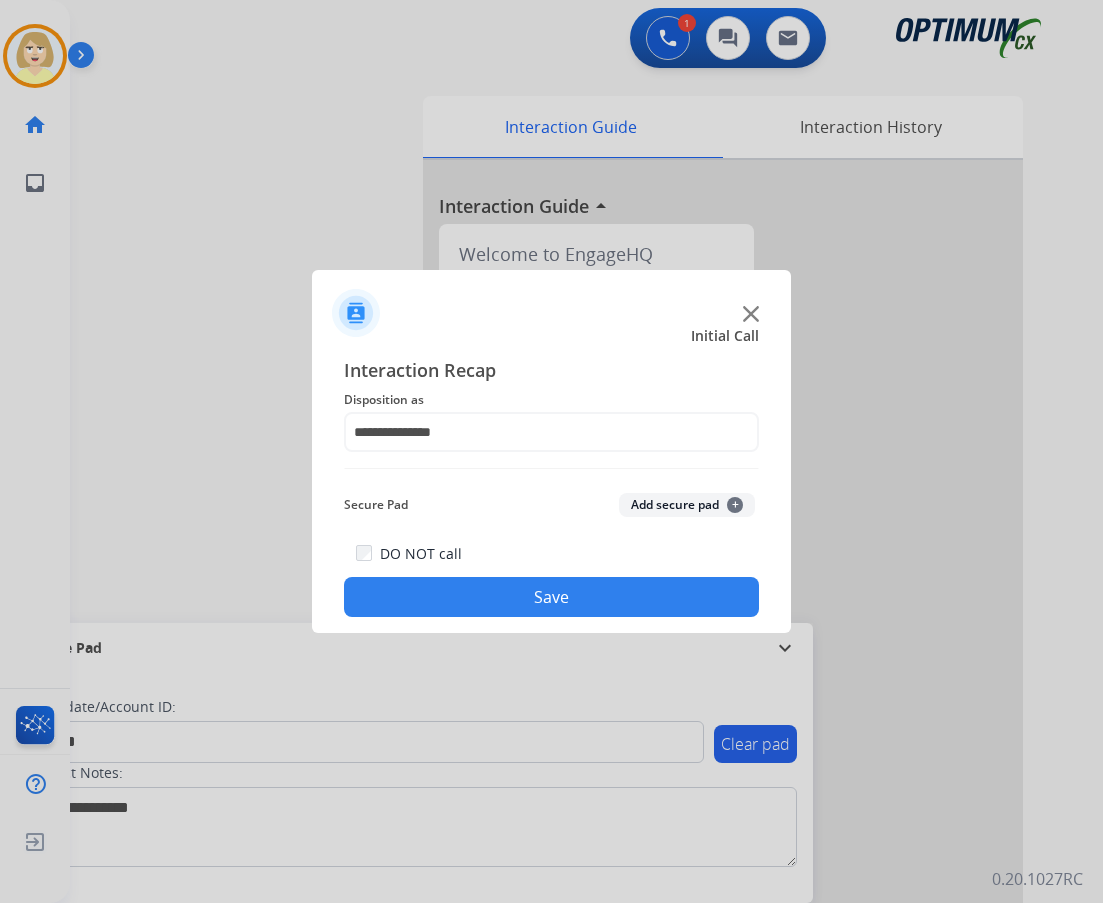 click on "Add secure pad  +" 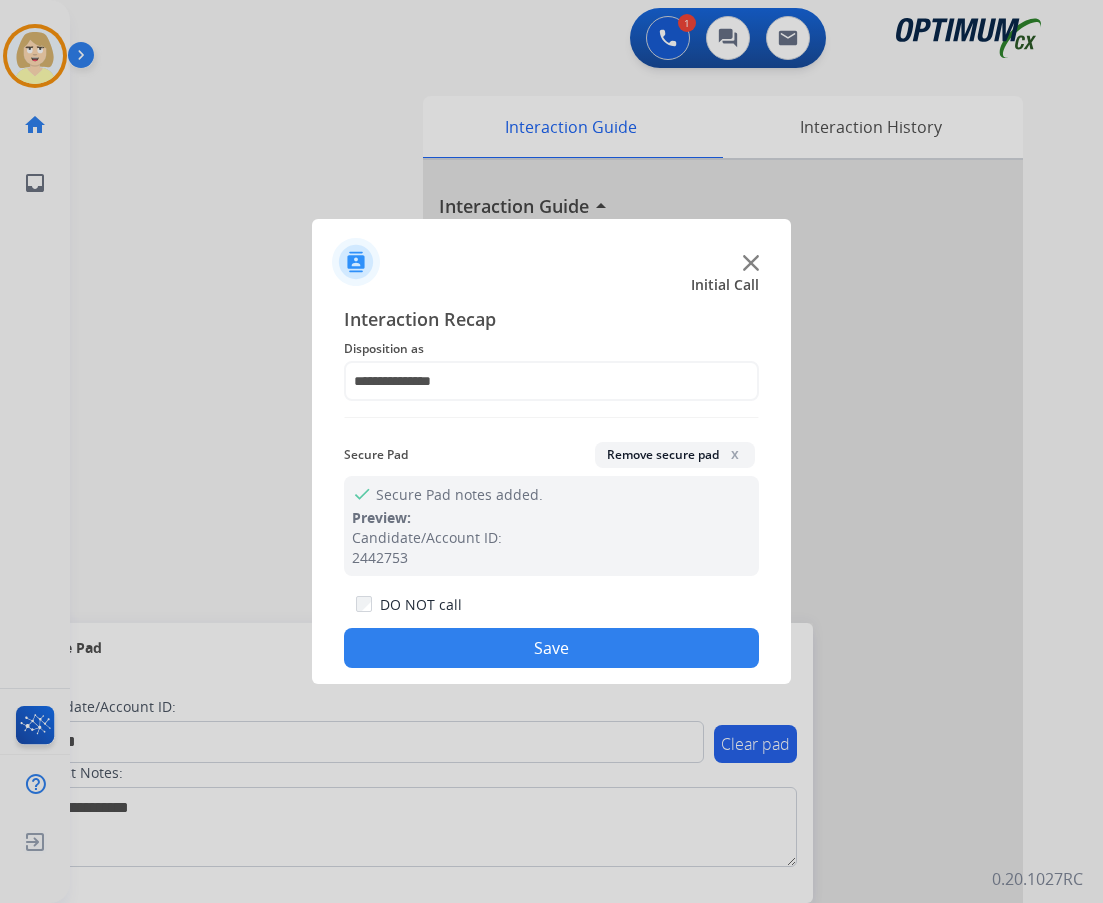 drag, startPoint x: 498, startPoint y: 644, endPoint x: 162, endPoint y: 597, distance: 339.27127 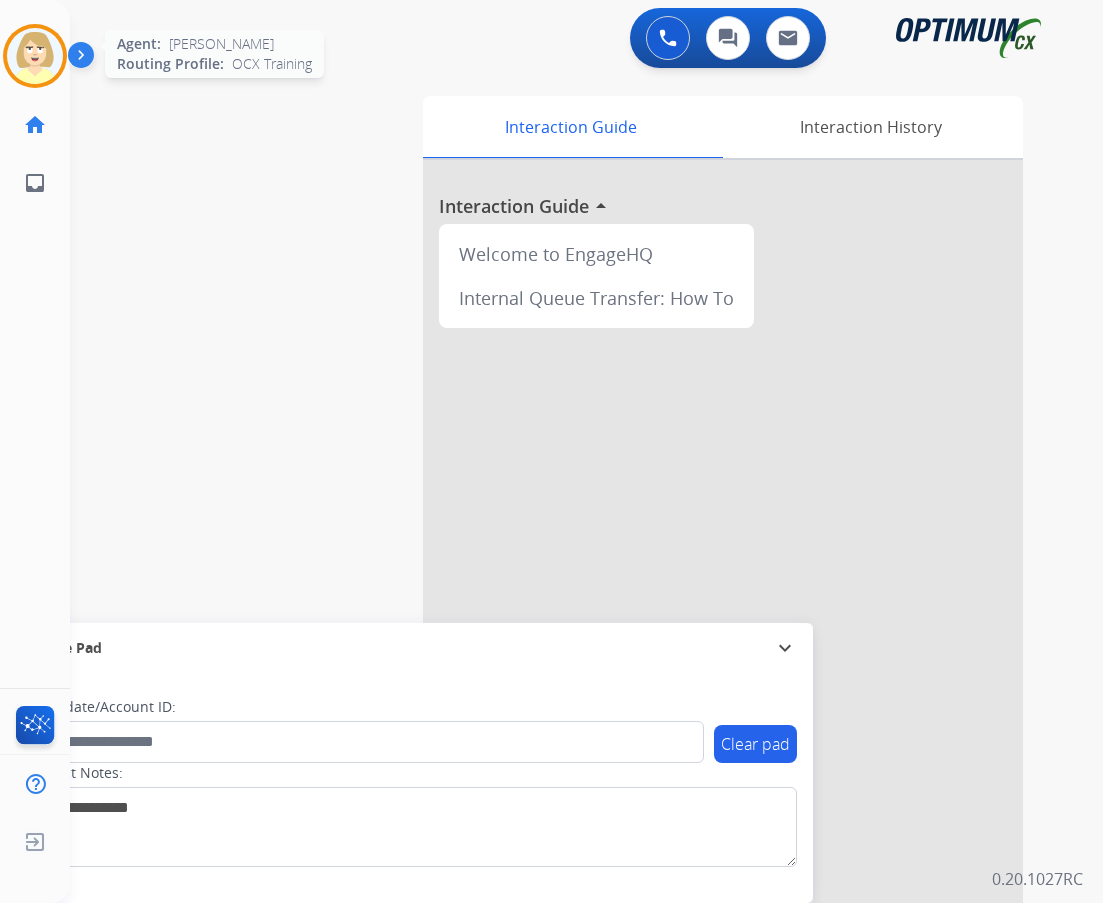 click at bounding box center [35, 56] 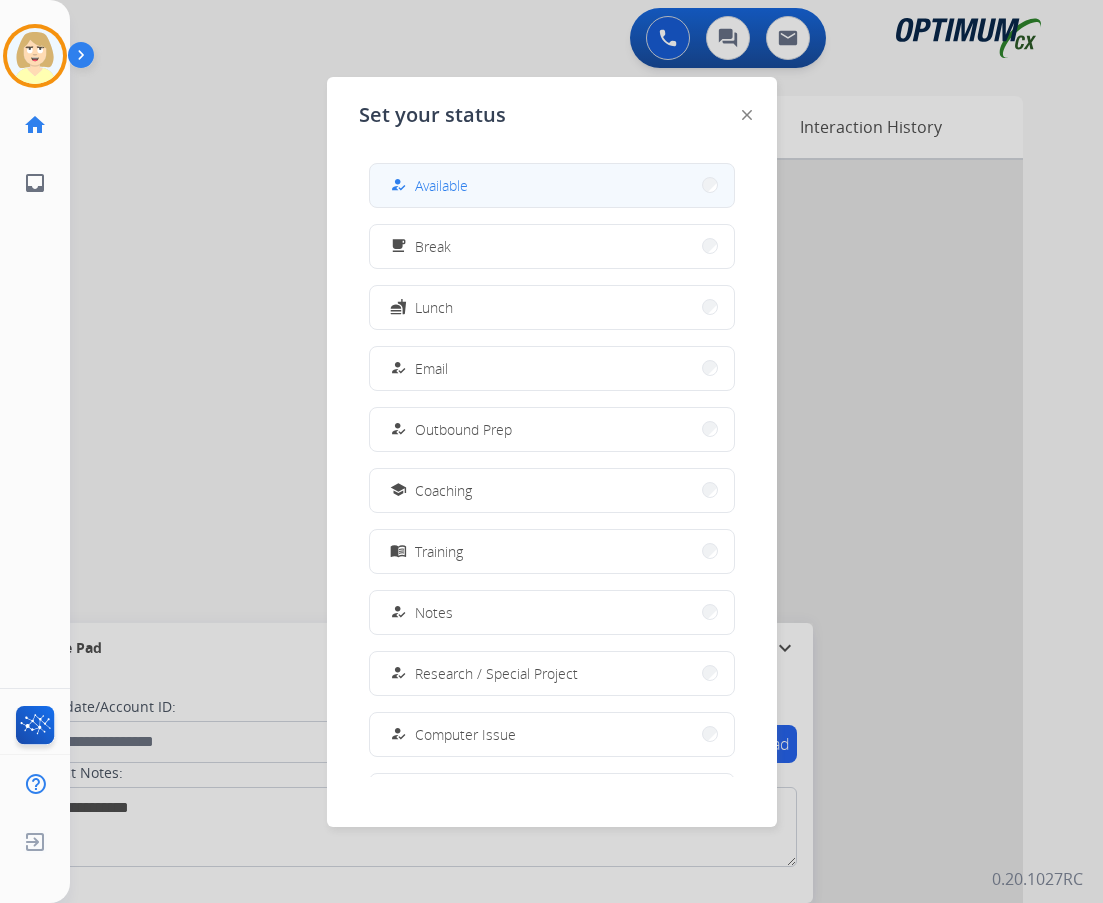 click on "Available" at bounding box center (441, 185) 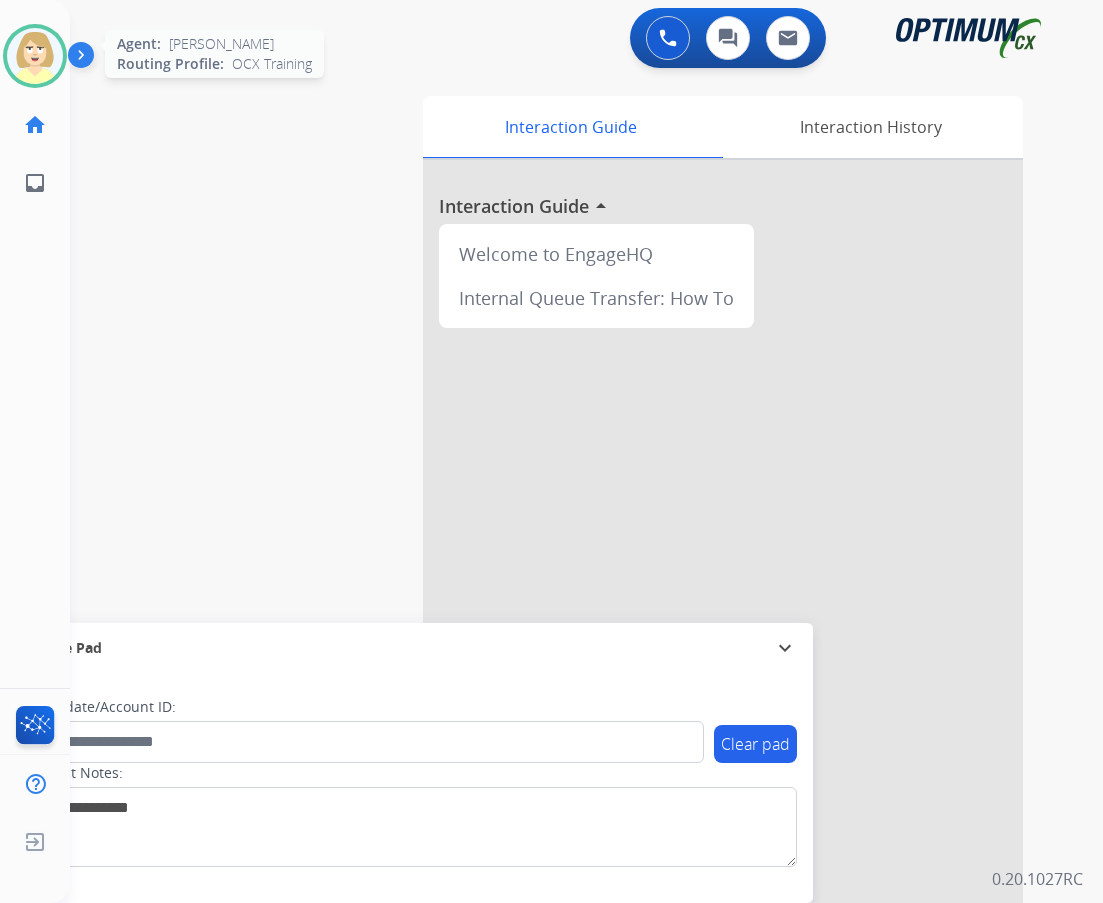 click at bounding box center [35, 56] 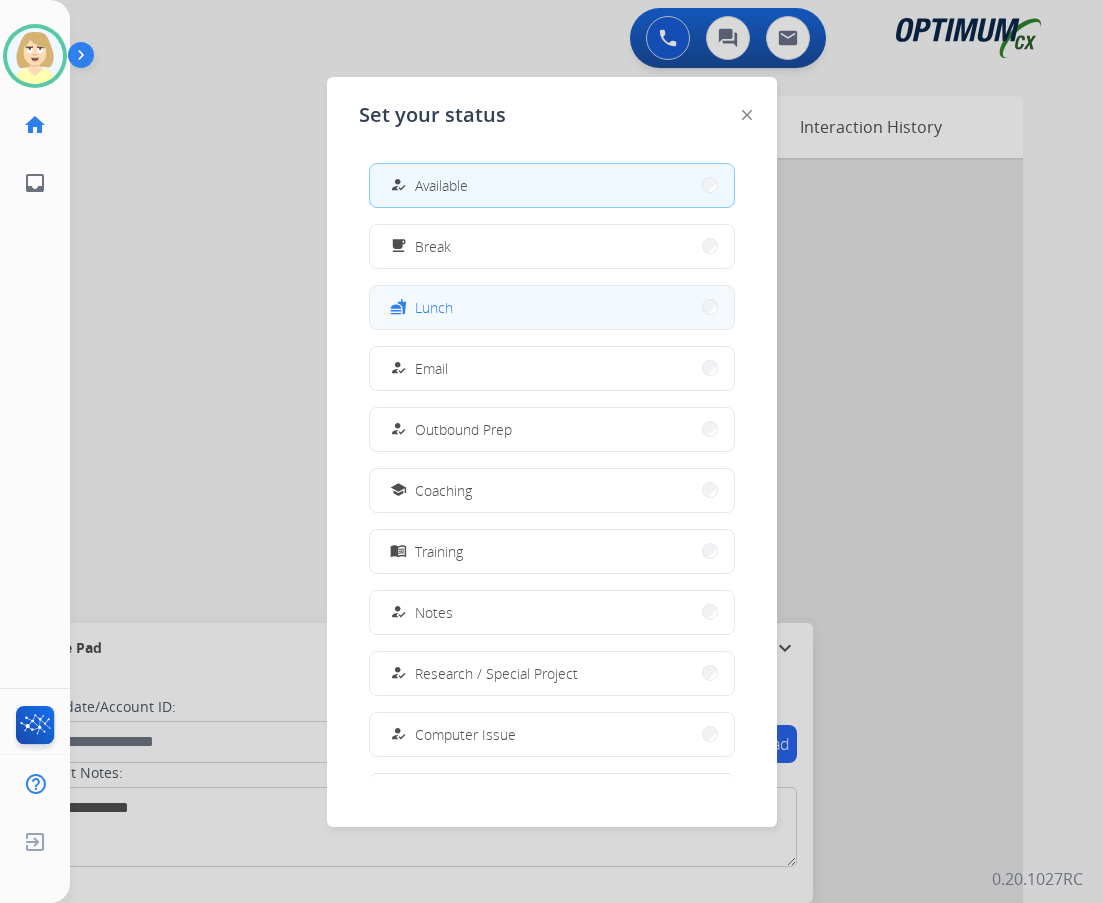 click on "Lunch" at bounding box center [434, 307] 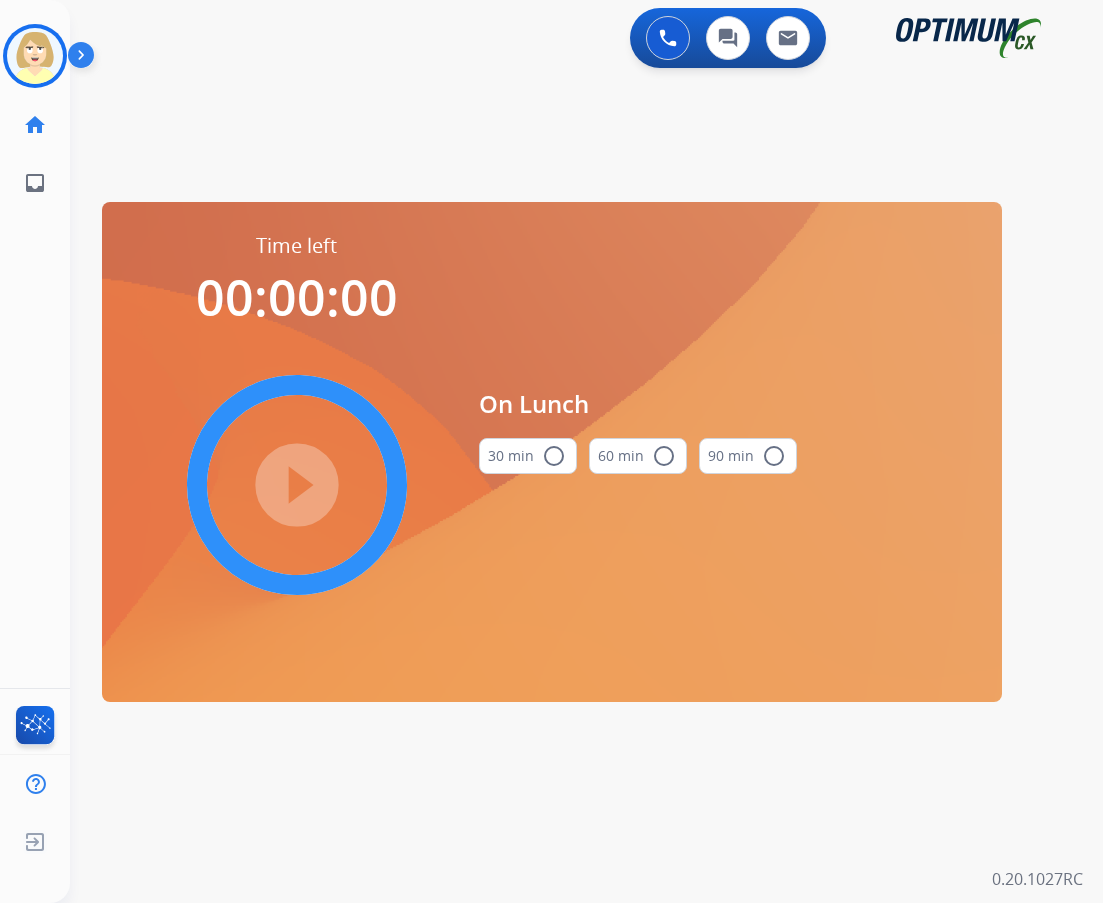 drag, startPoint x: 555, startPoint y: 451, endPoint x: 488, endPoint y: 460, distance: 67.601776 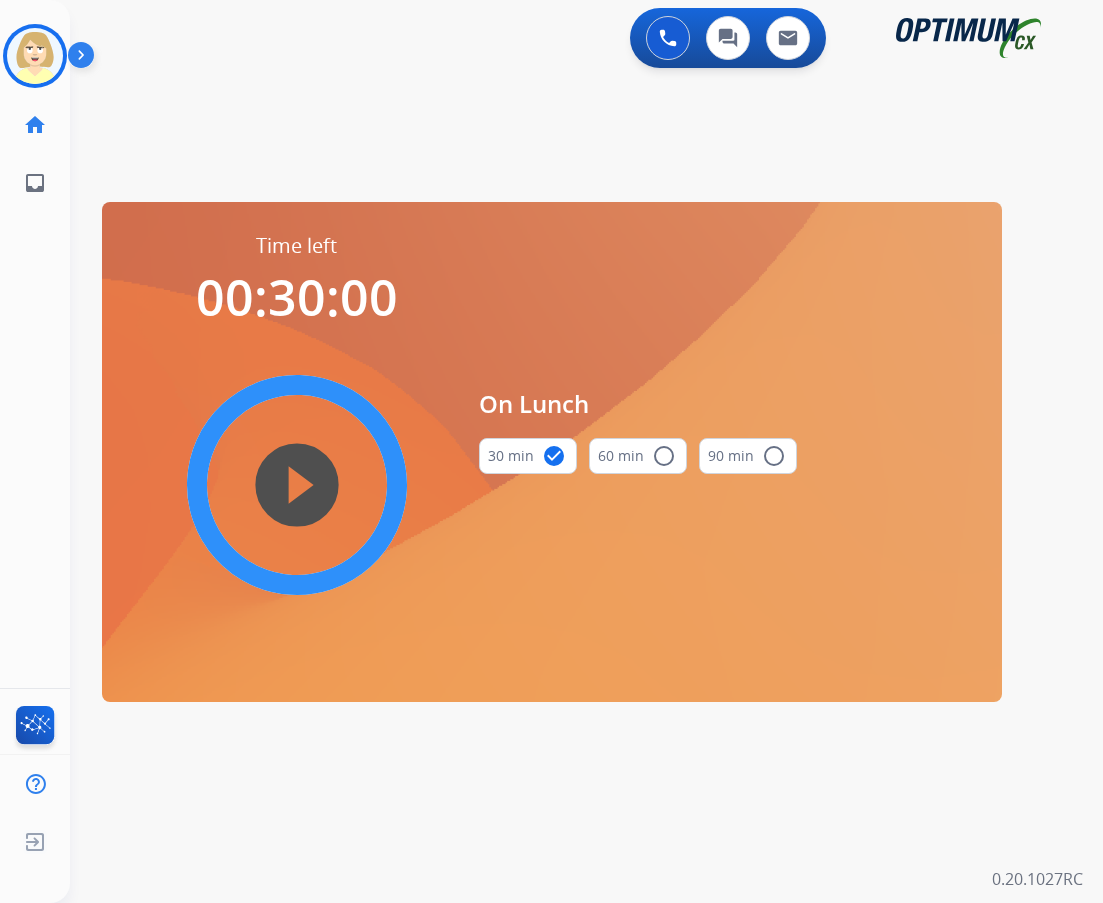 click on "play_circle_filled" at bounding box center [297, 485] 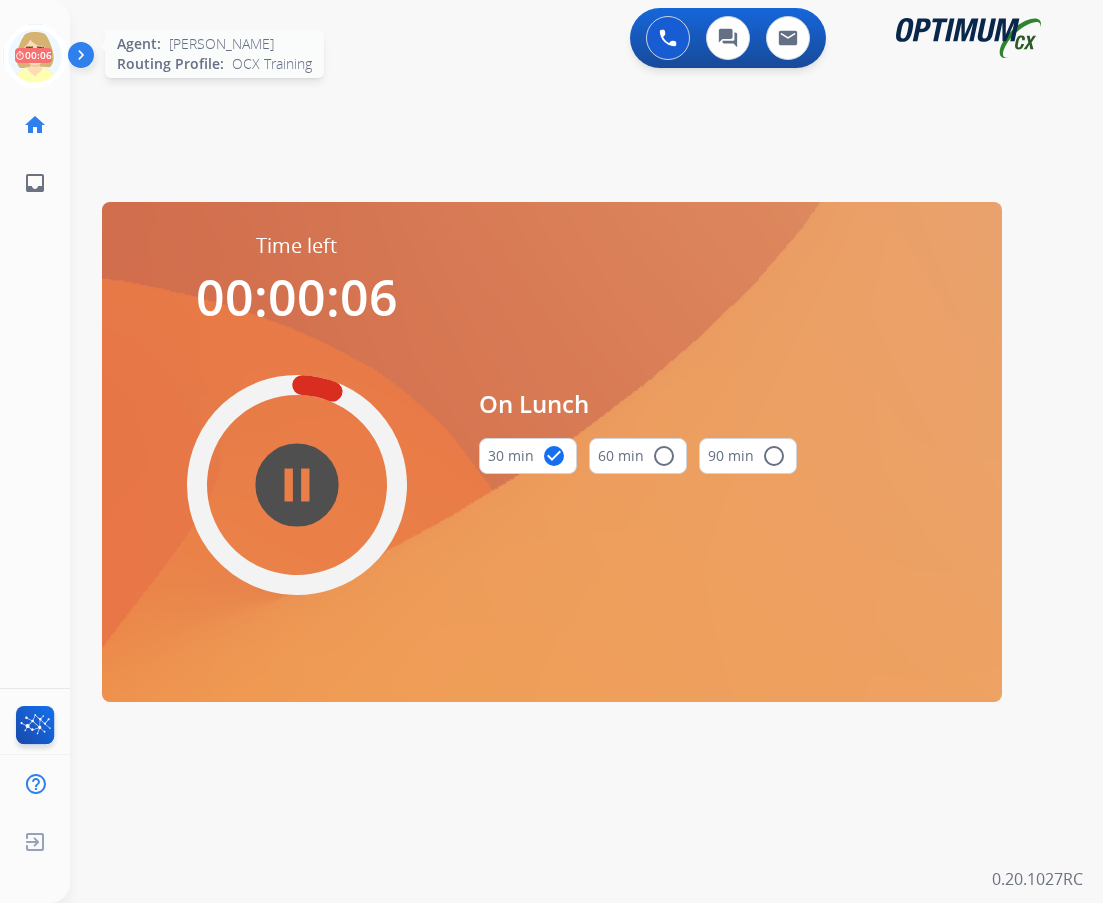drag, startPoint x: 31, startPoint y: 38, endPoint x: 124, endPoint y: 64, distance: 96.56604 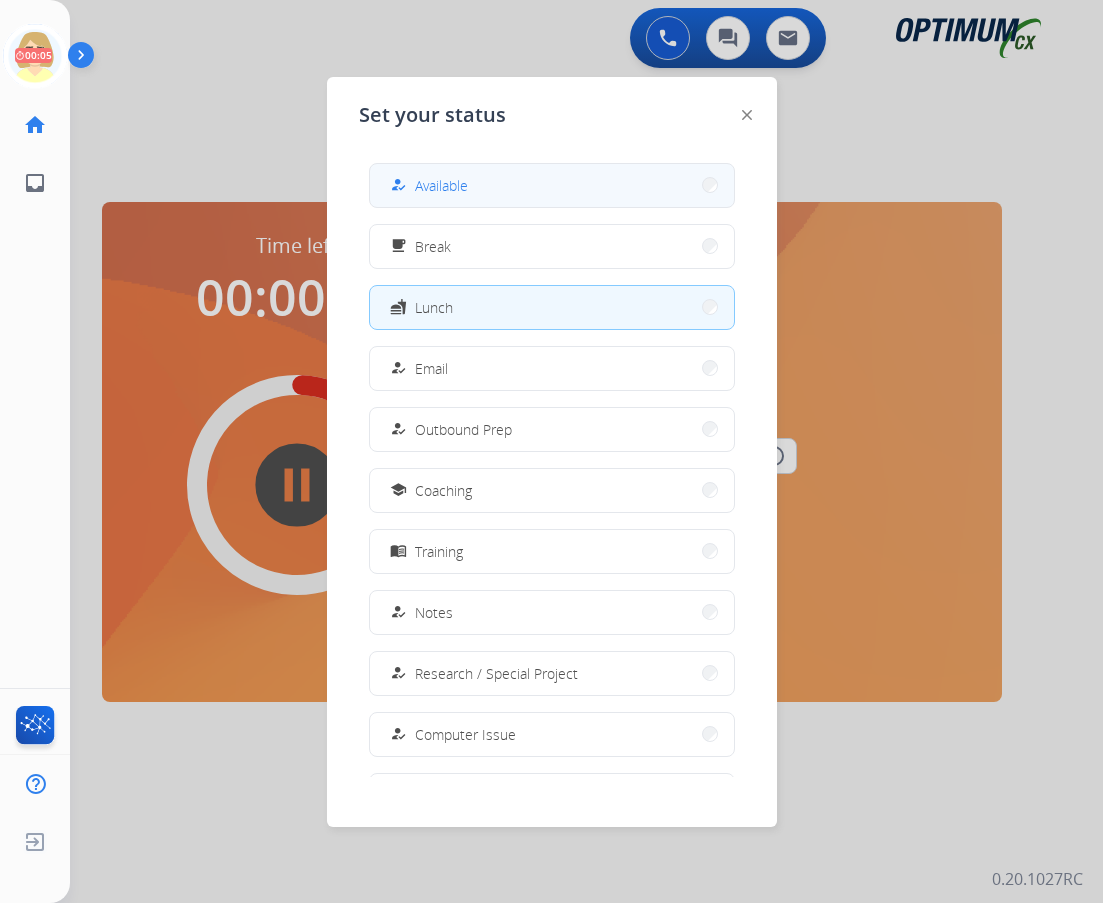click on "Available" at bounding box center (441, 185) 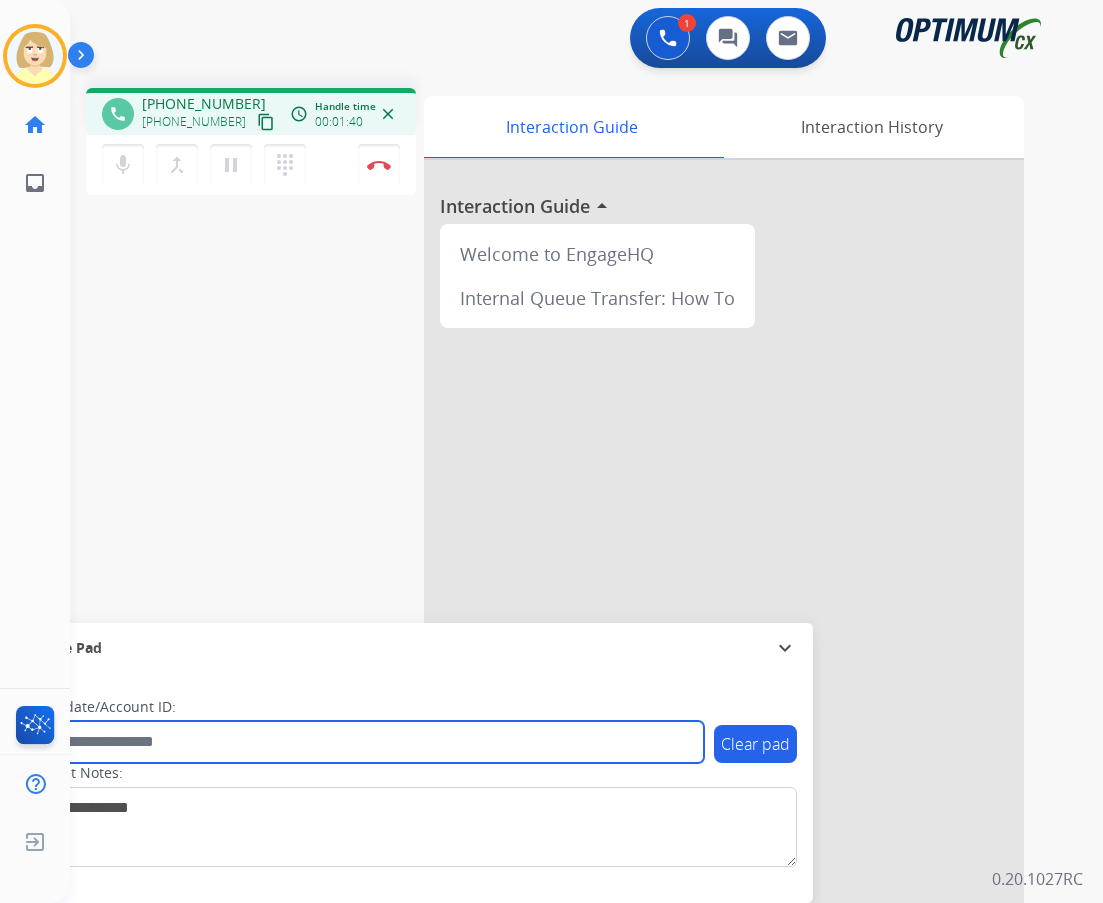 click at bounding box center (365, 742) 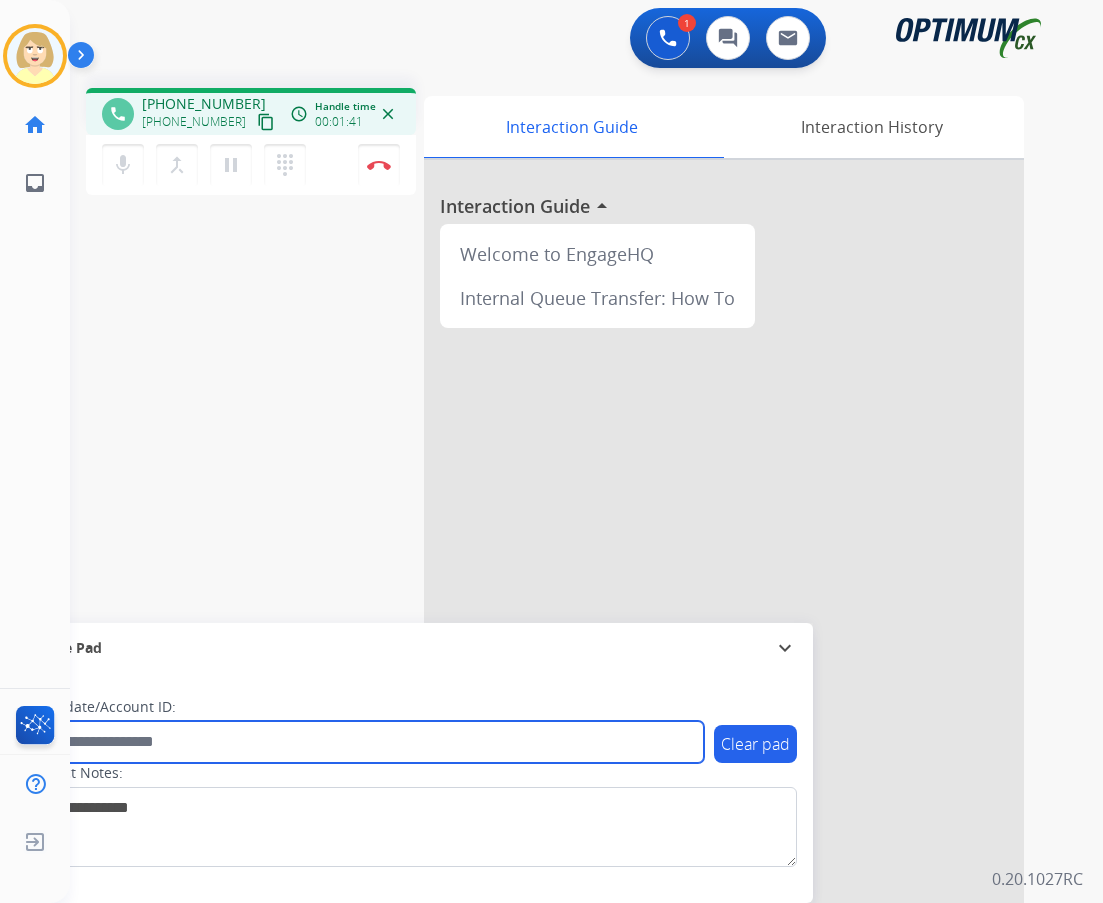 paste on "*******" 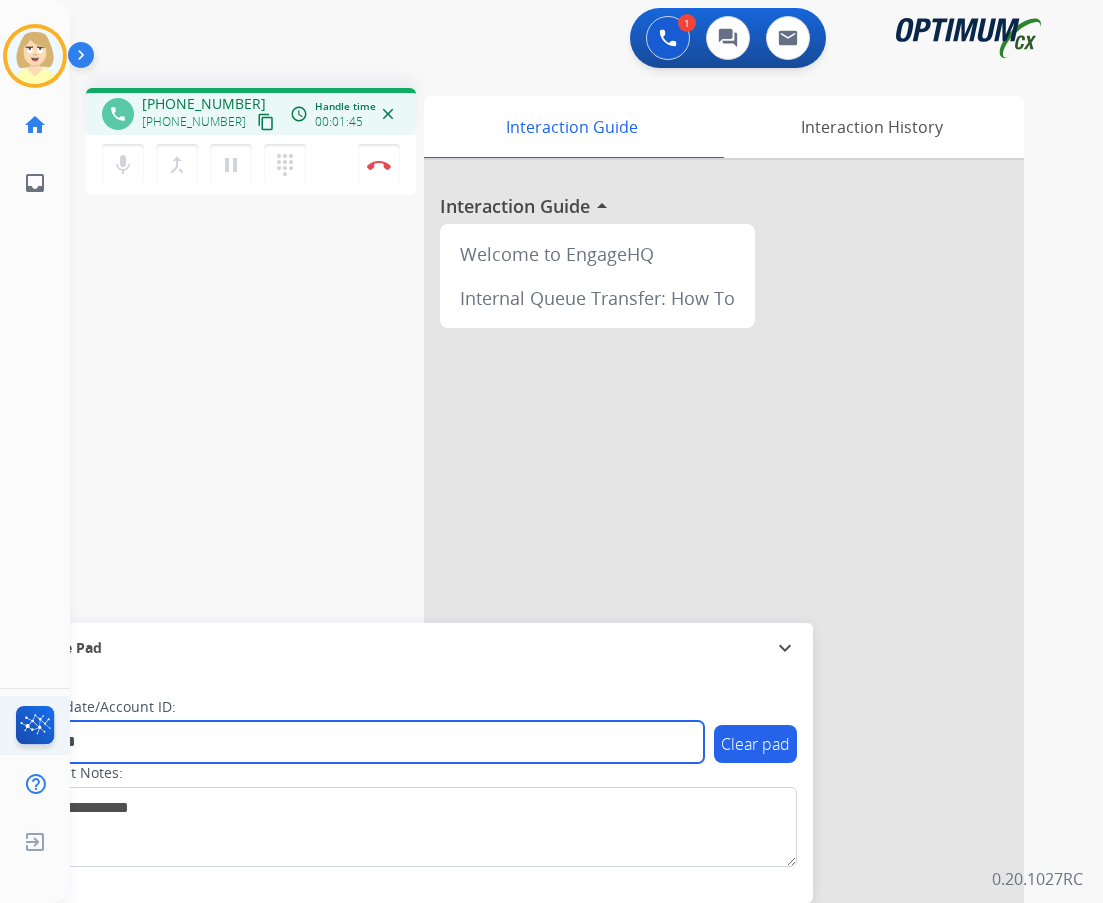 type on "*******" 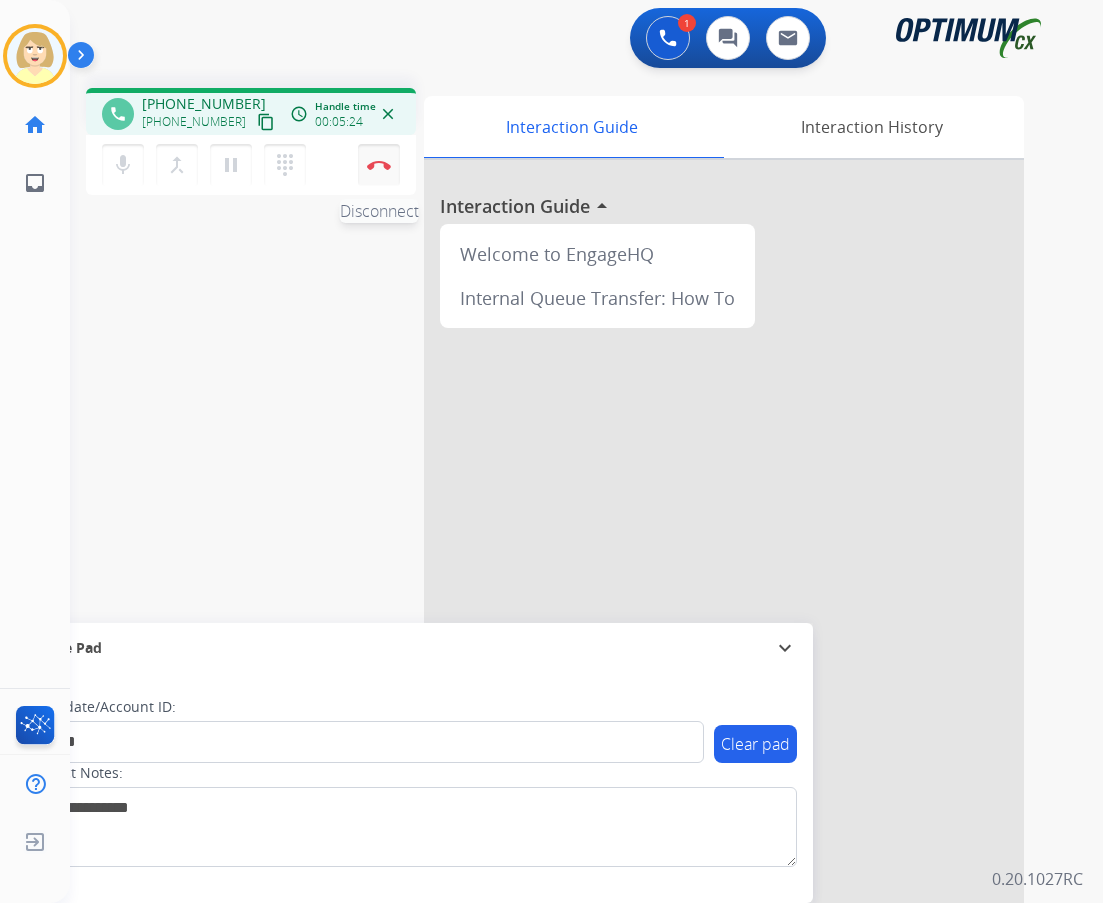 click on "Disconnect" at bounding box center (379, 165) 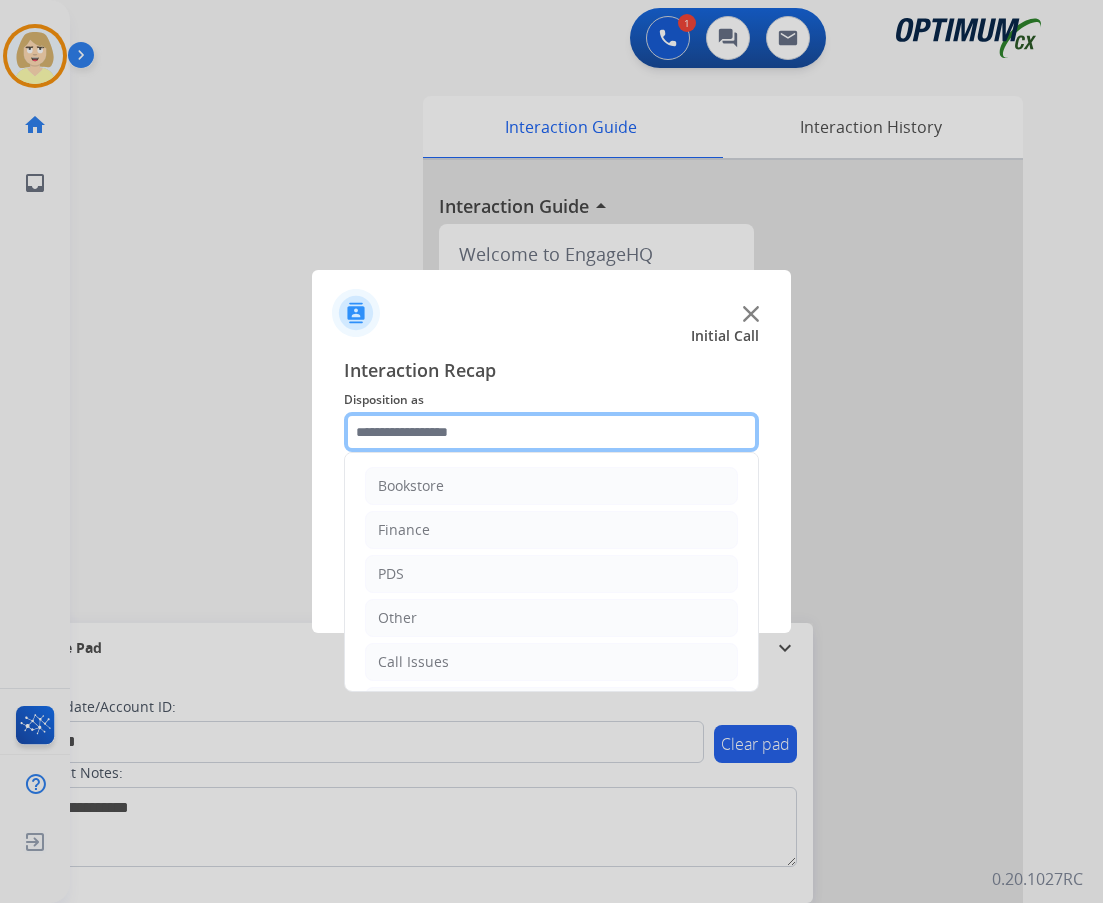 click 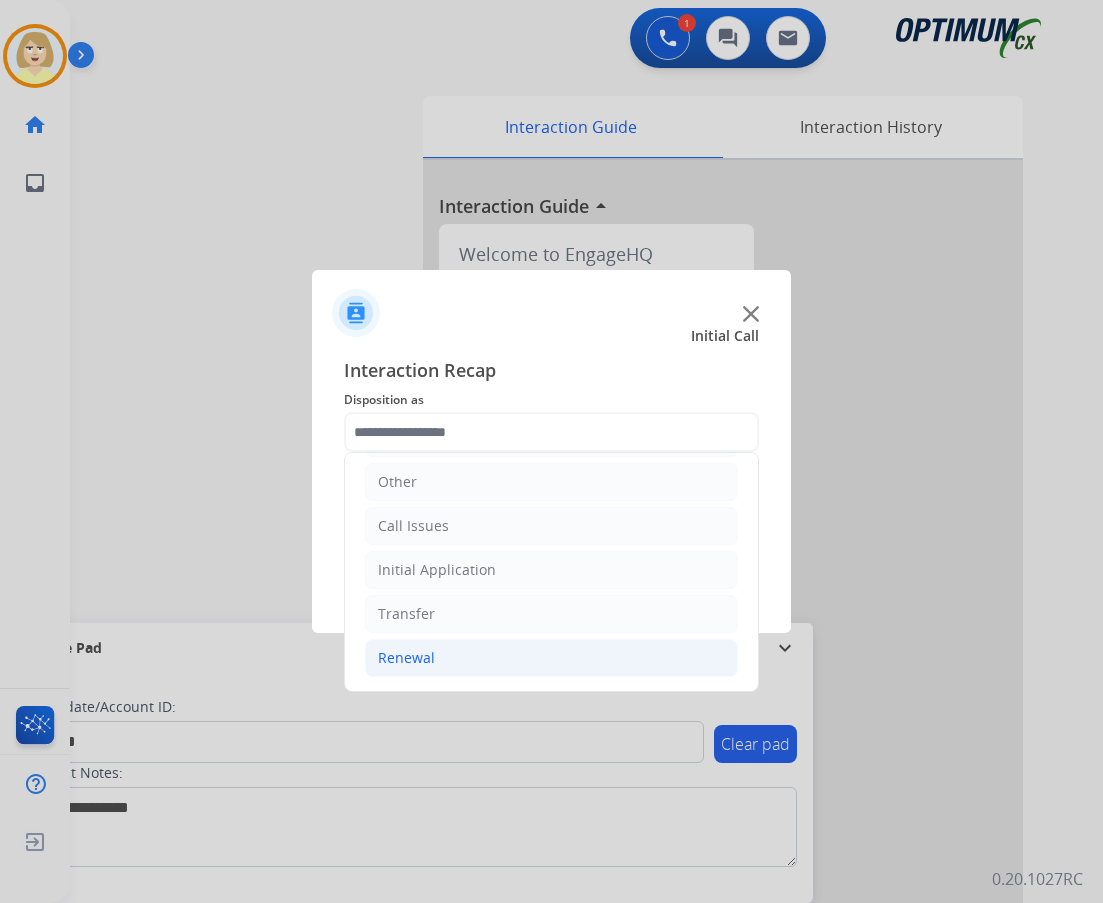 click on "Renewal" 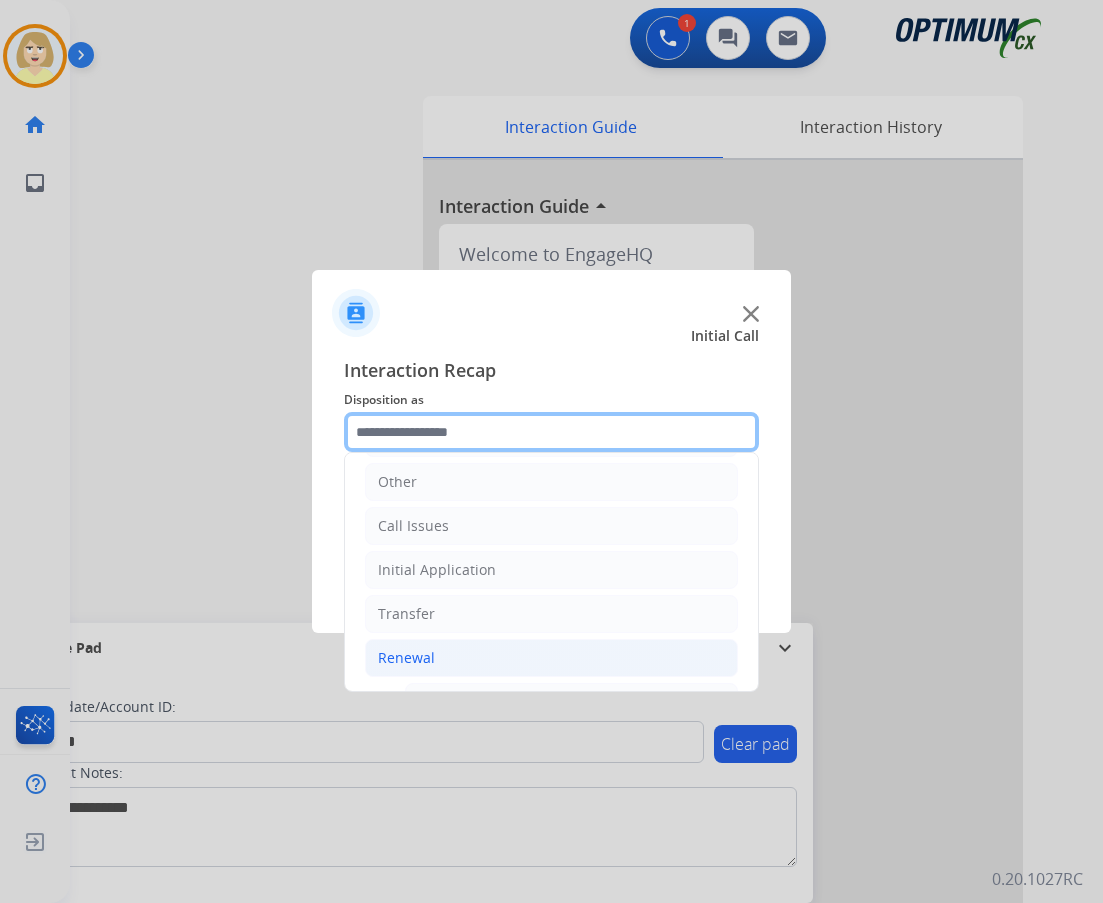scroll, scrollTop: 536, scrollLeft: 0, axis: vertical 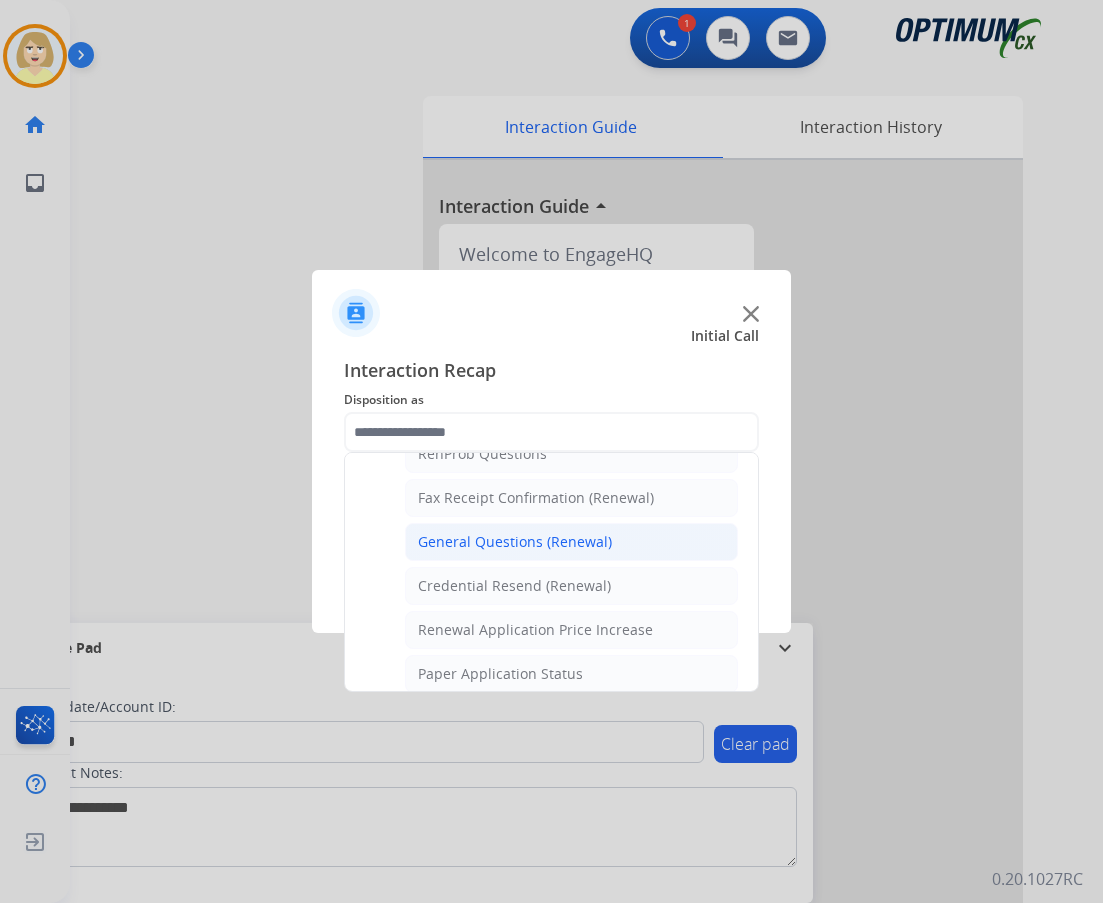 click on "General Questions (Renewal)" 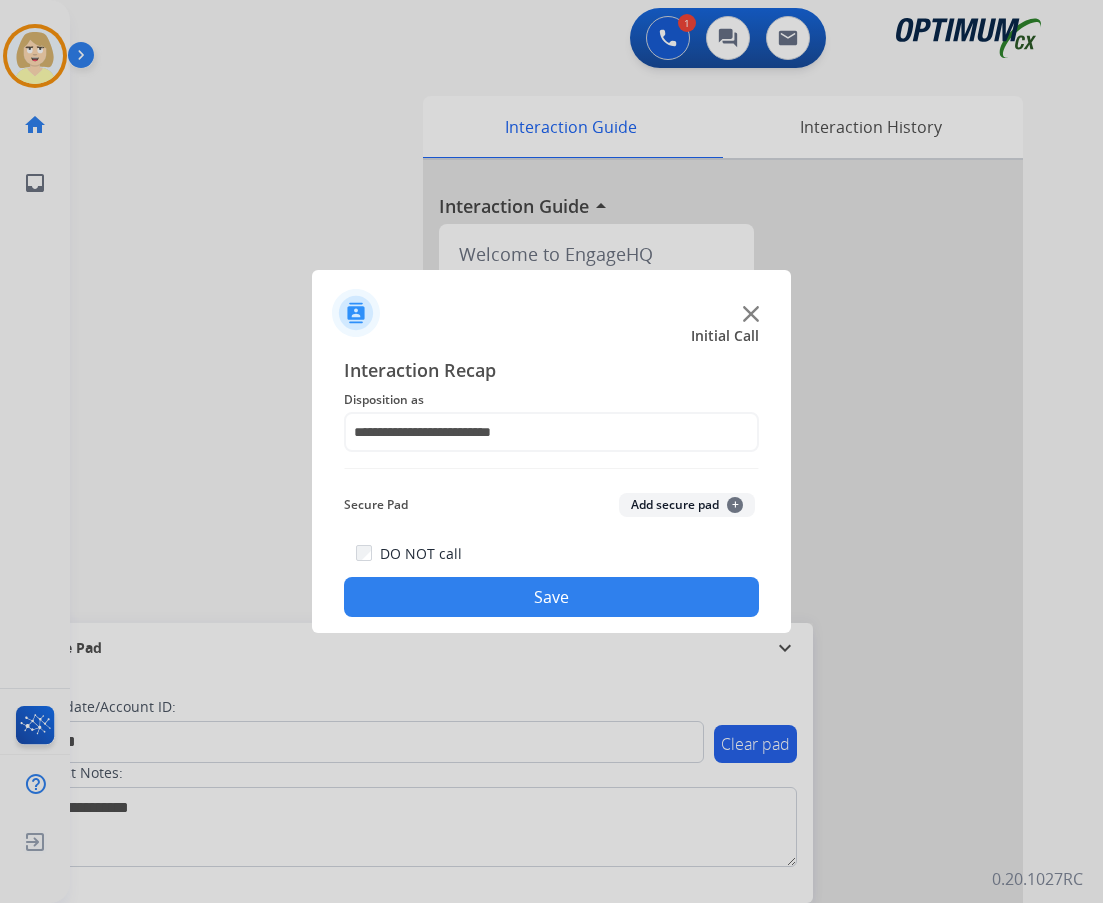 click on "Add secure pad  +" 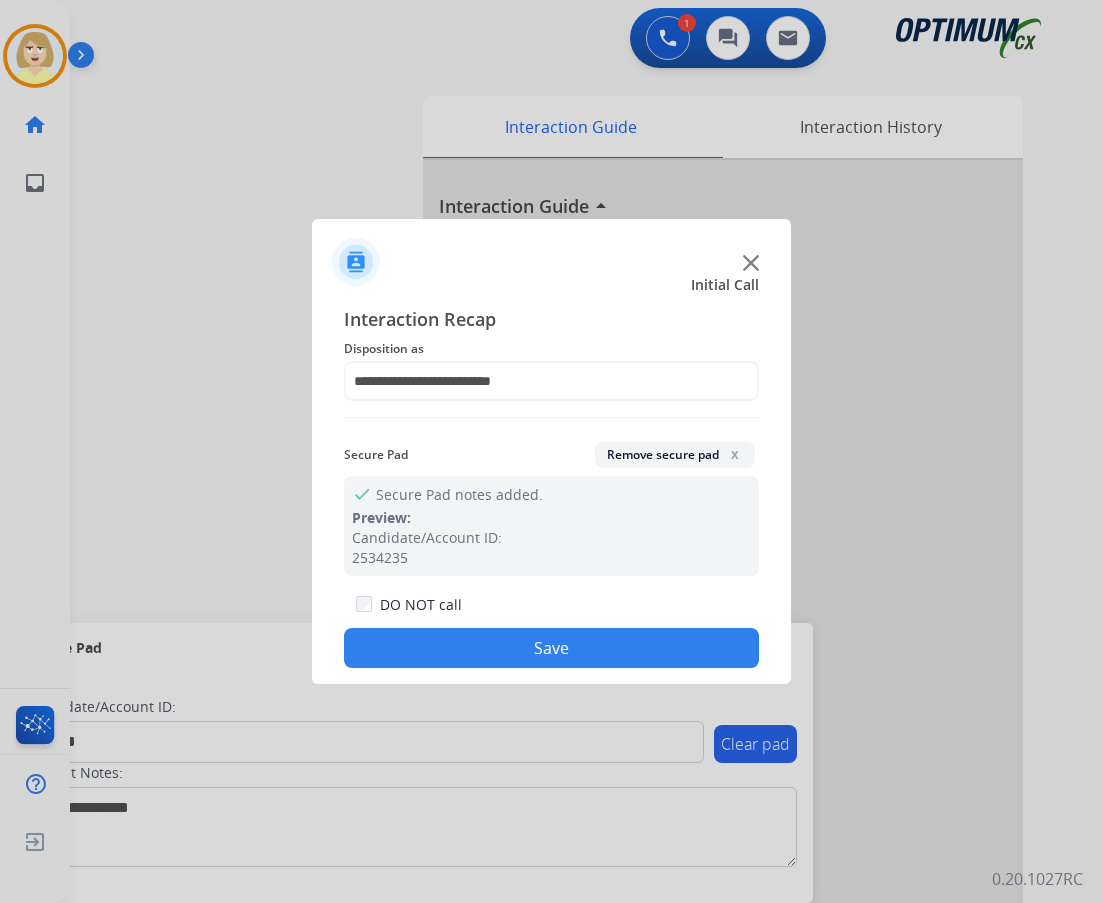 click on "Save" 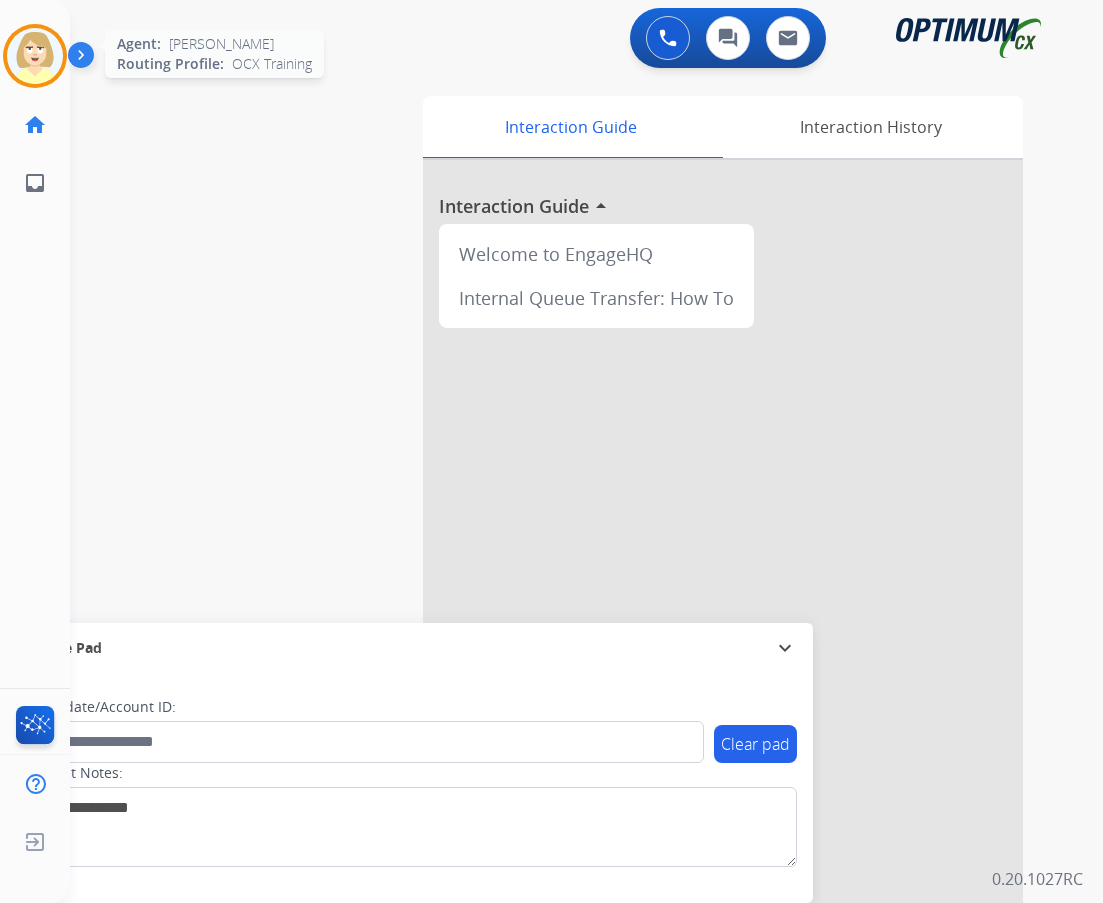click at bounding box center [35, 56] 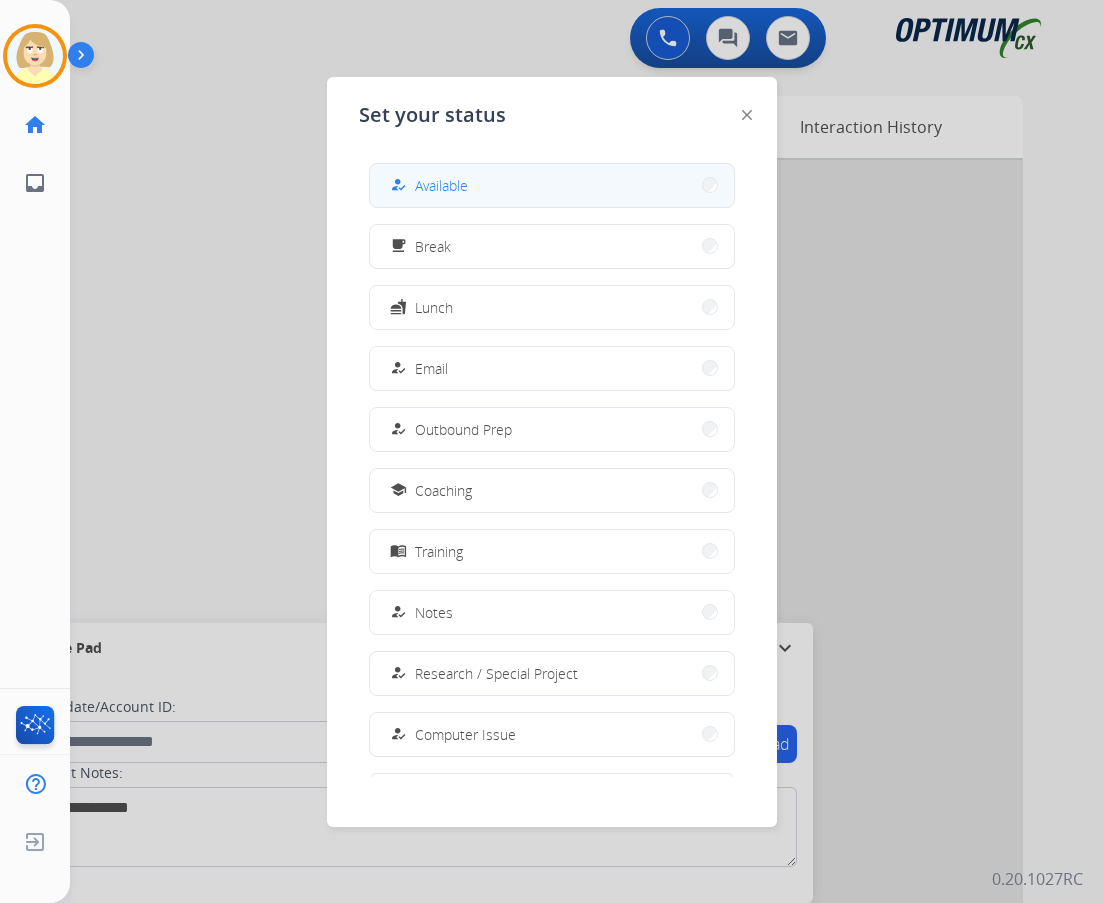 click on "Available" at bounding box center (441, 185) 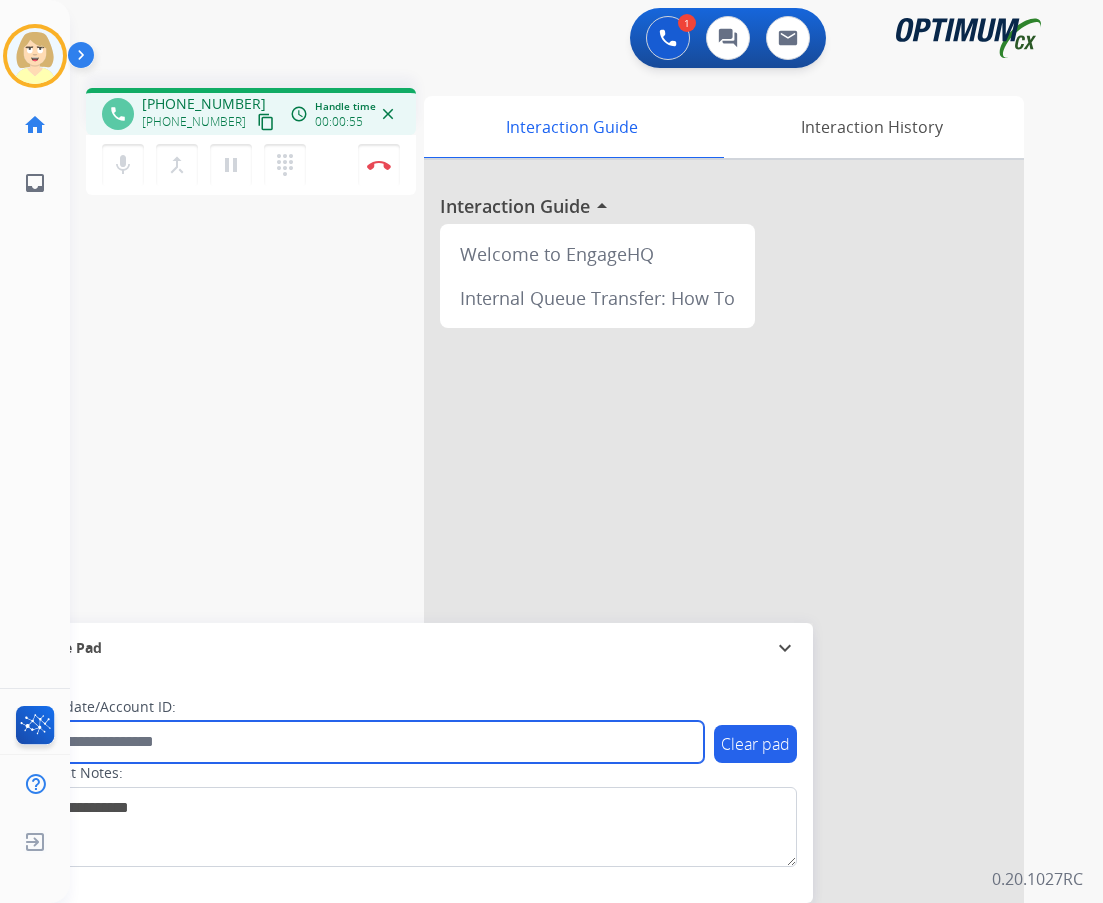 click at bounding box center [365, 742] 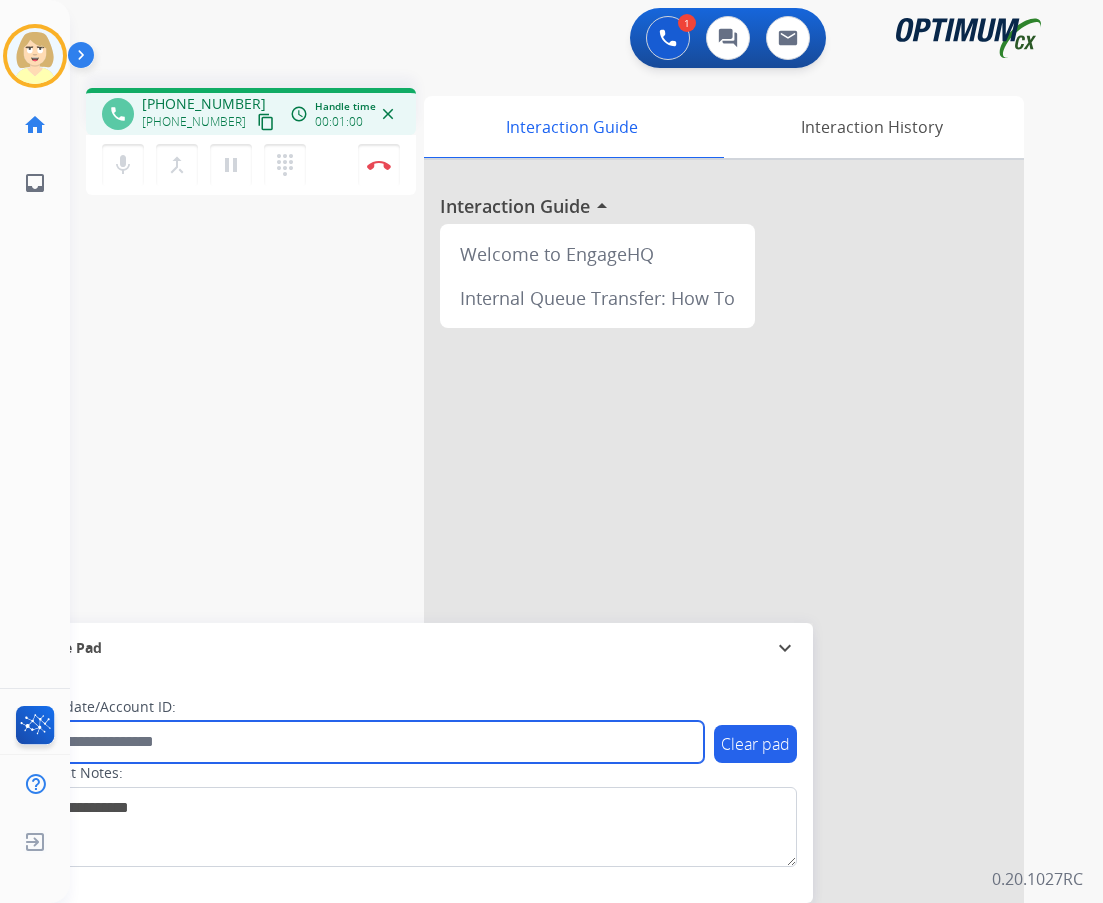 paste on "*******" 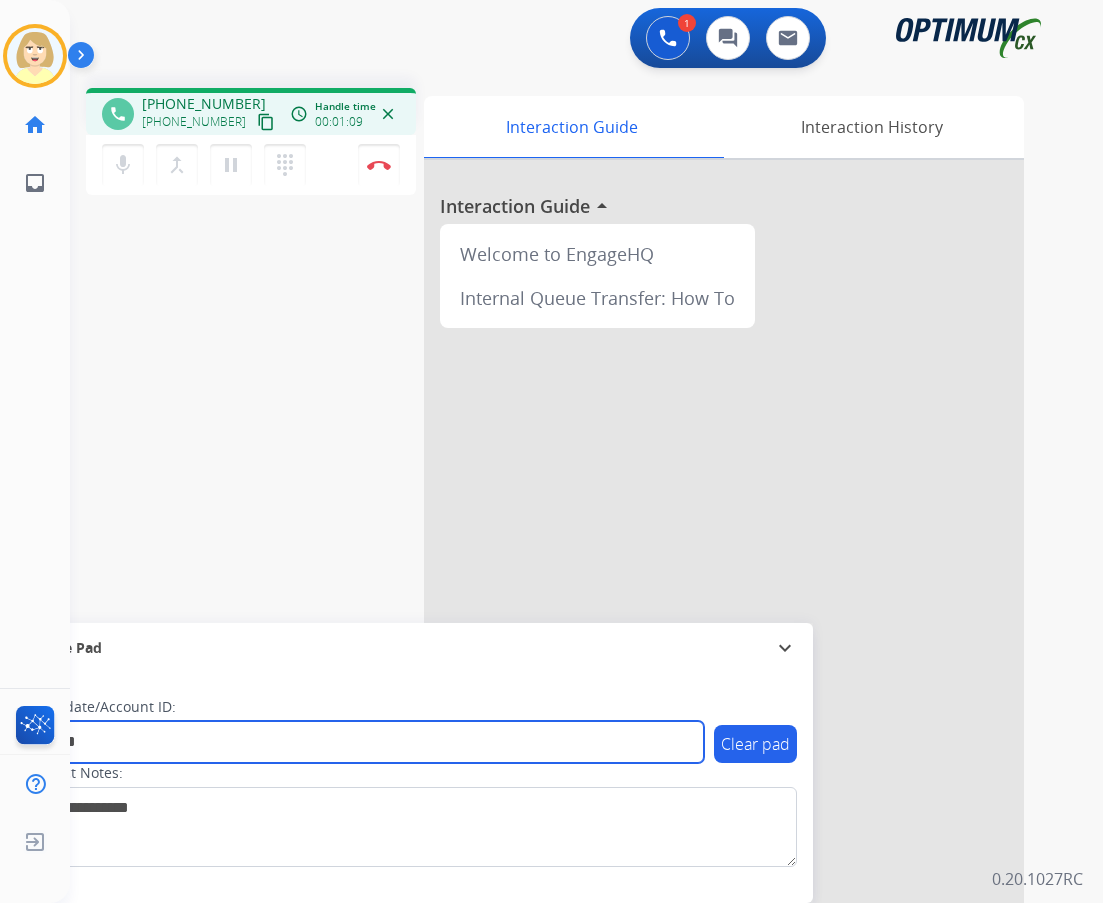 type on "*******" 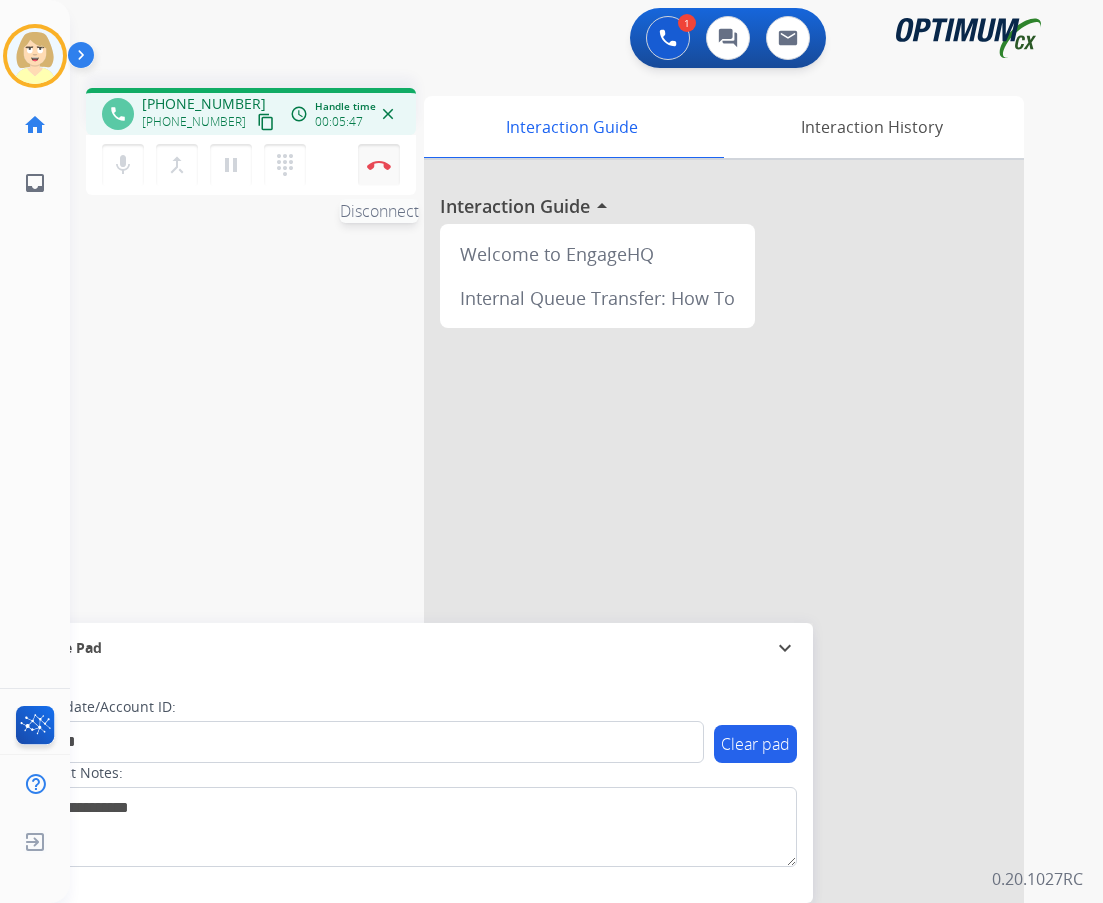 click at bounding box center (379, 165) 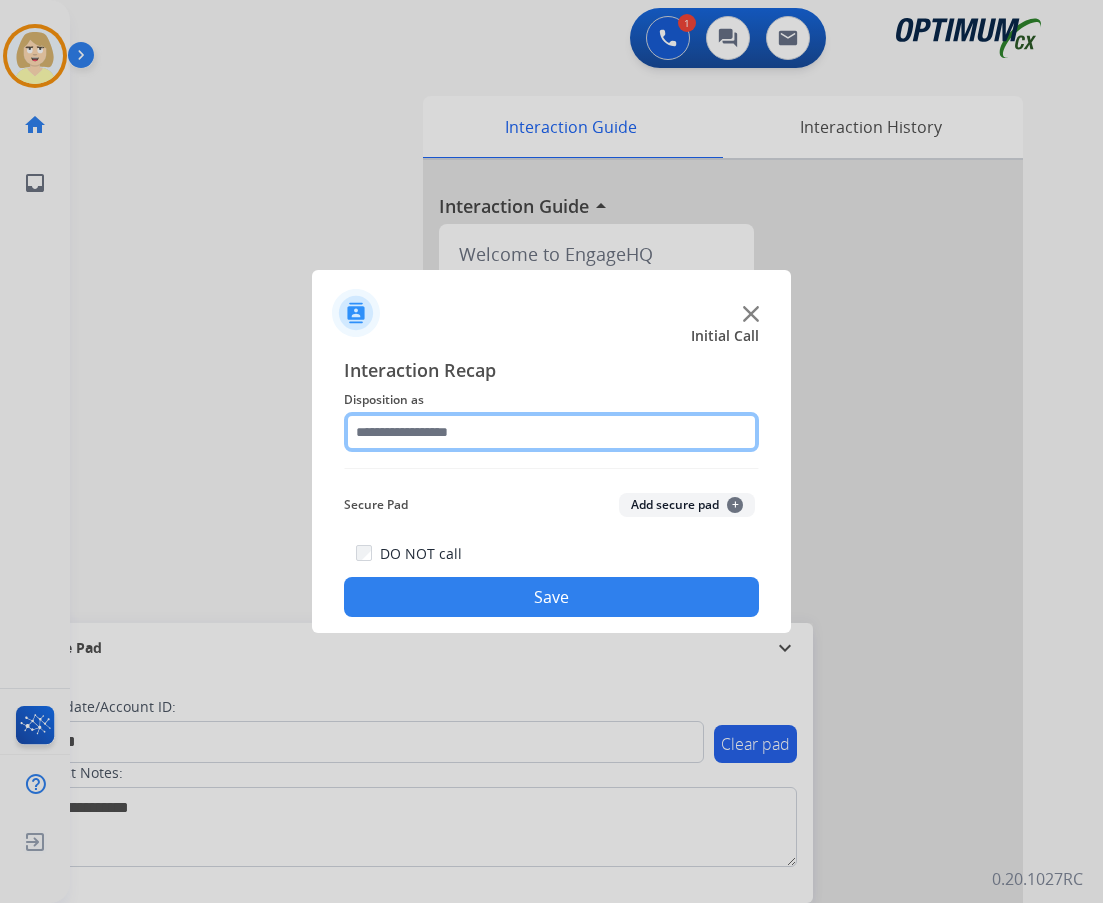 click 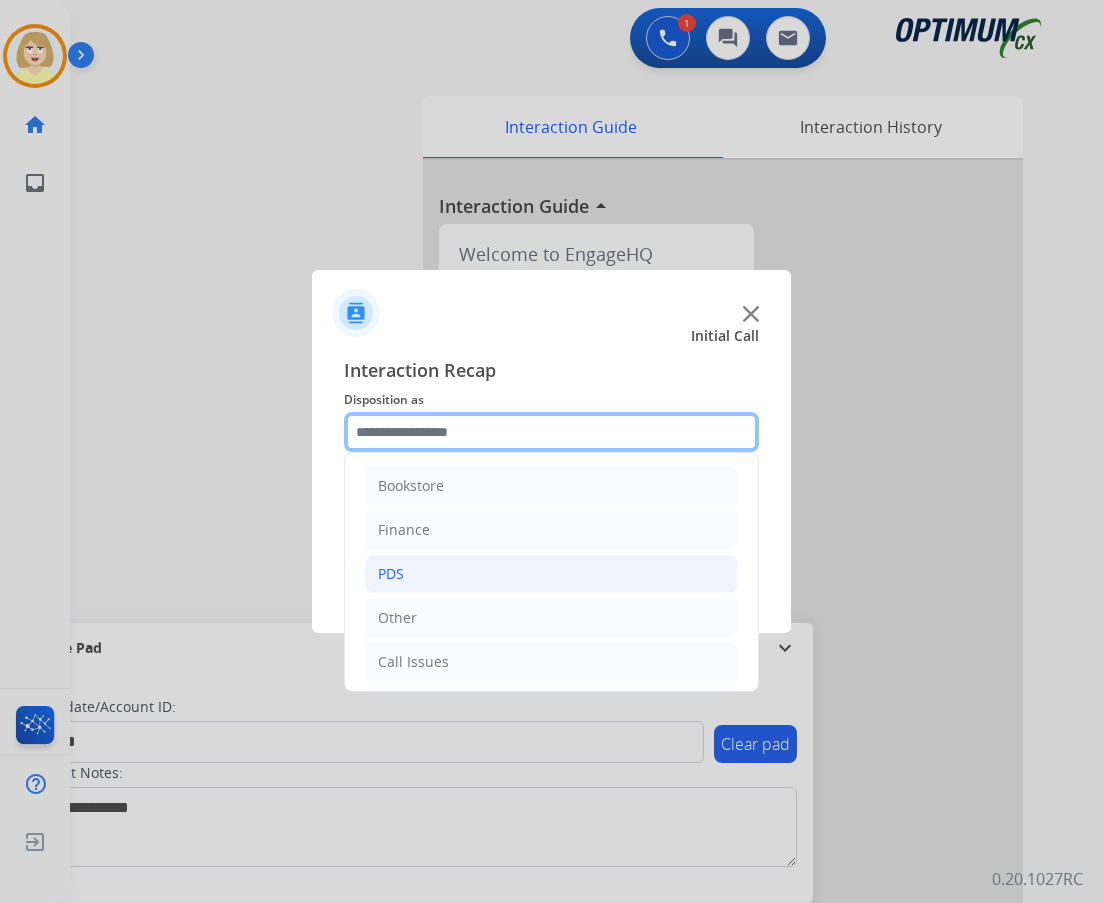 scroll, scrollTop: 136, scrollLeft: 0, axis: vertical 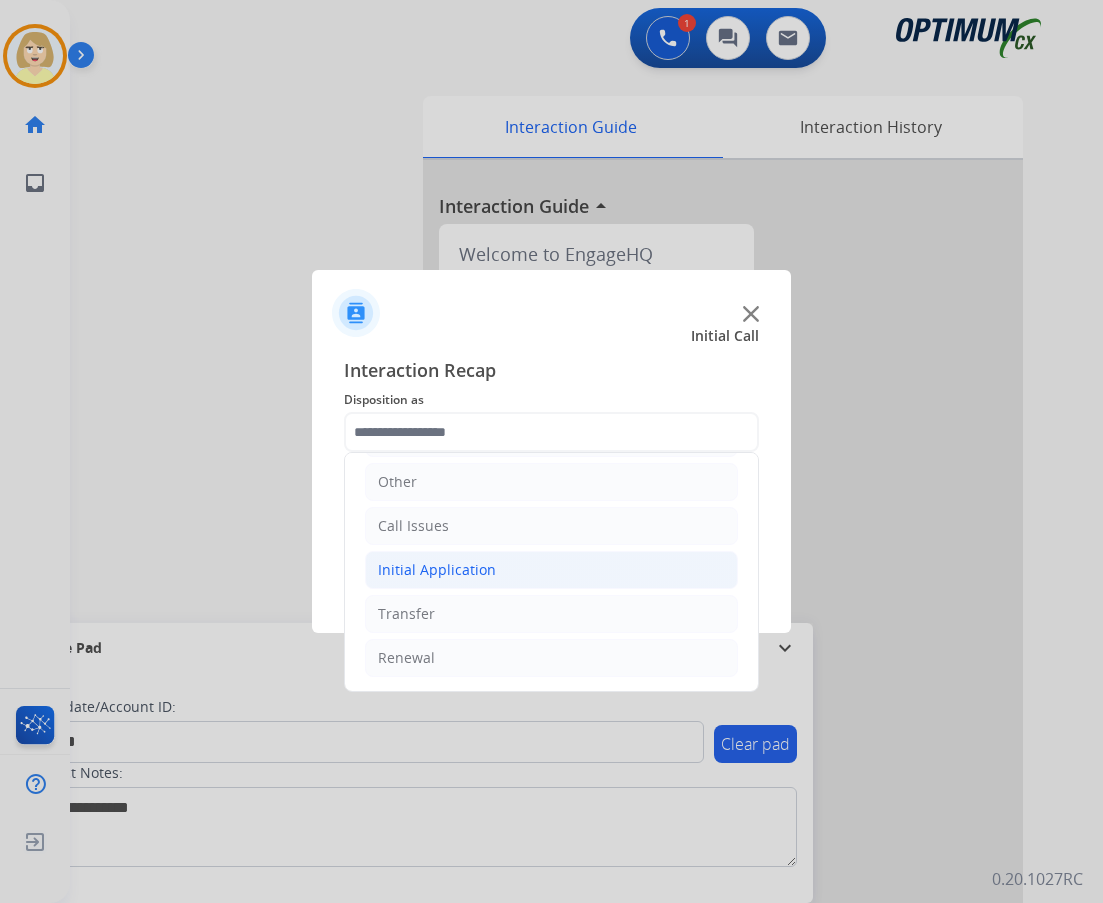 click on "Initial Application" 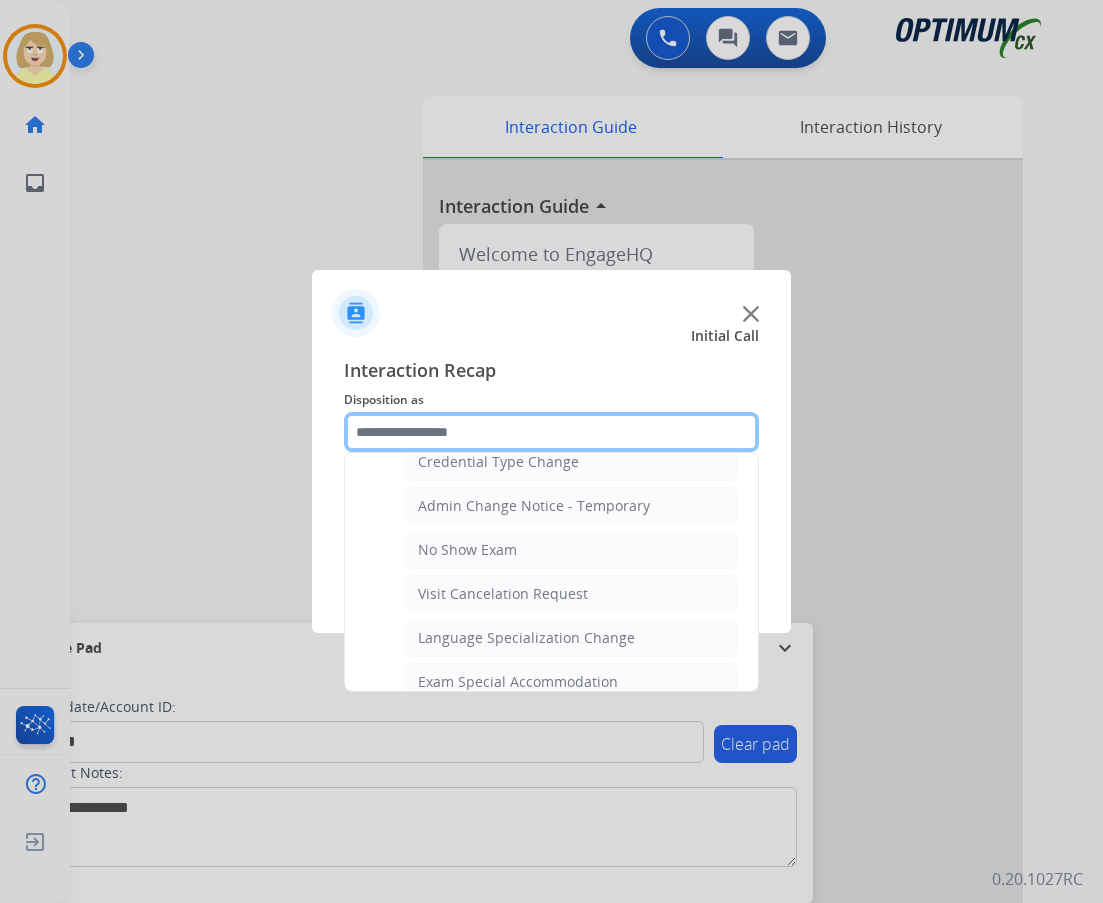 scroll, scrollTop: 1036, scrollLeft: 0, axis: vertical 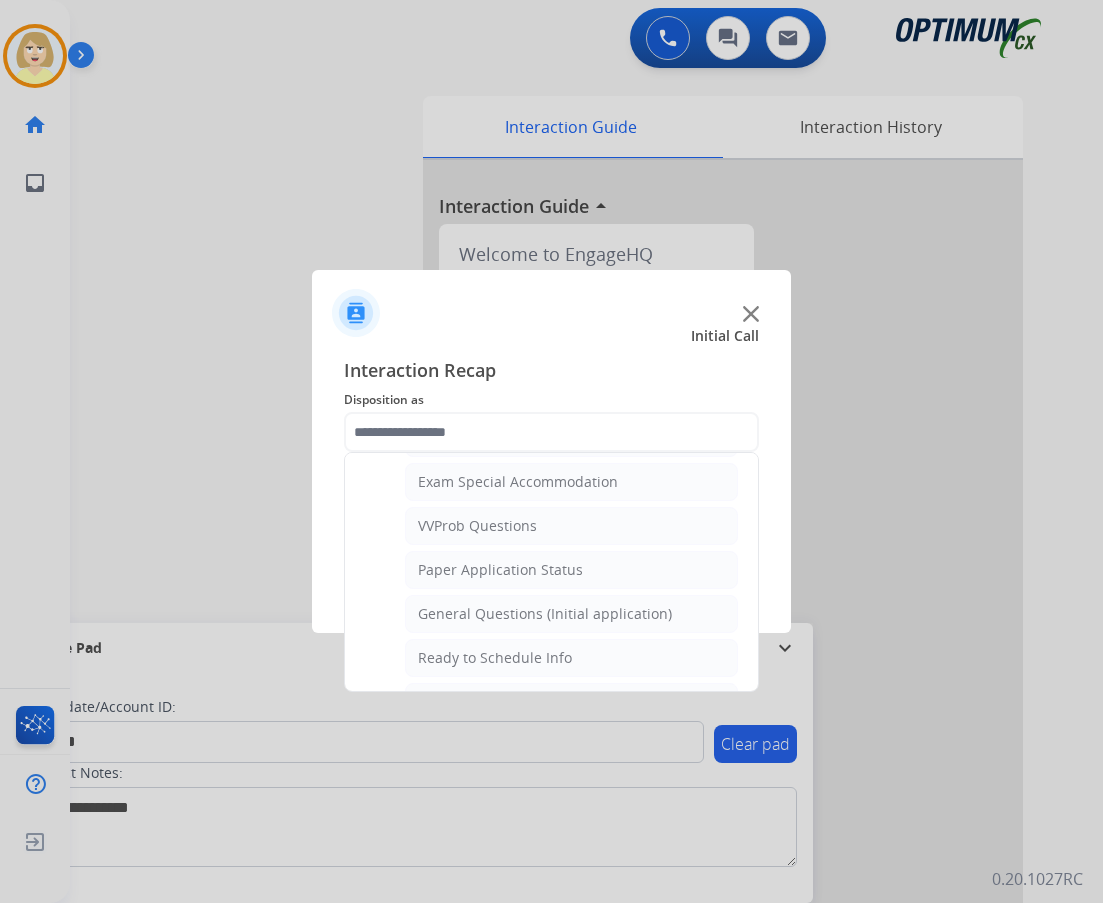 click on "General Questions (Initial application)" 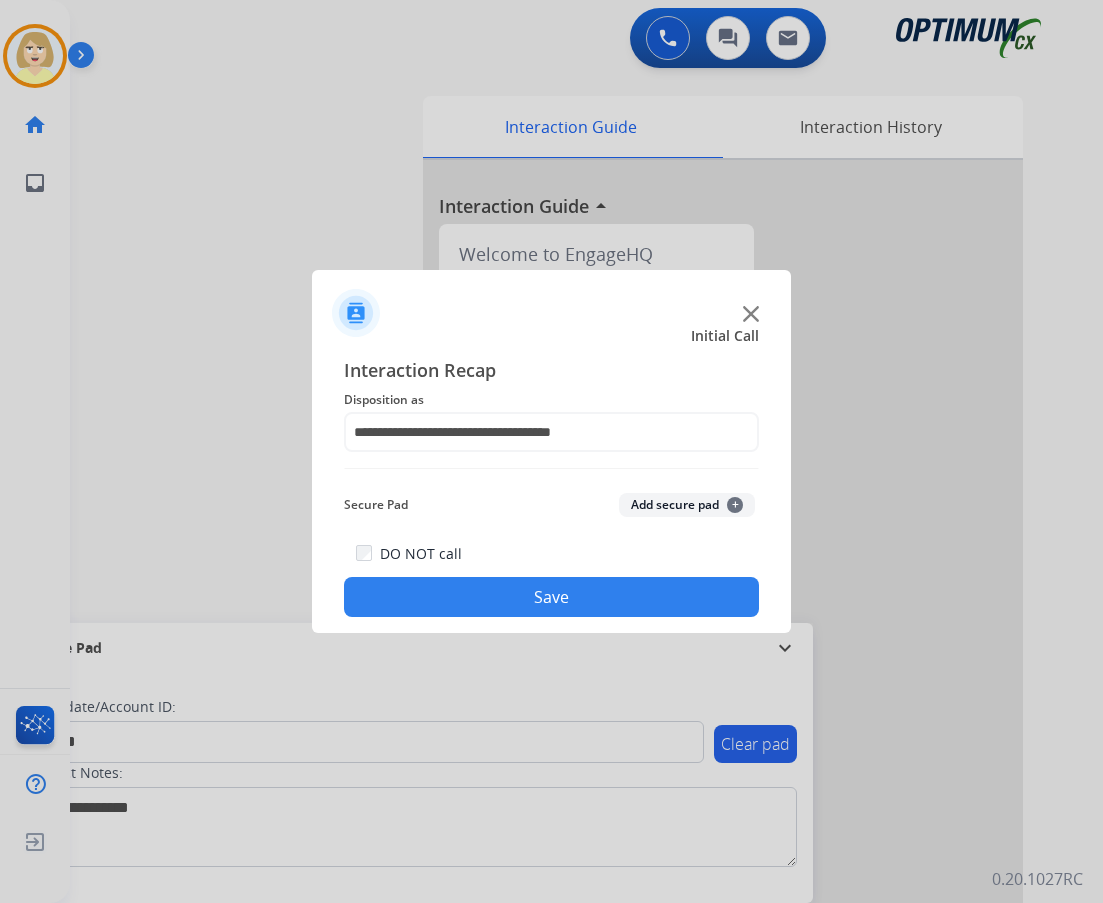 drag, startPoint x: 671, startPoint y: 503, endPoint x: 529, endPoint y: 581, distance: 162.01234 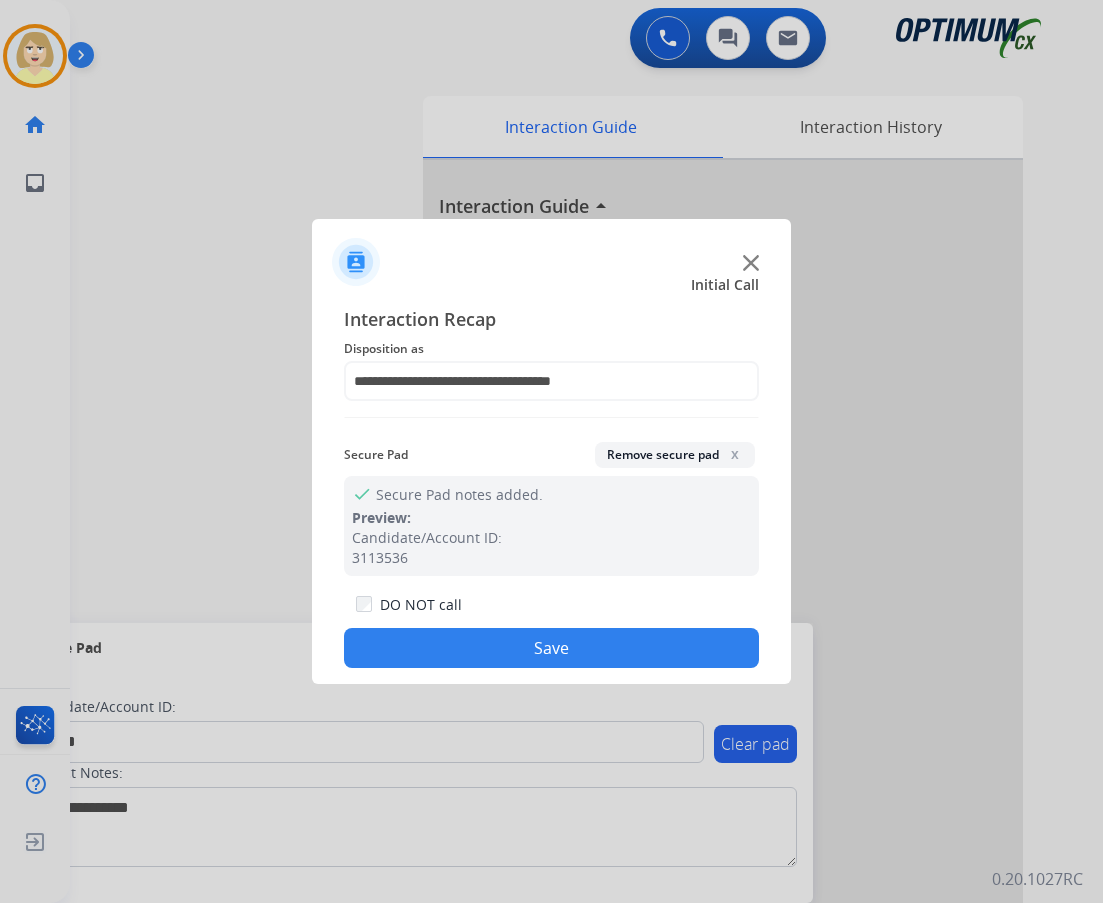 click on "Save" 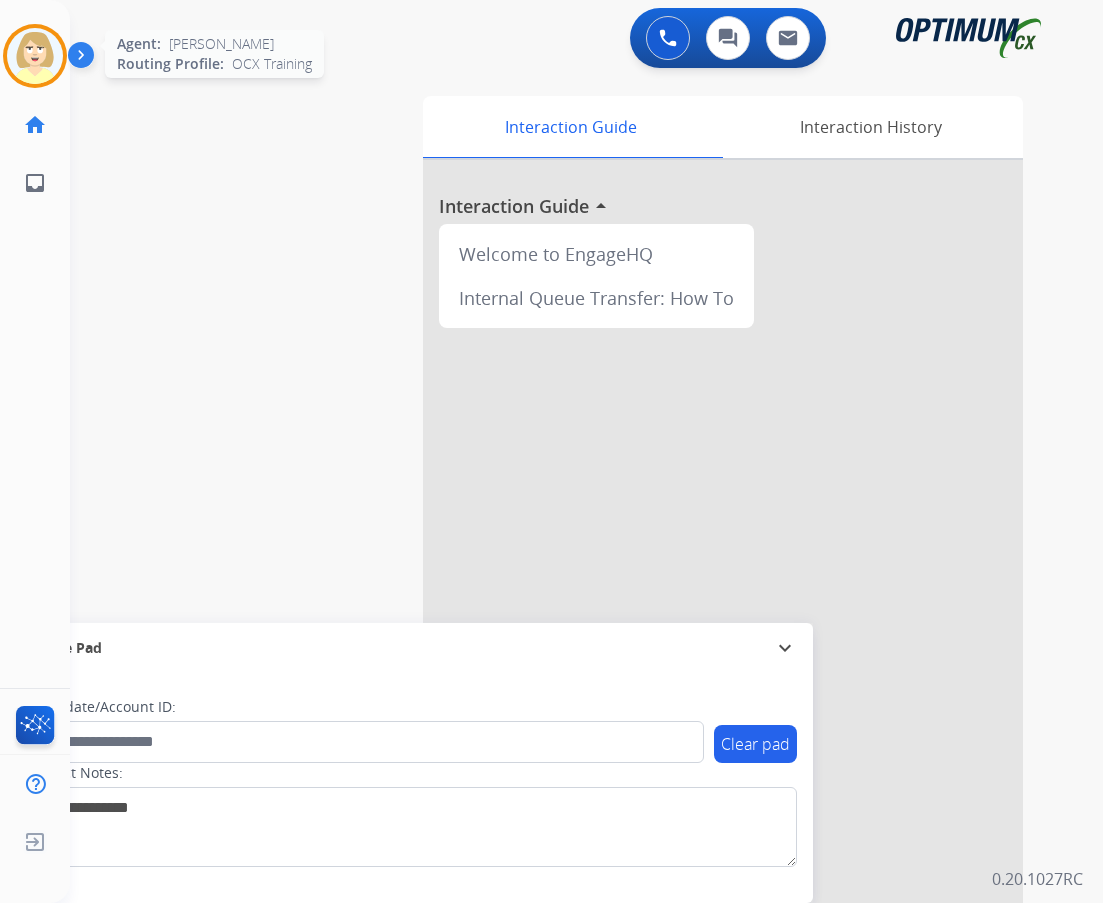 click at bounding box center (35, 56) 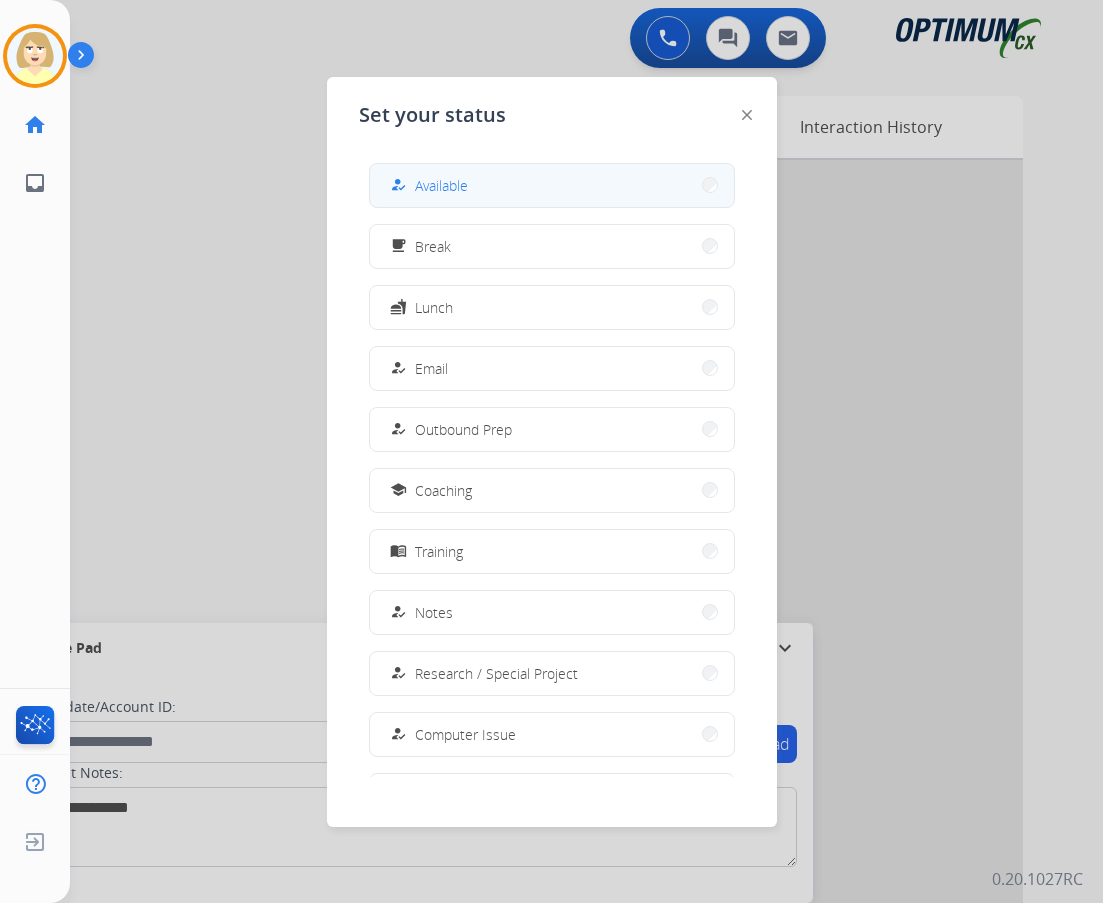 click on "Available" at bounding box center [441, 185] 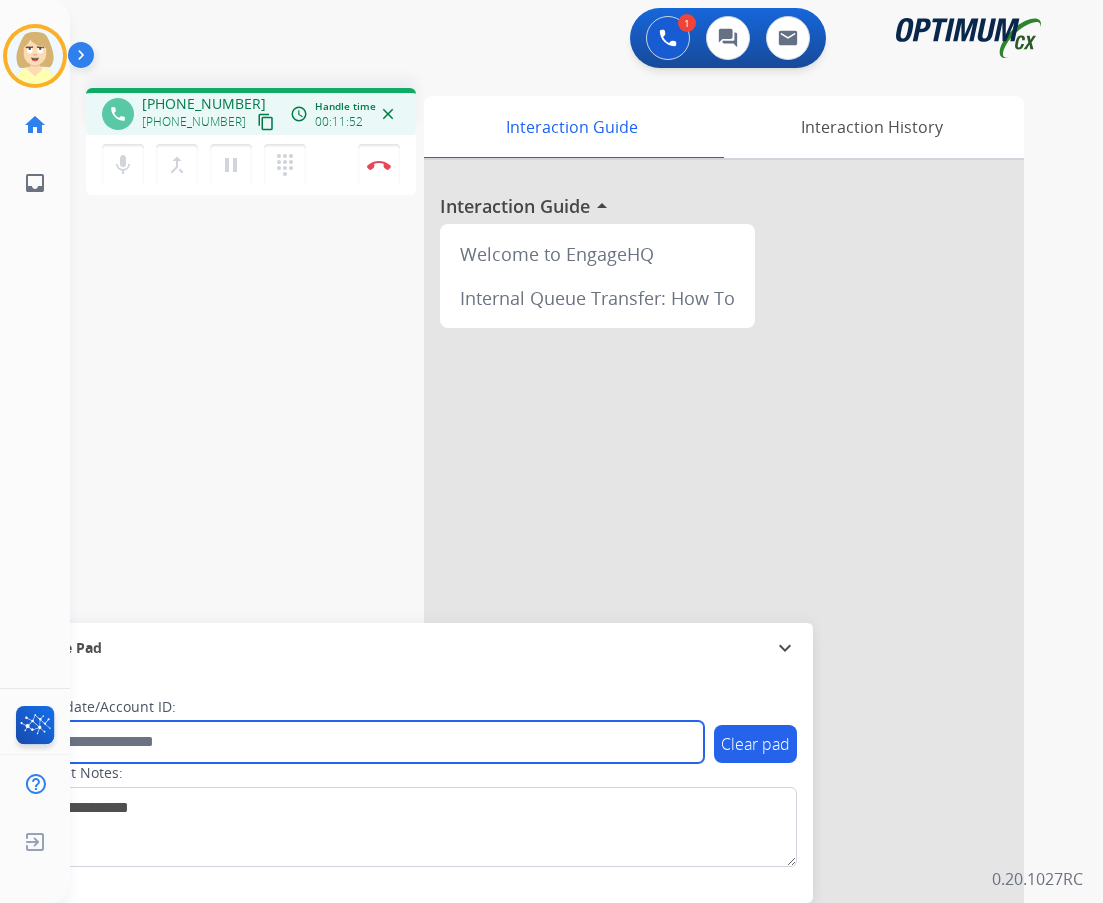 click at bounding box center (365, 742) 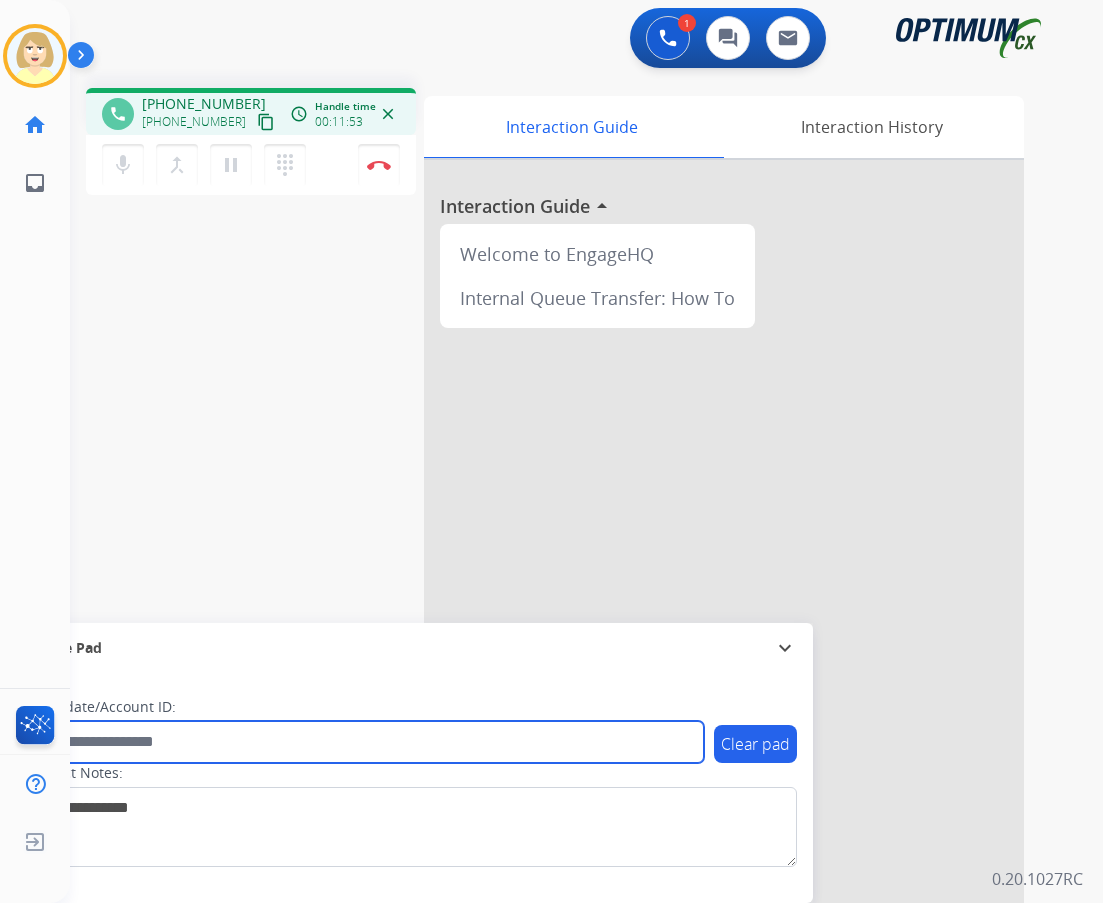 paste on "*******" 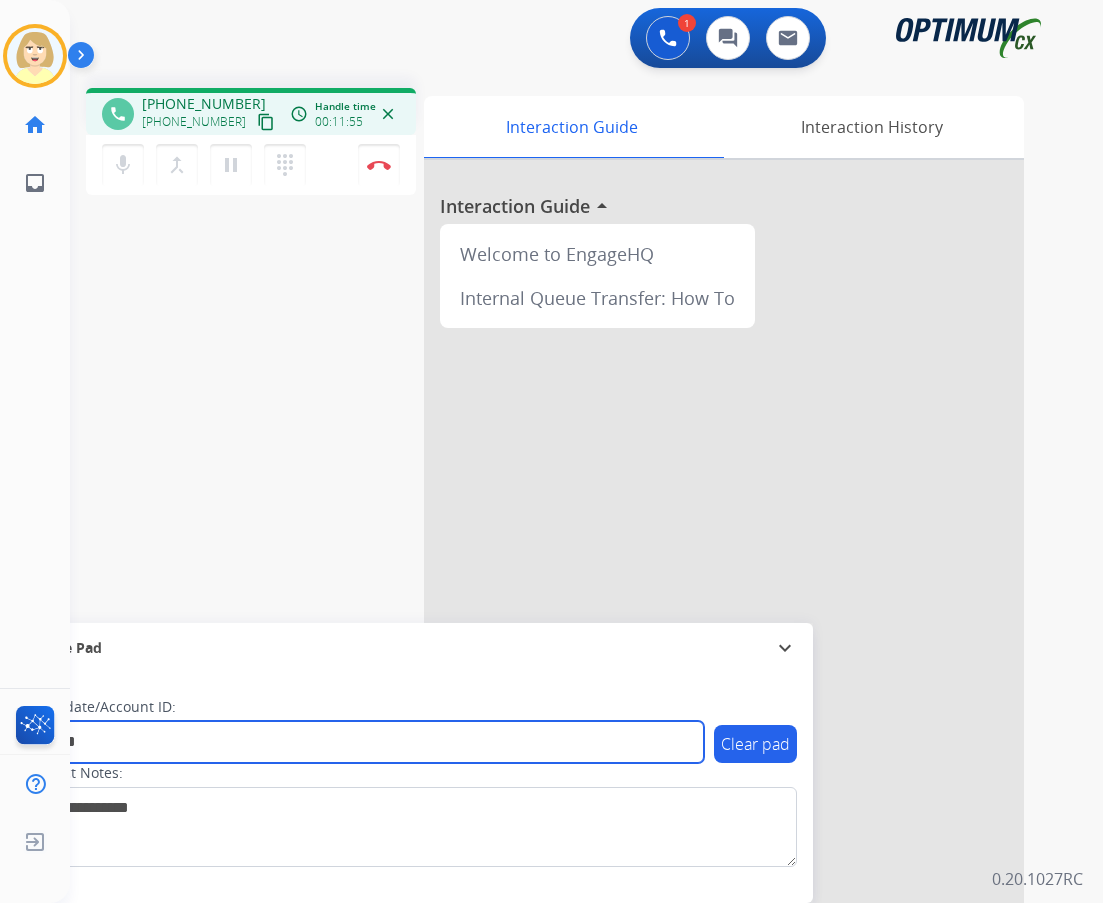 type on "*******" 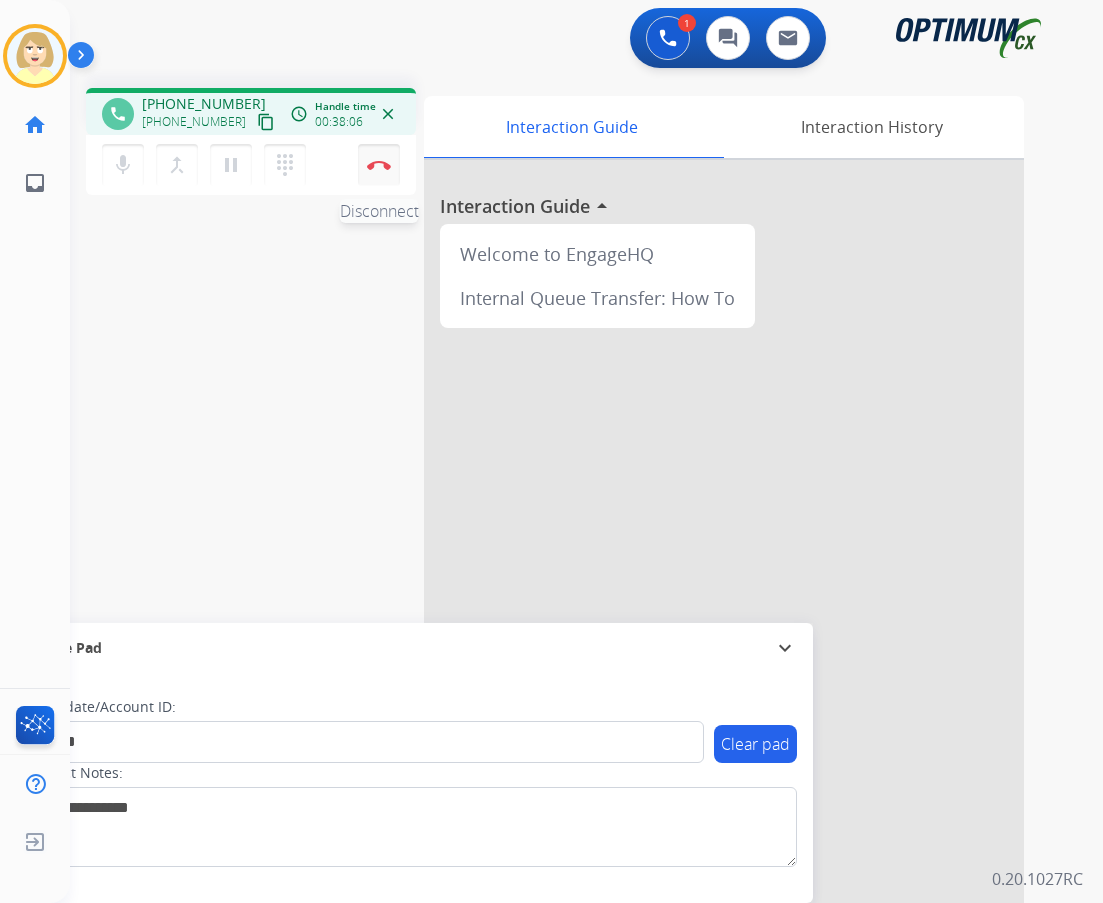 click at bounding box center (379, 165) 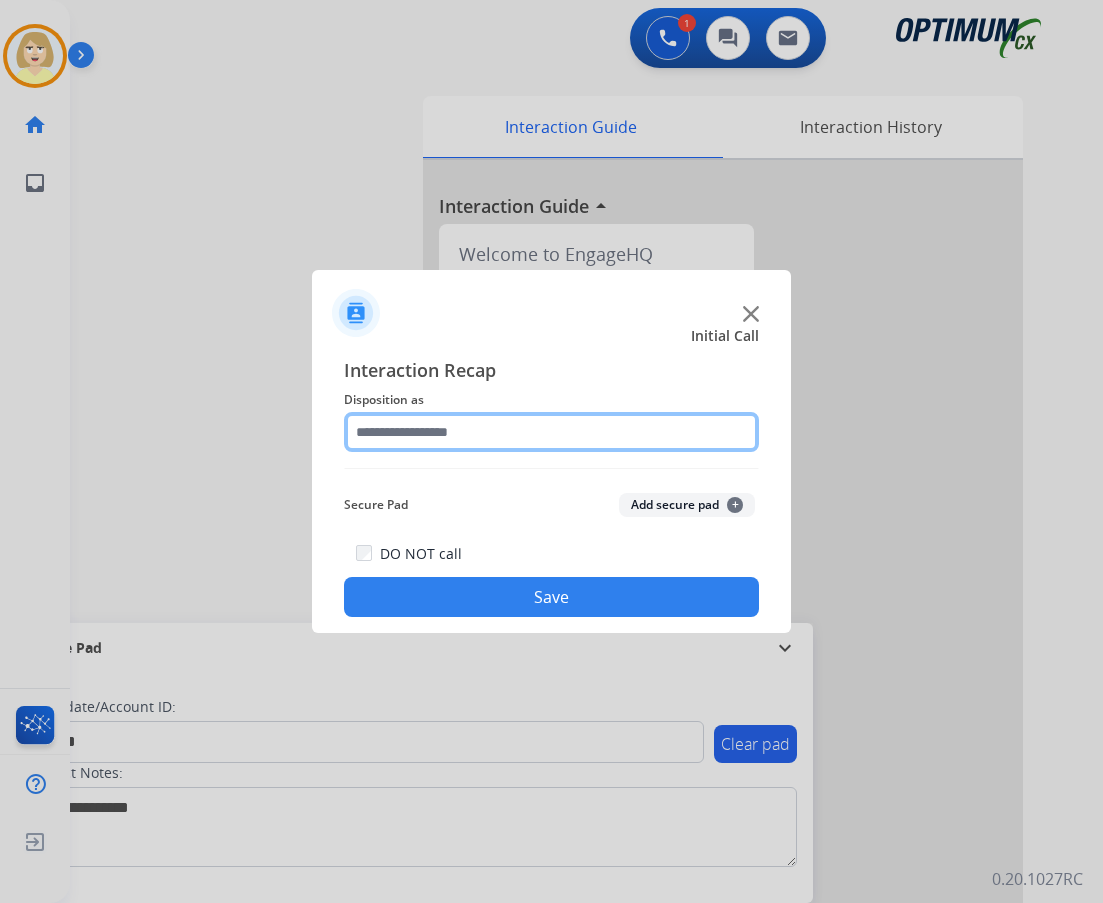 click 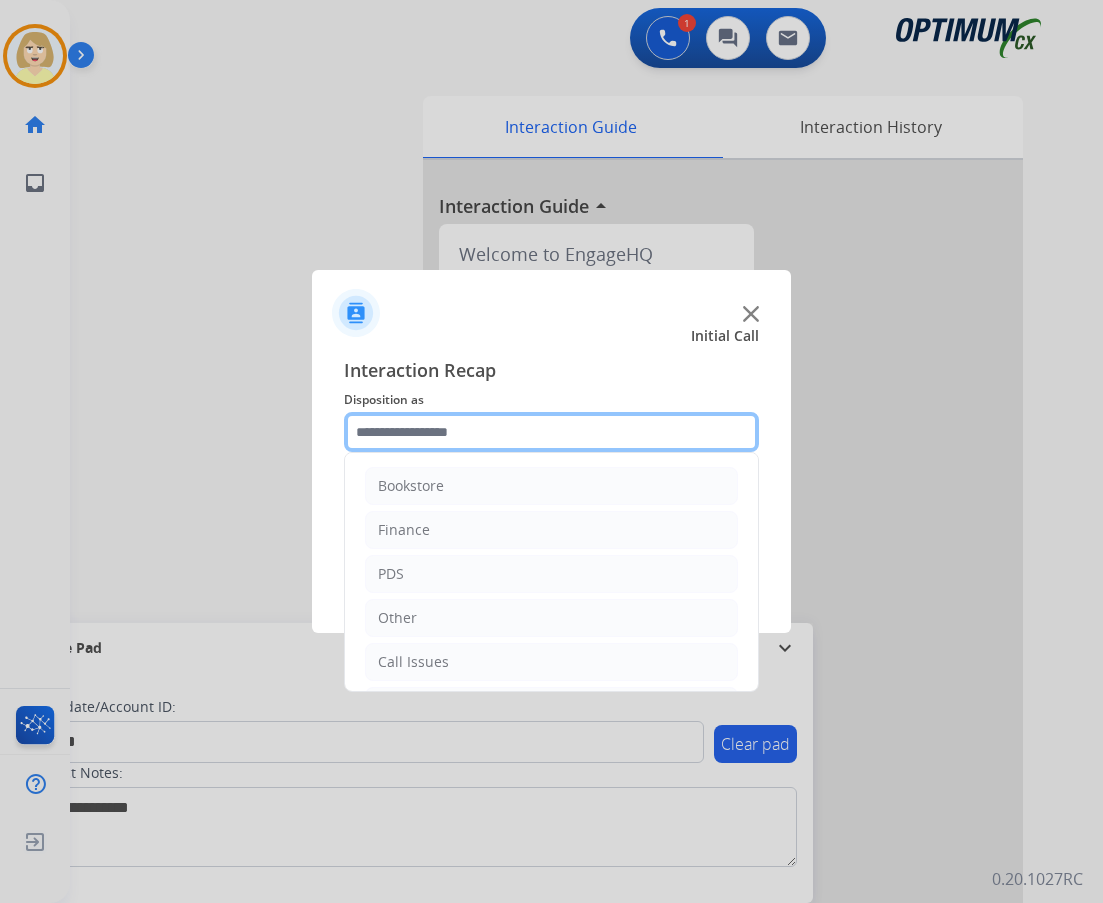 scroll, scrollTop: 136, scrollLeft: 0, axis: vertical 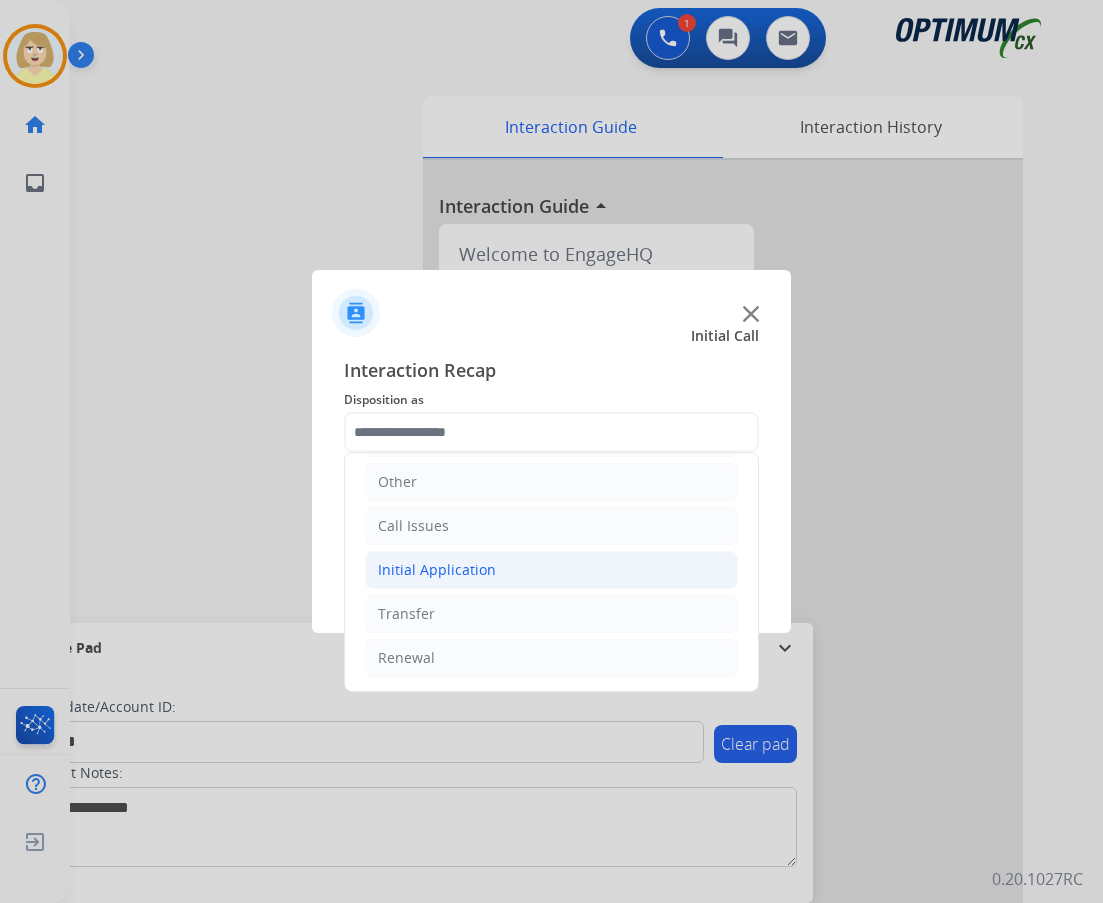 click on "Initial Application" 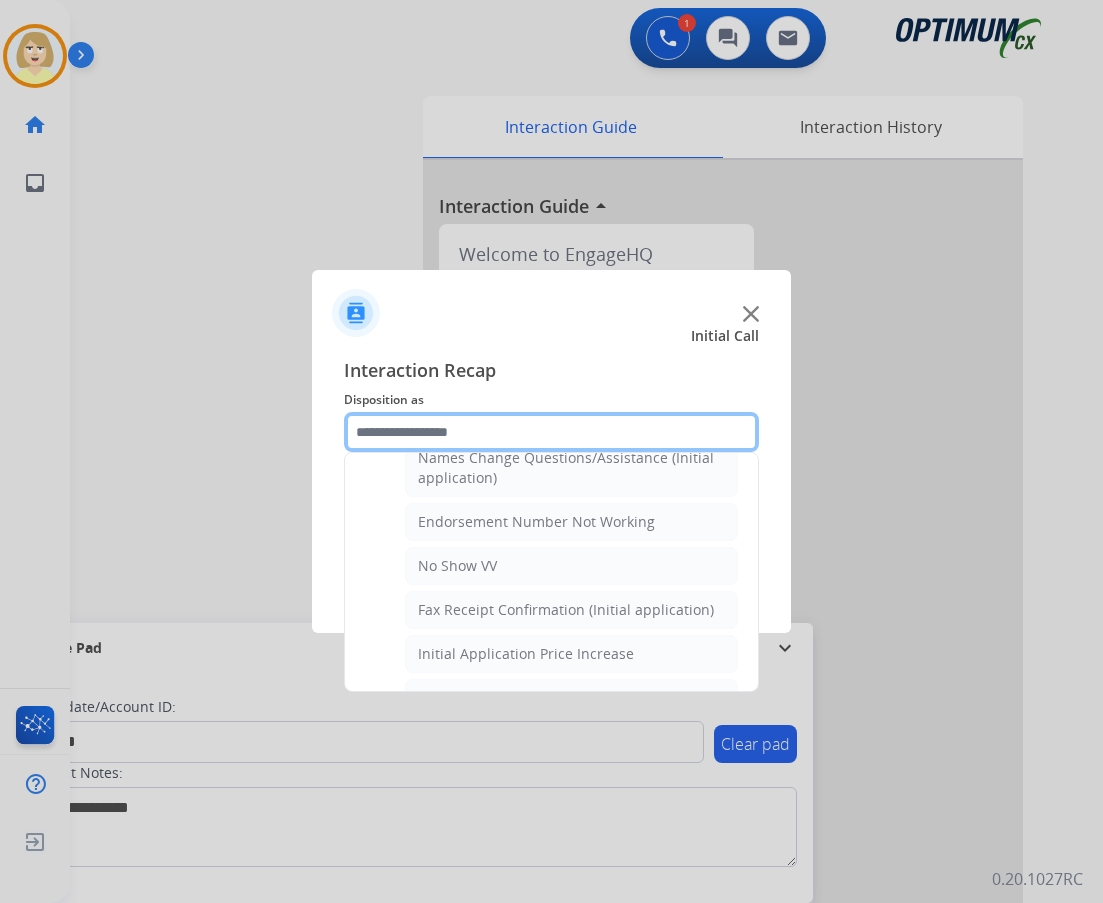 scroll, scrollTop: 412, scrollLeft: 0, axis: vertical 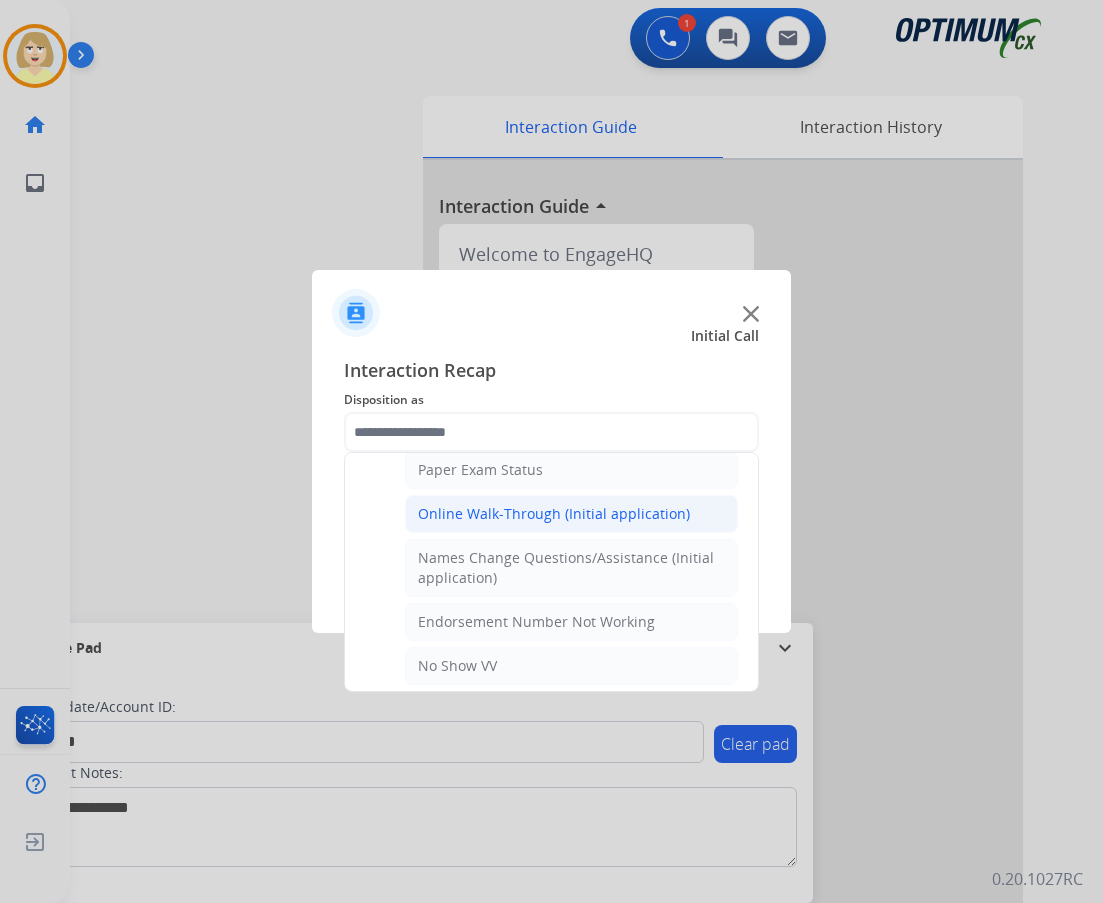 click on "Online Walk-Through (Initial application)" 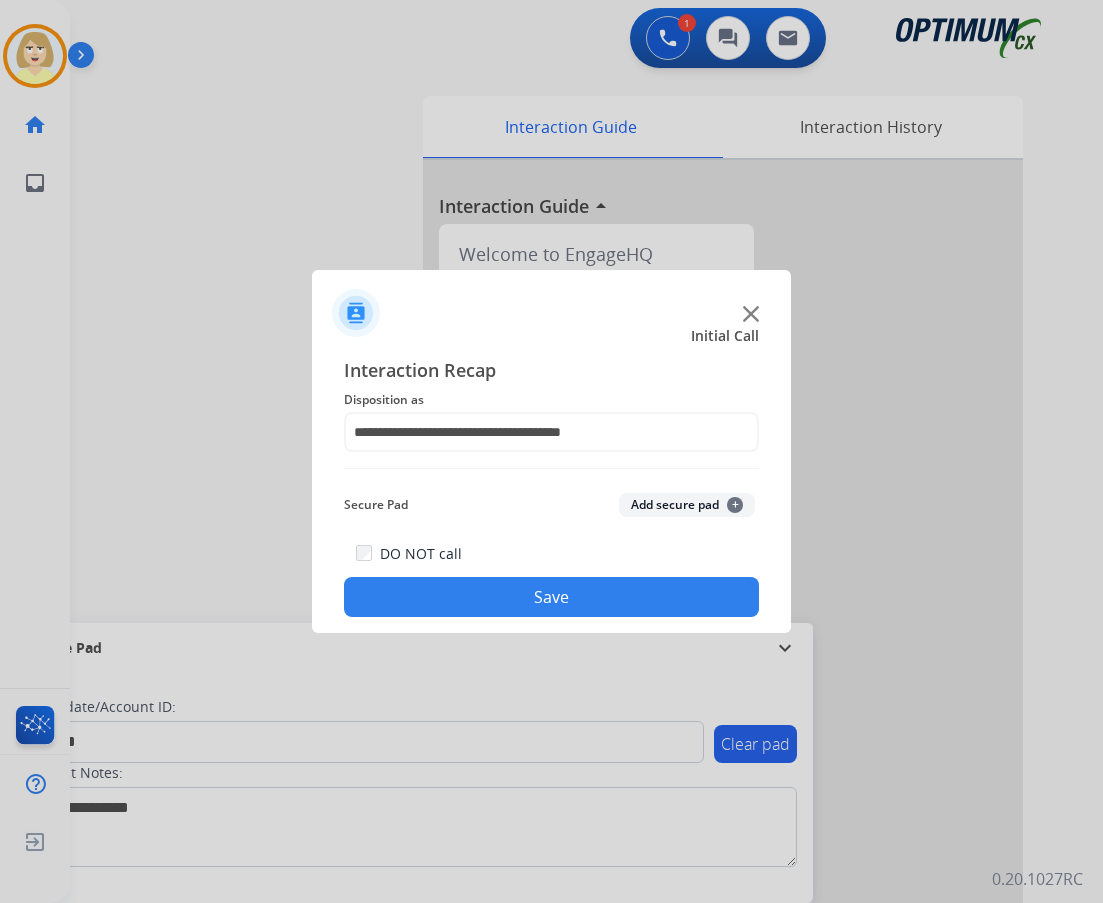 click on "Add secure pad  +" 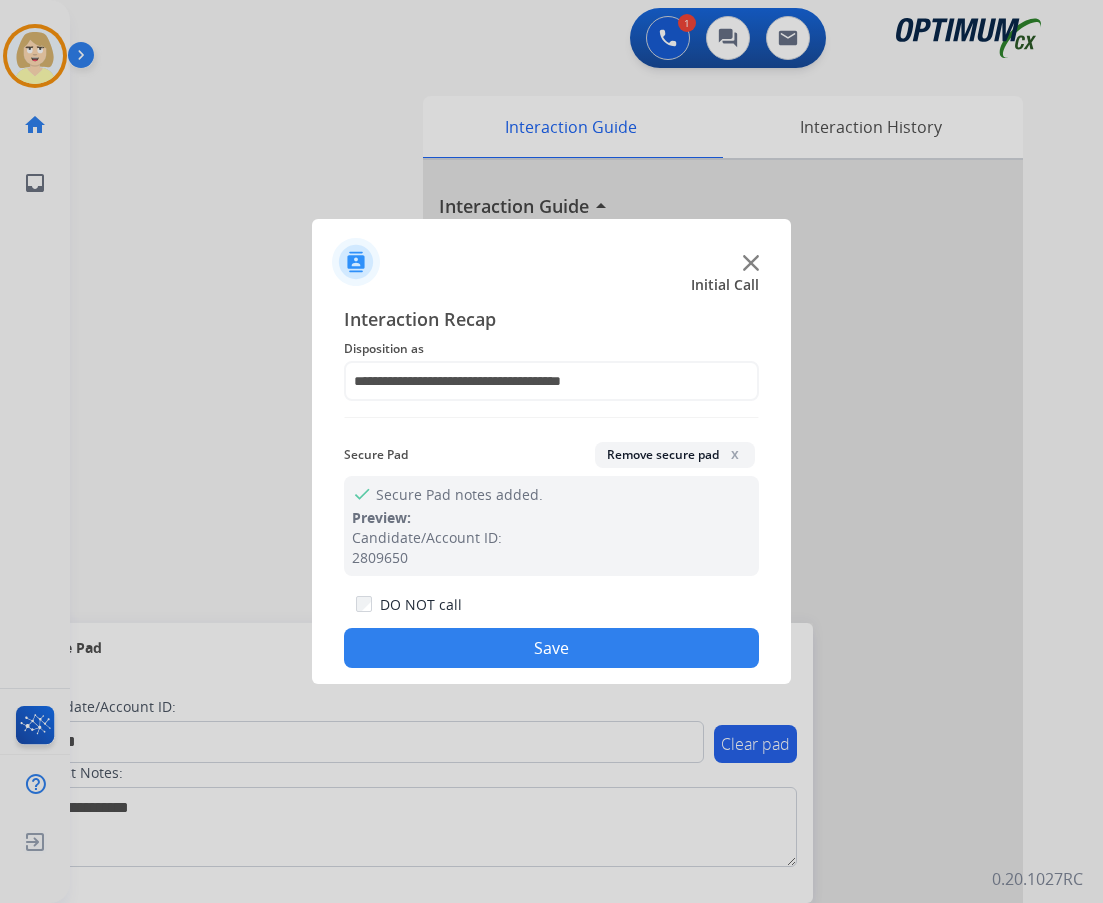 drag, startPoint x: 499, startPoint y: 668, endPoint x: 423, endPoint y: 502, distance: 182.57054 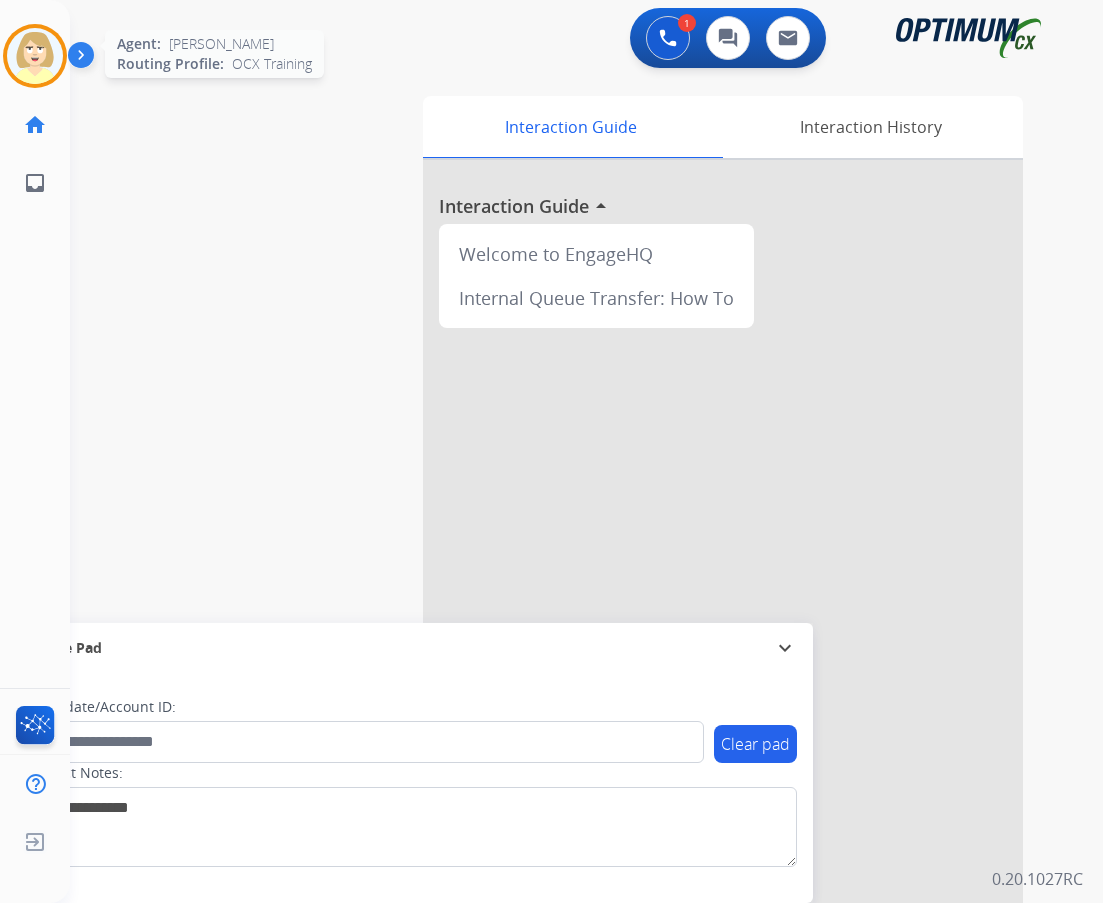 click at bounding box center [35, 56] 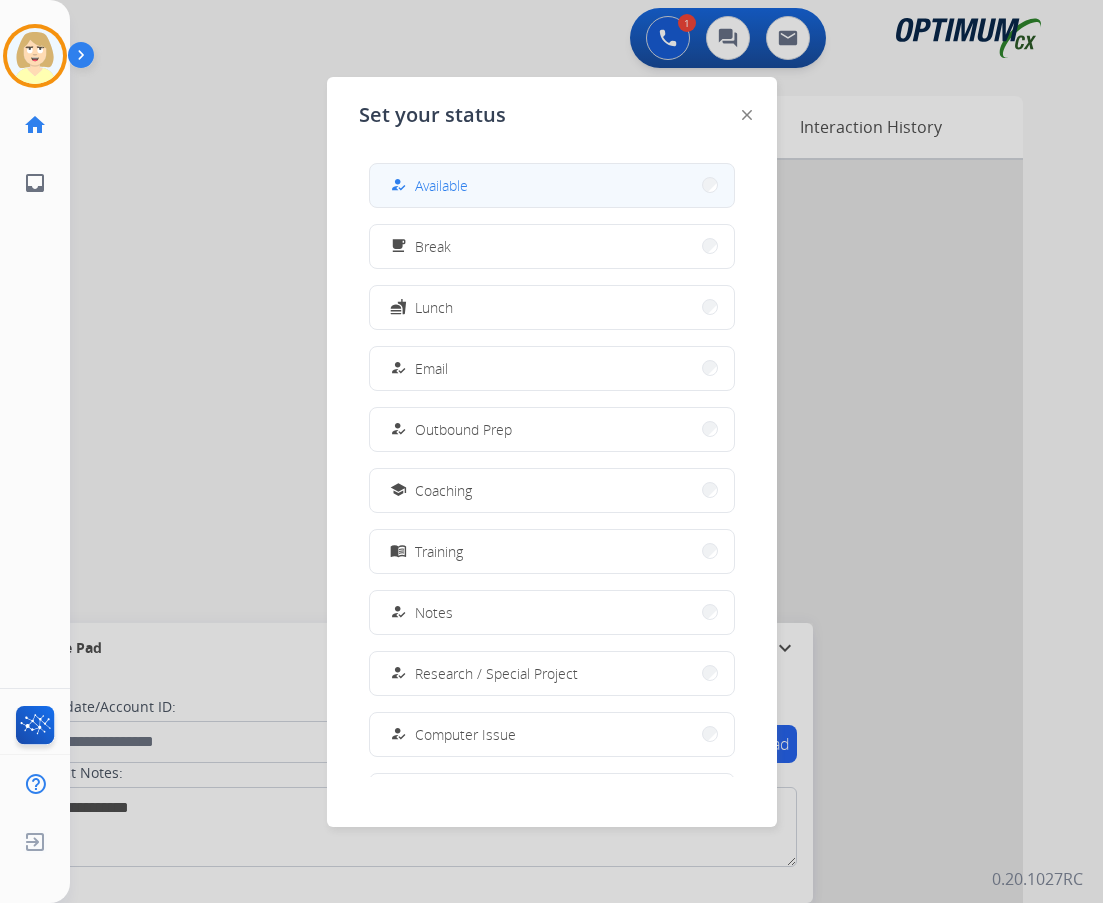 click on "how_to_reg Available" at bounding box center (552, 185) 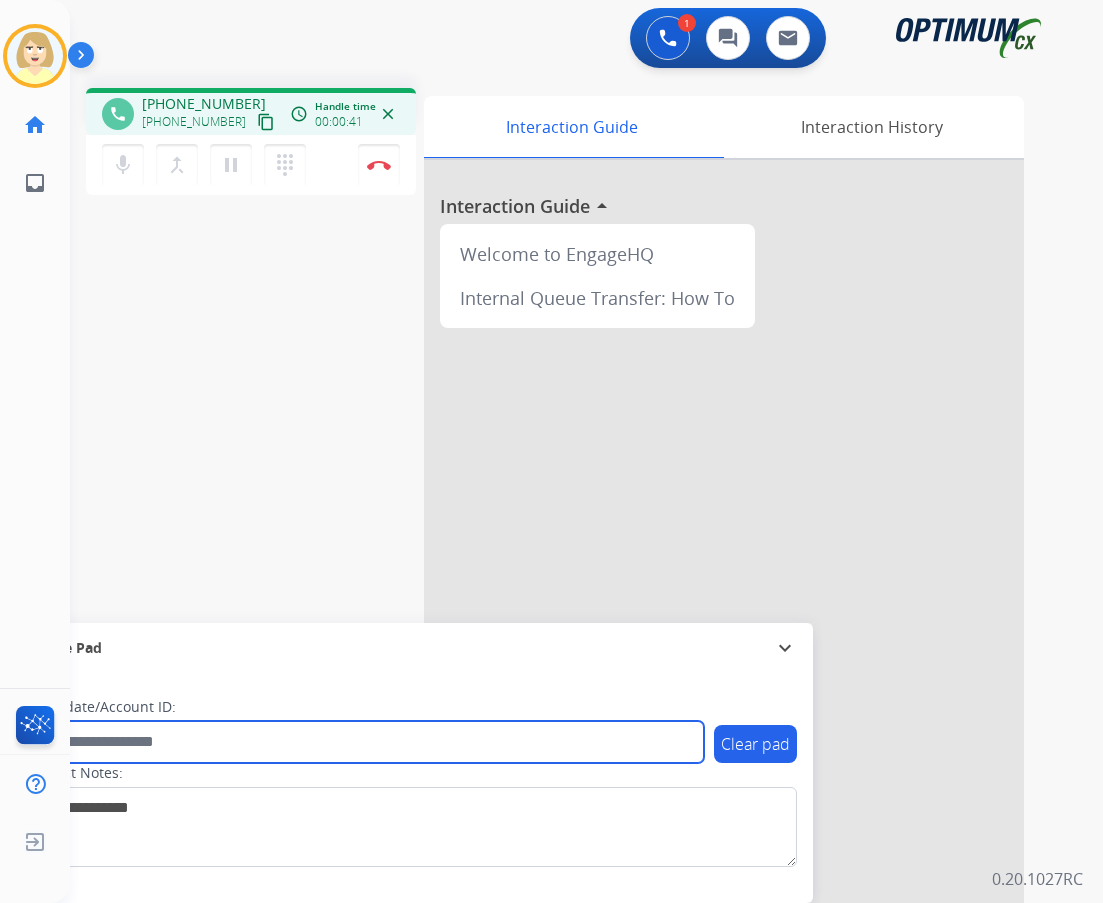 click at bounding box center (365, 742) 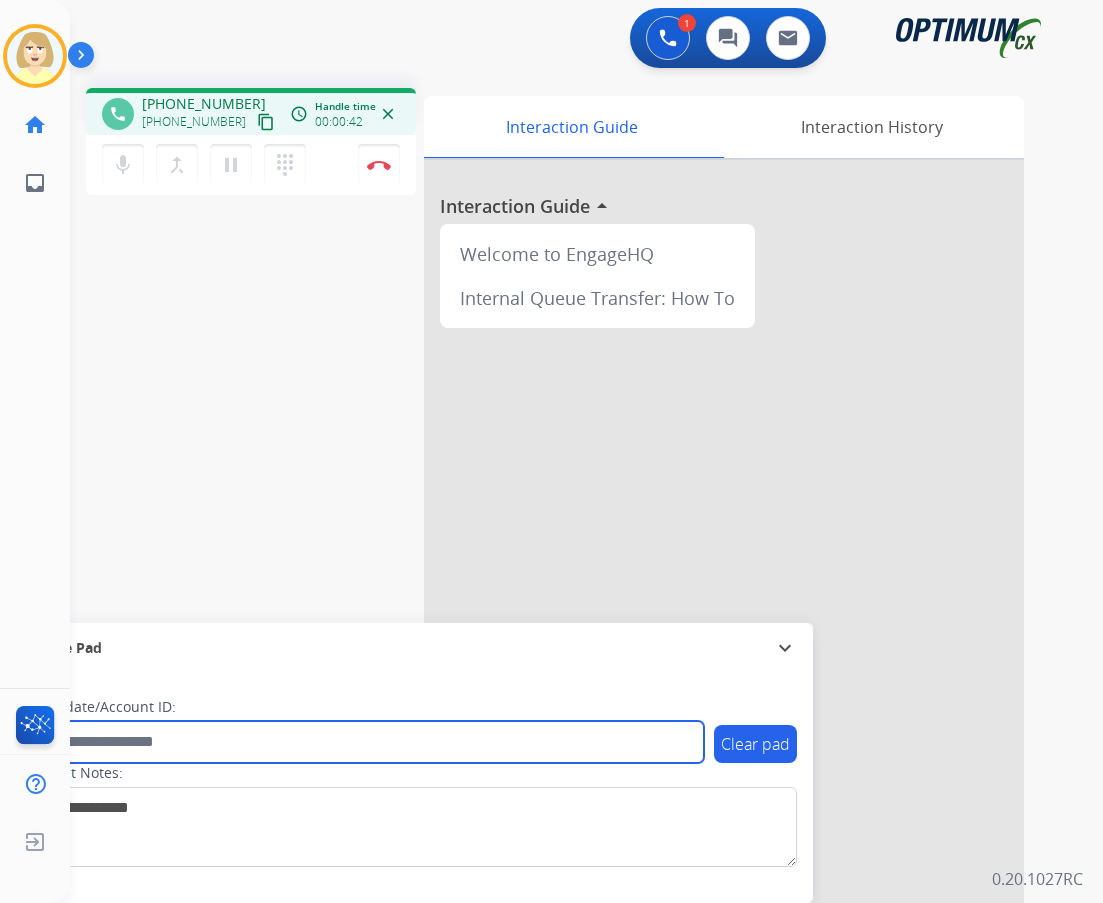 paste on "*******" 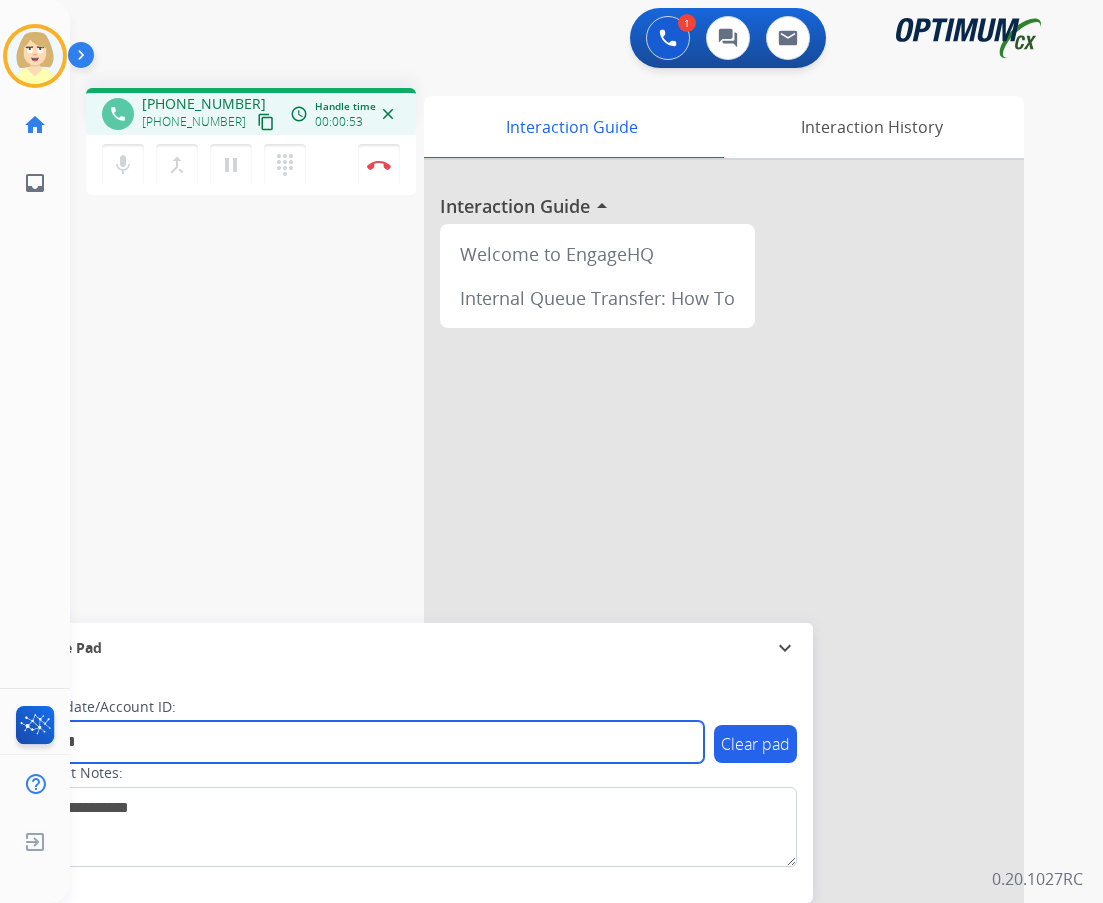 type on "*******" 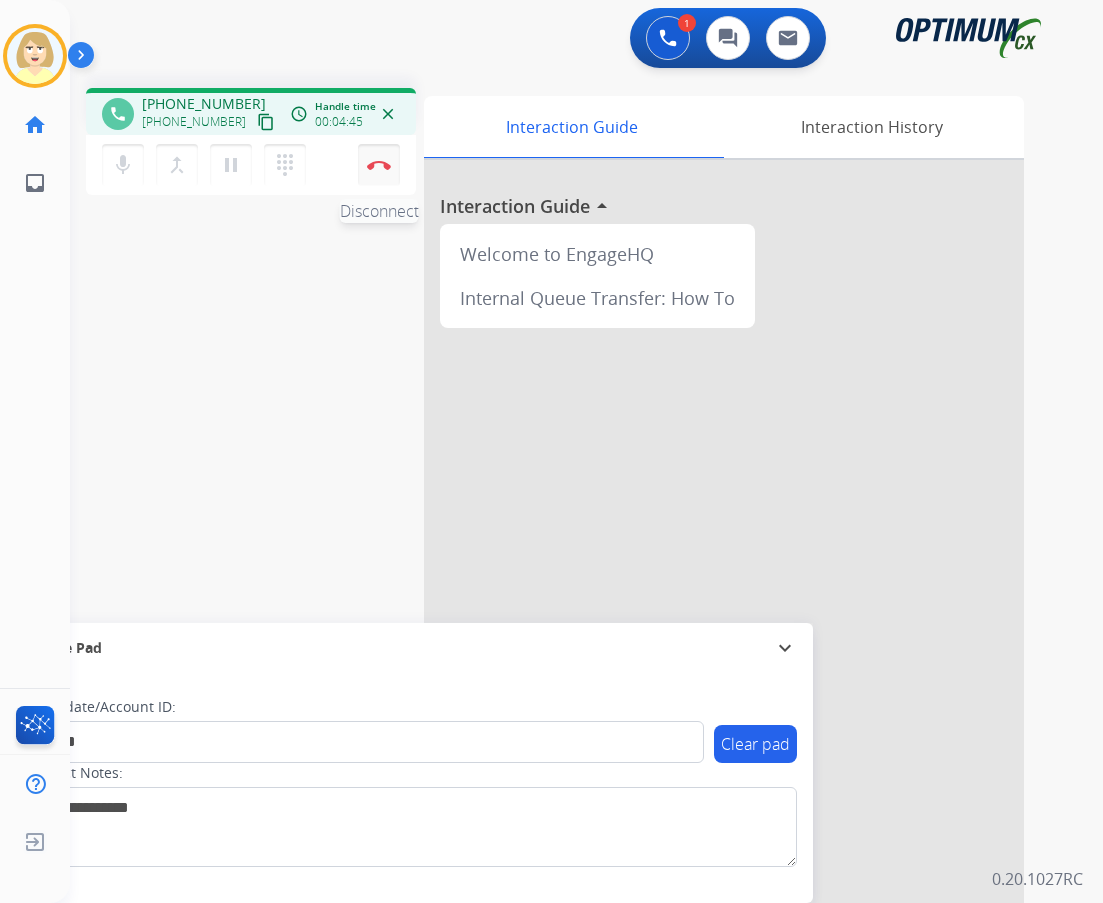 click at bounding box center [379, 165] 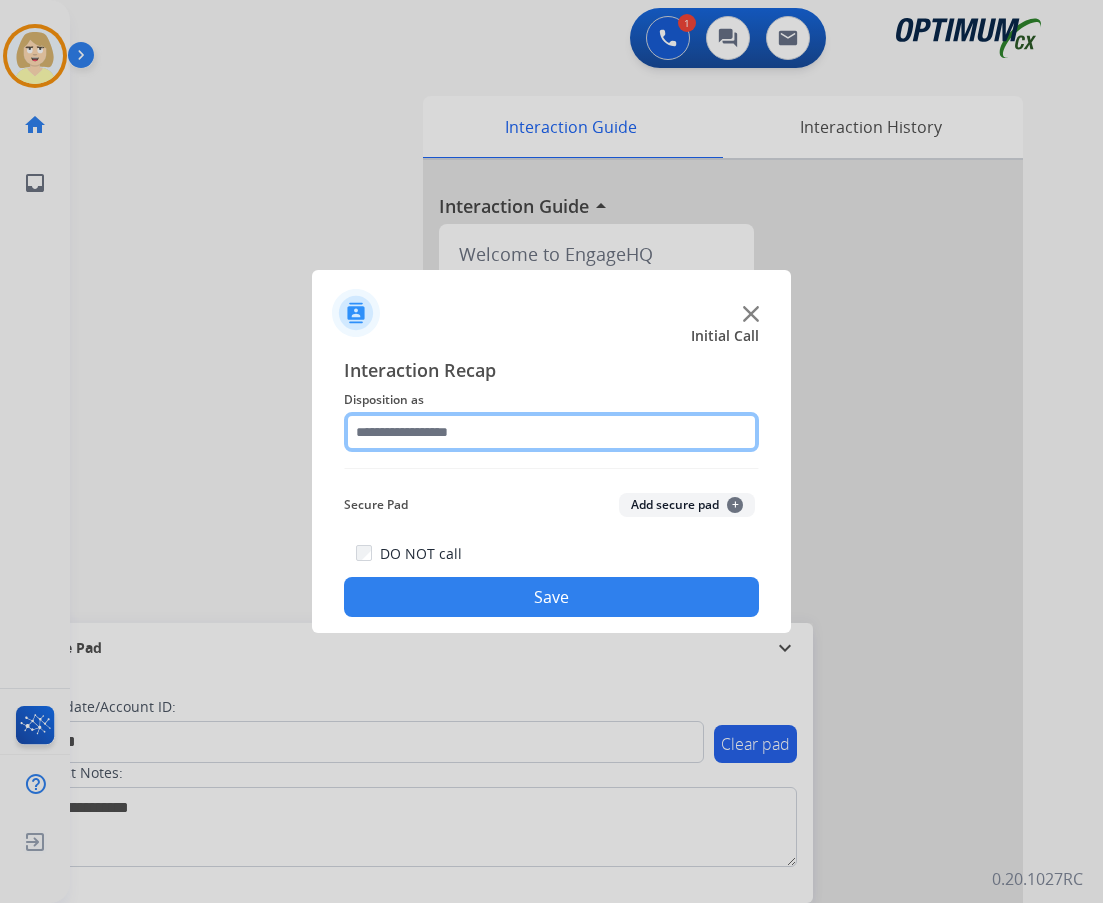 click 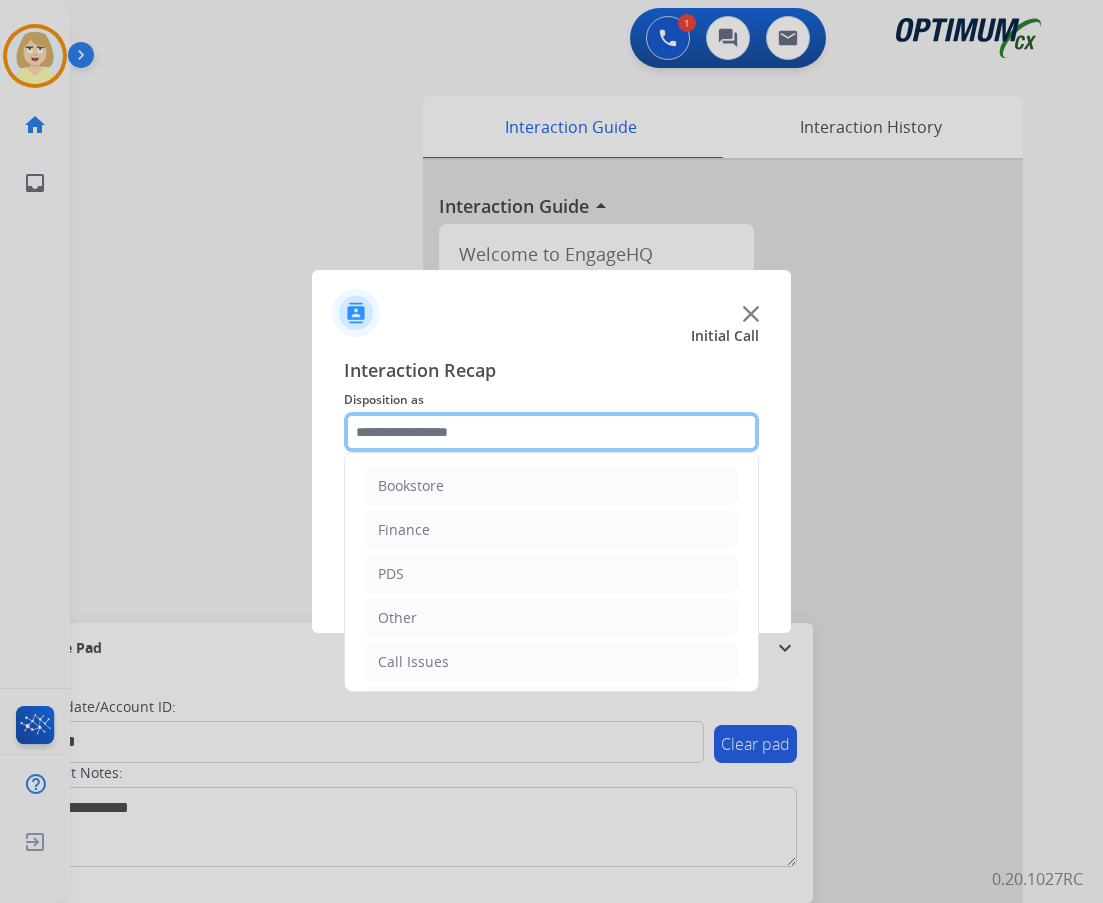 scroll, scrollTop: 136, scrollLeft: 0, axis: vertical 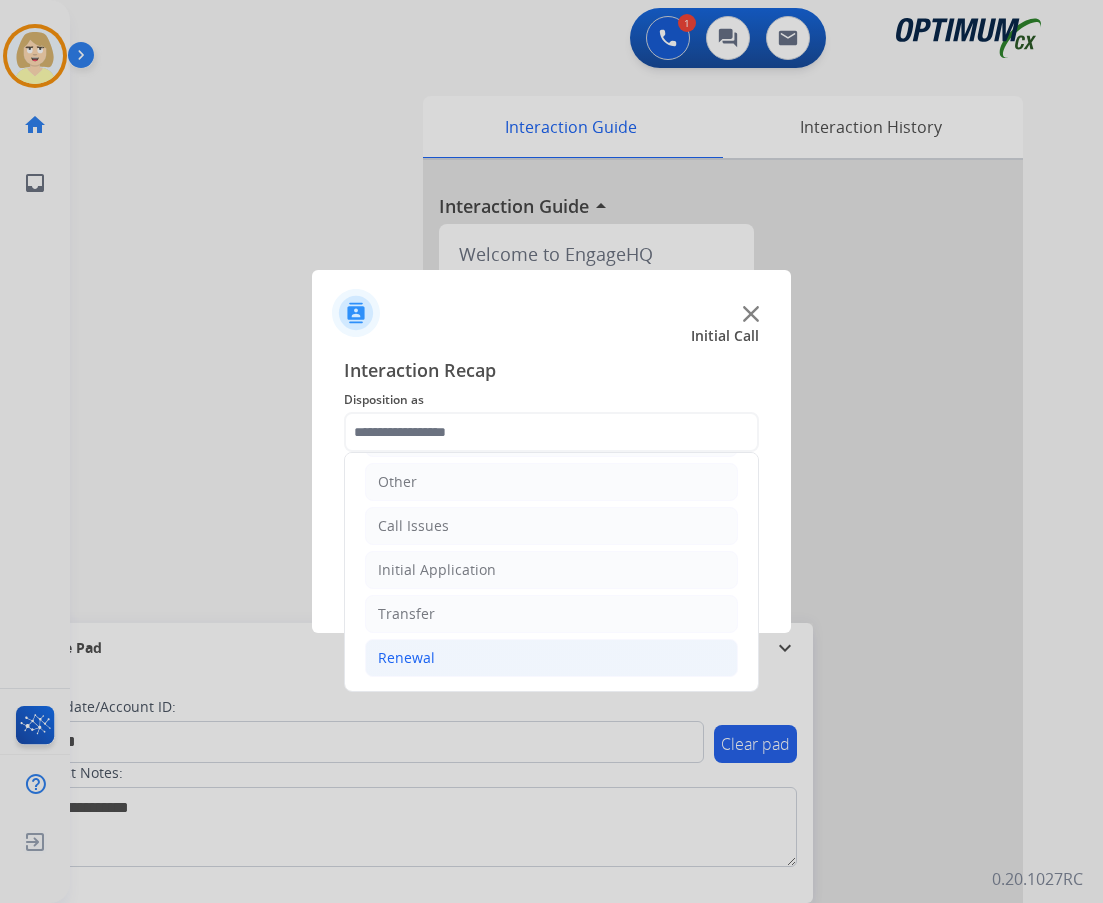 click on "Renewal" 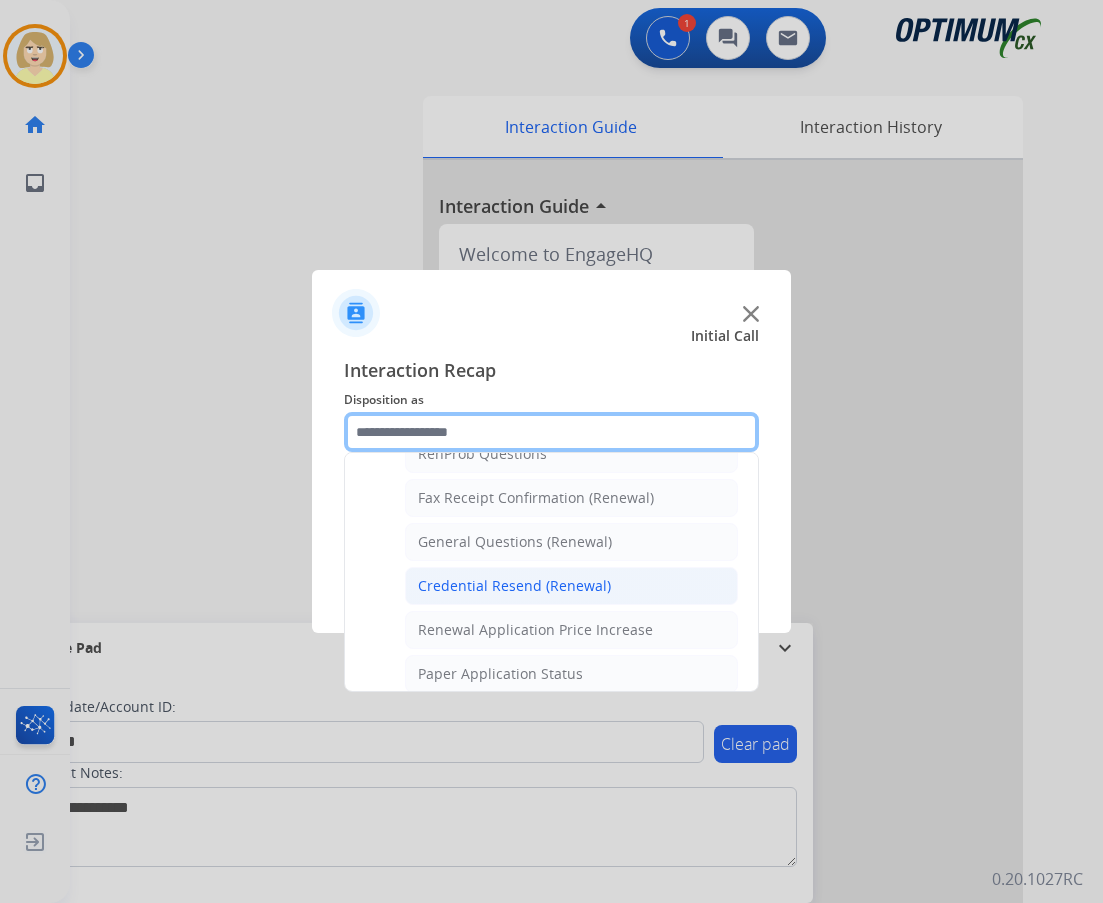 scroll, scrollTop: 736, scrollLeft: 0, axis: vertical 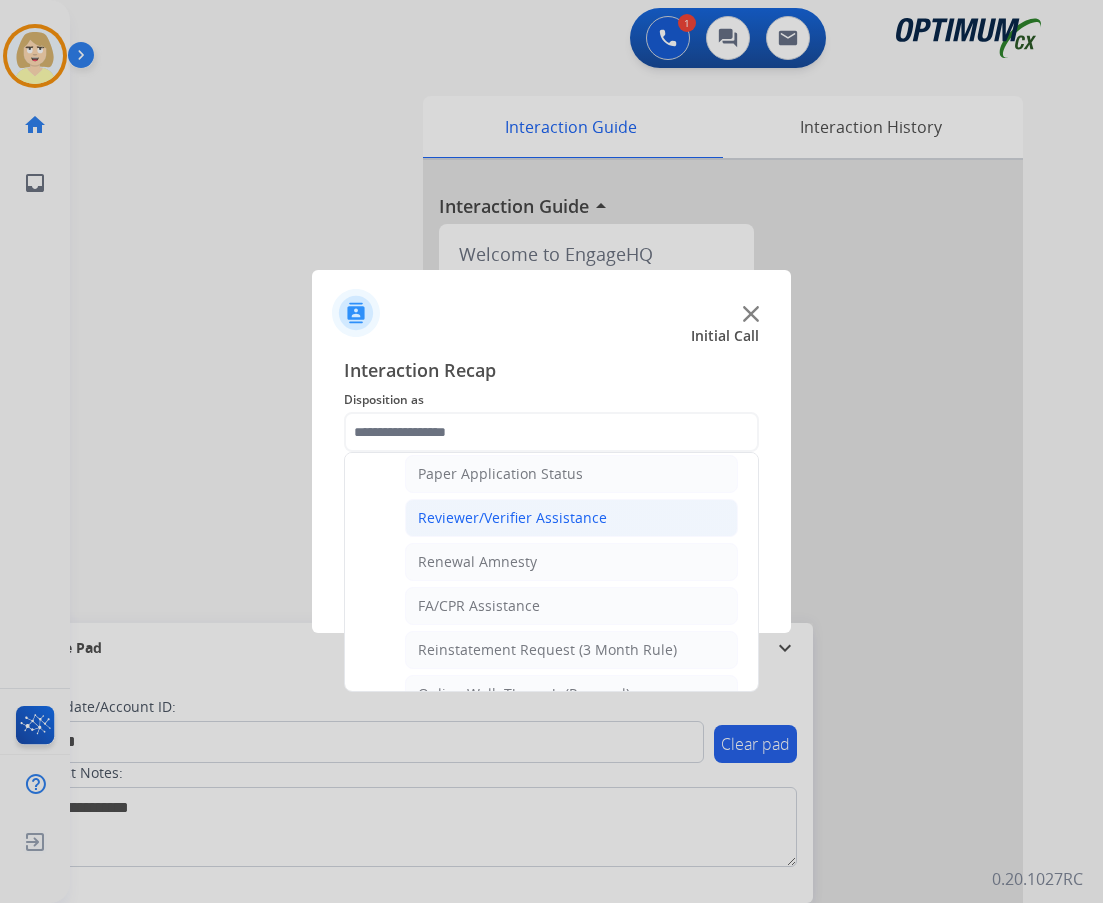 click on "Reviewer/Verifier Assistance" 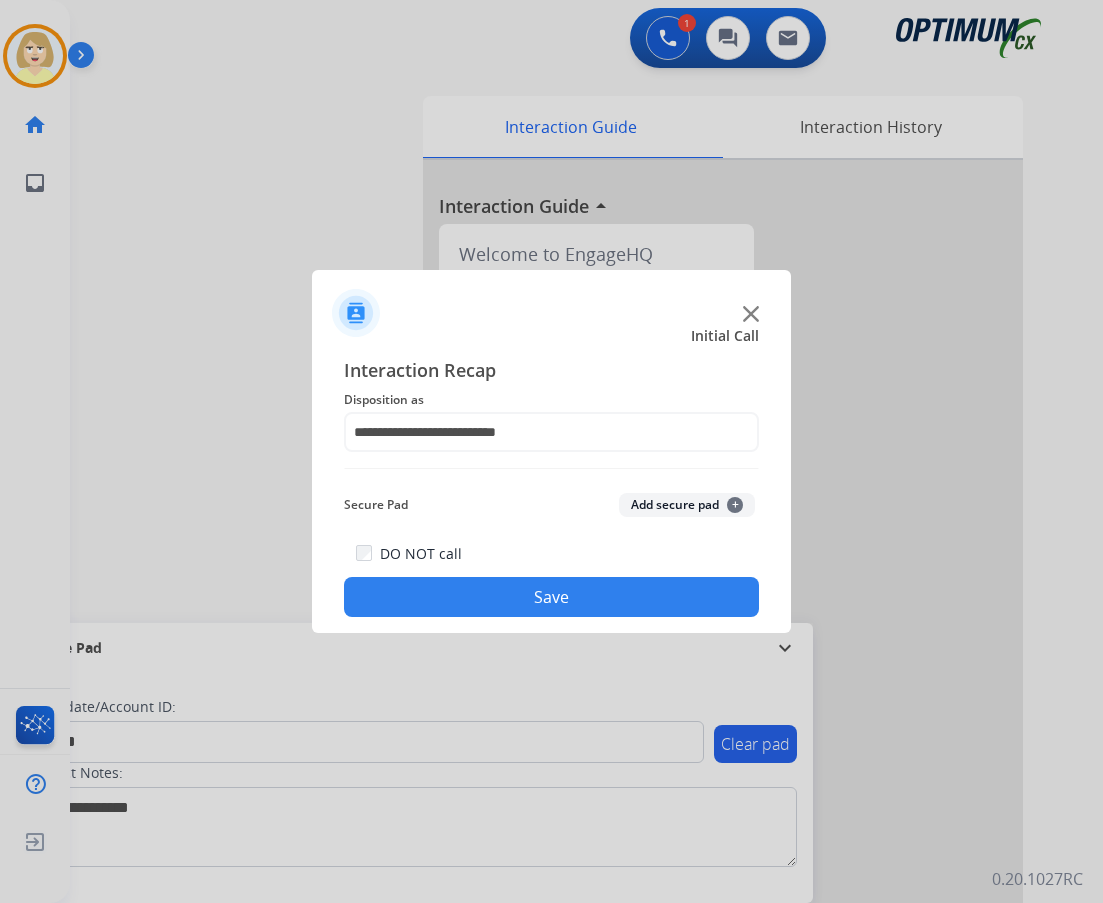 click on "Add secure pad  +" 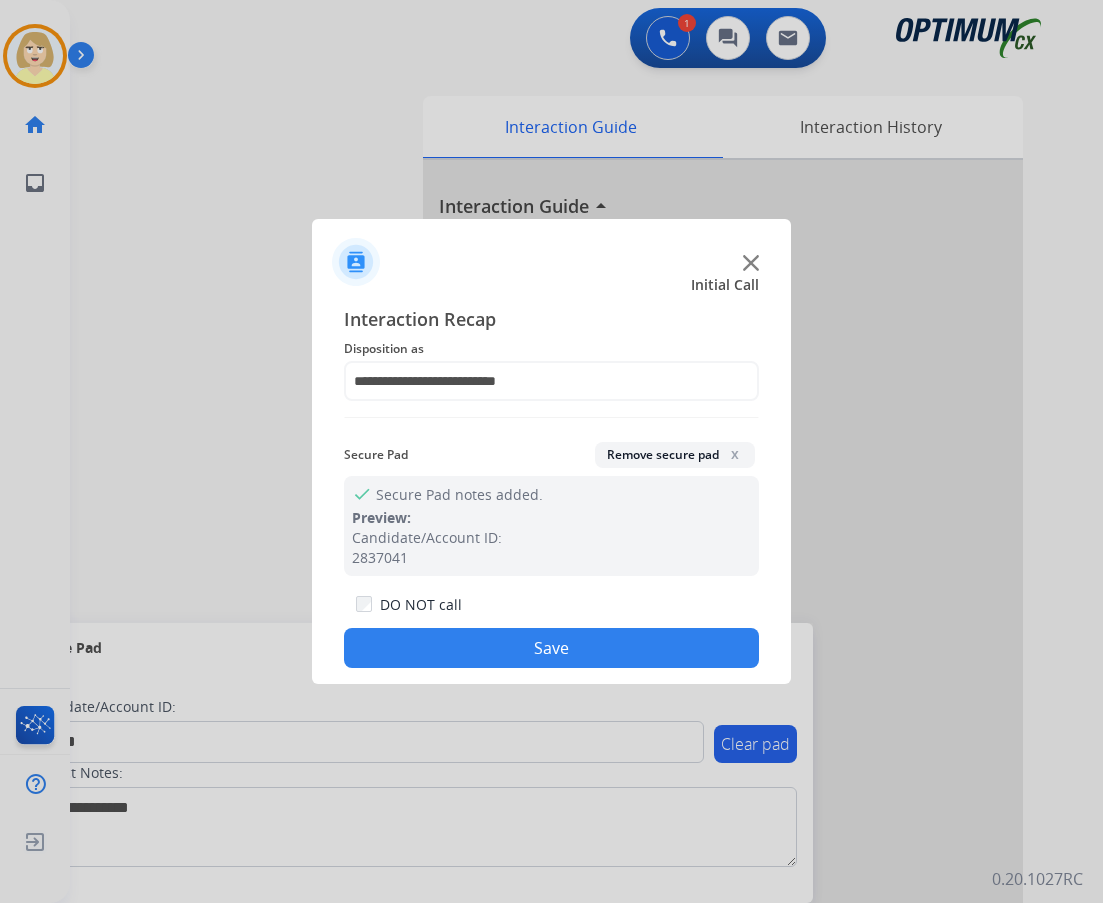 click on "Save" 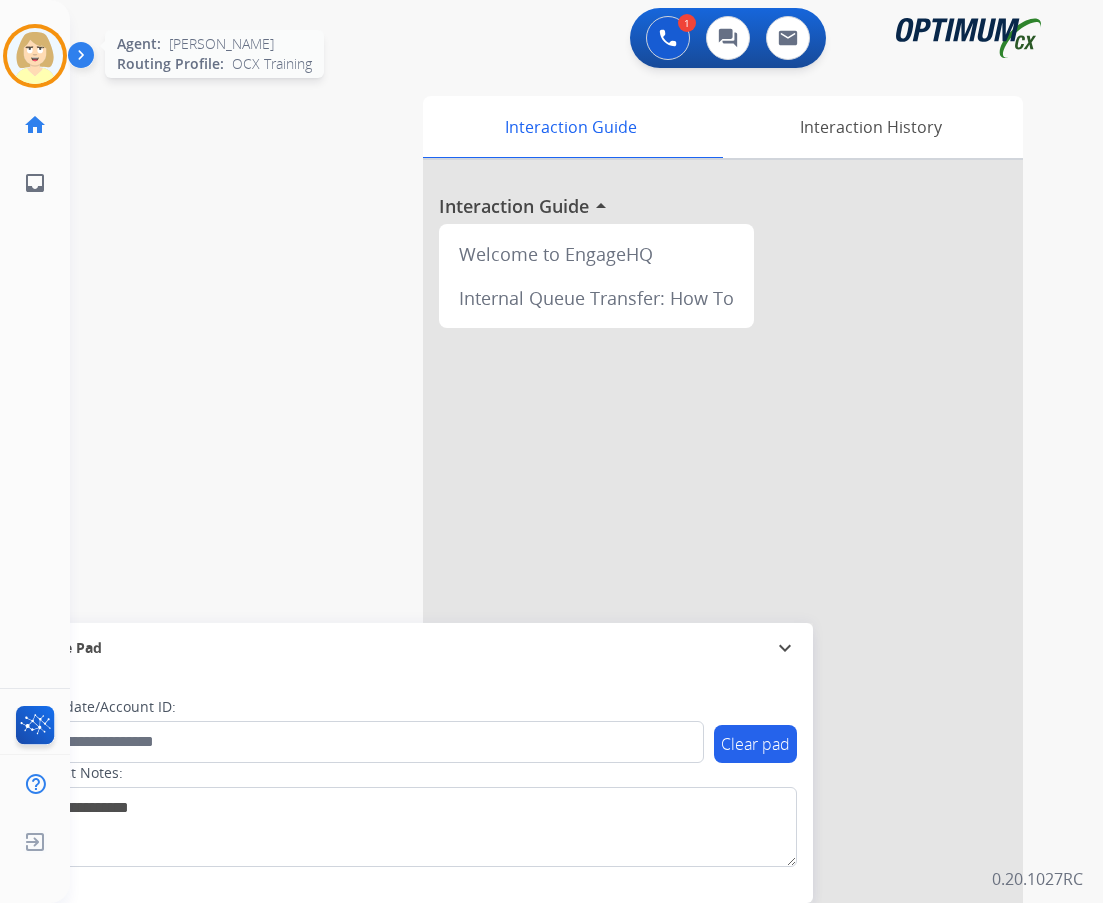 click at bounding box center (35, 56) 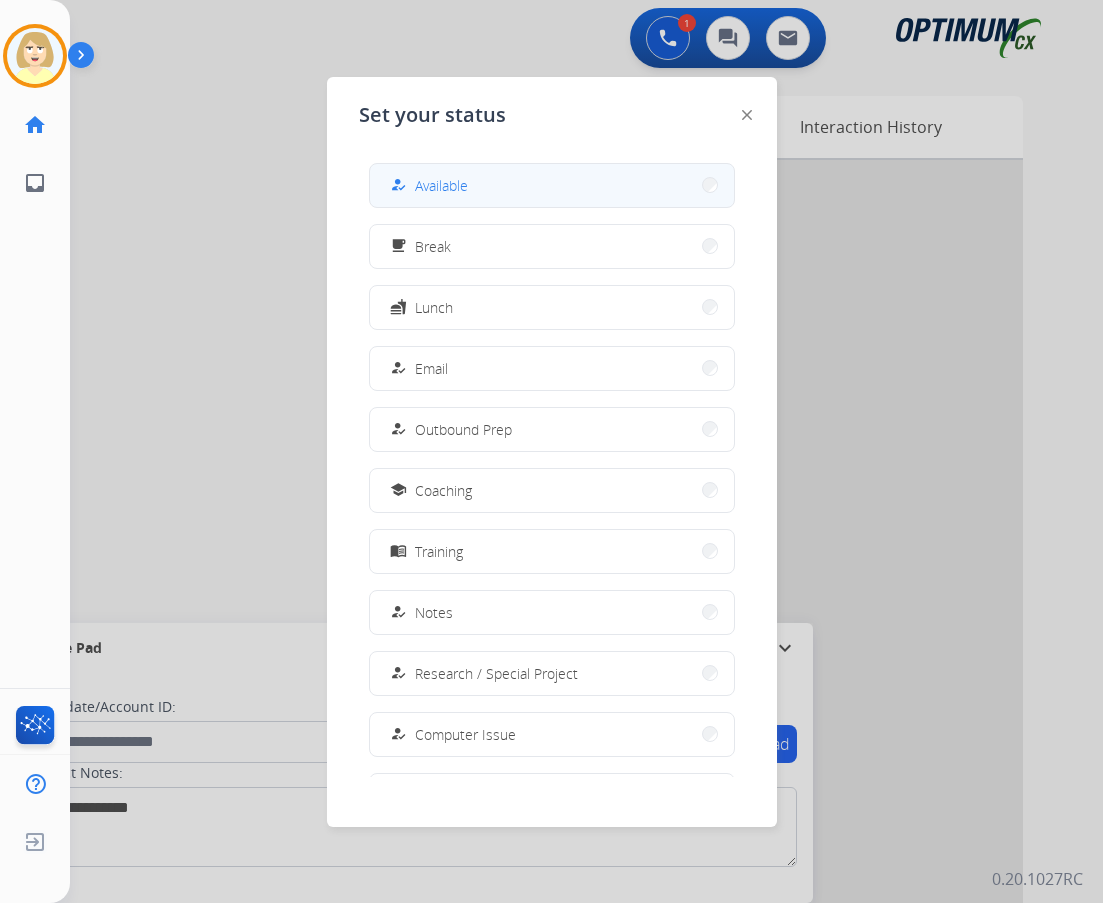 click on "Available" at bounding box center (441, 185) 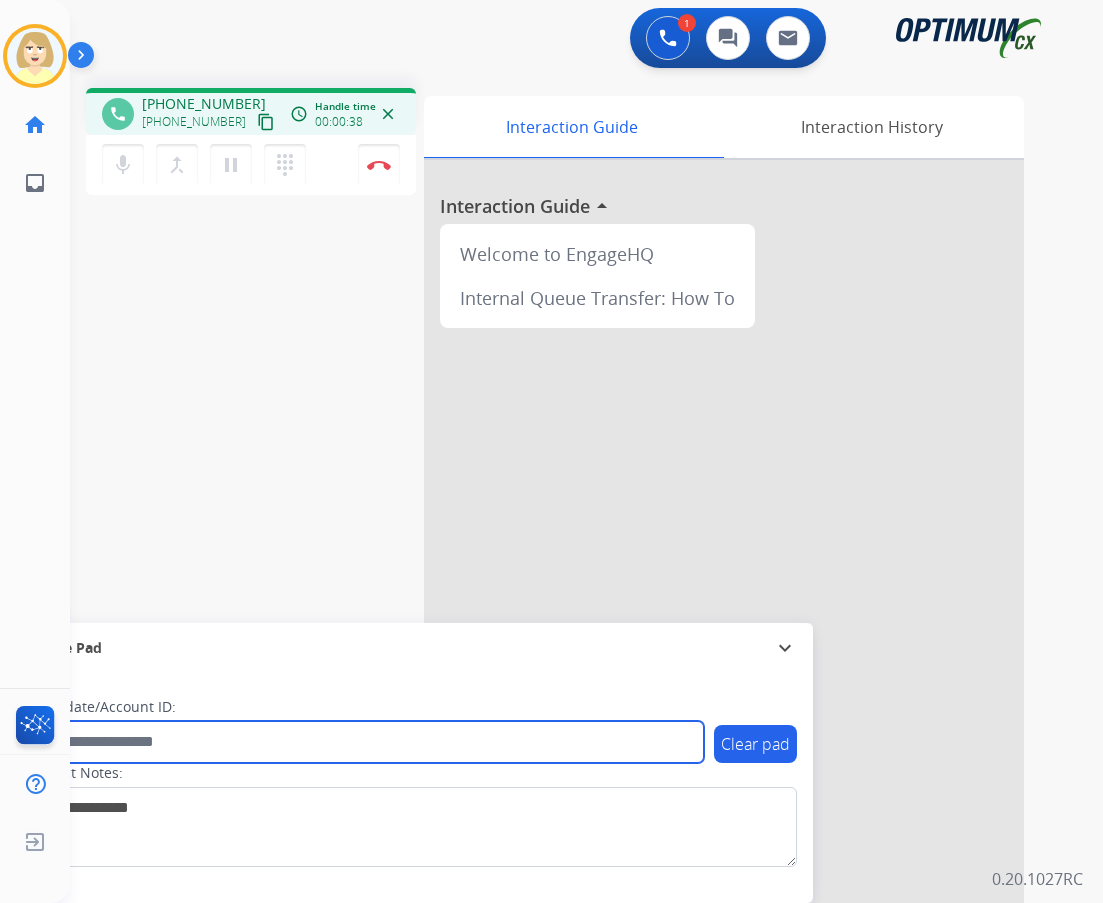 click at bounding box center [365, 742] 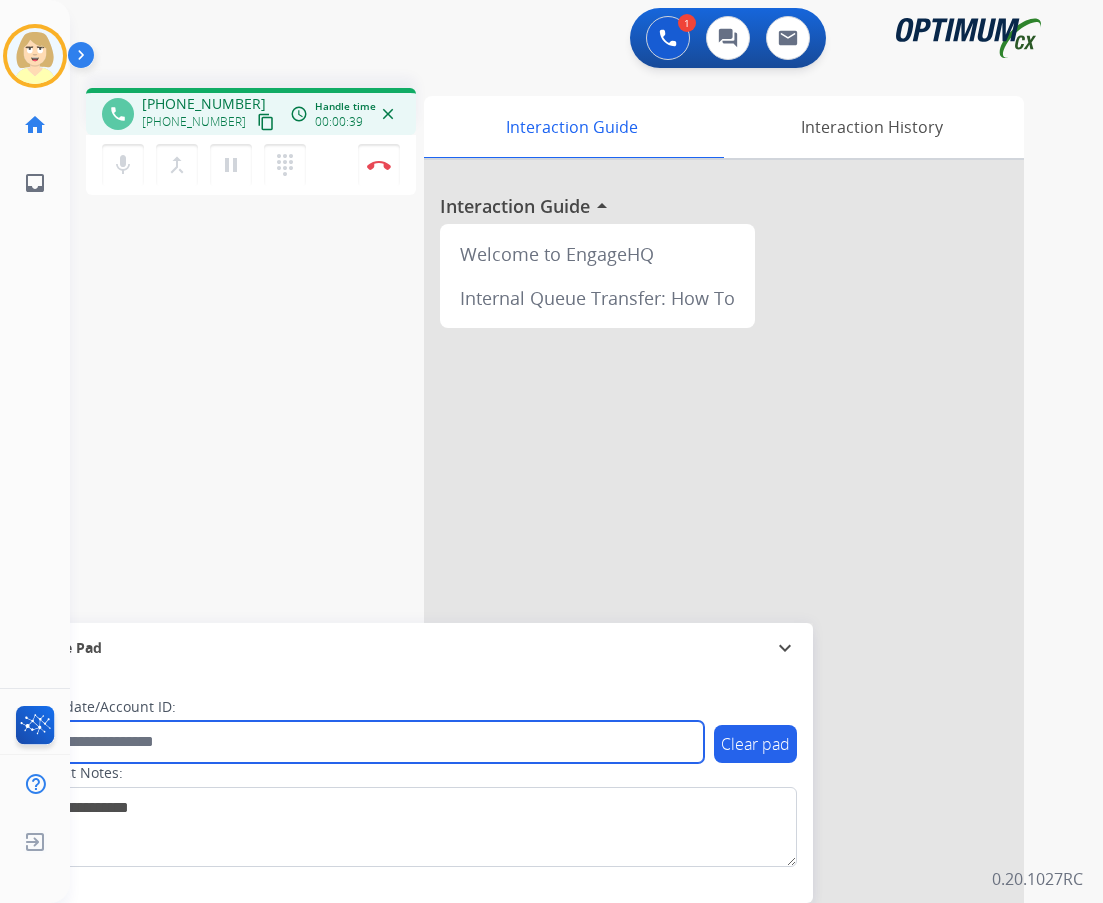 paste on "*******" 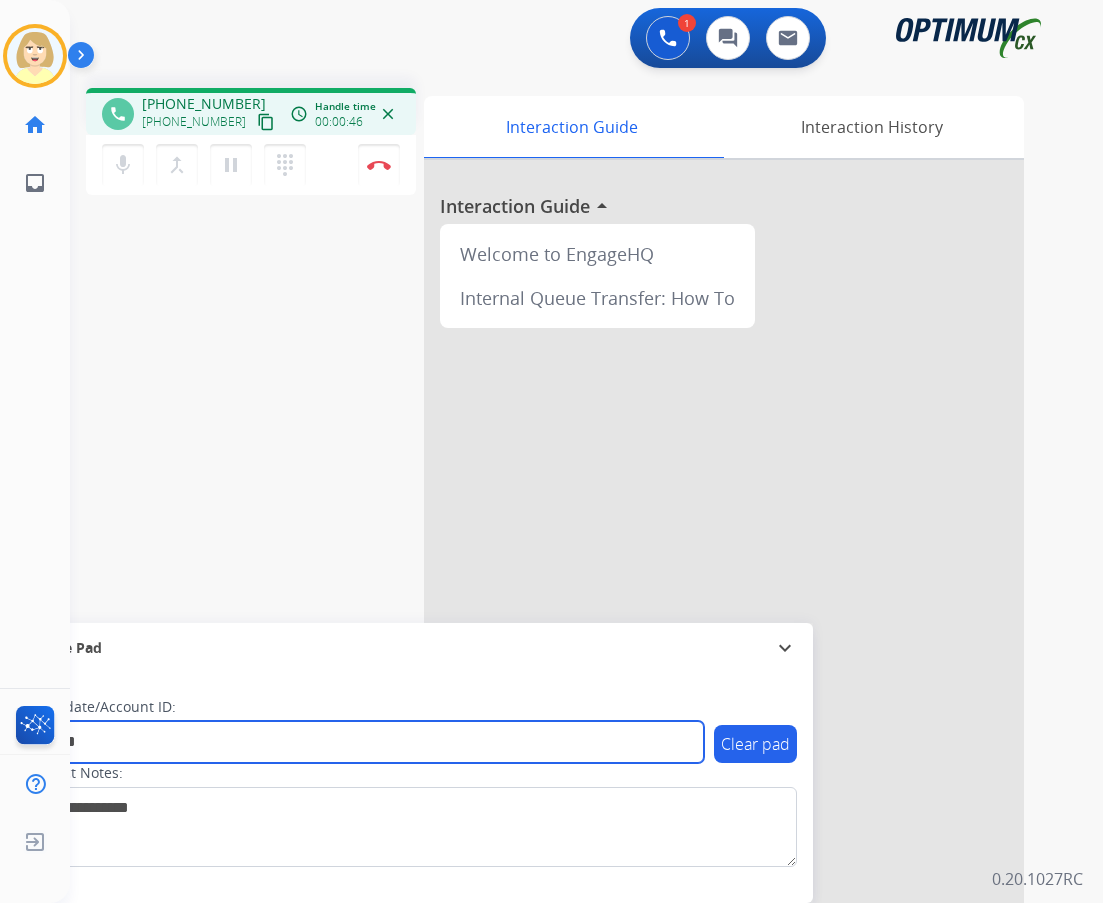 type on "*******" 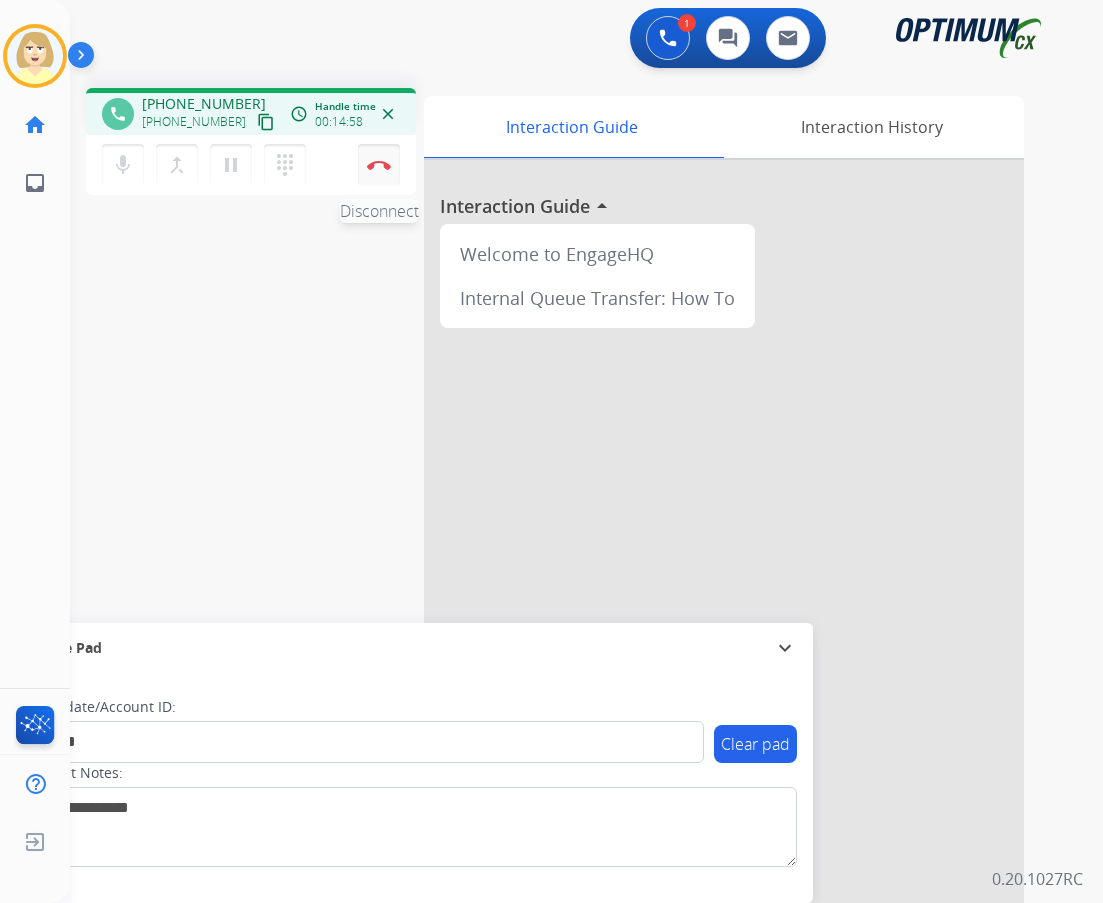 click at bounding box center [379, 165] 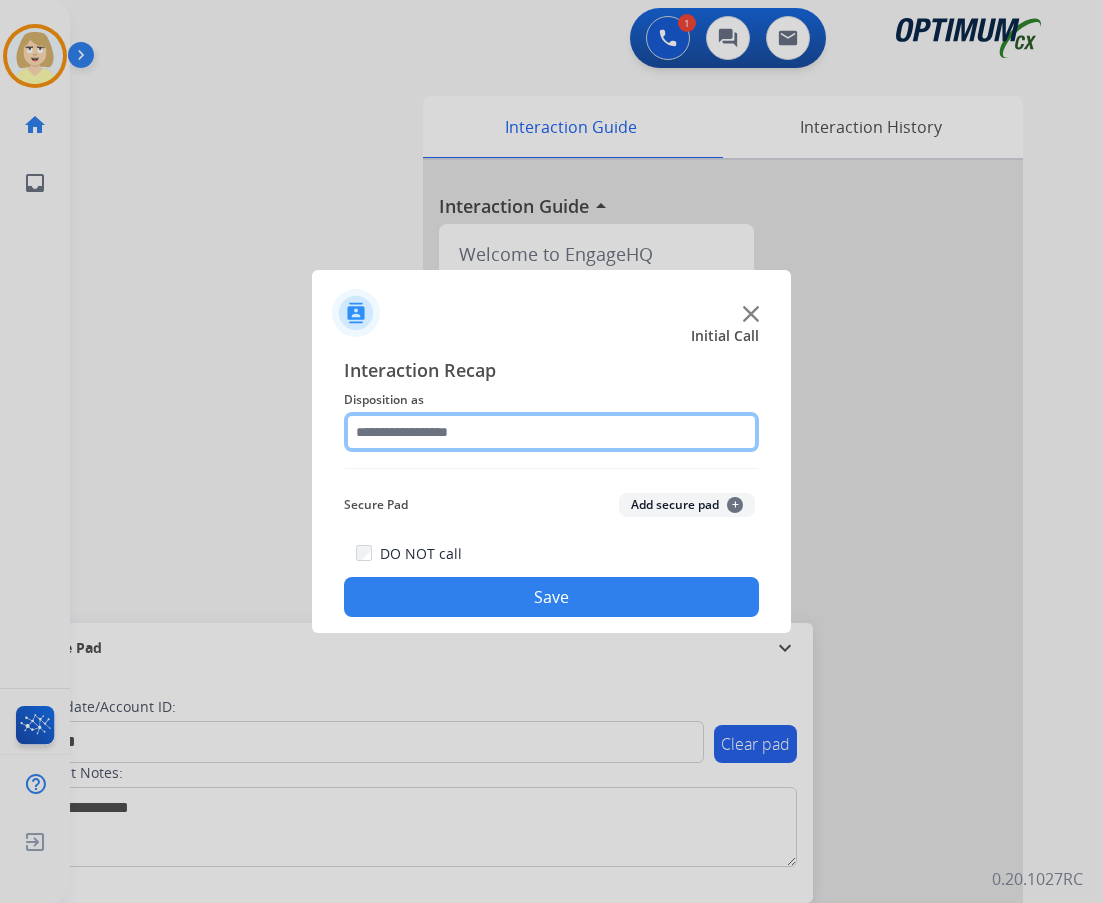 click 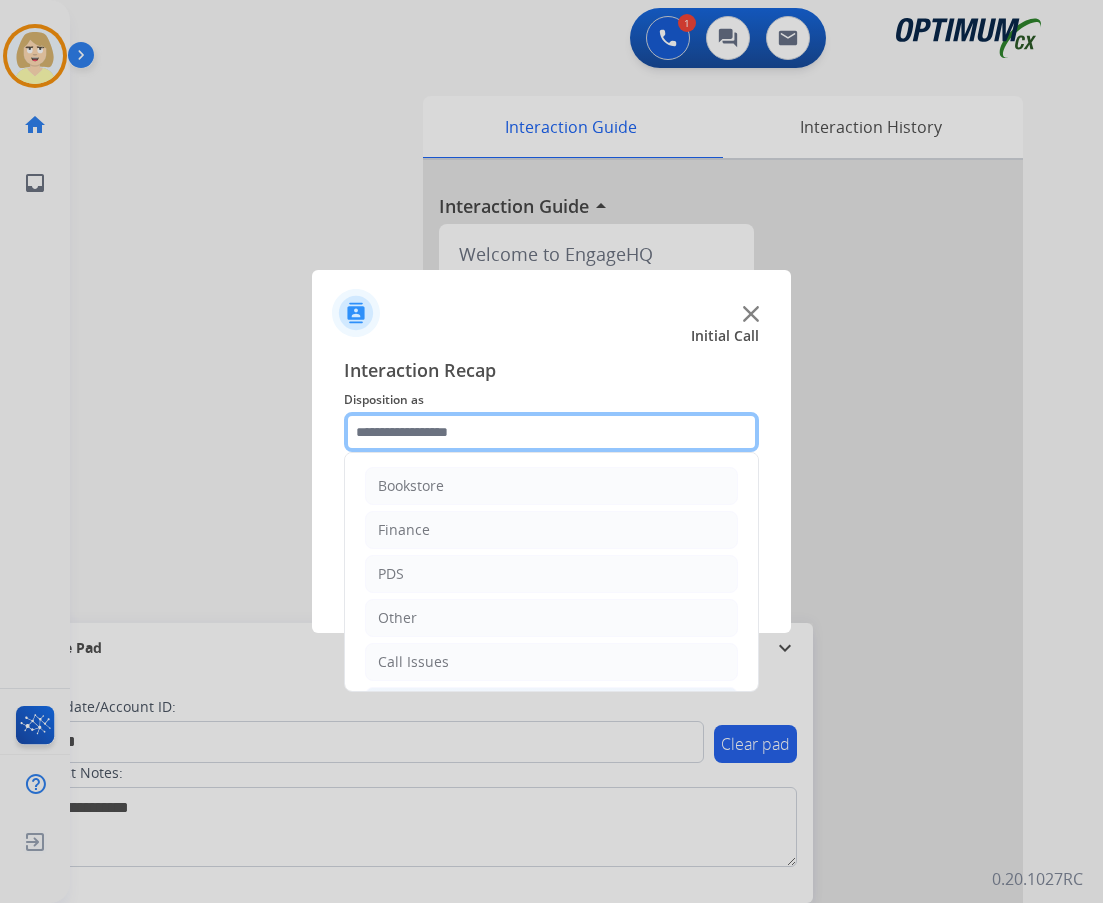 scroll, scrollTop: 136, scrollLeft: 0, axis: vertical 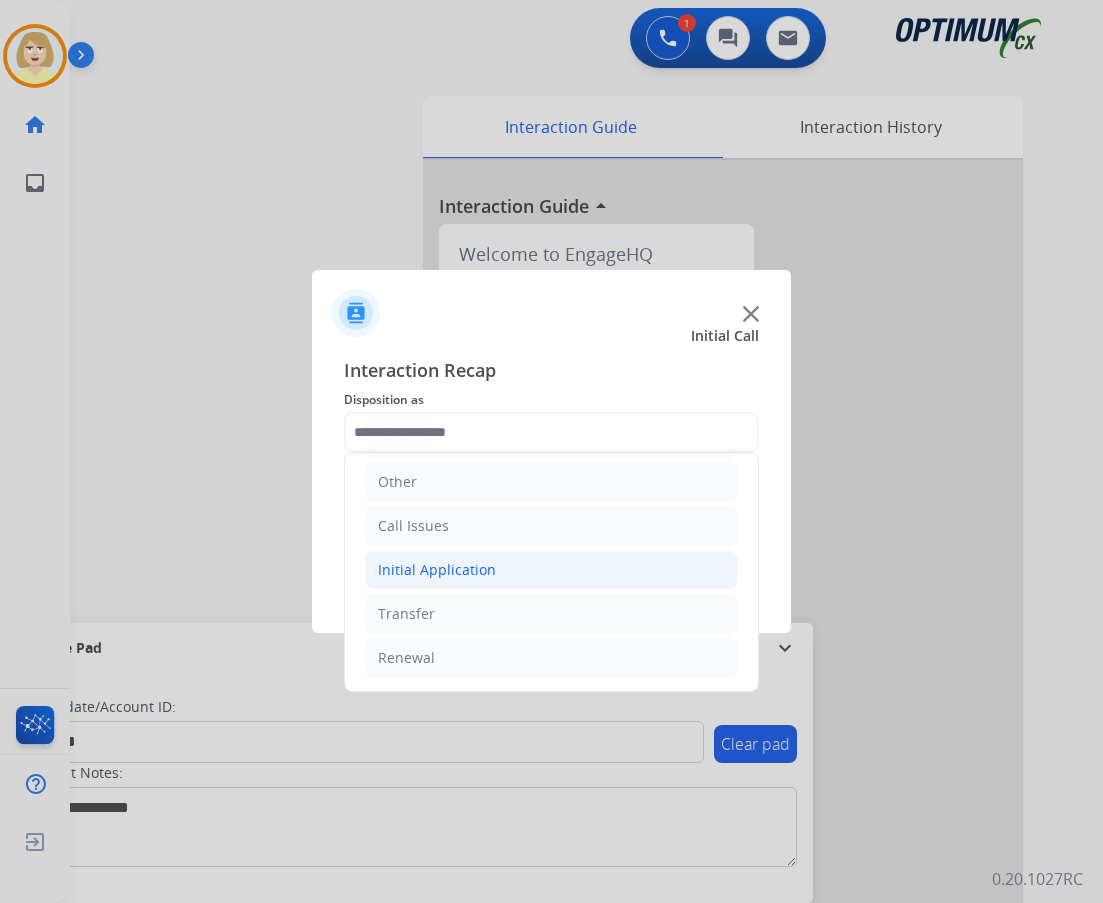 click on "Initial Application" 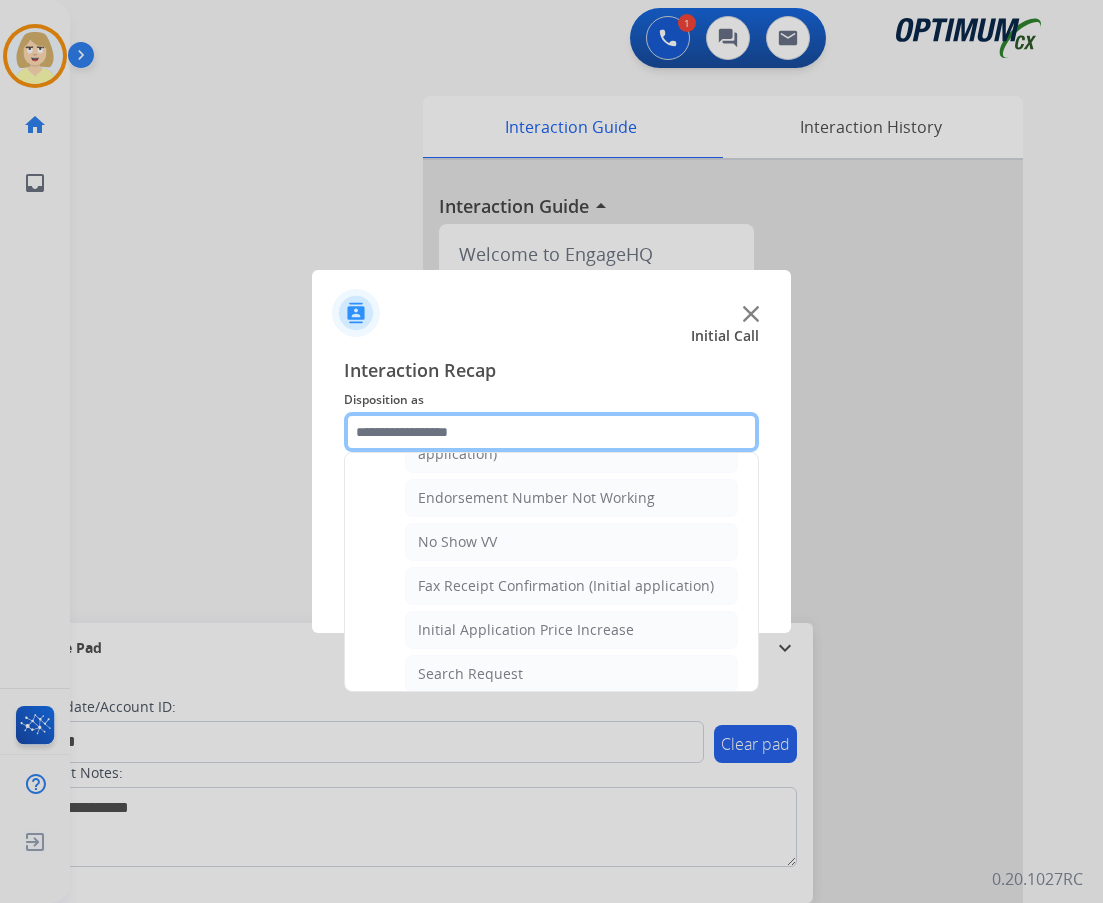 scroll, scrollTop: 736, scrollLeft: 0, axis: vertical 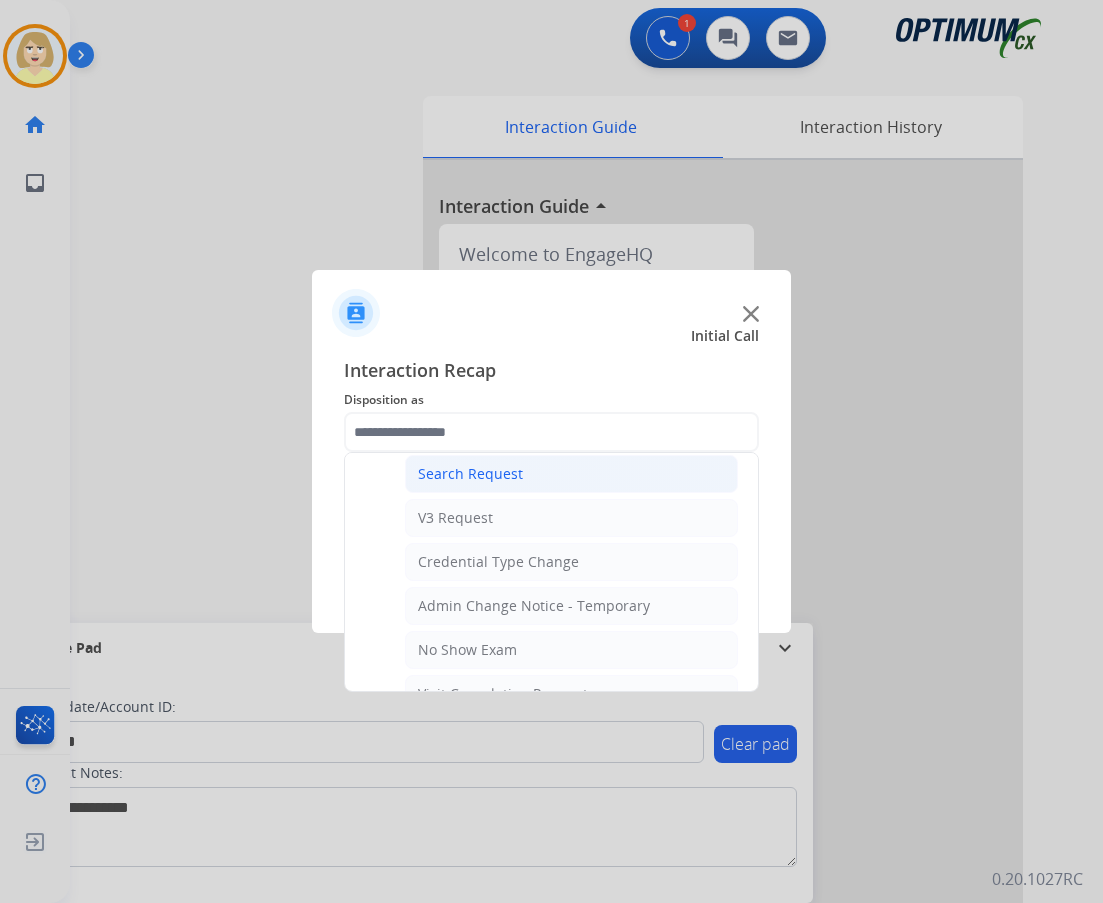 click on "Search Request" 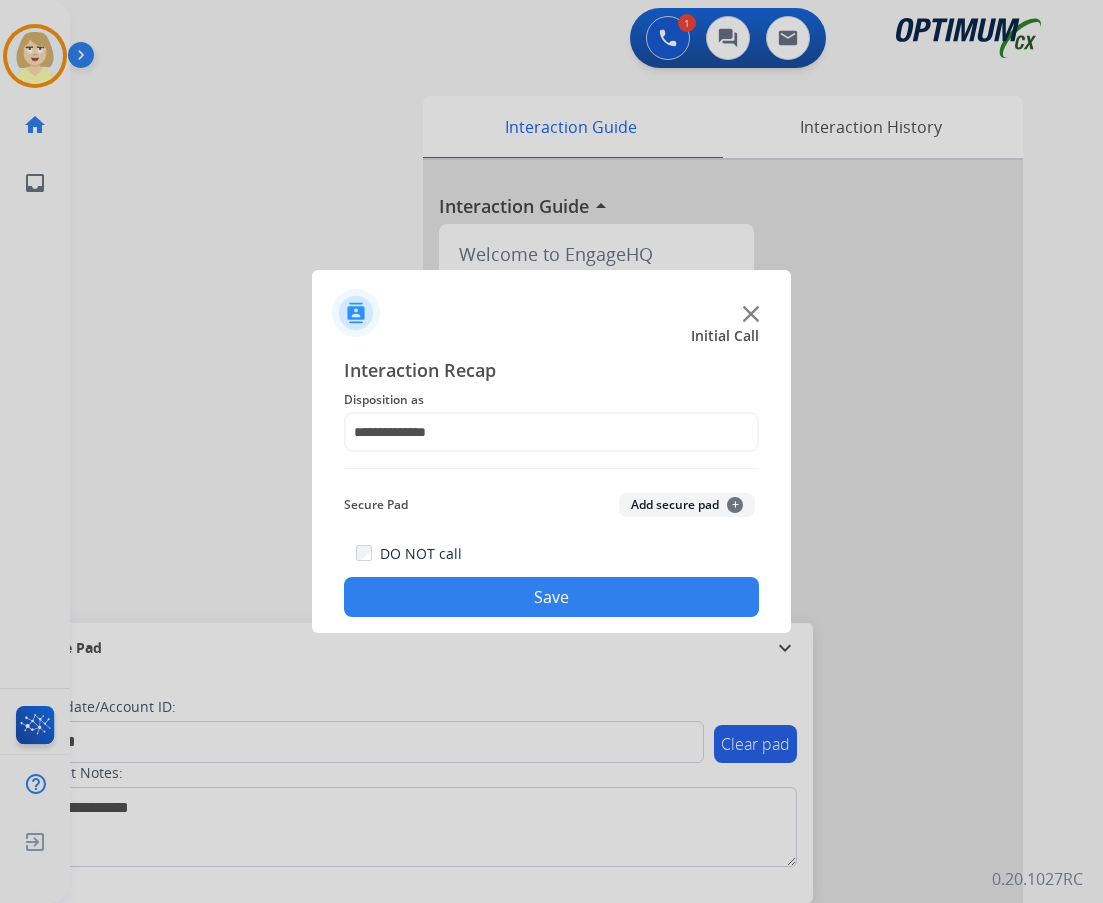 click on "Add secure pad  +" 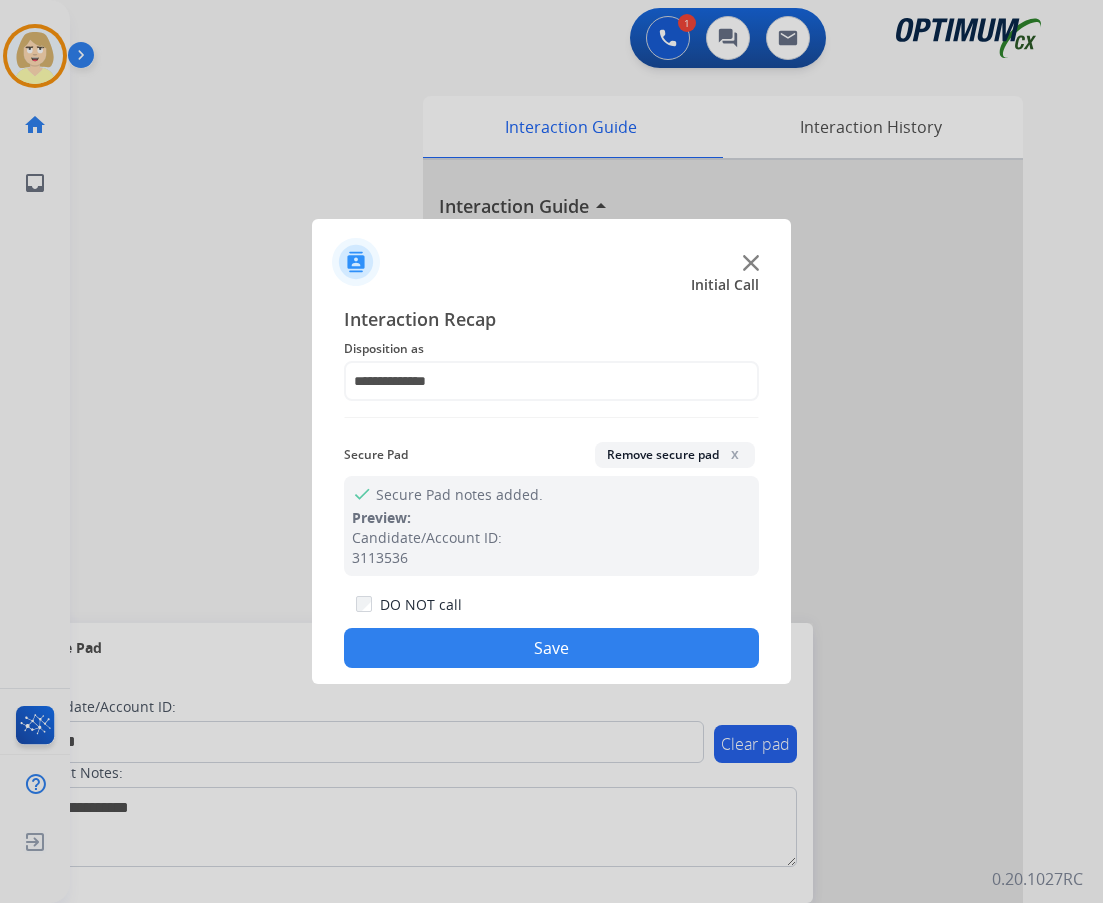 click on "Save" 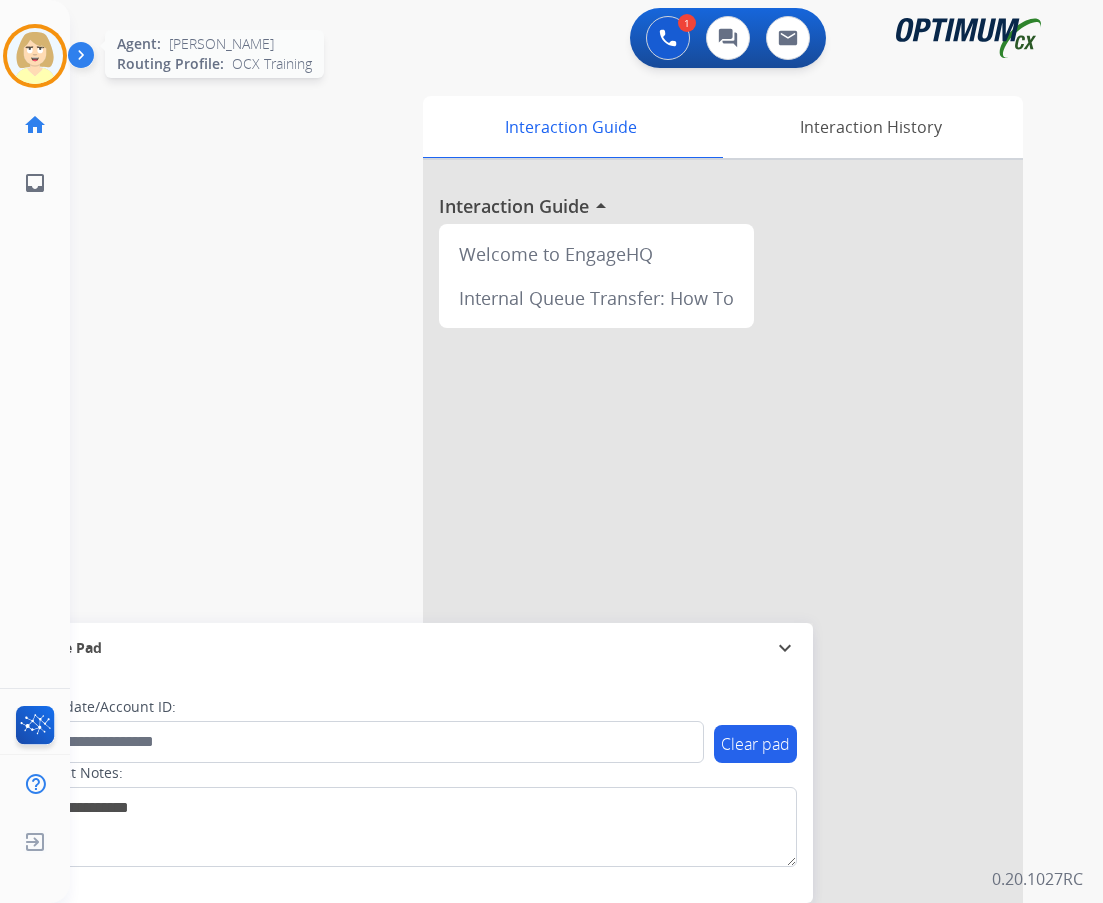 click at bounding box center [35, 56] 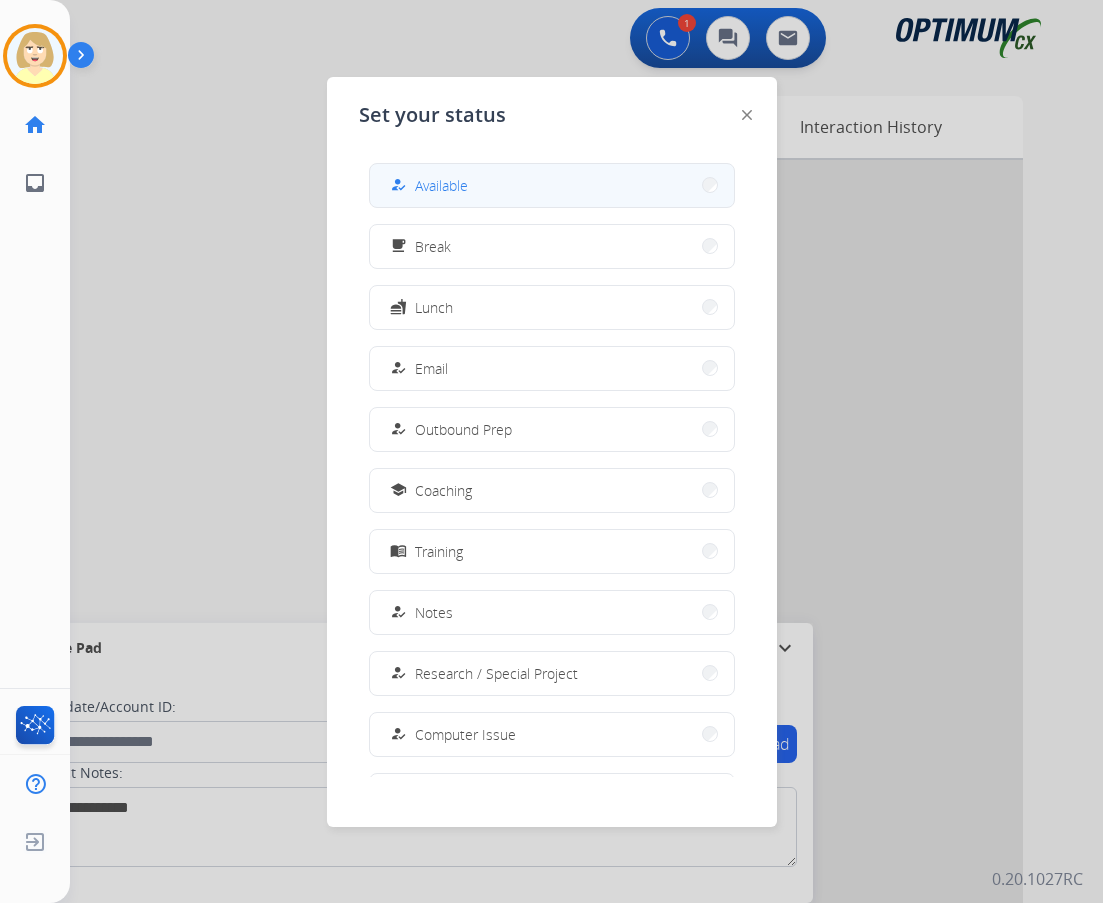 click on "how_to_reg Available" at bounding box center [427, 185] 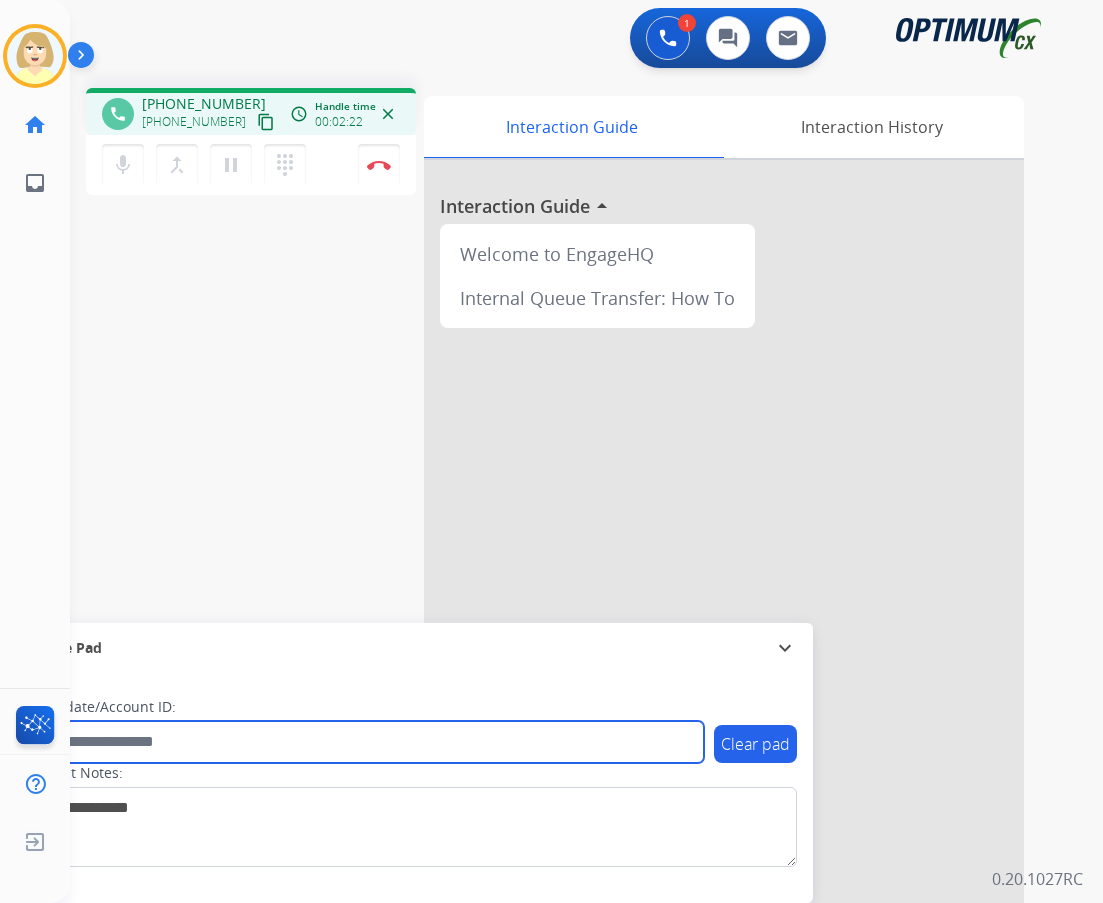 click at bounding box center (365, 742) 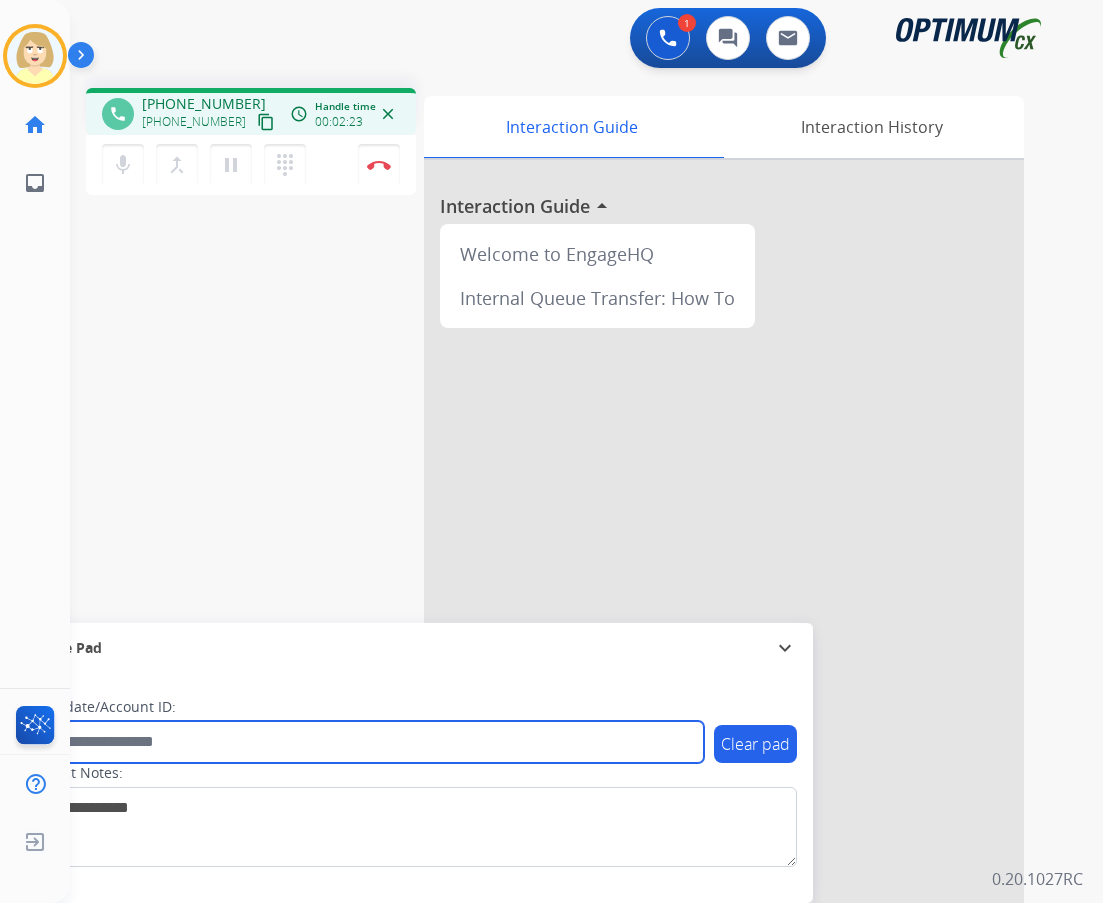 paste on "*******" 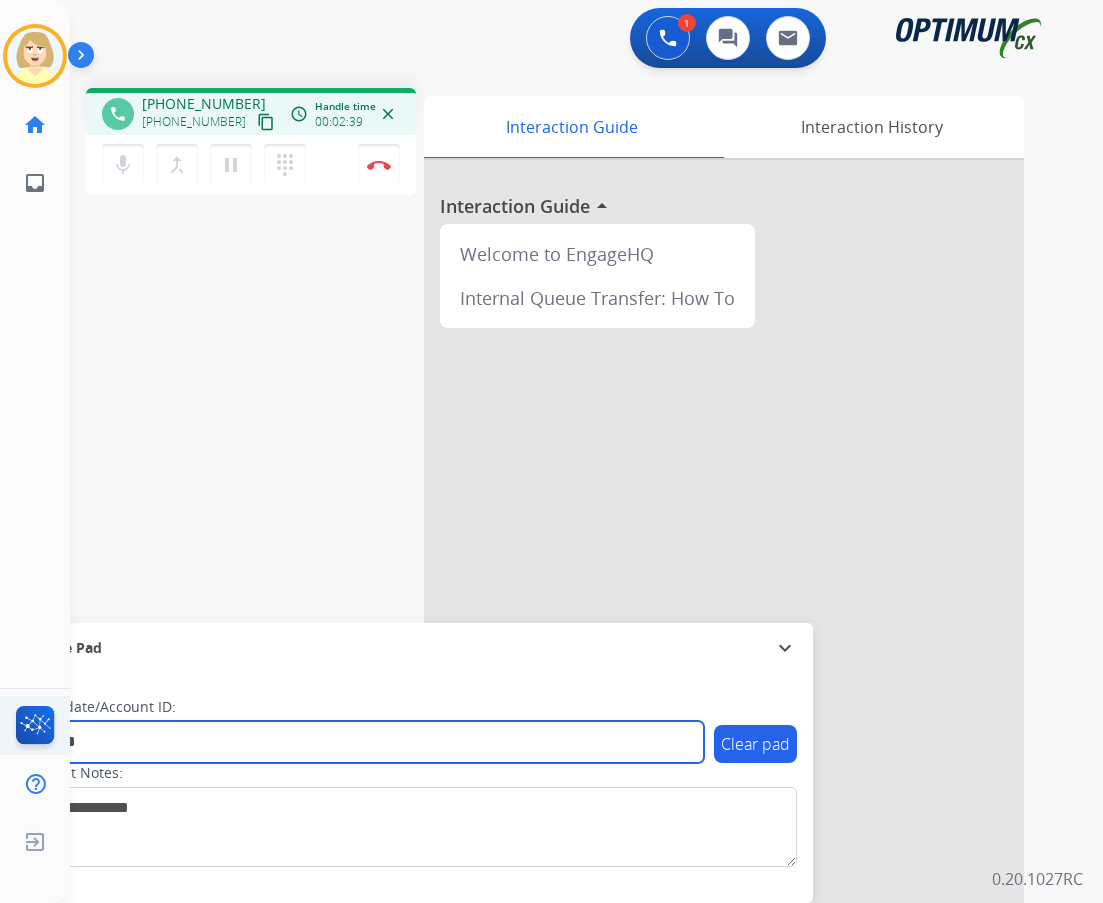 type on "*******" 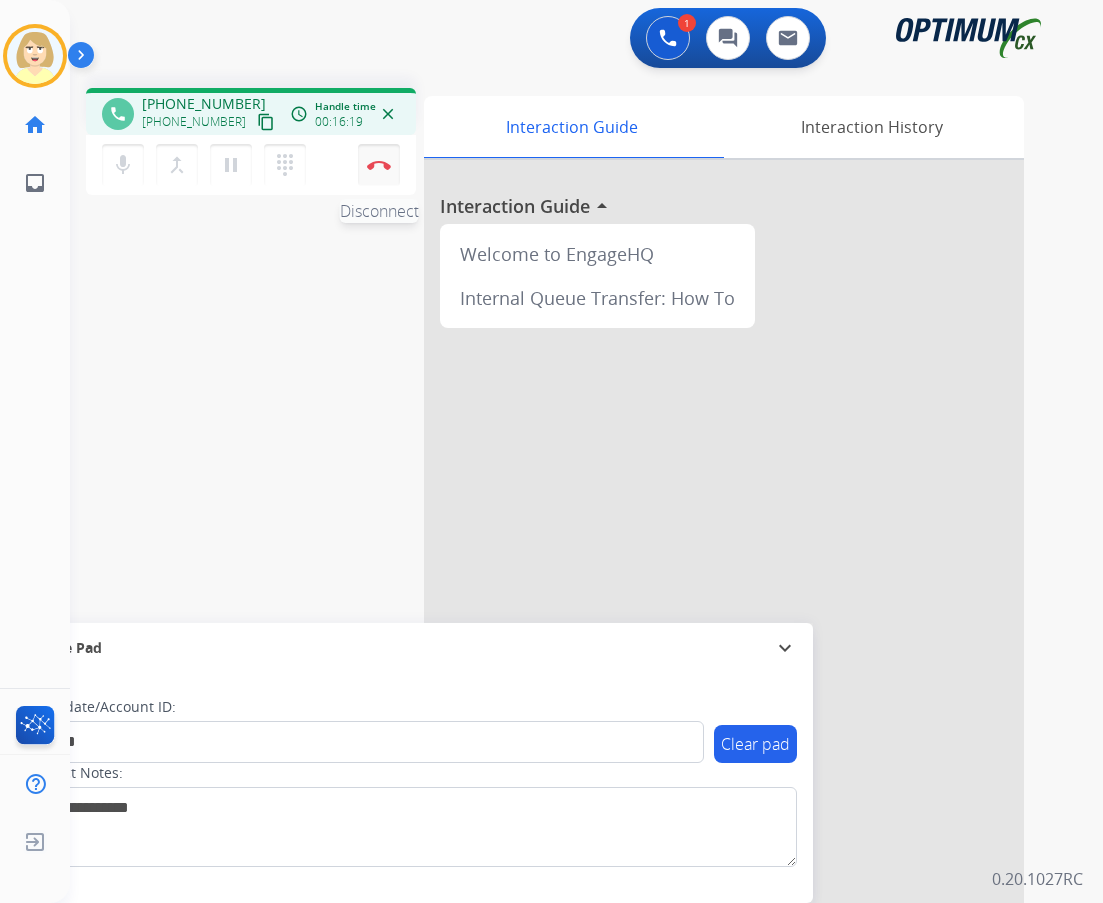 click at bounding box center [379, 165] 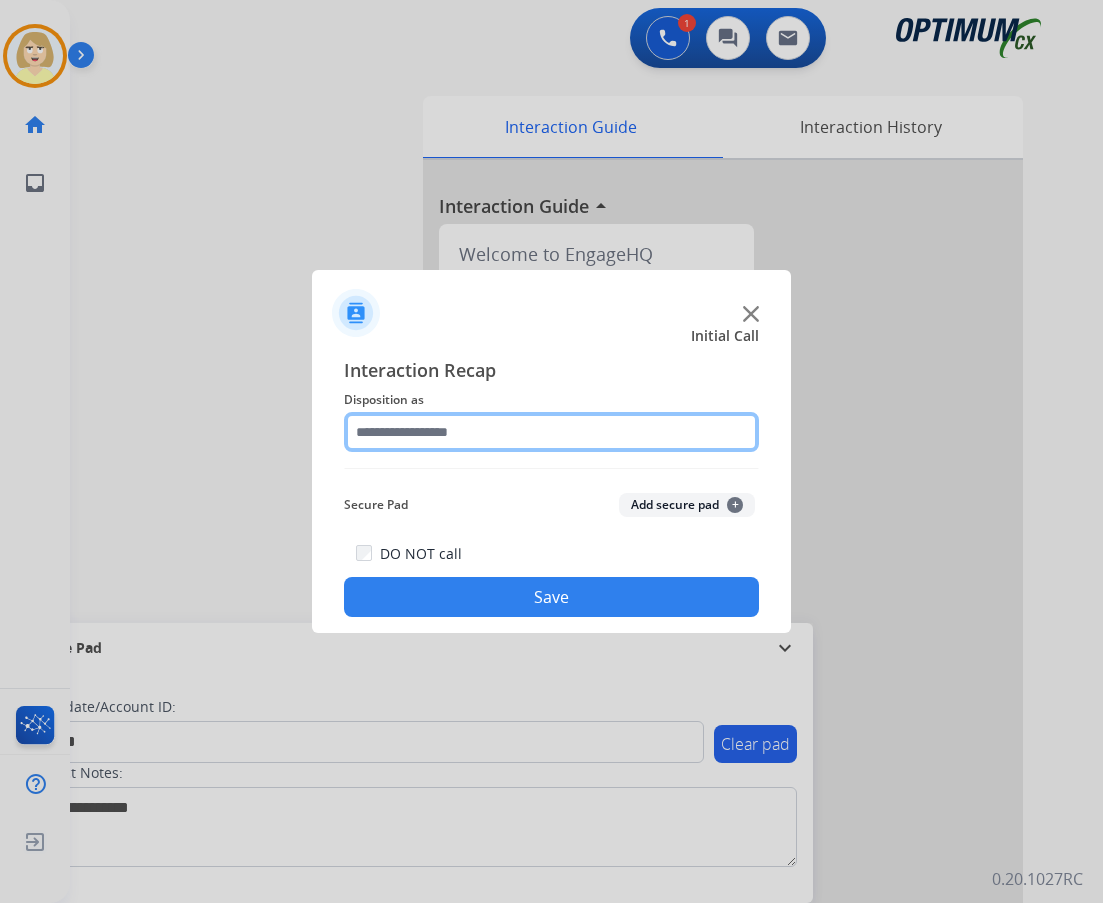 click 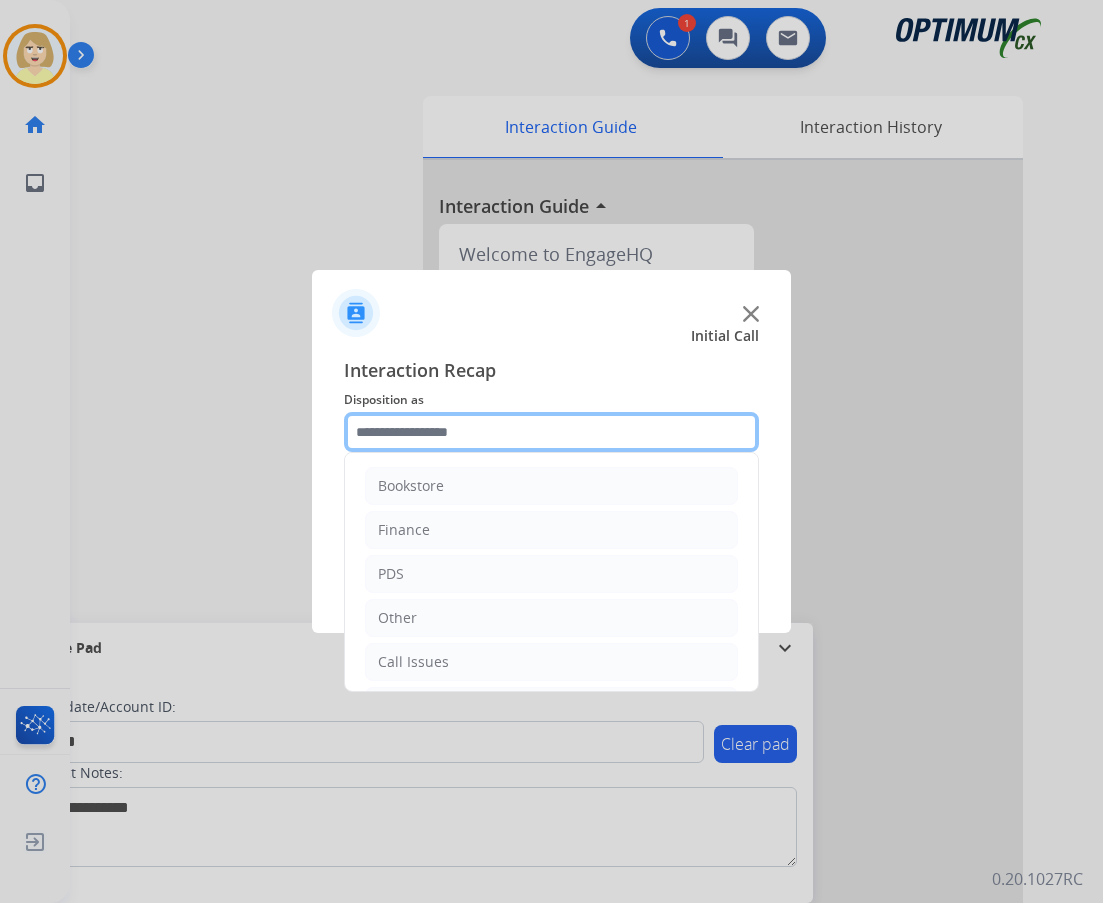 scroll, scrollTop: 136, scrollLeft: 0, axis: vertical 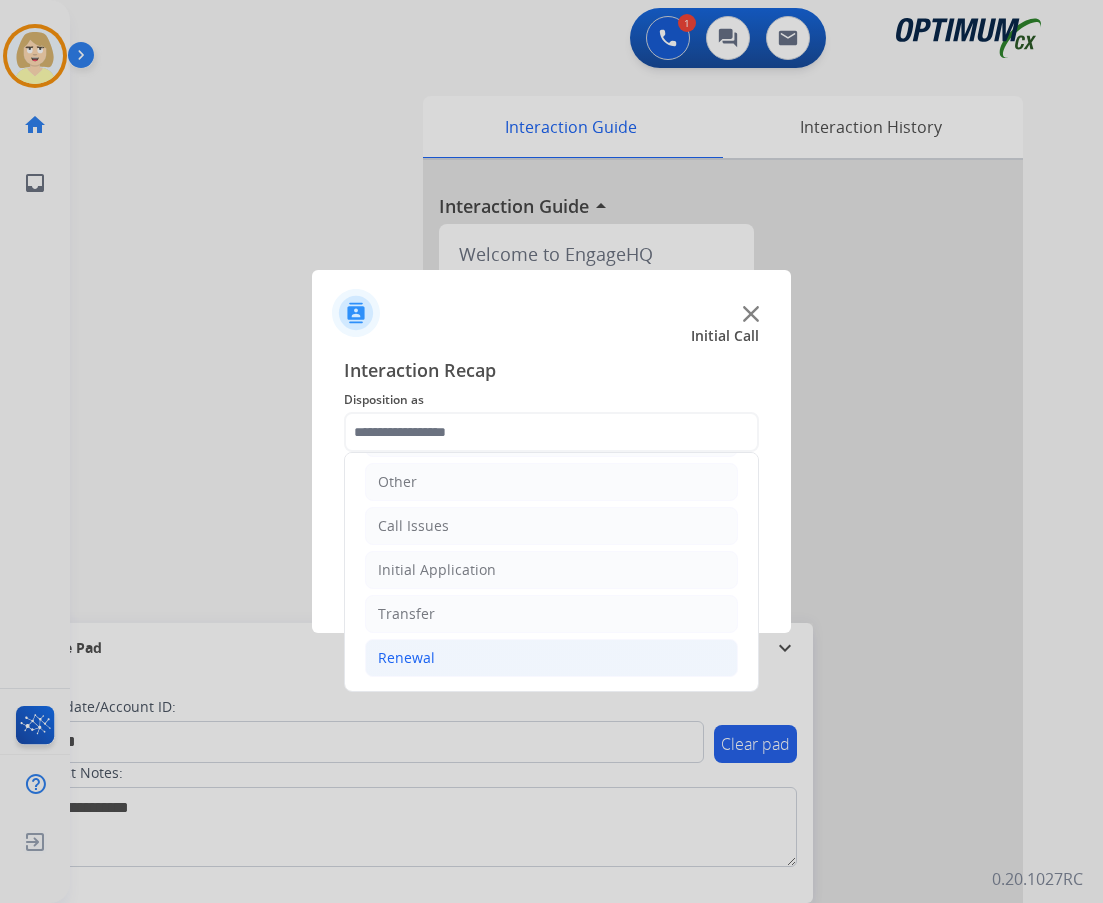 click on "Renewal" 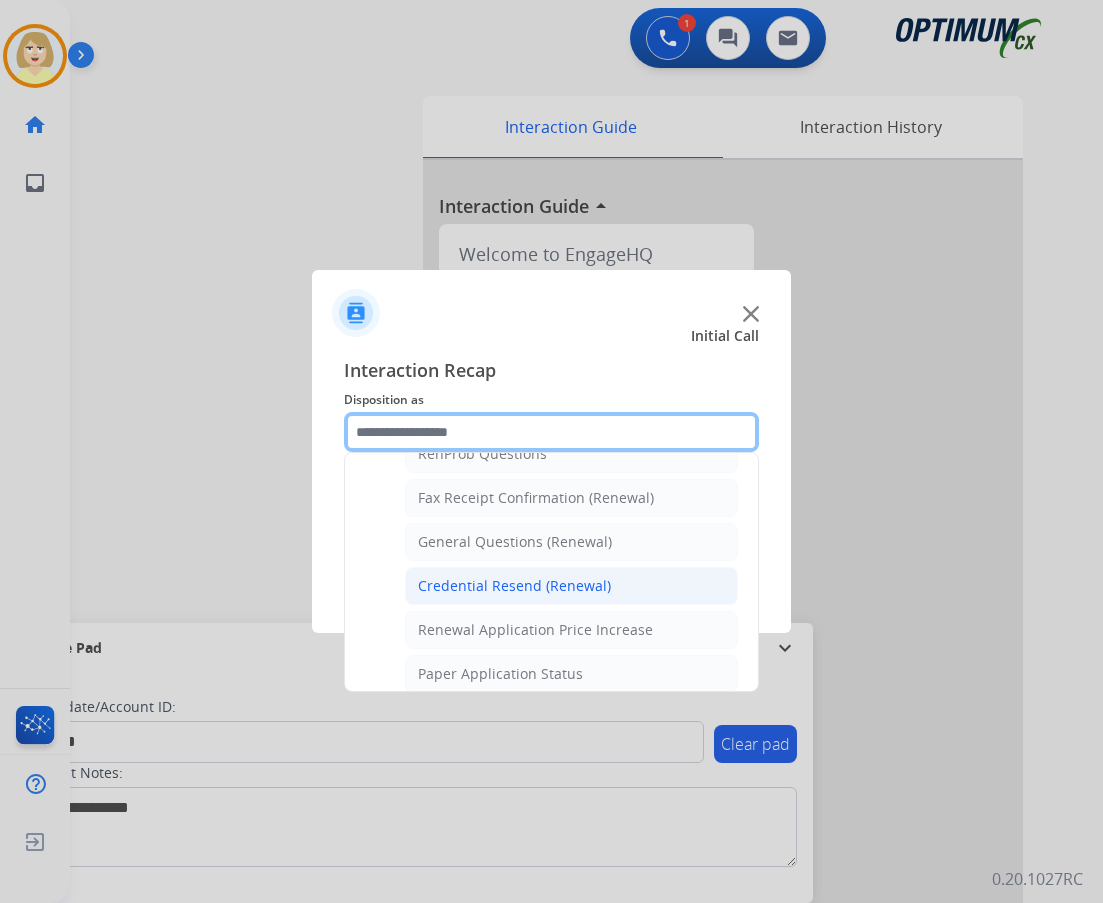 scroll, scrollTop: 636, scrollLeft: 0, axis: vertical 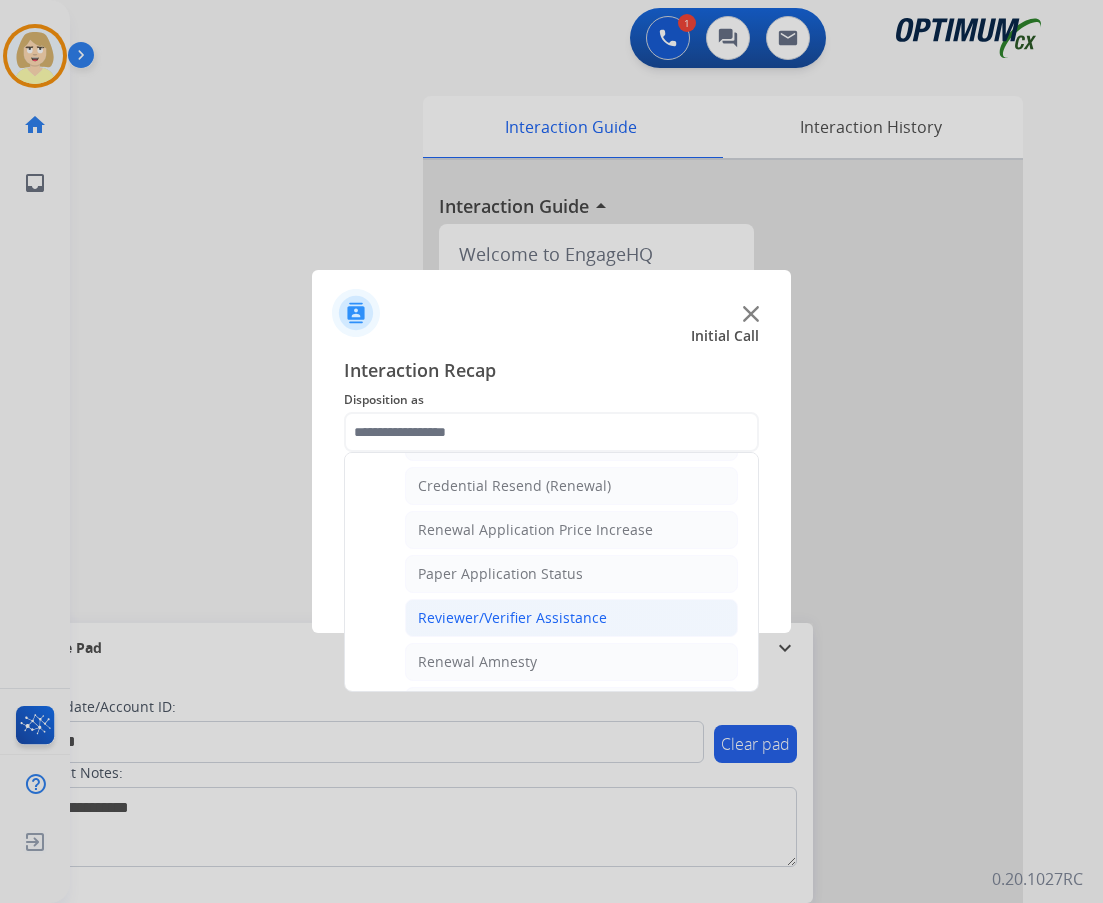 click on "Reviewer/Verifier Assistance" 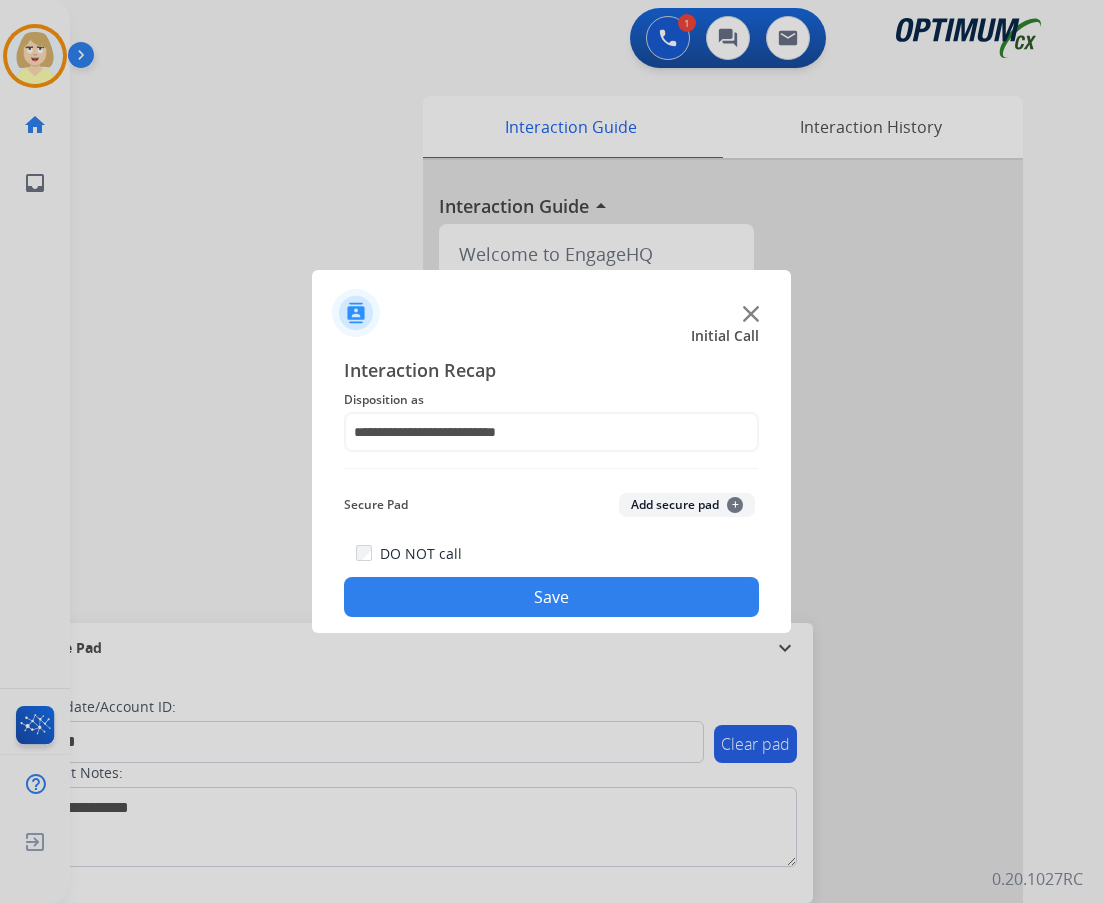 click on "Add secure pad  +" 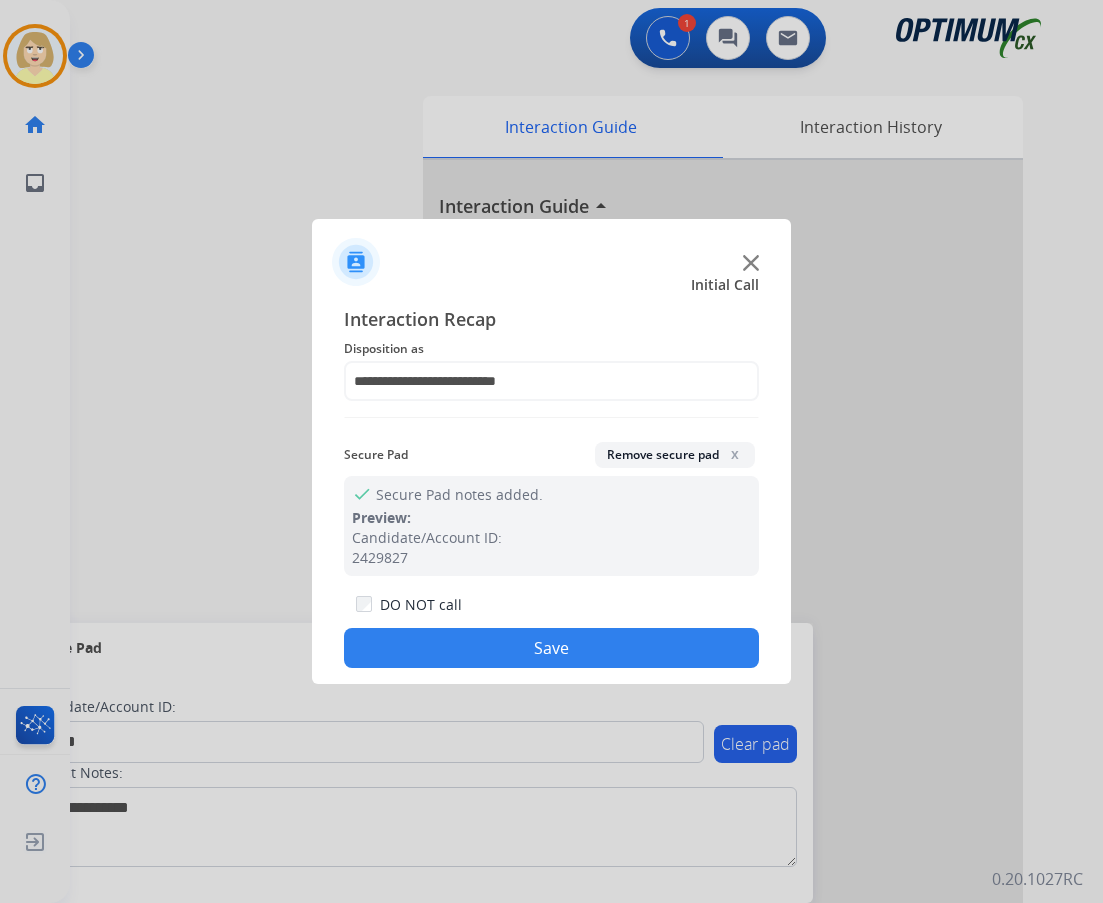 click on "Save" 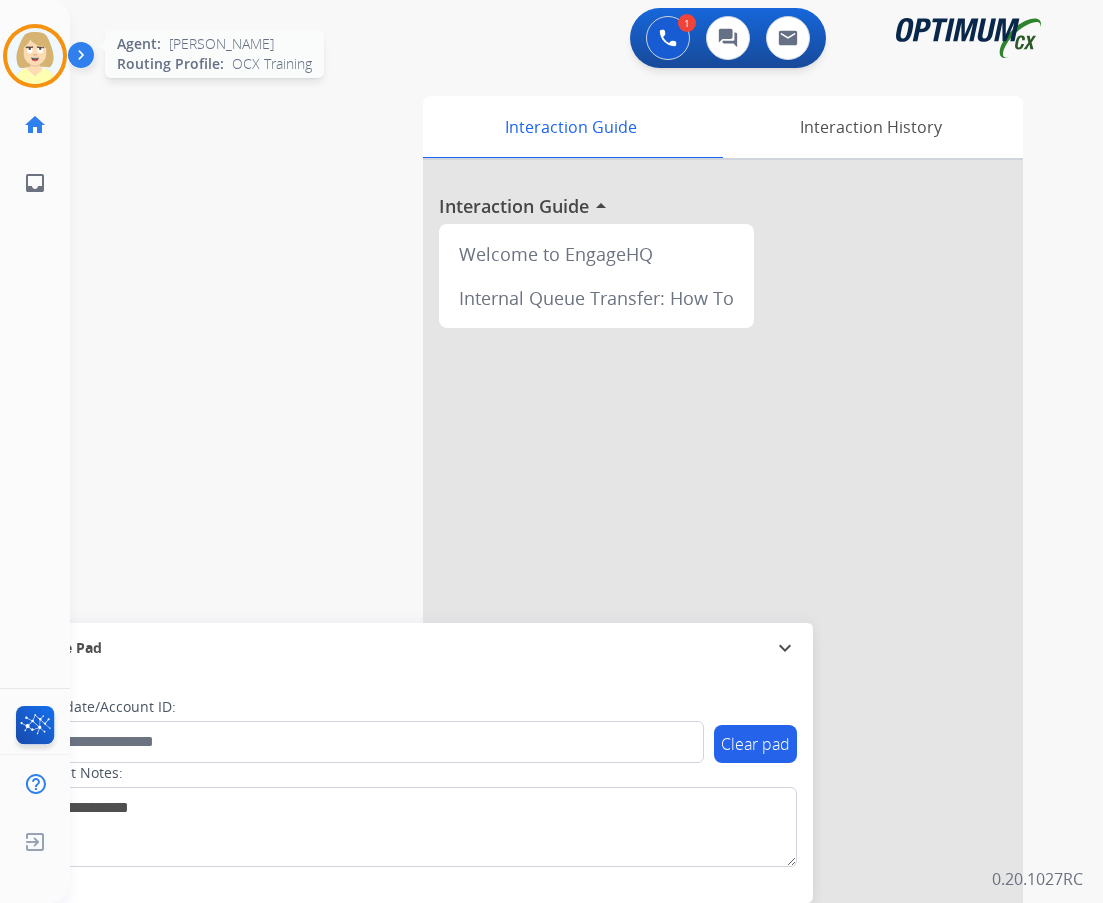 click at bounding box center [35, 56] 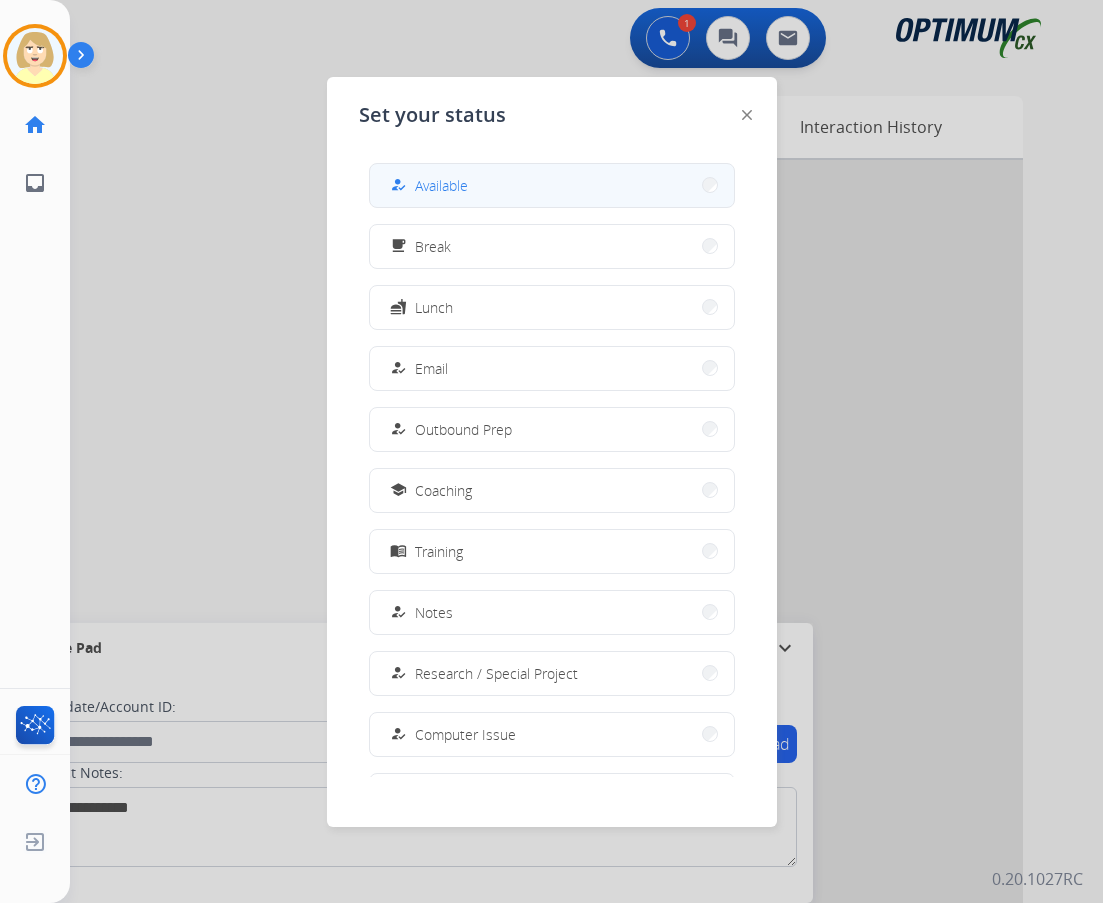 click on "Available" at bounding box center (441, 185) 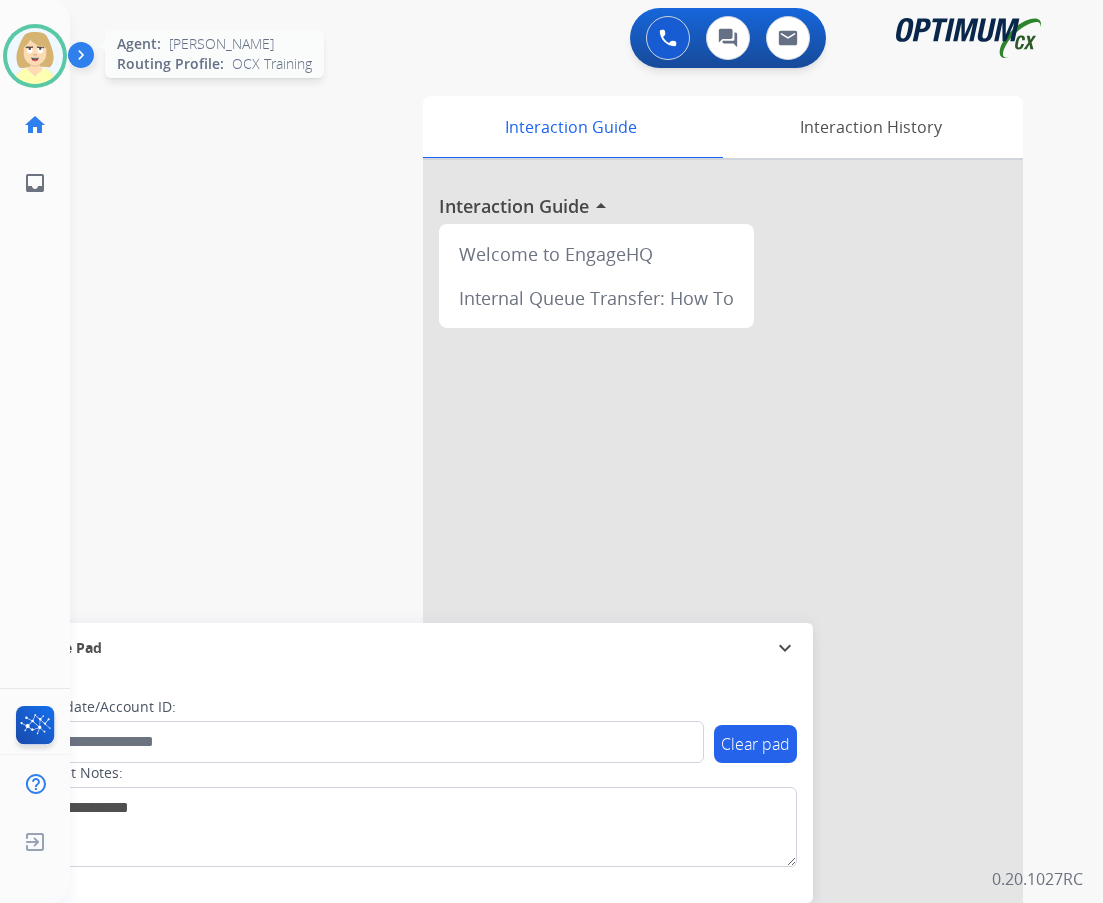 click at bounding box center (35, 56) 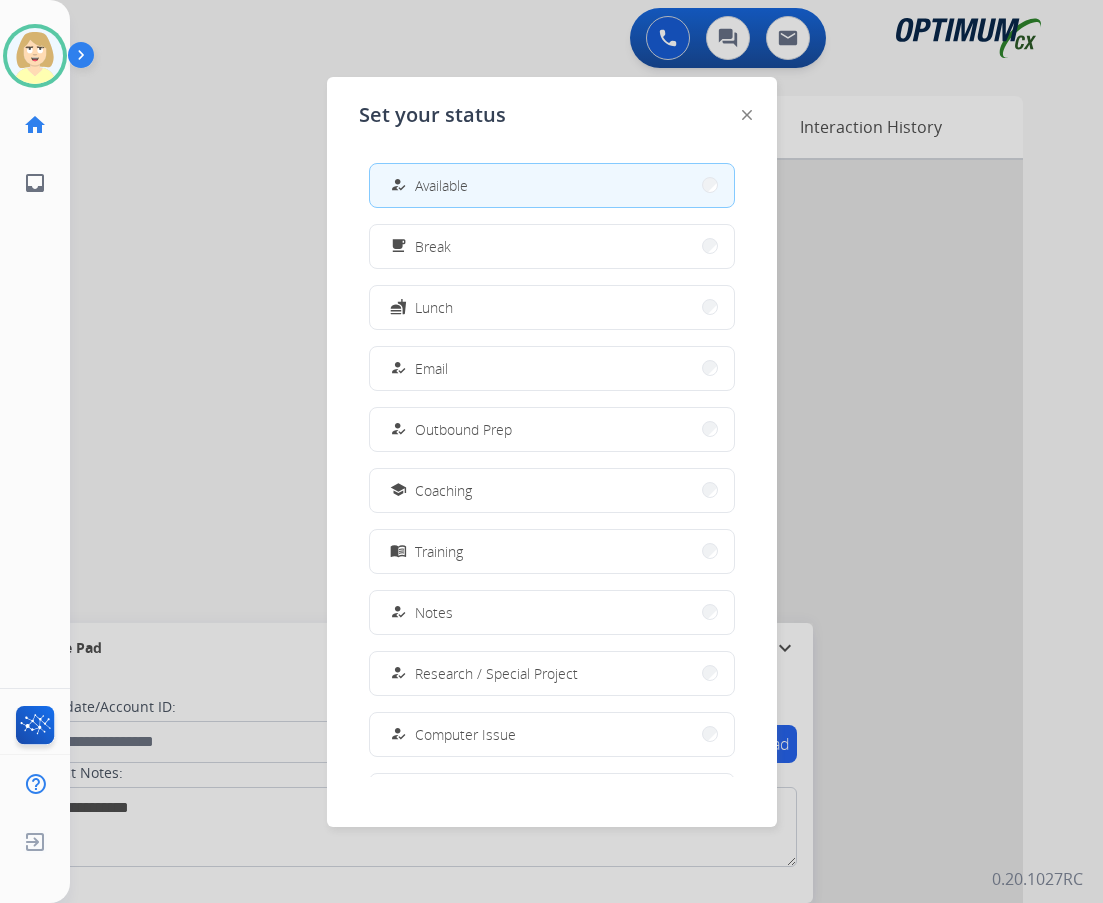 click on "Break" at bounding box center [433, 246] 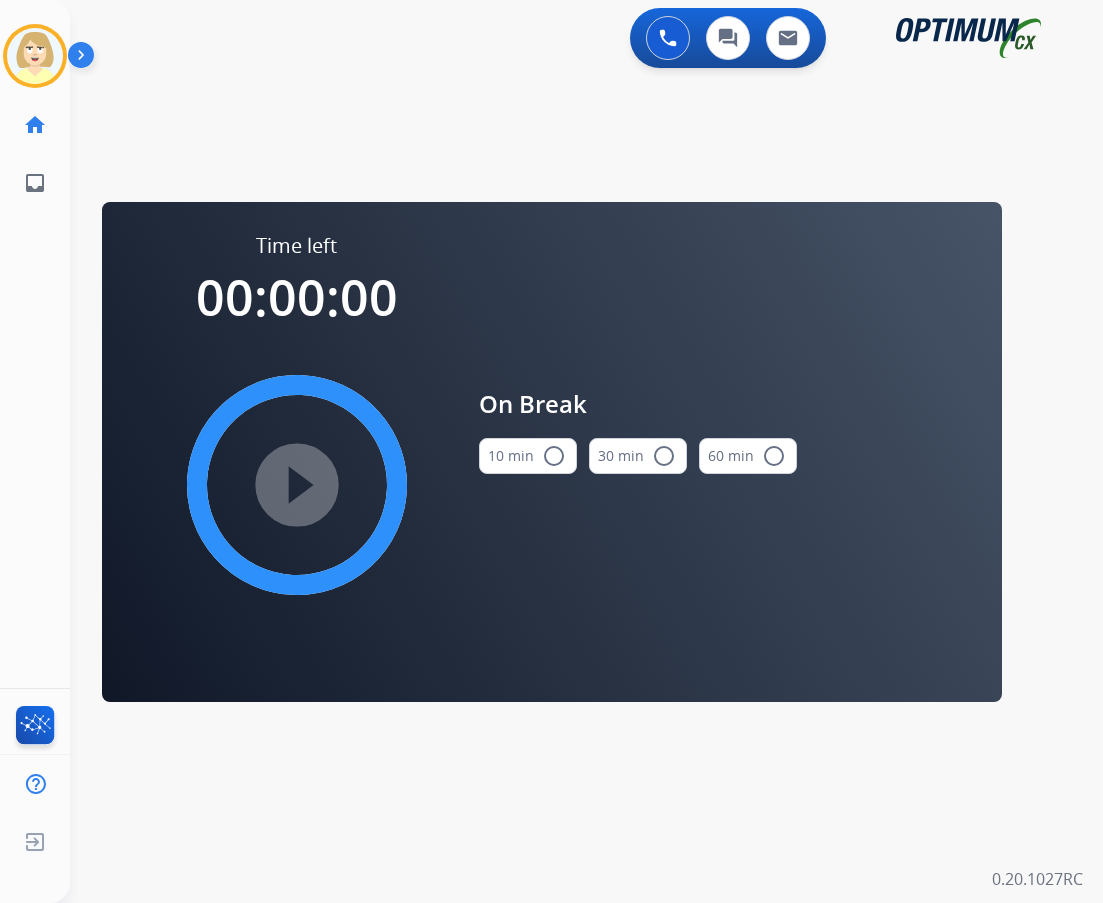 drag, startPoint x: 513, startPoint y: 443, endPoint x: 359, endPoint y: 478, distance: 157.9272 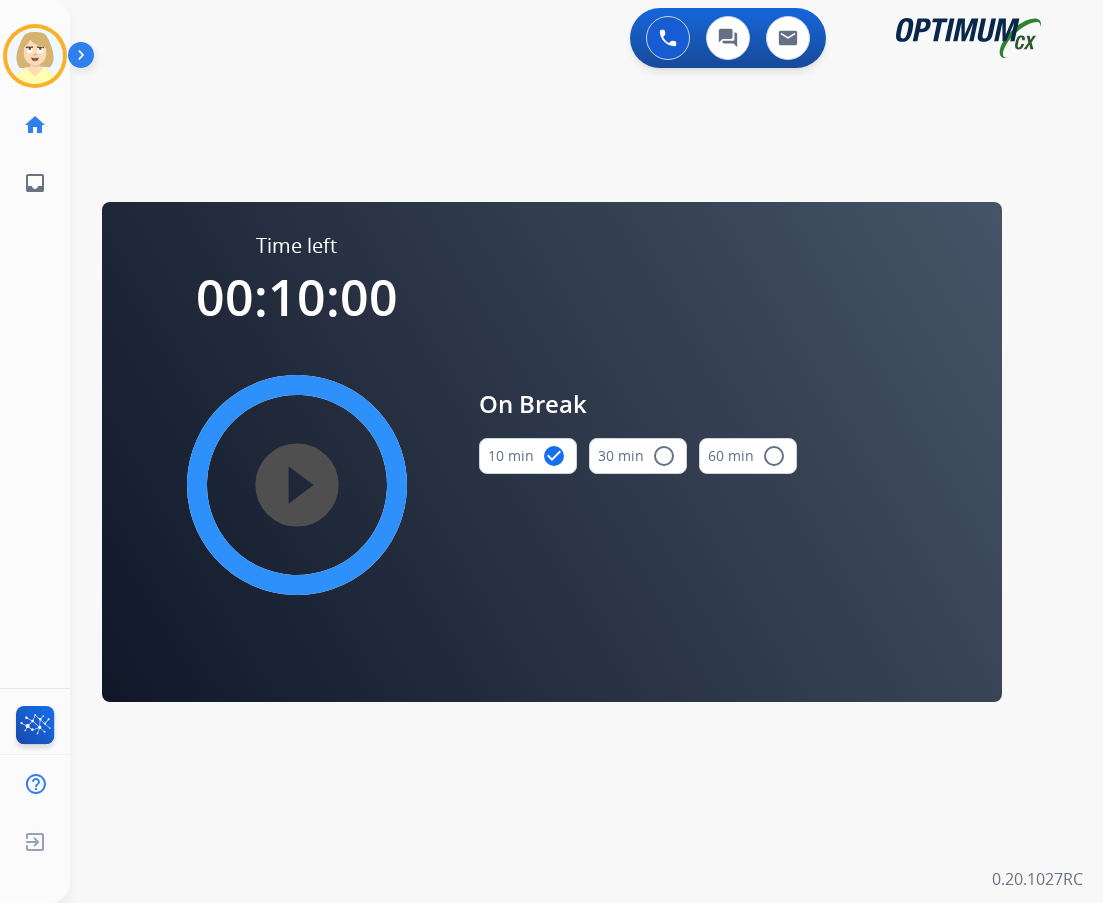 click on "play_circle_filled" at bounding box center [297, 485] 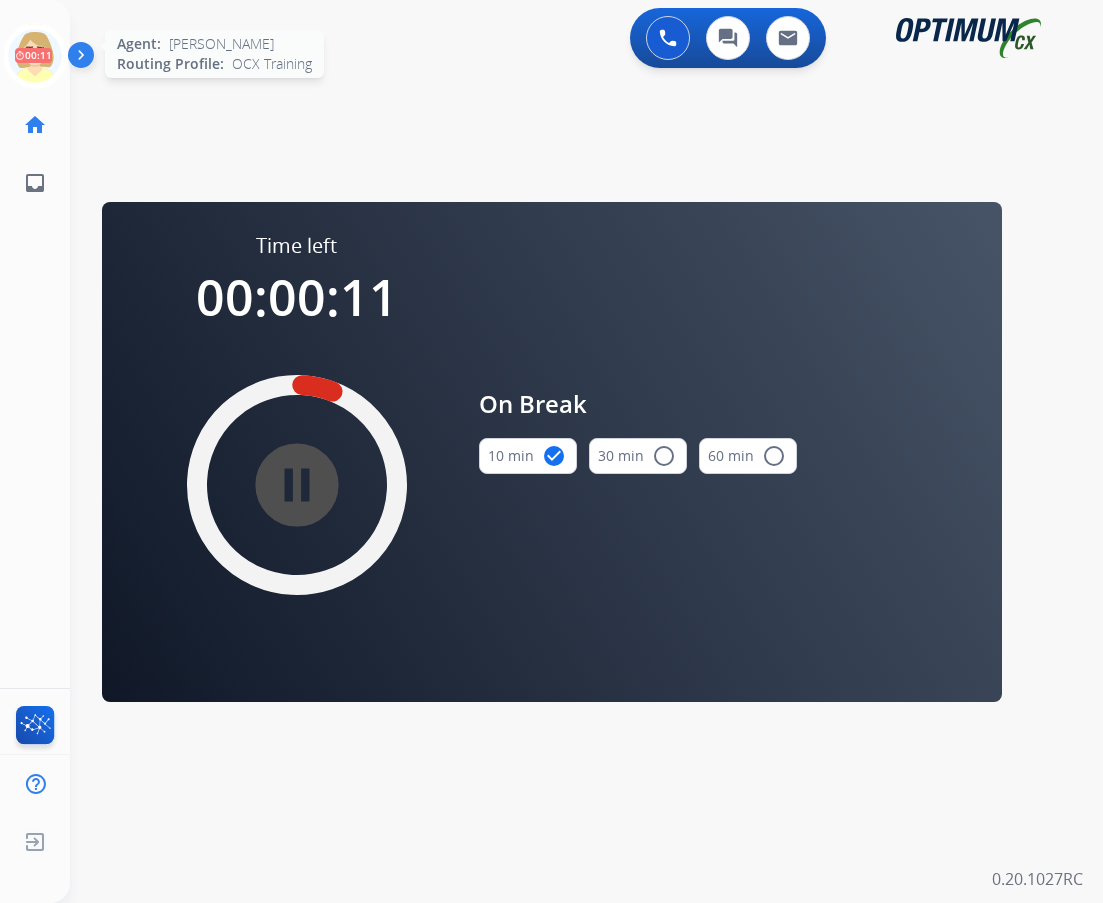 click 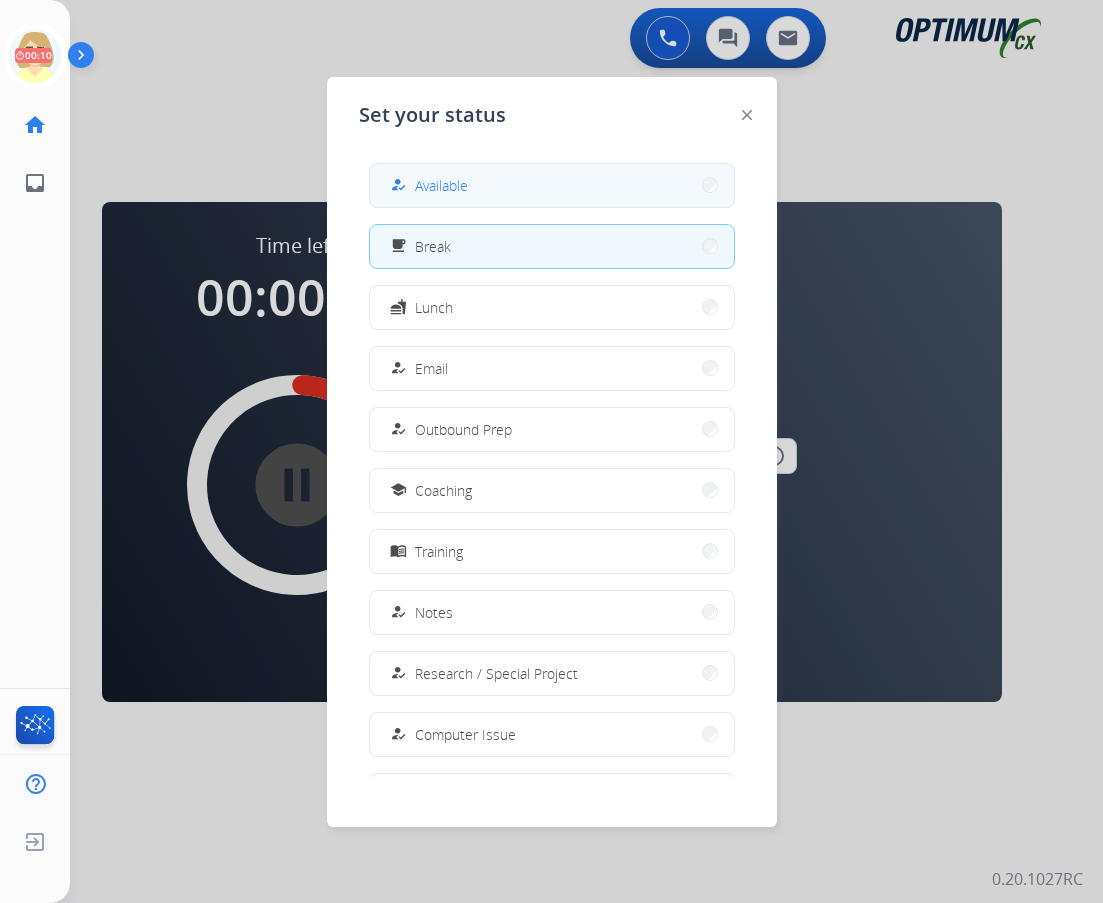 click on "how_to_reg Available" at bounding box center [427, 185] 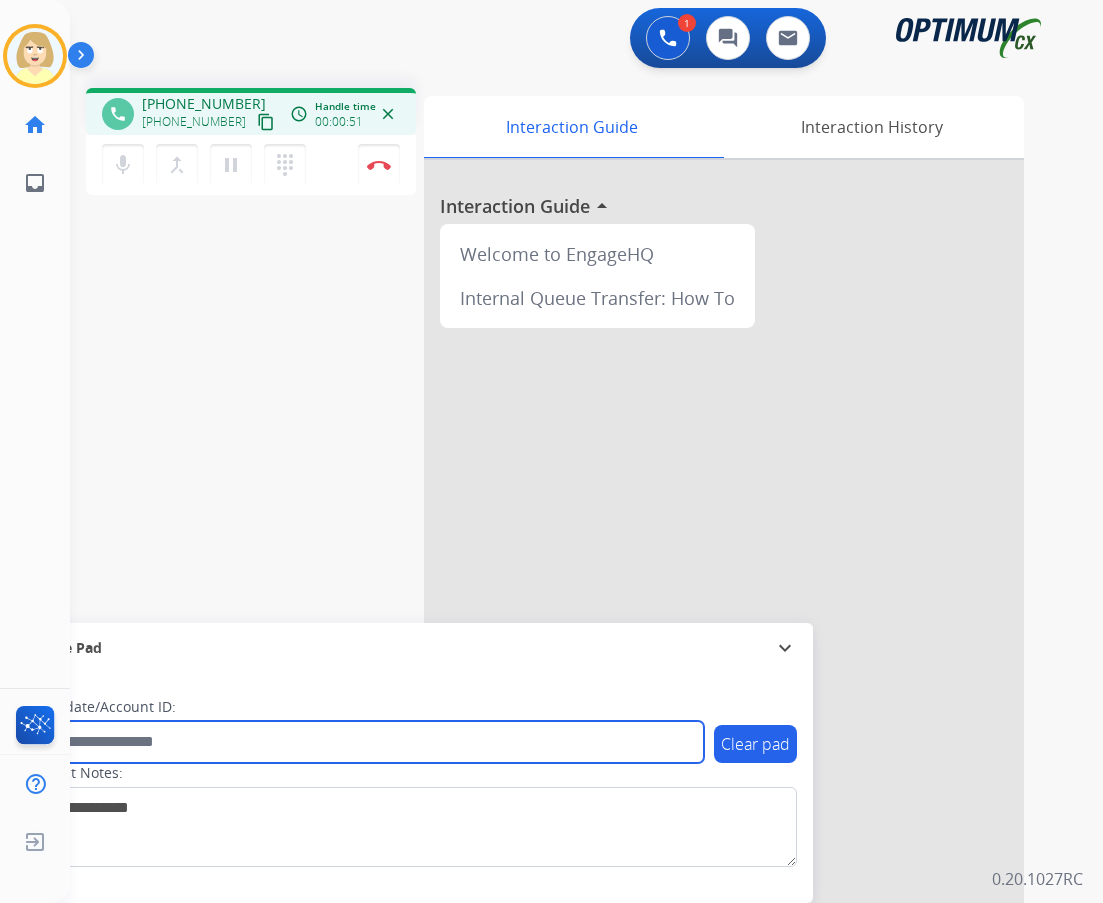 click at bounding box center (365, 742) 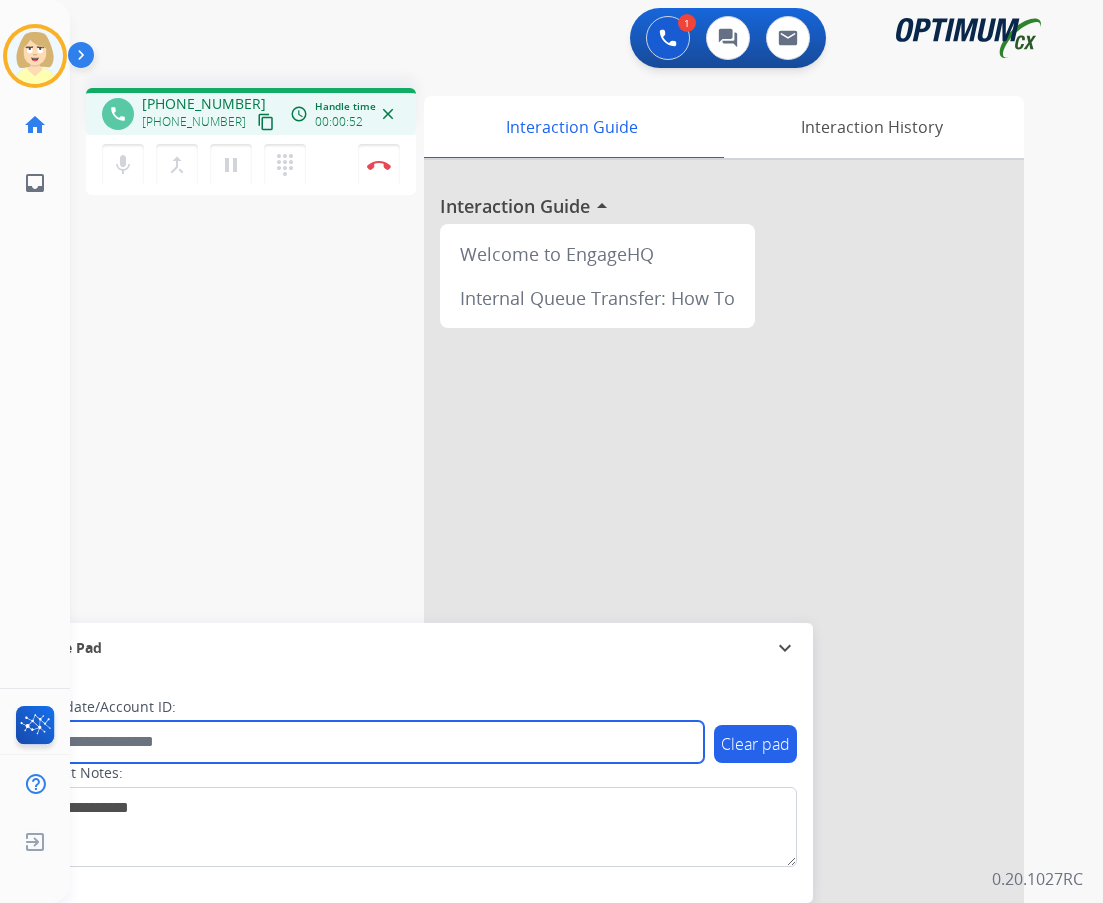 paste on "*******" 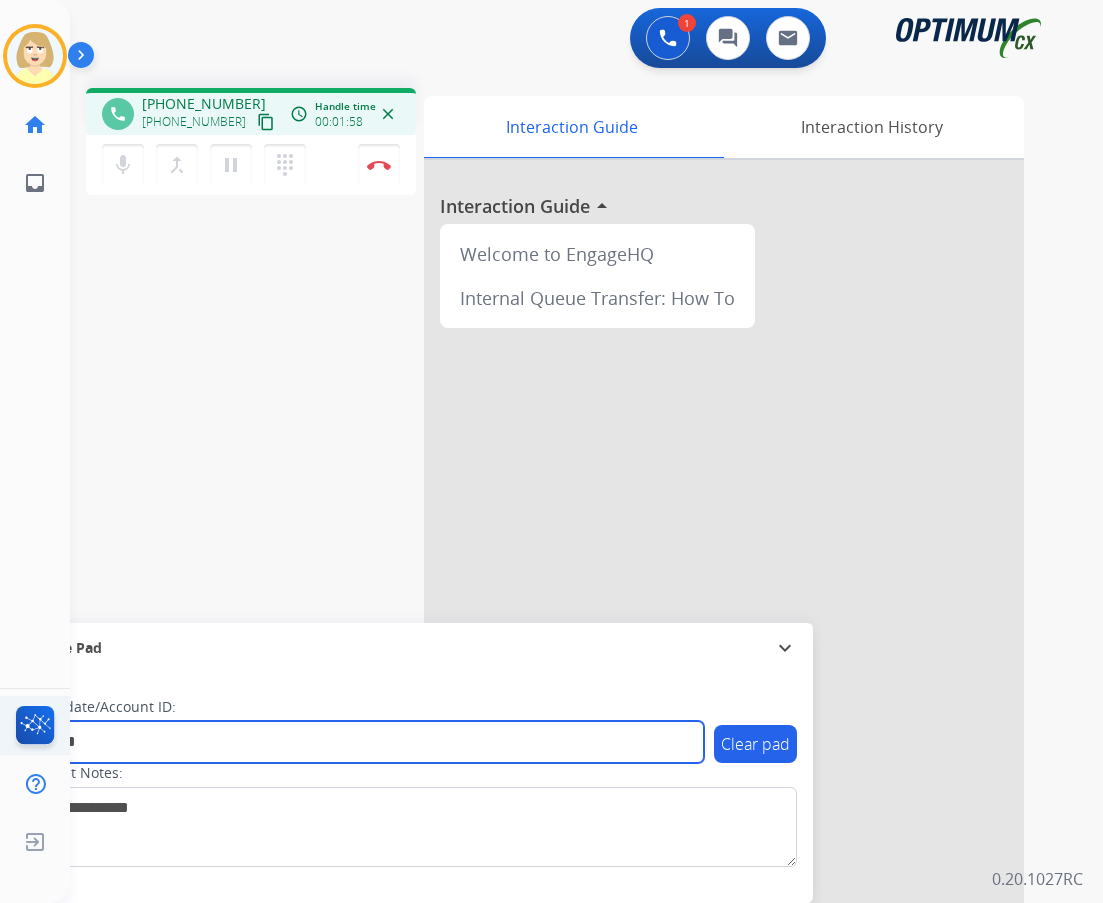 type on "*******" 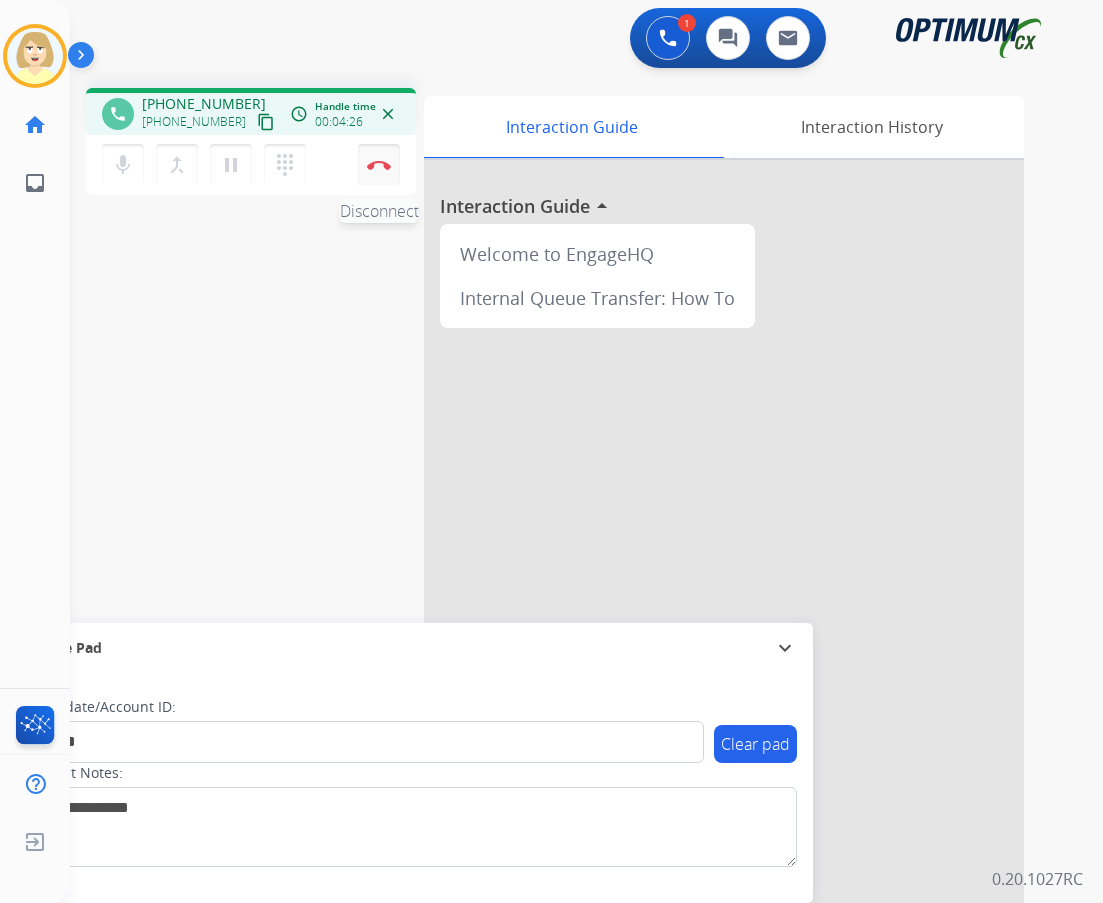 click on "Disconnect" at bounding box center [379, 165] 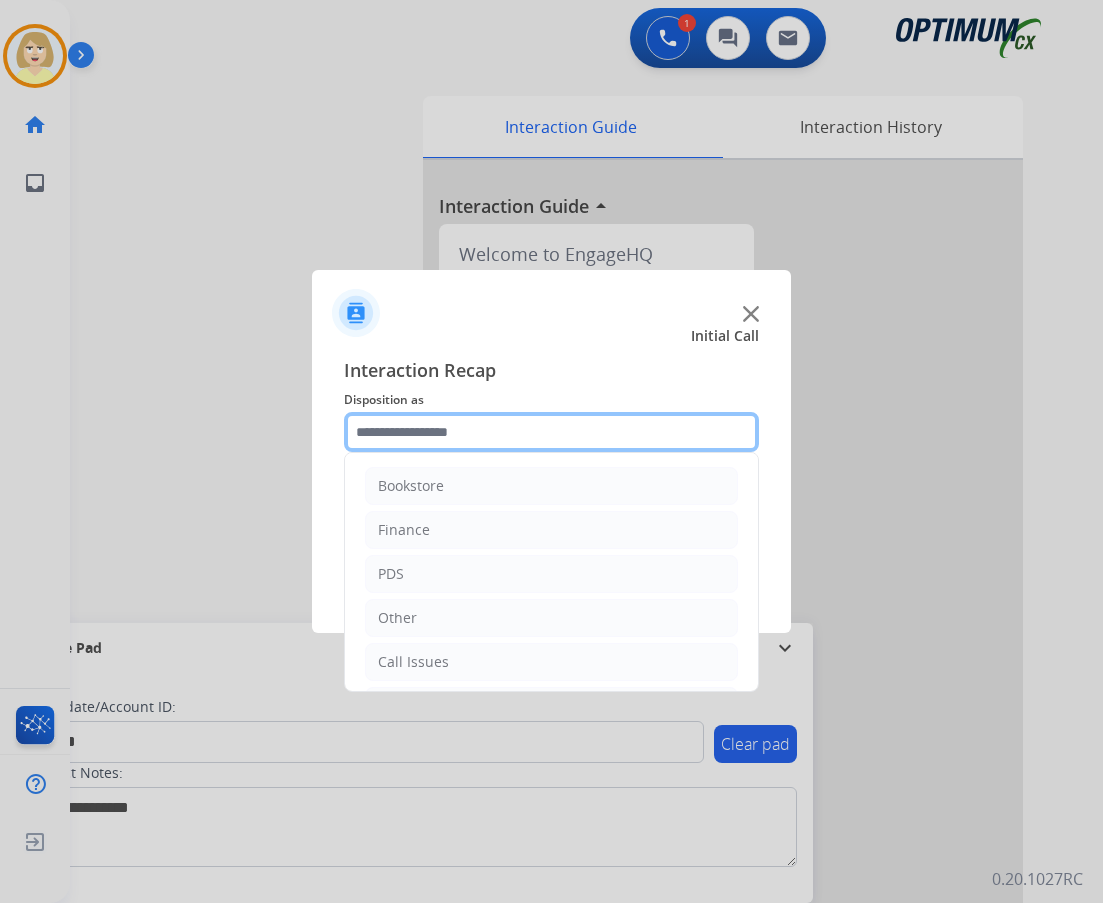 click 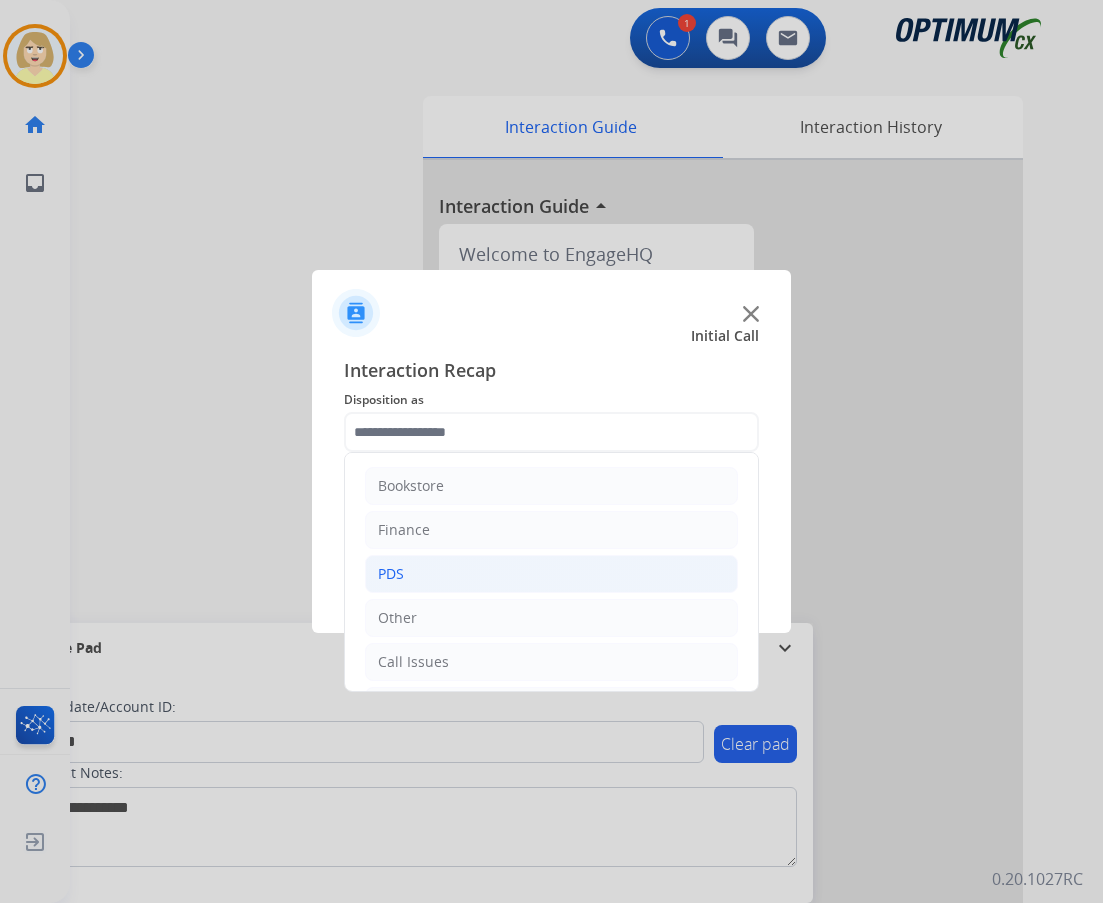 click on "PDS" 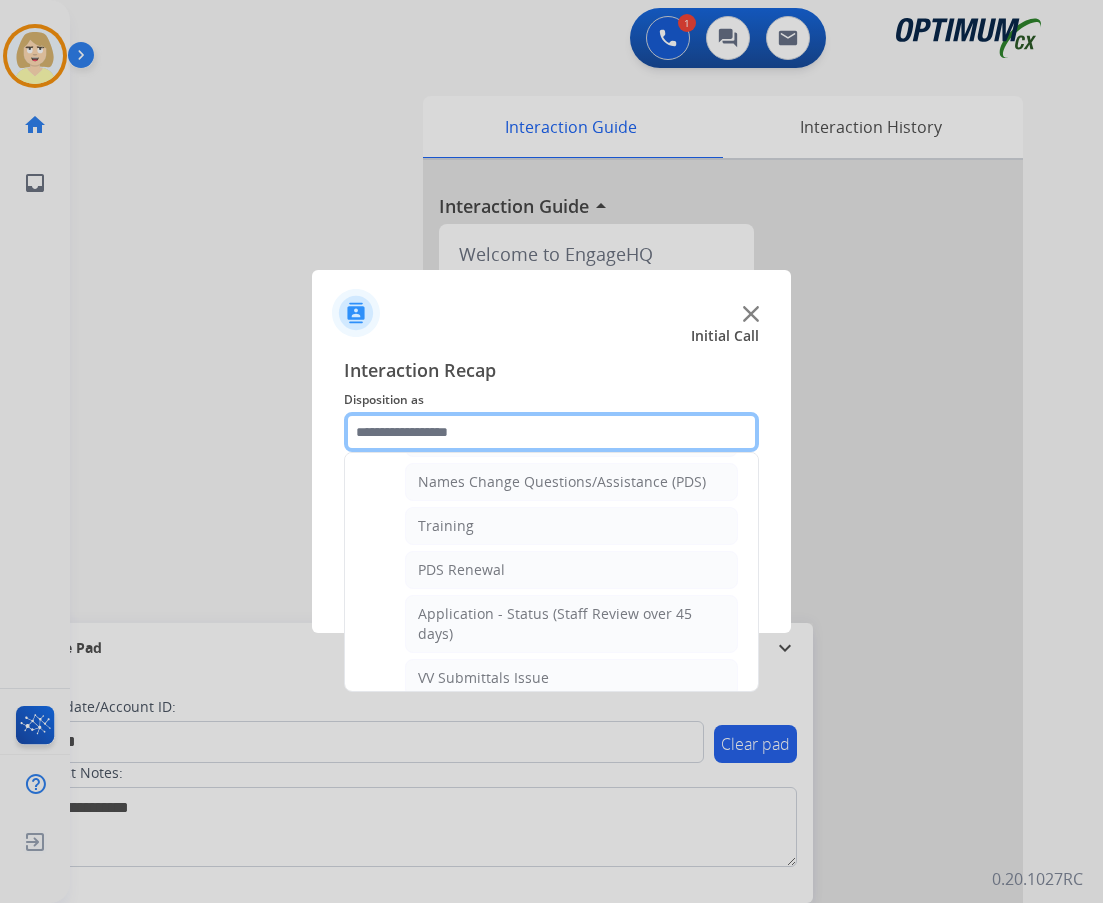 scroll, scrollTop: 500, scrollLeft: 0, axis: vertical 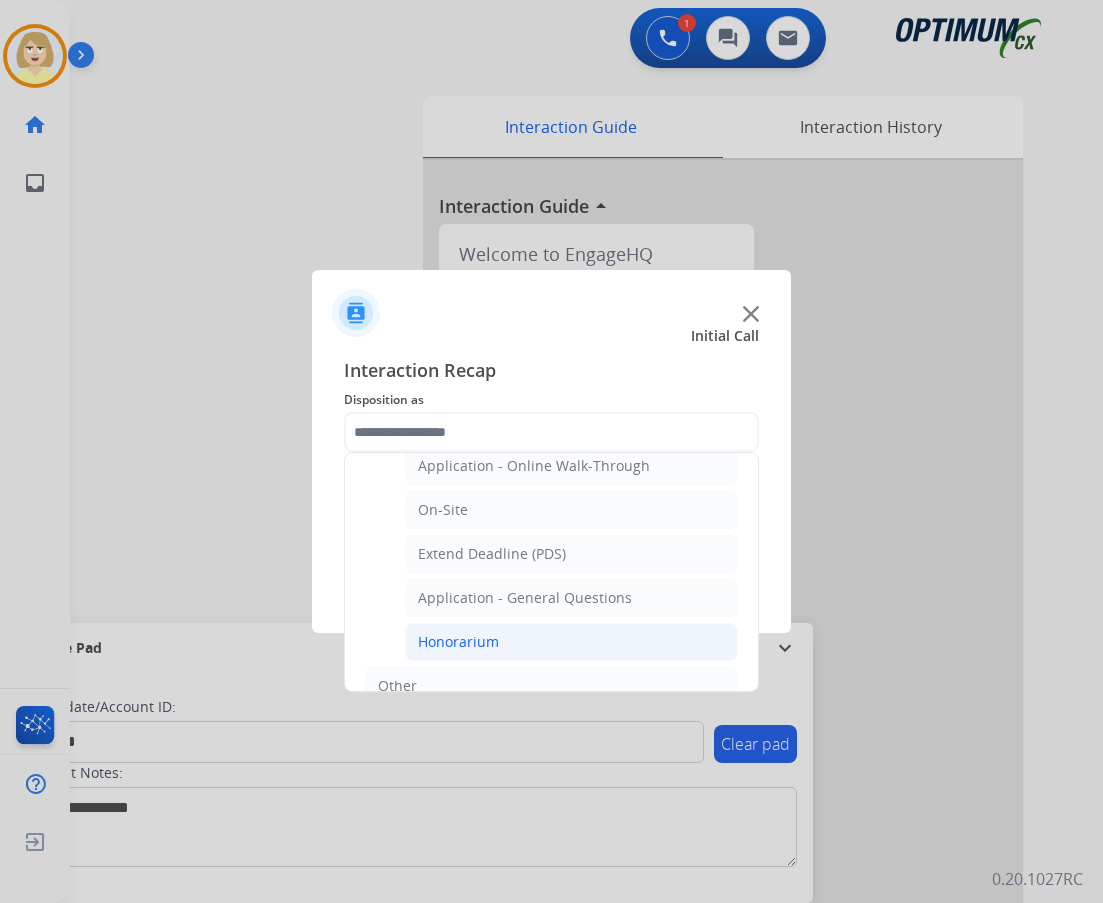click on "Honorarium" 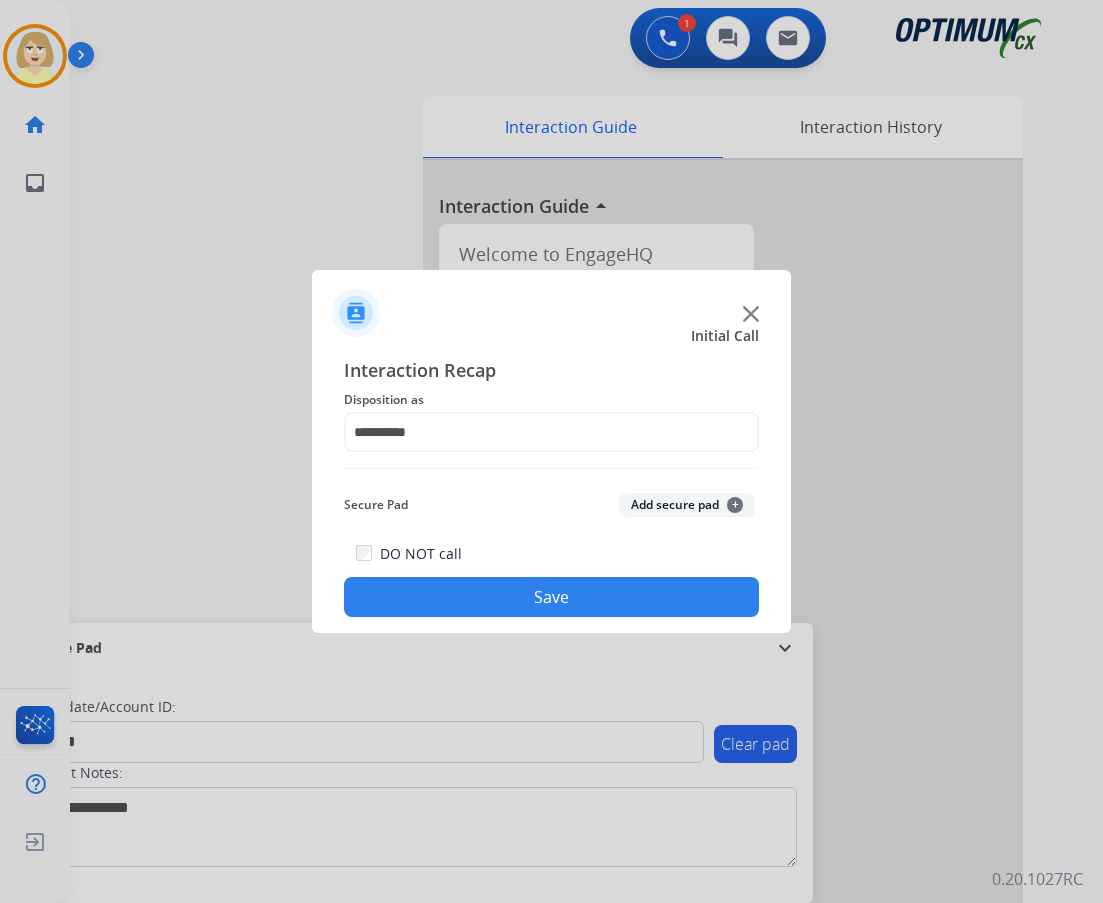 click on "Add secure pad  +" 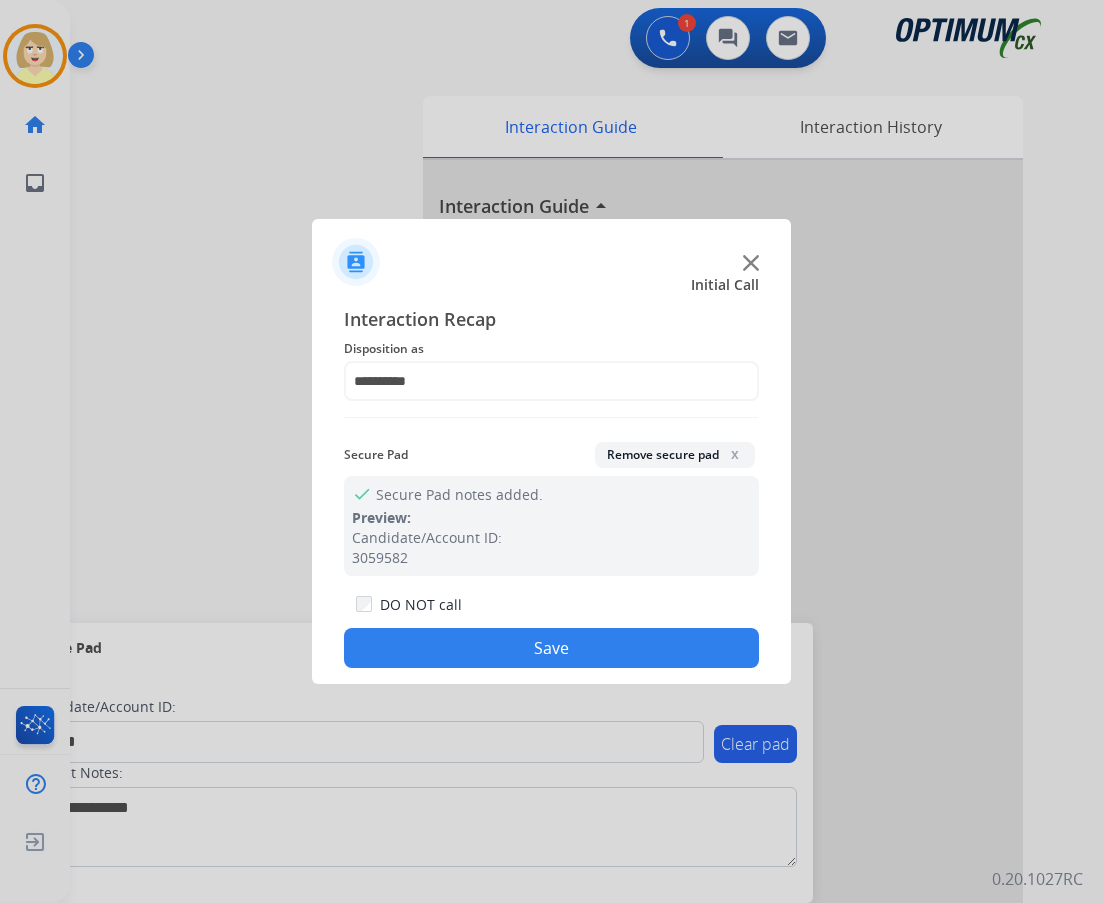 click on "Save" 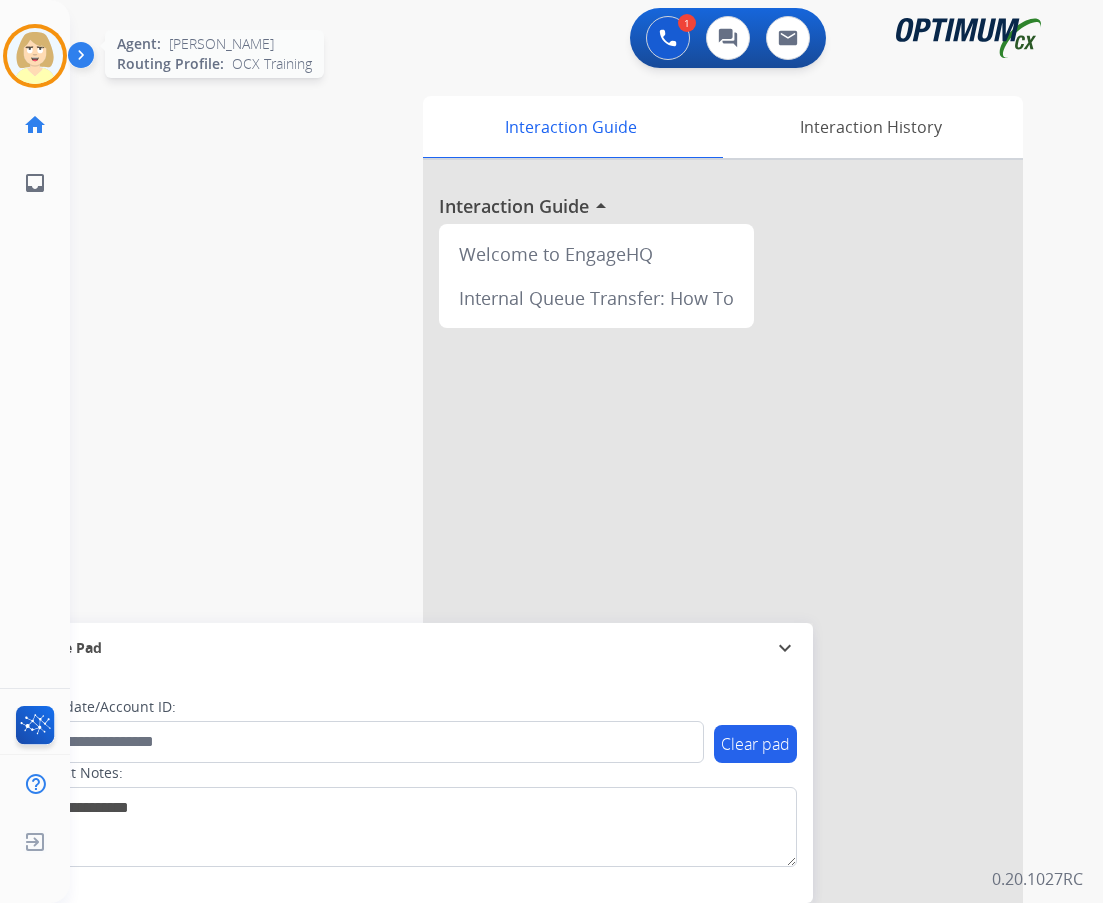 click at bounding box center (35, 56) 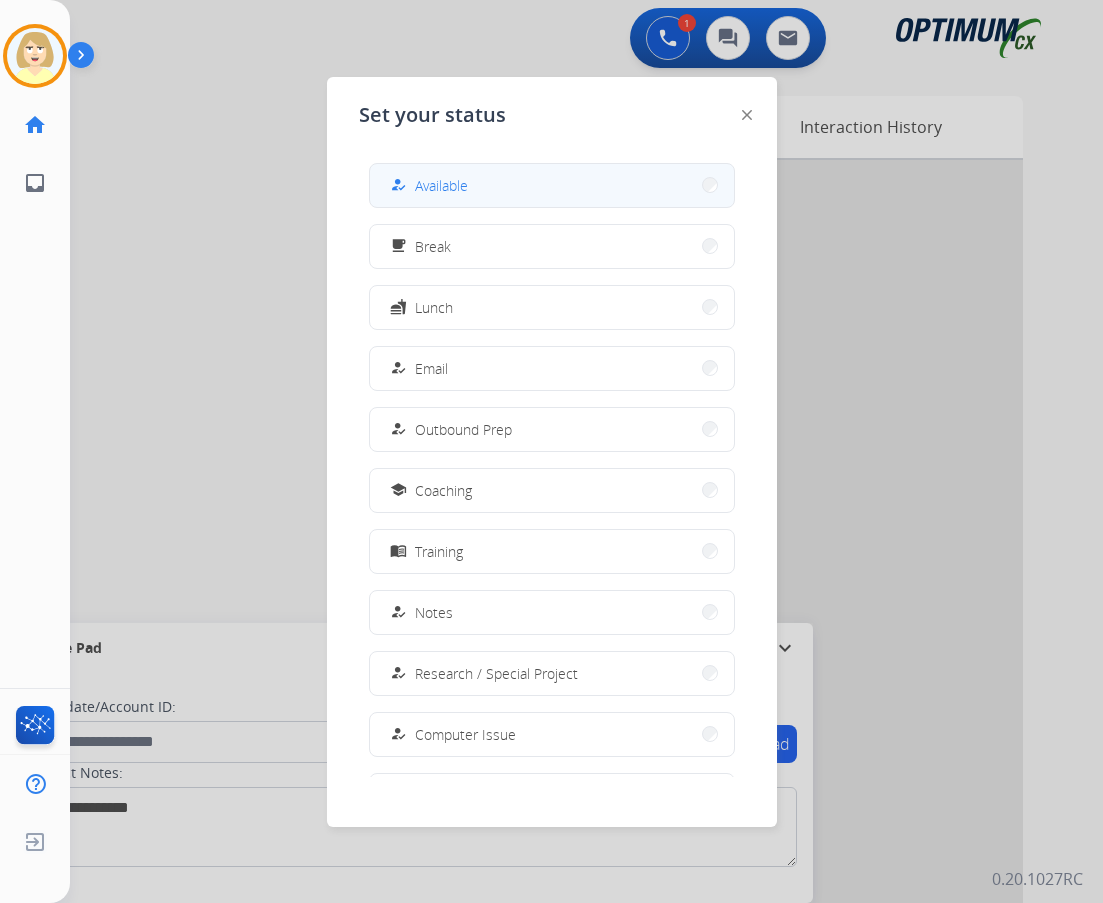 click on "Available" at bounding box center (441, 185) 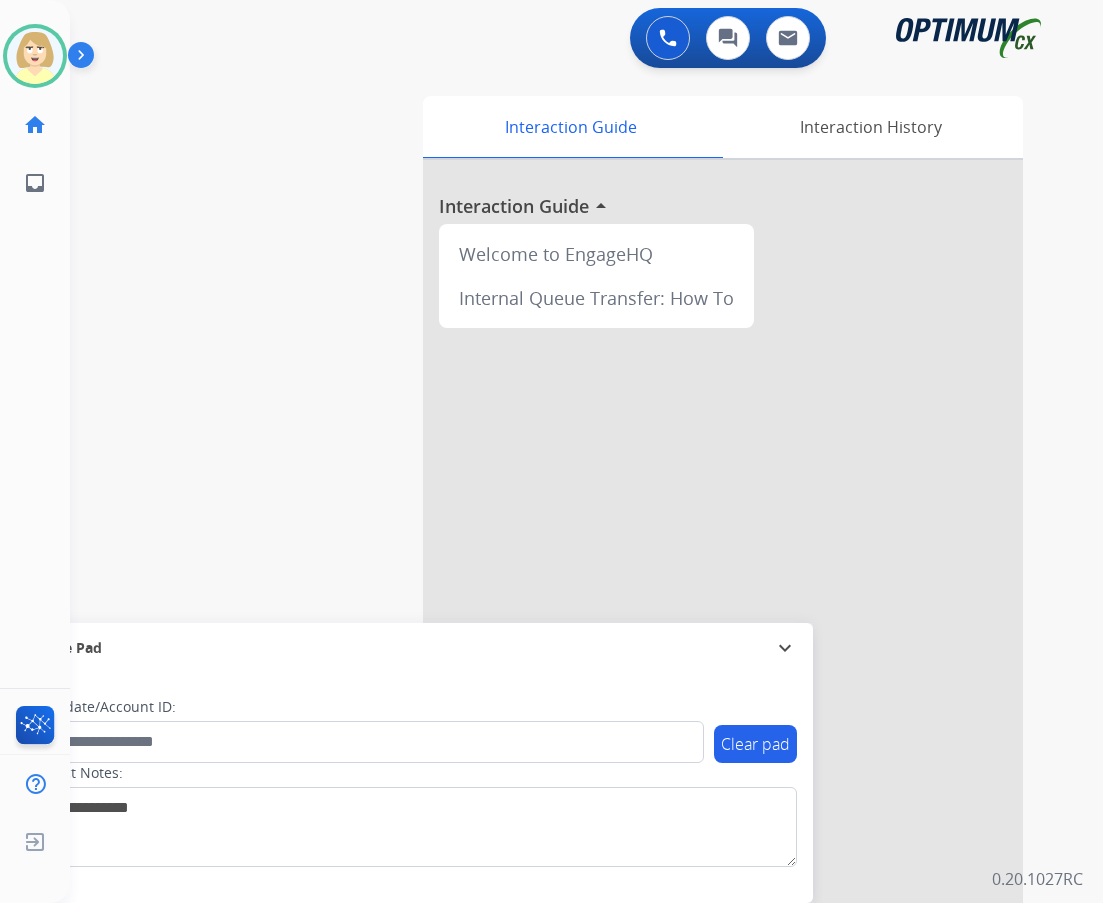 click on "swap_horiz Break voice bridge close_fullscreen Connect 3-Way Call merge_type Separate 3-Way Call  Interaction Guide   Interaction History  Interaction Guide arrow_drop_up  Welcome to EngageHQ   Internal Queue Transfer: How To  Secure Pad expand_more Clear pad Candidate/Account ID: Contact Notes:" at bounding box center (562, 489) 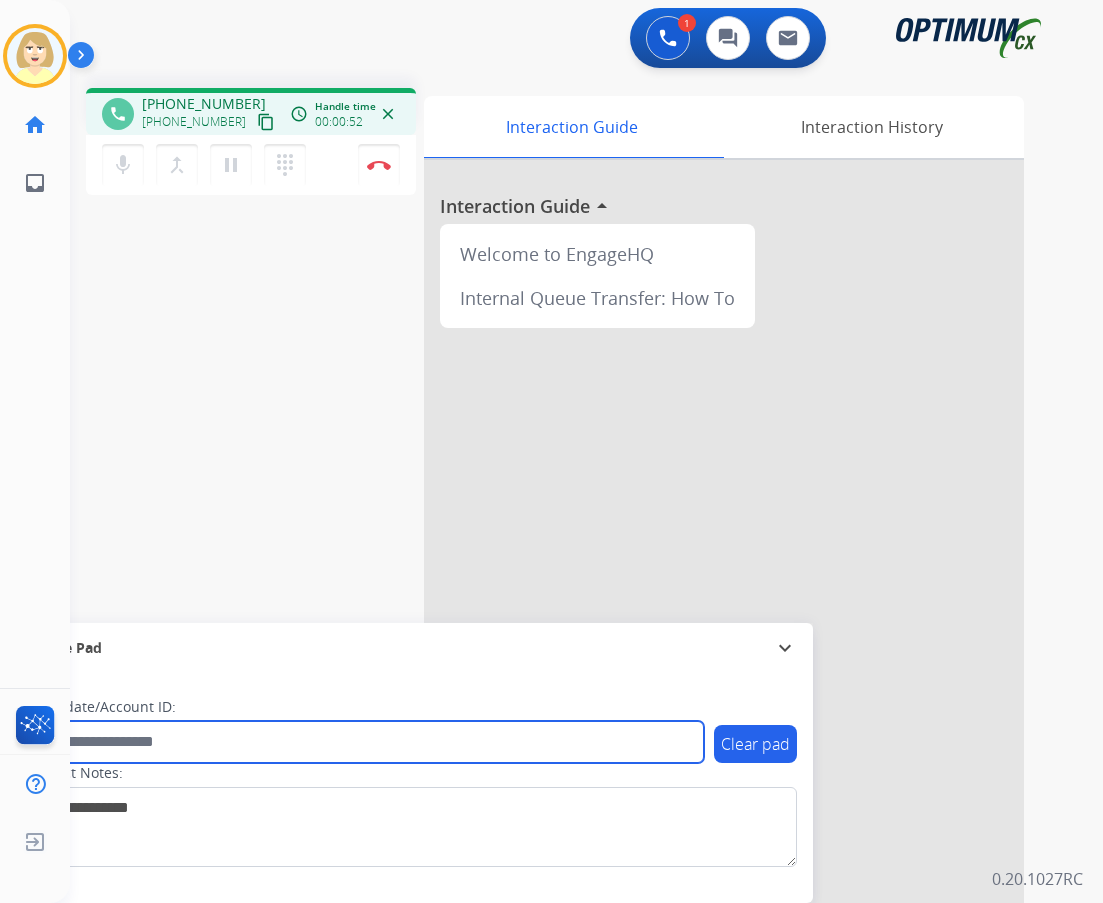 click at bounding box center (365, 742) 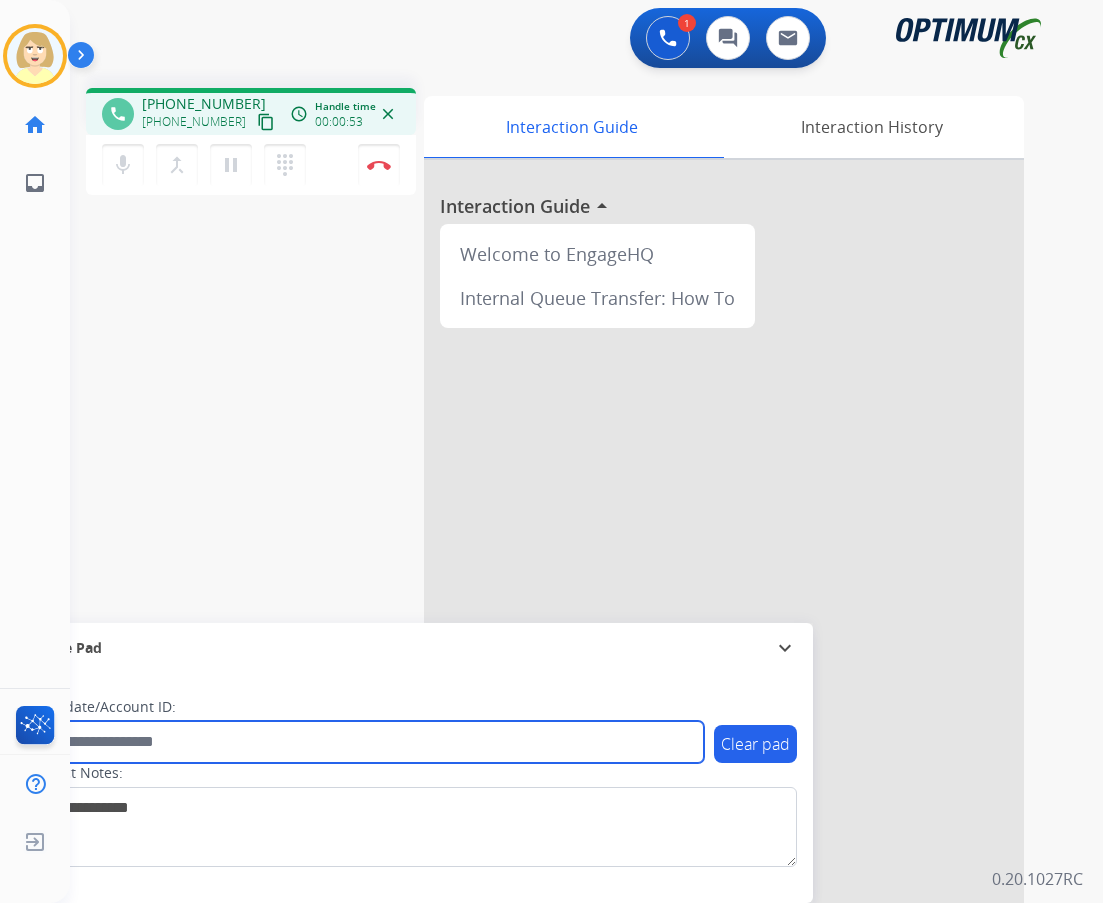 paste on "*******" 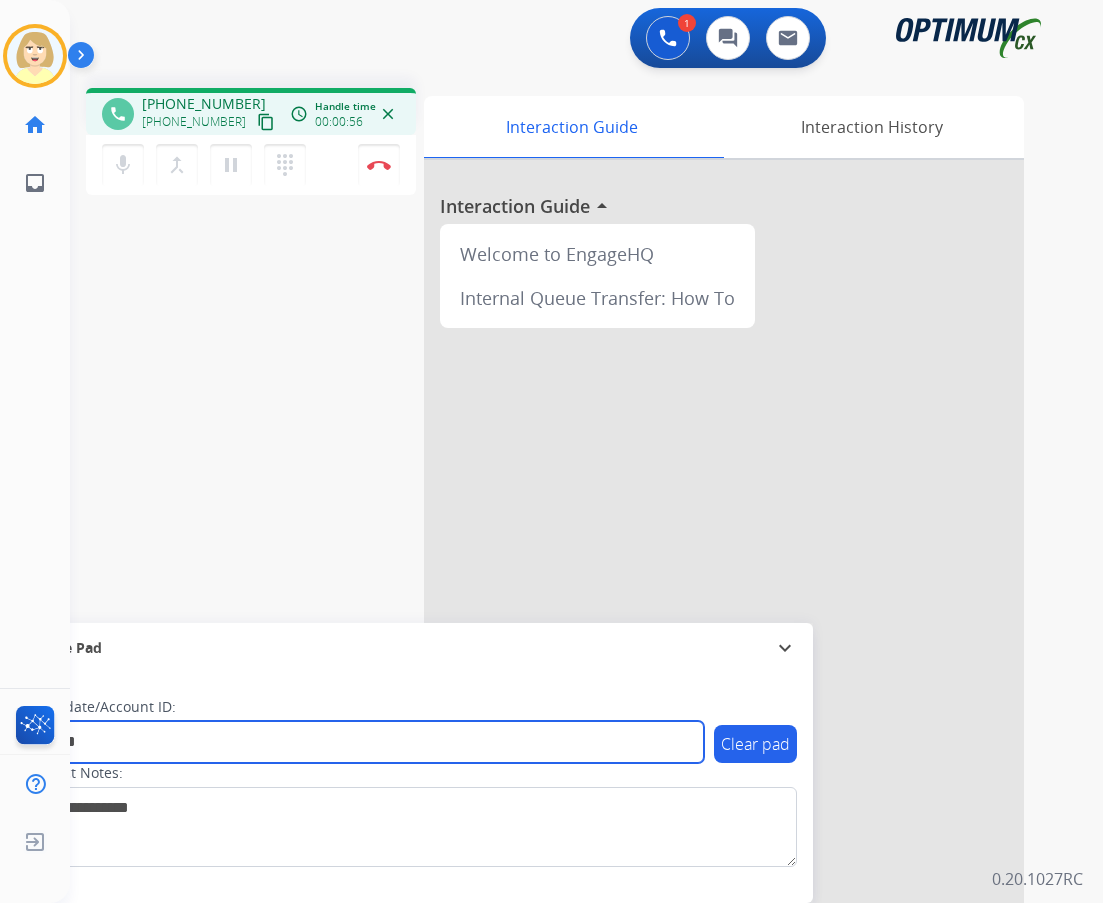 type on "*******" 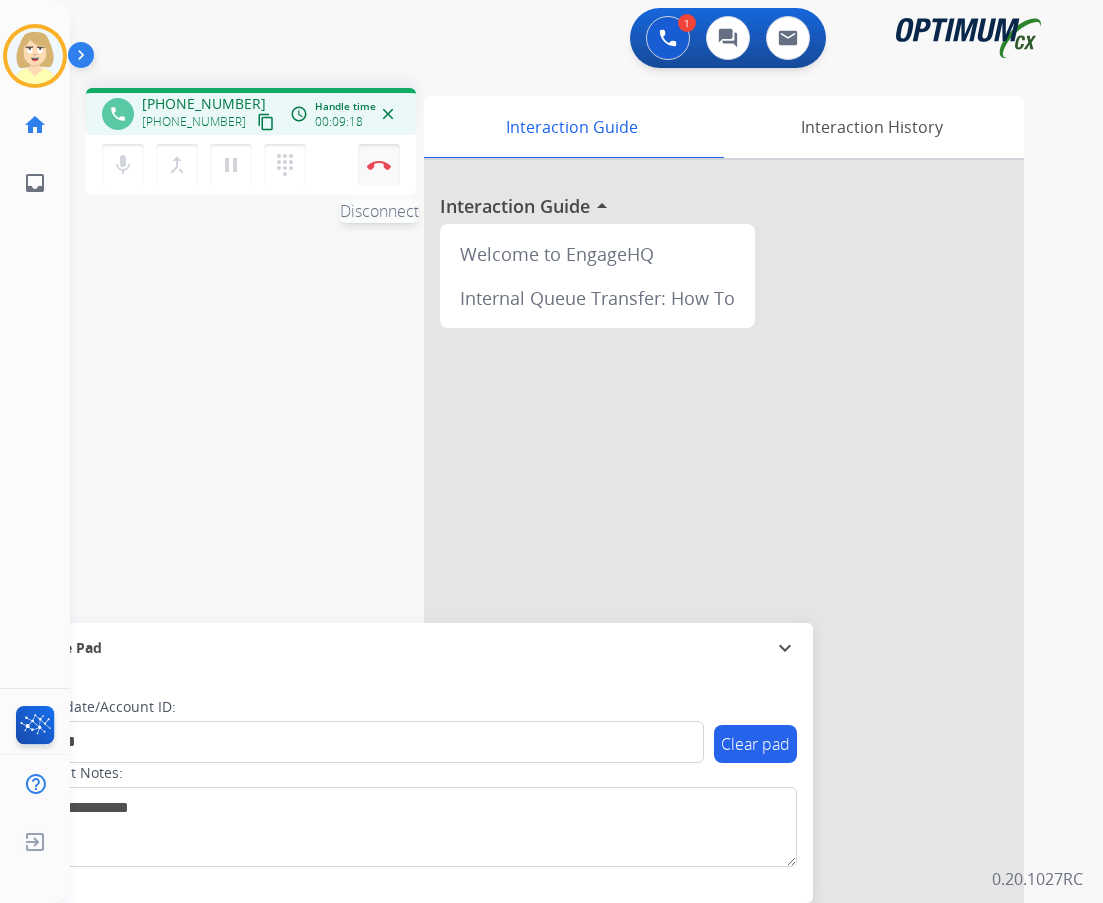 click at bounding box center [379, 165] 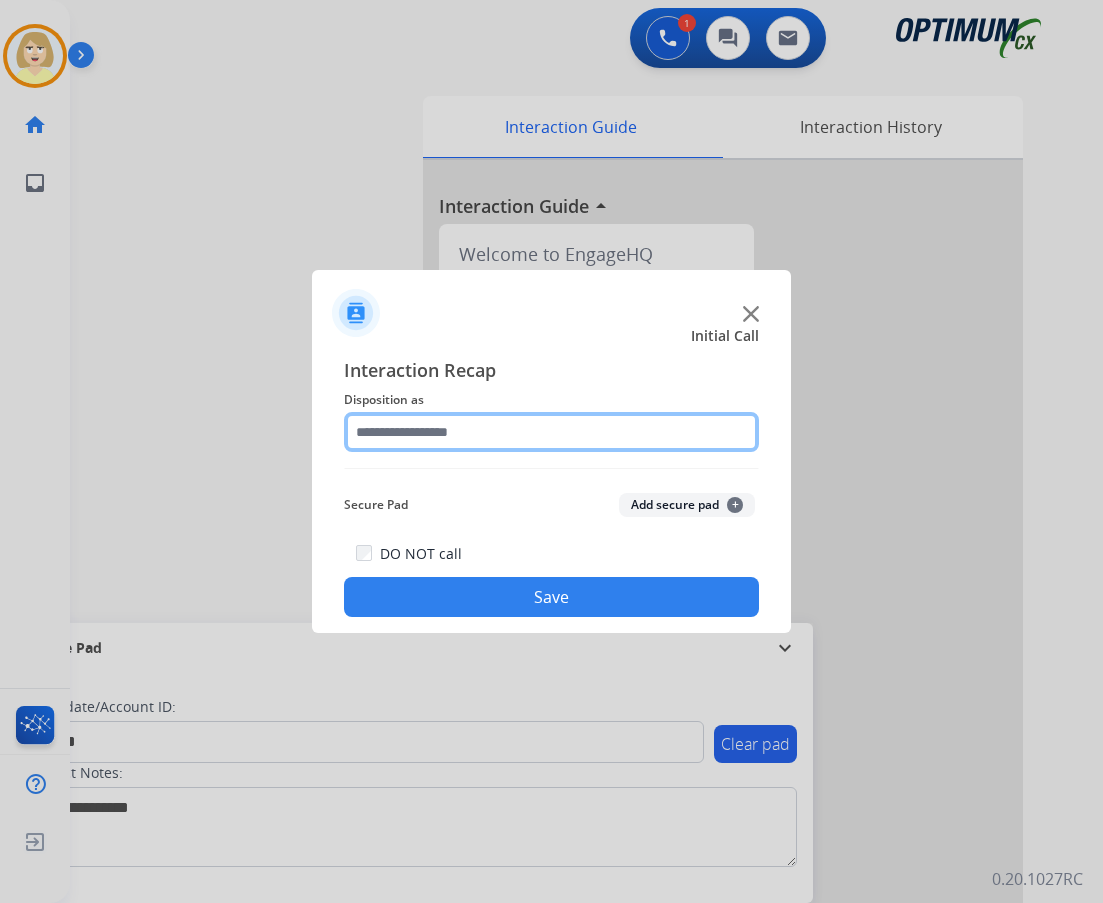 click 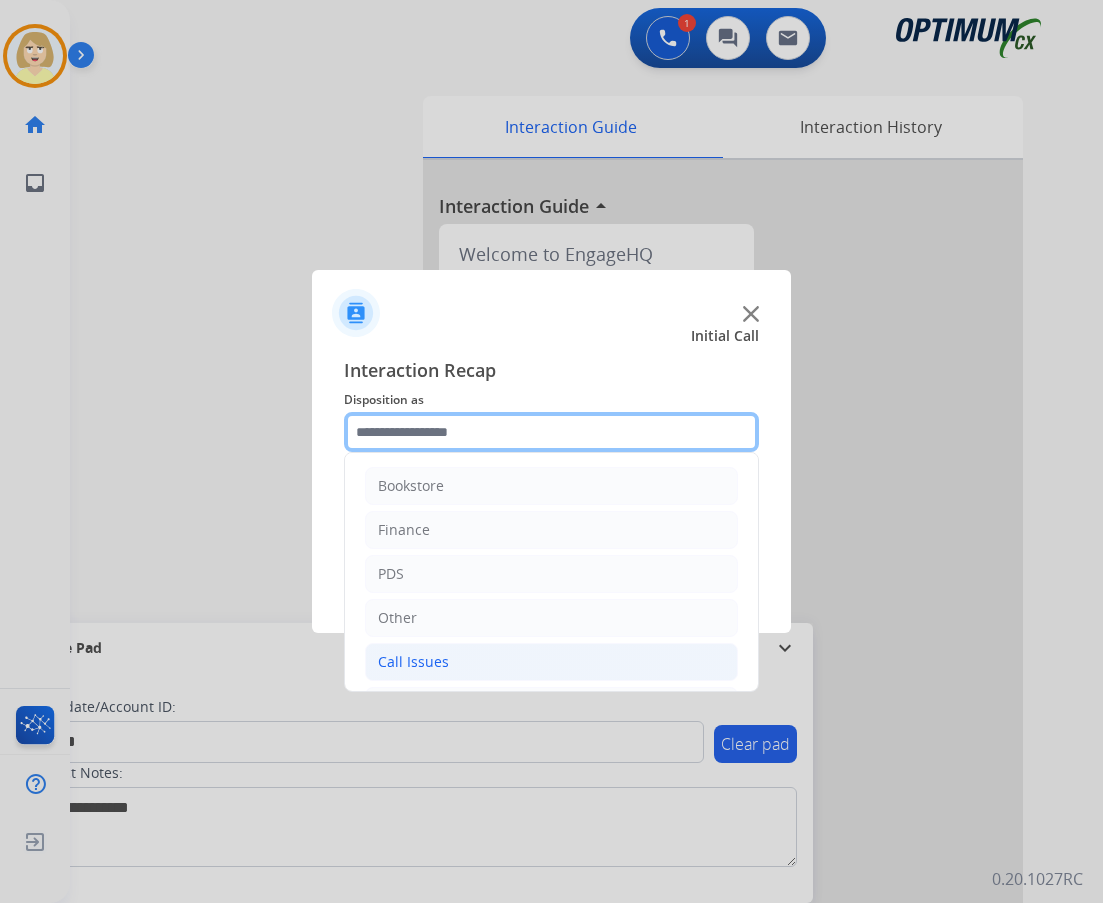 scroll, scrollTop: 136, scrollLeft: 0, axis: vertical 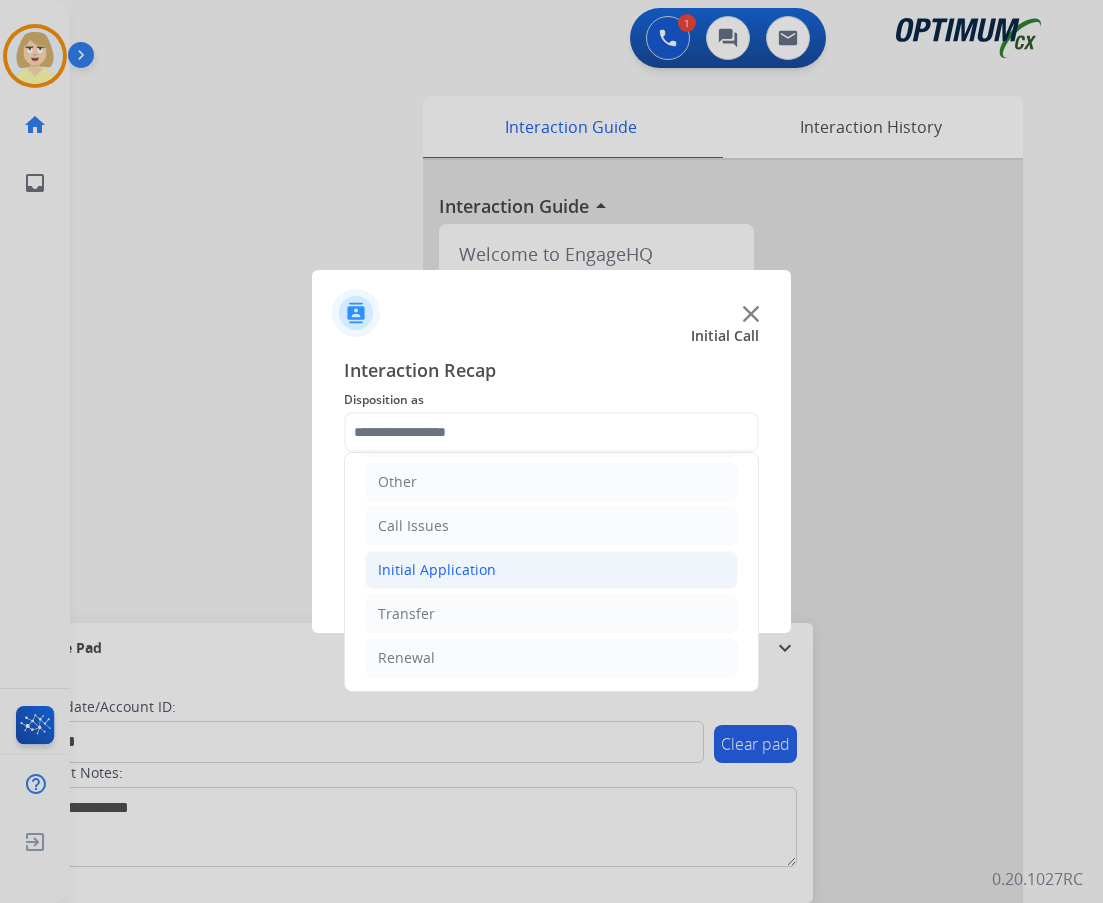 click on "Initial Application" 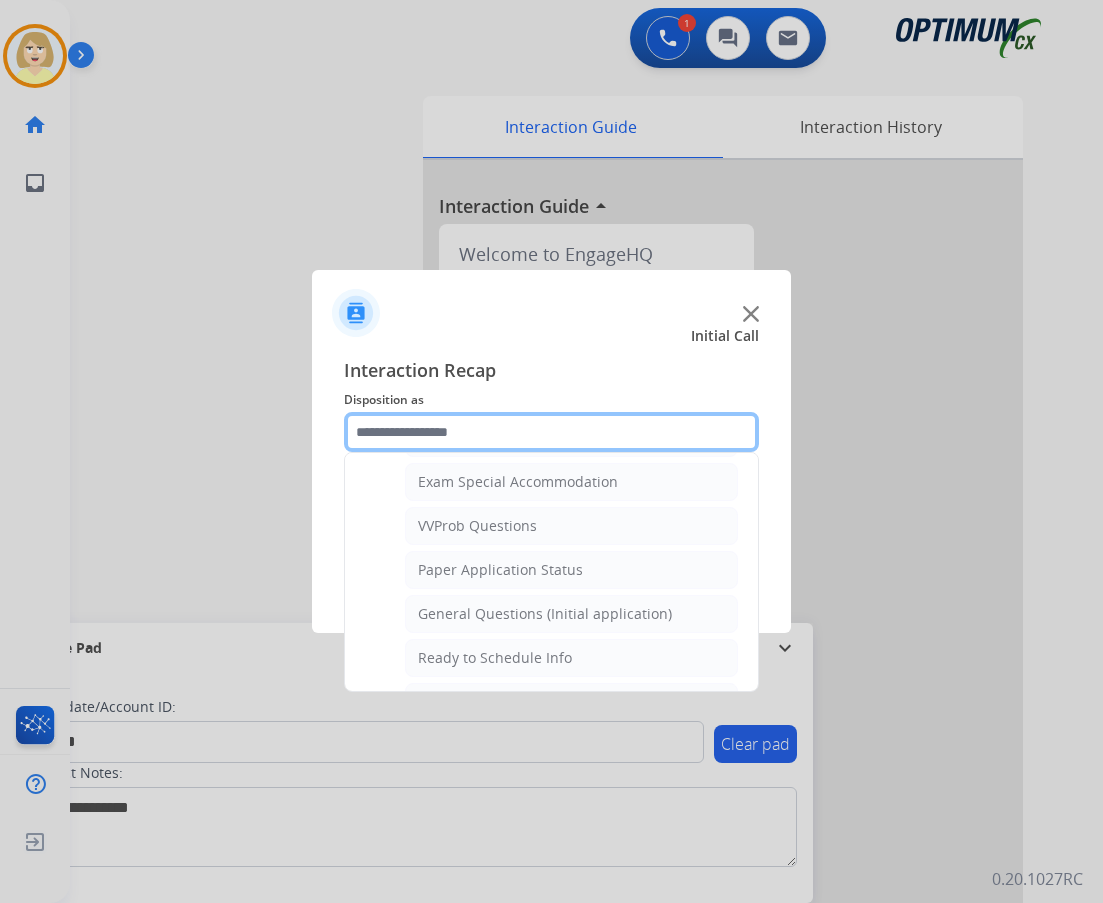scroll, scrollTop: 1136, scrollLeft: 0, axis: vertical 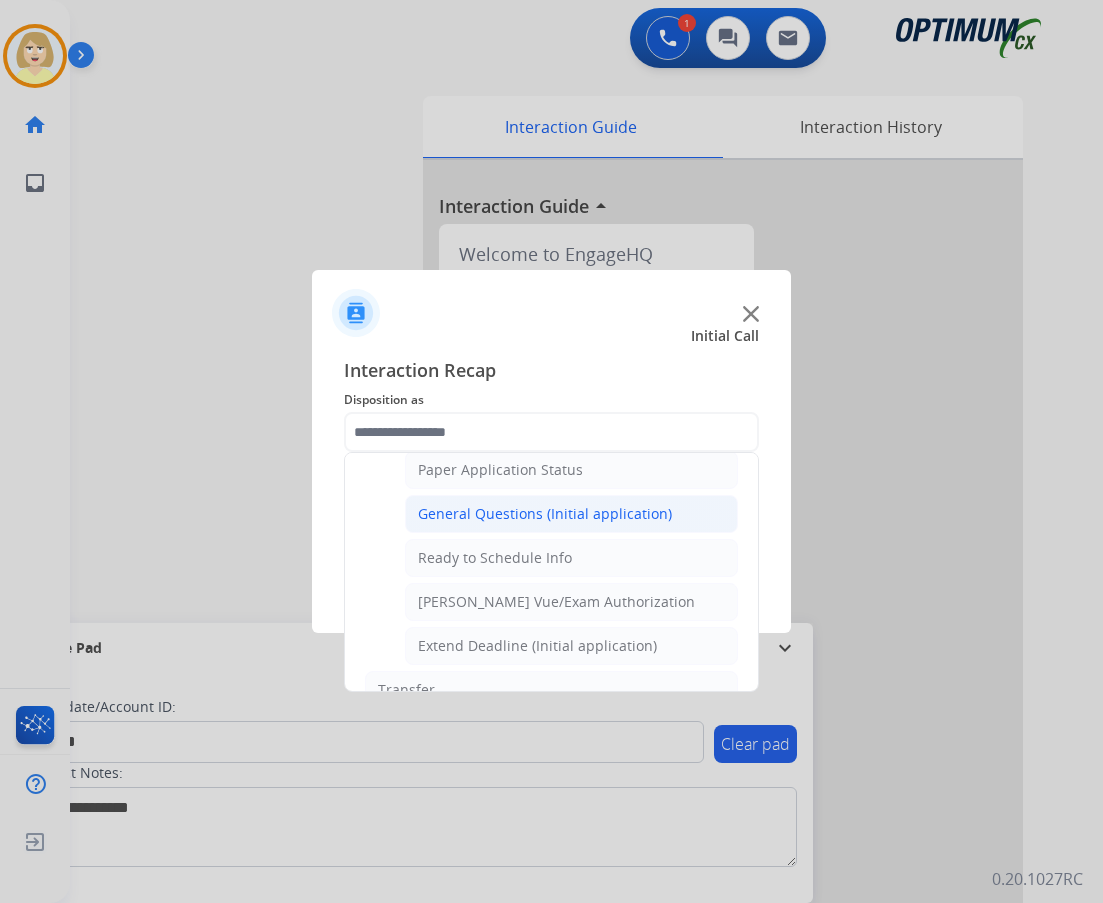 click on "General Questions (Initial application)" 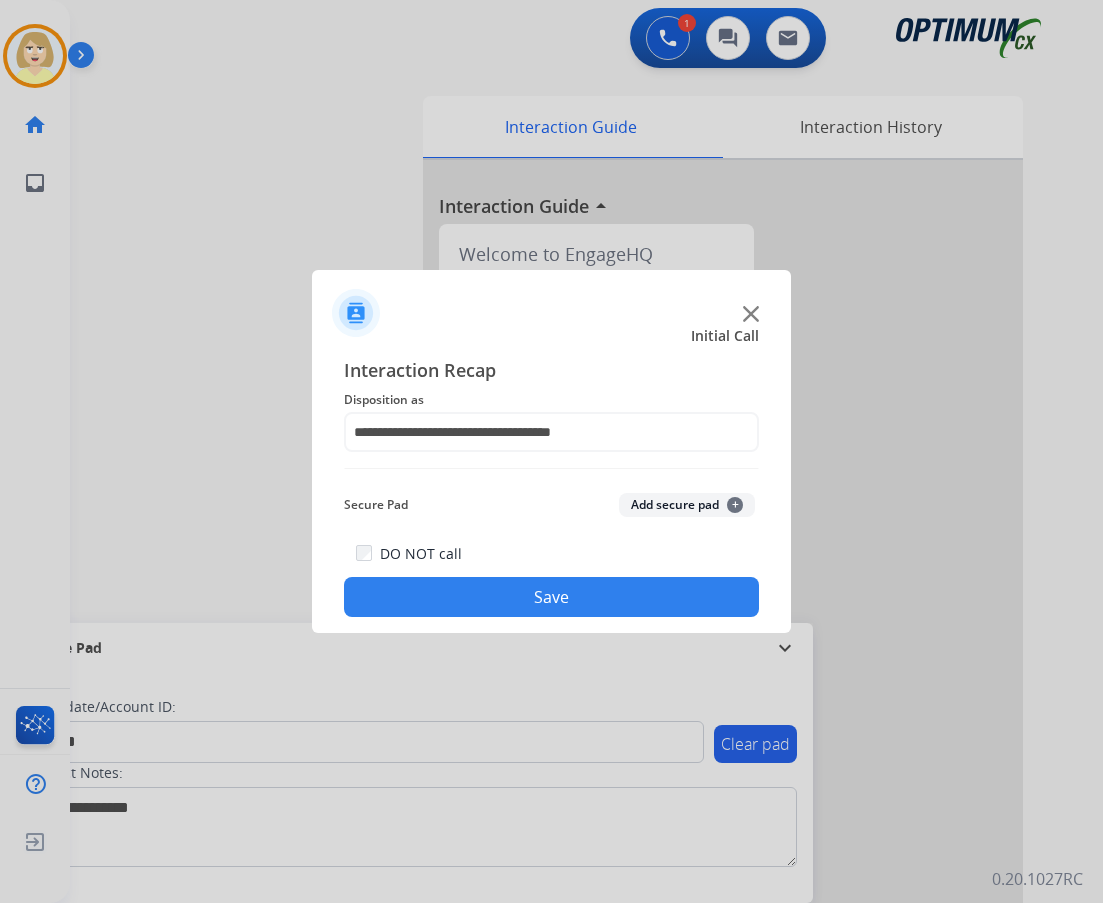 click on "Add secure pad  +" 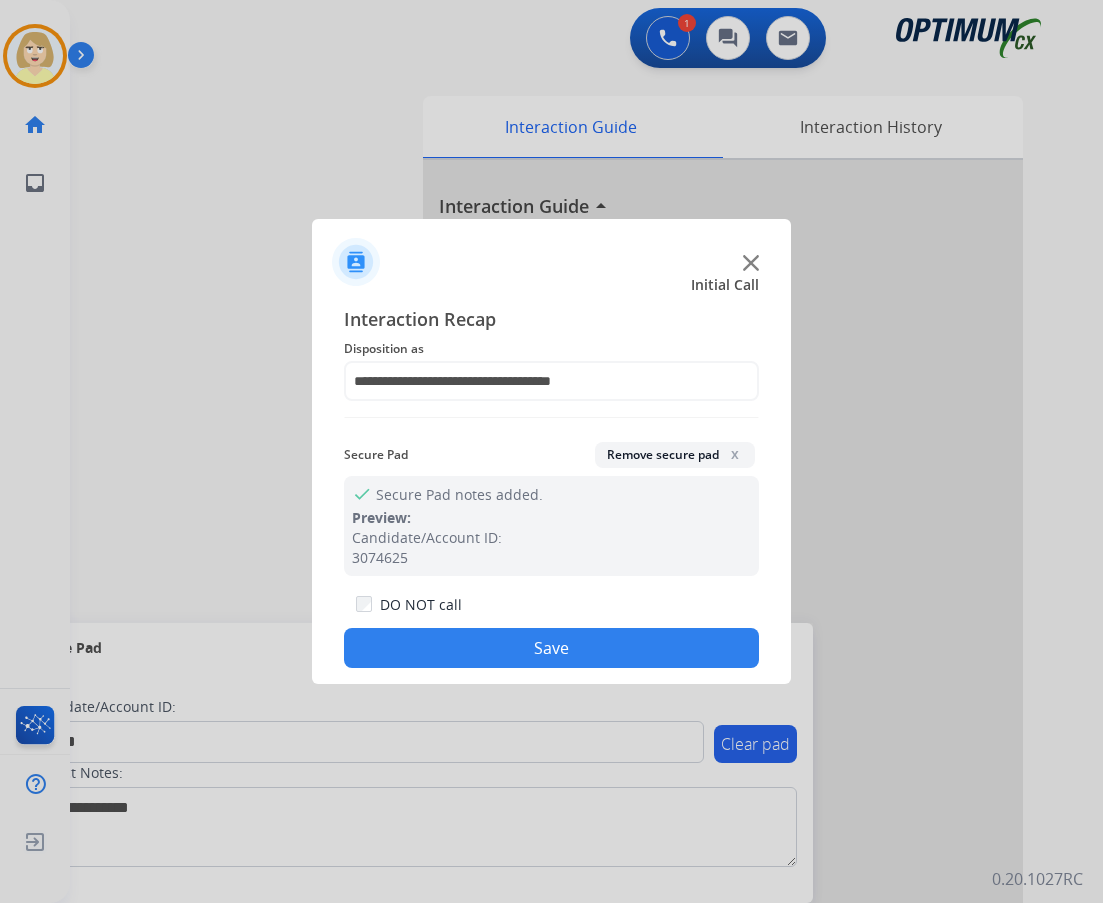 click on "Save" 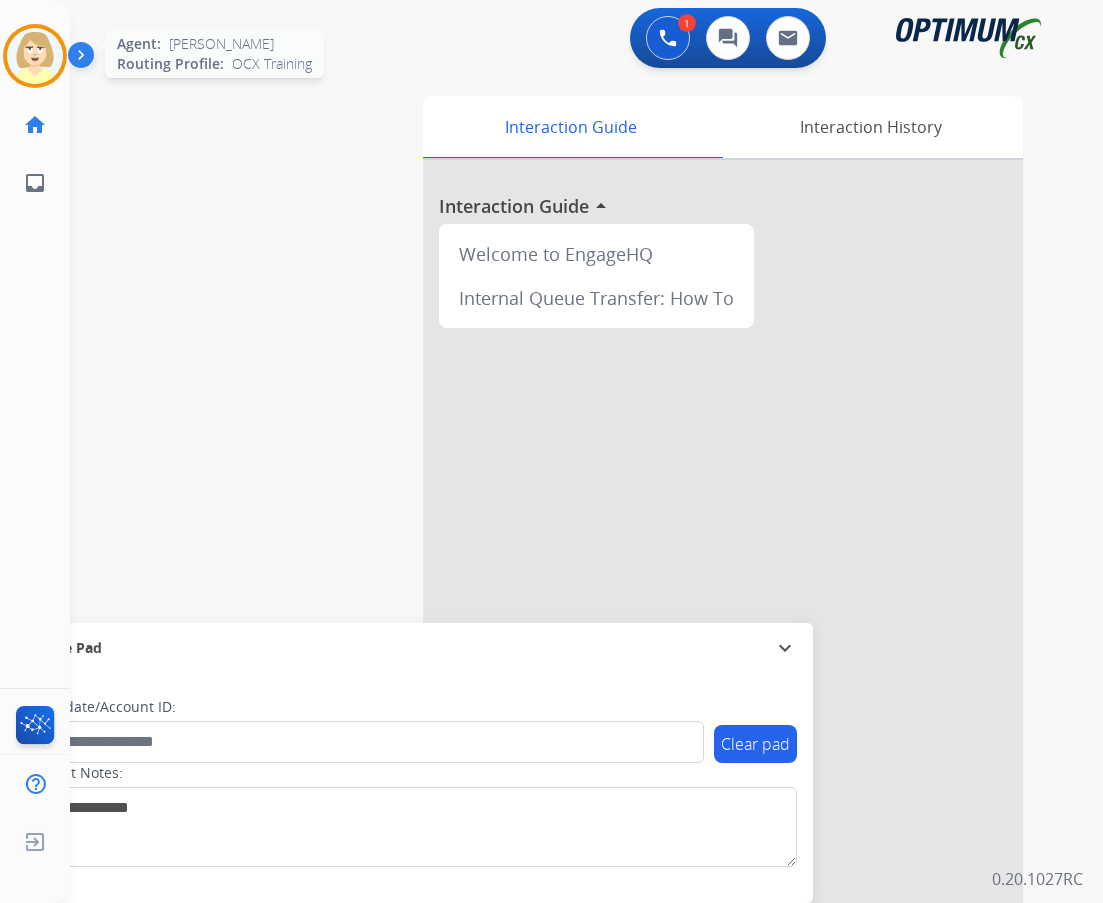 click at bounding box center (35, 56) 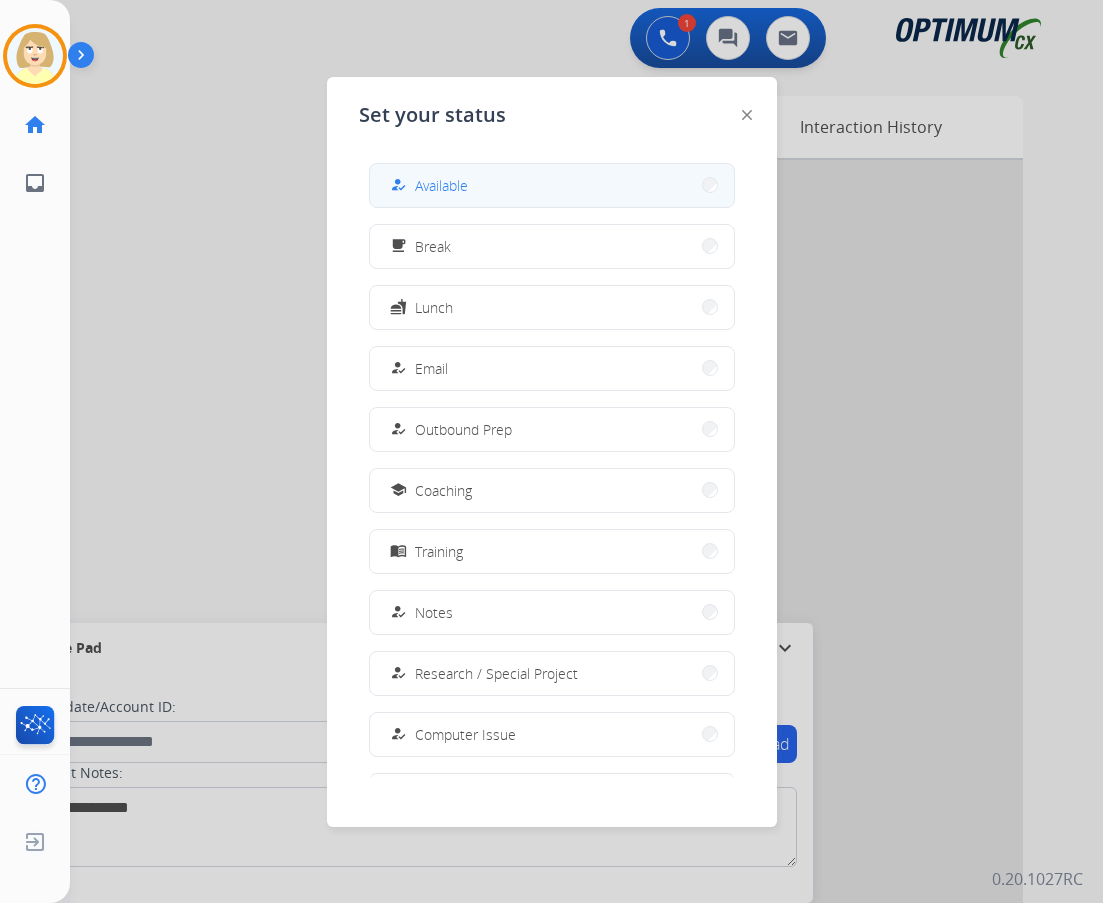 click on "Available" at bounding box center [441, 185] 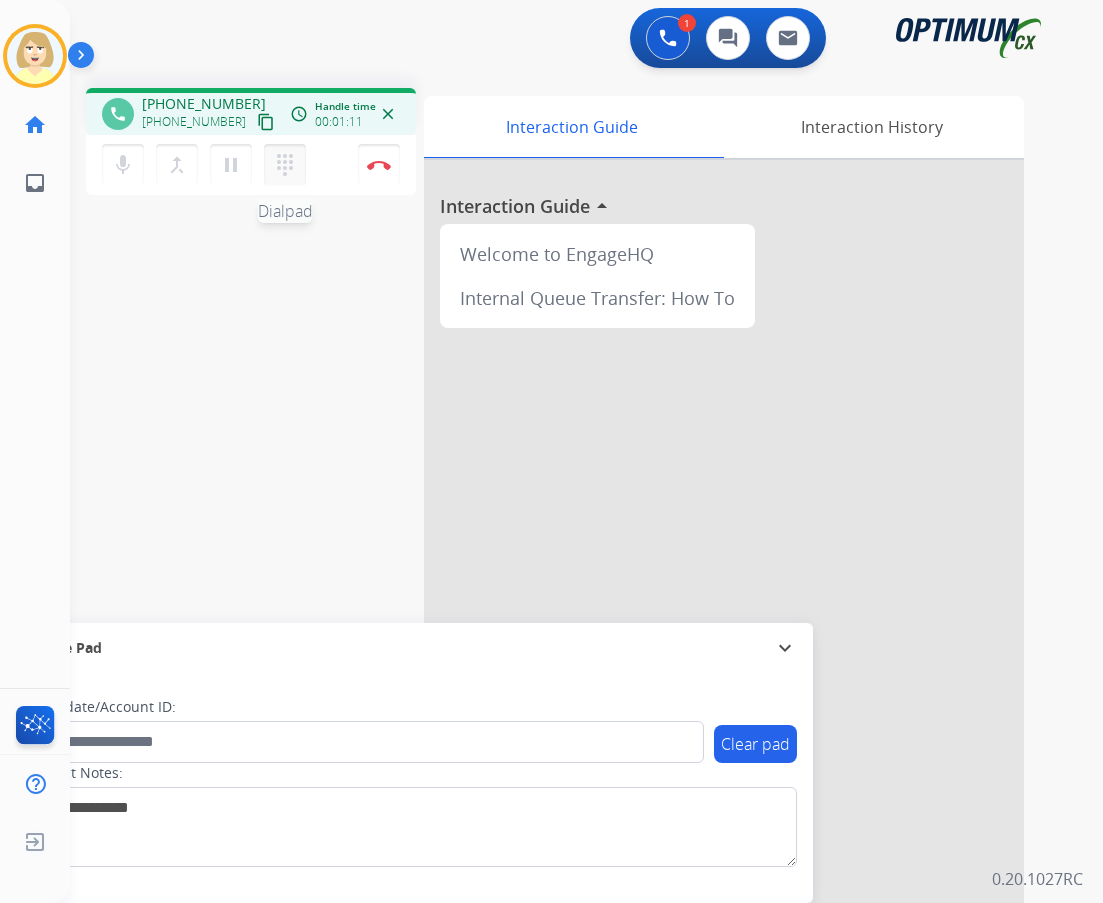 click on "dialpad" at bounding box center (285, 165) 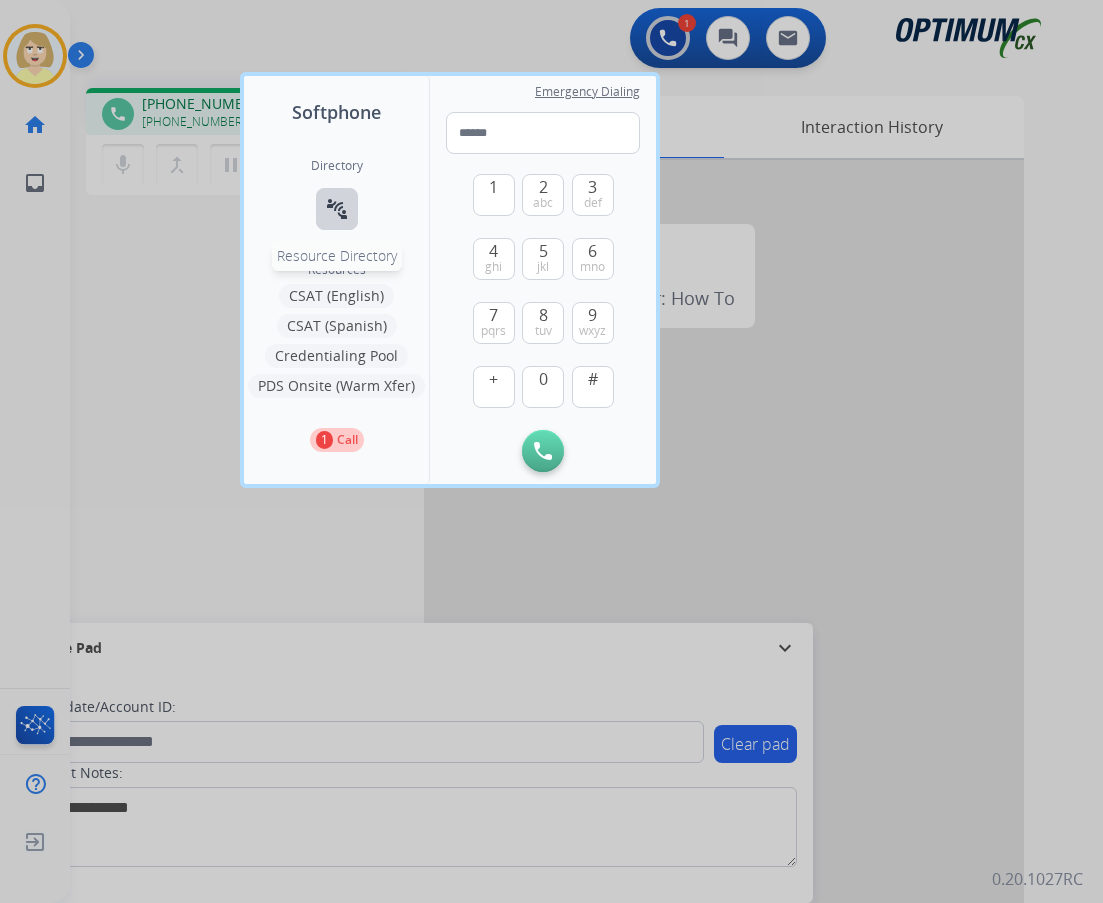 click on "connect_without_contact" at bounding box center [337, 209] 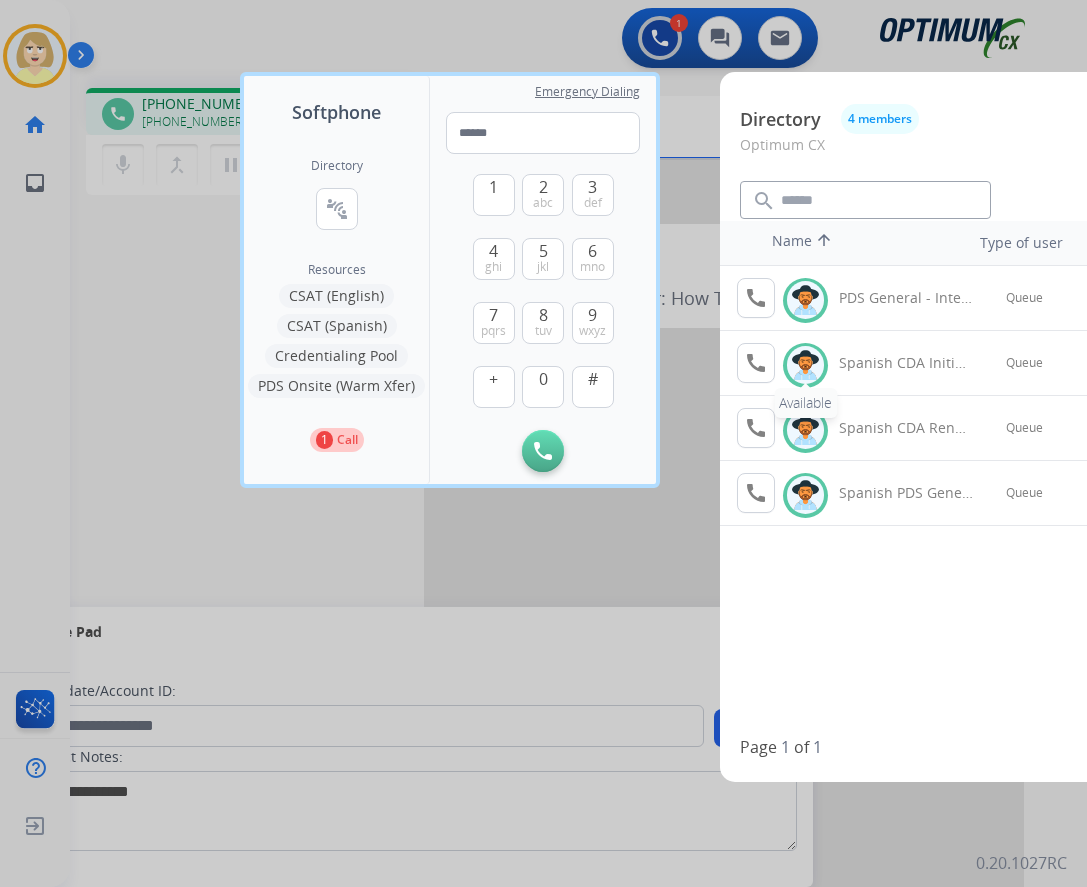 click at bounding box center (805, 365) 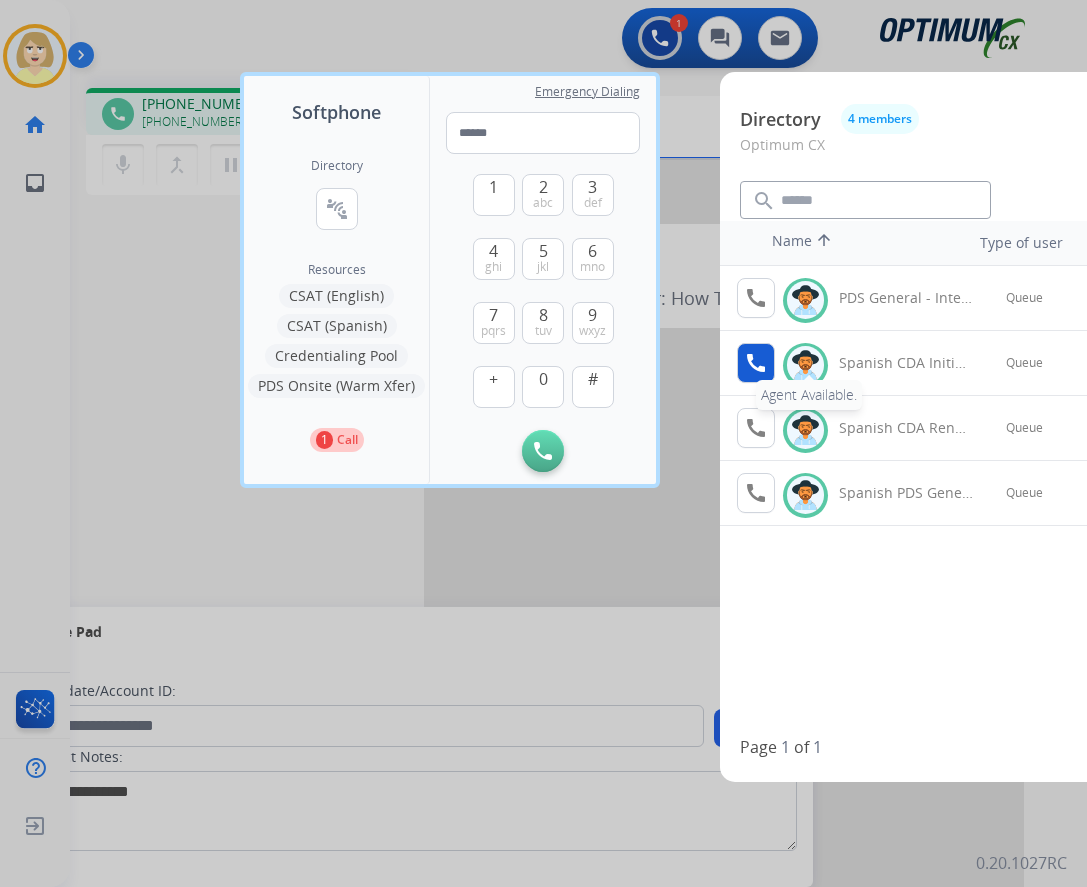 click on "call  Agent Available." at bounding box center [756, 363] 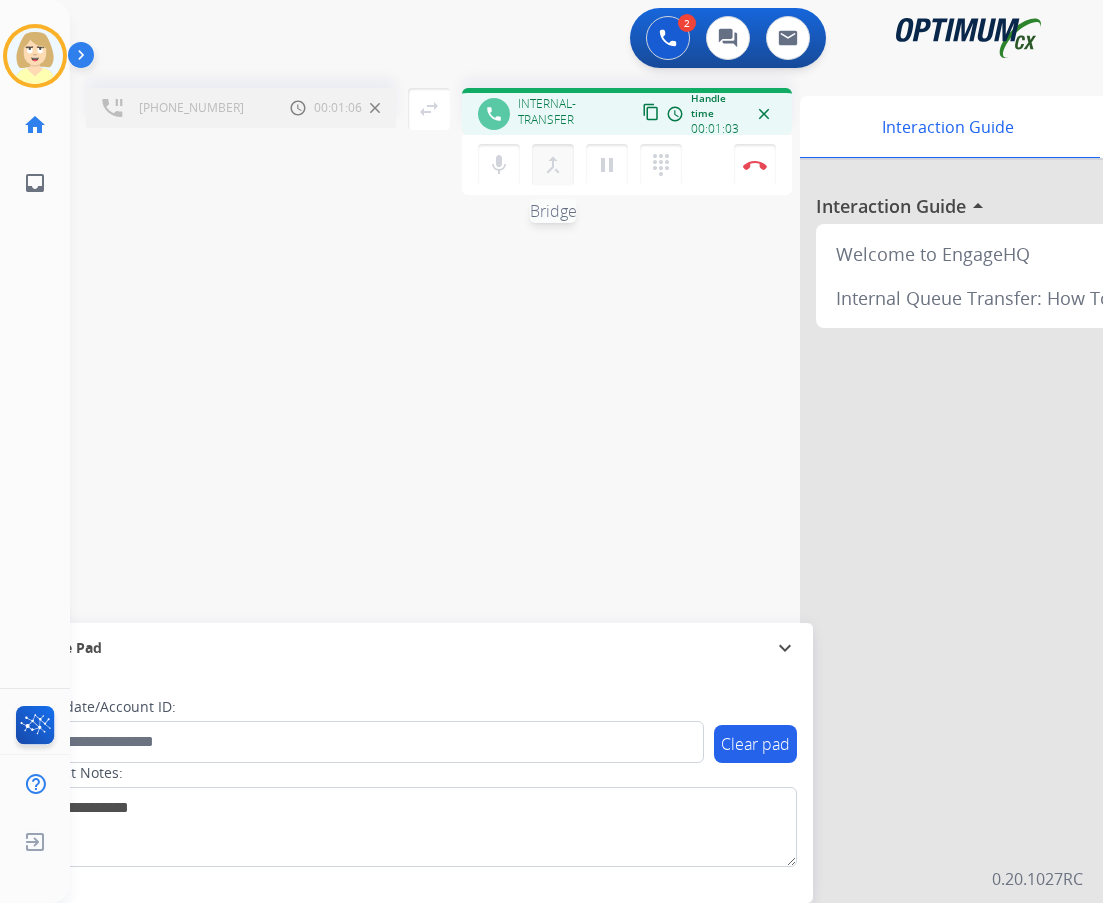 click on "merge_type" at bounding box center [553, 165] 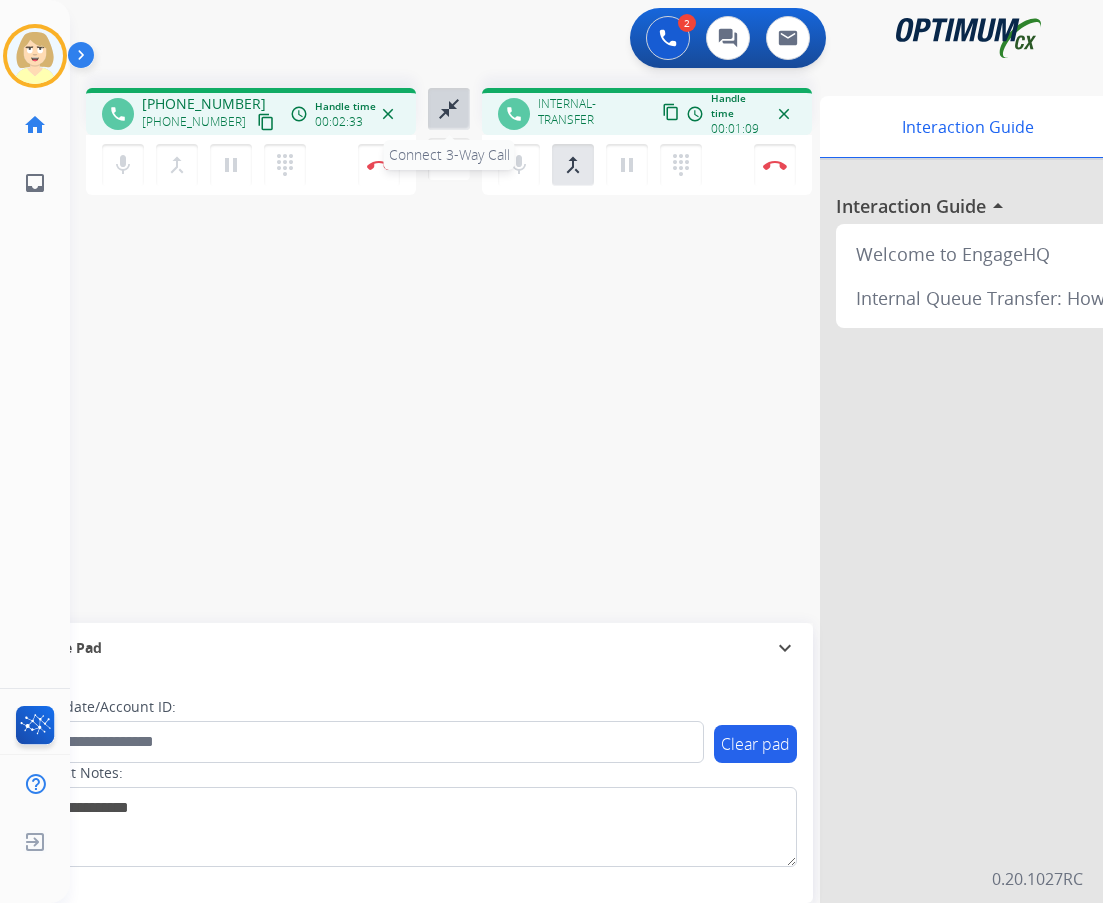 click on "close_fullscreen" at bounding box center (449, 109) 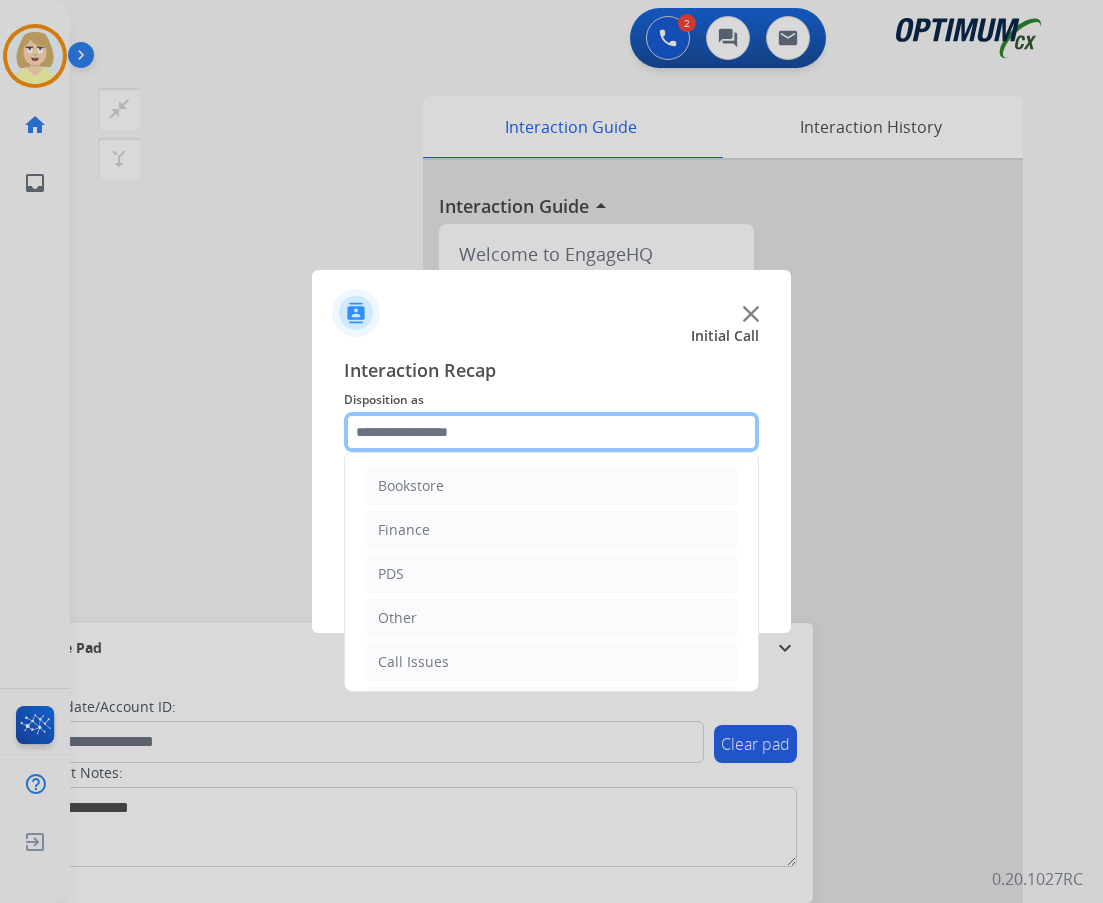 click 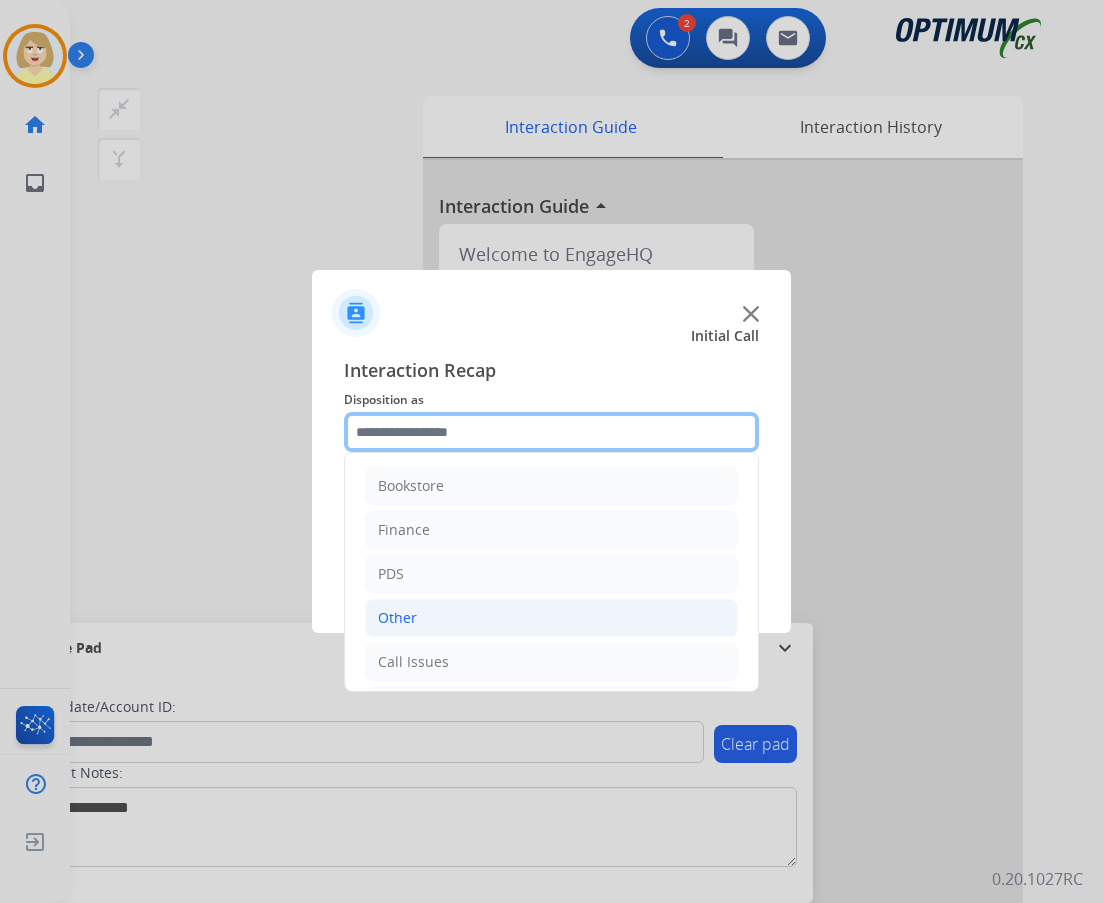 scroll, scrollTop: 100, scrollLeft: 0, axis: vertical 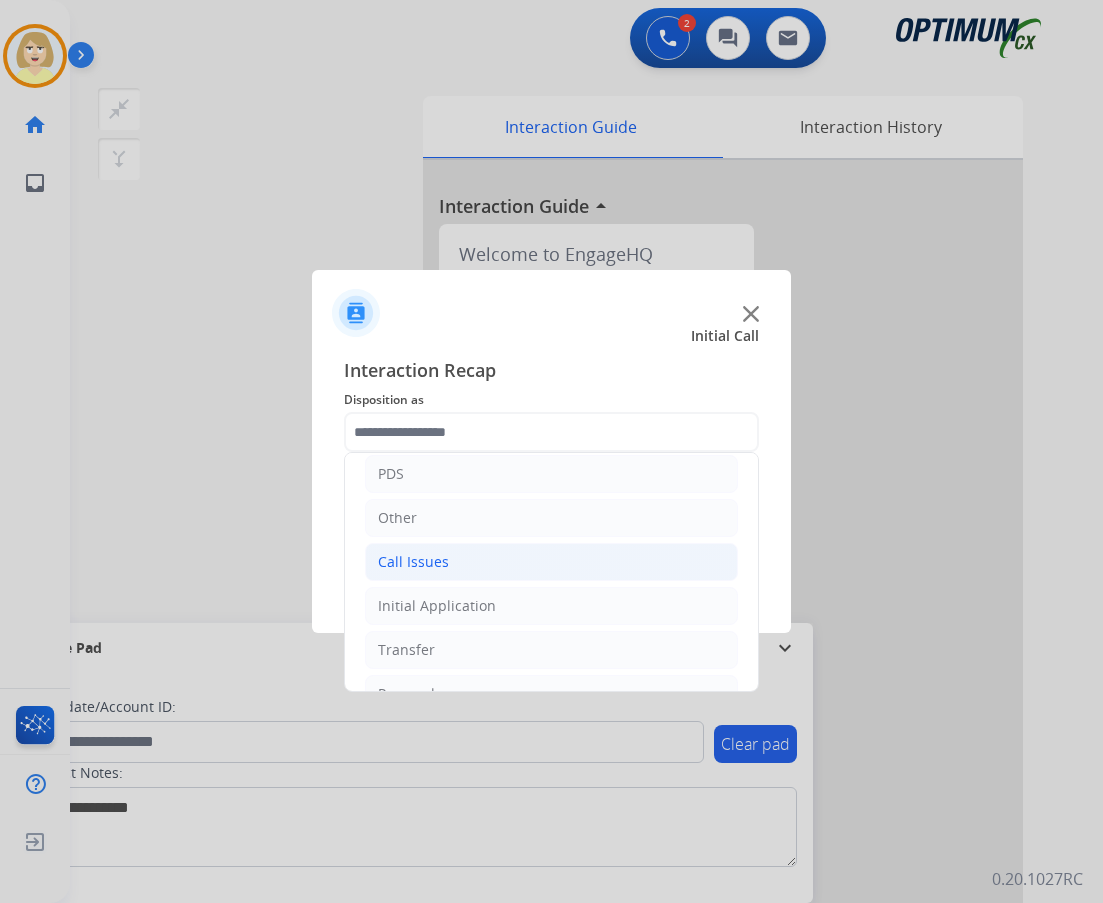 click on "Call Issues" 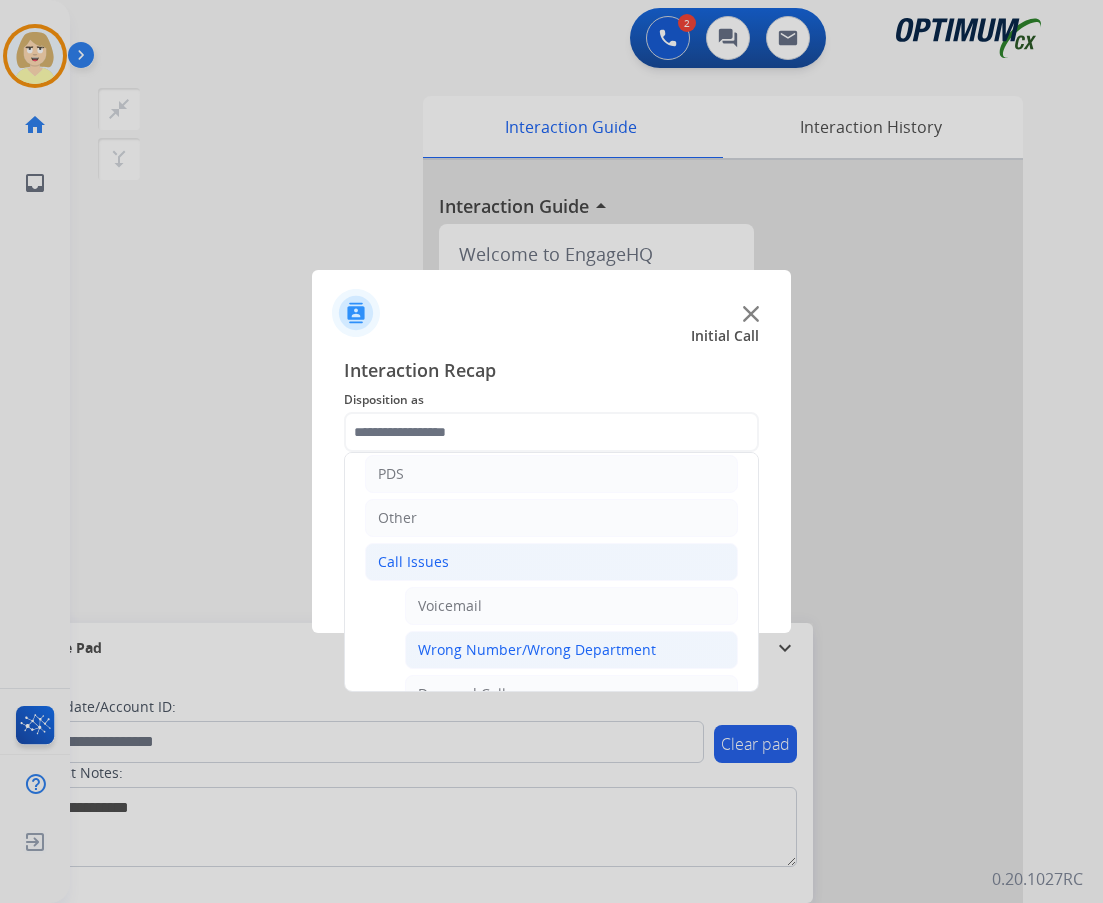 click on "Wrong Number/Wrong Department" 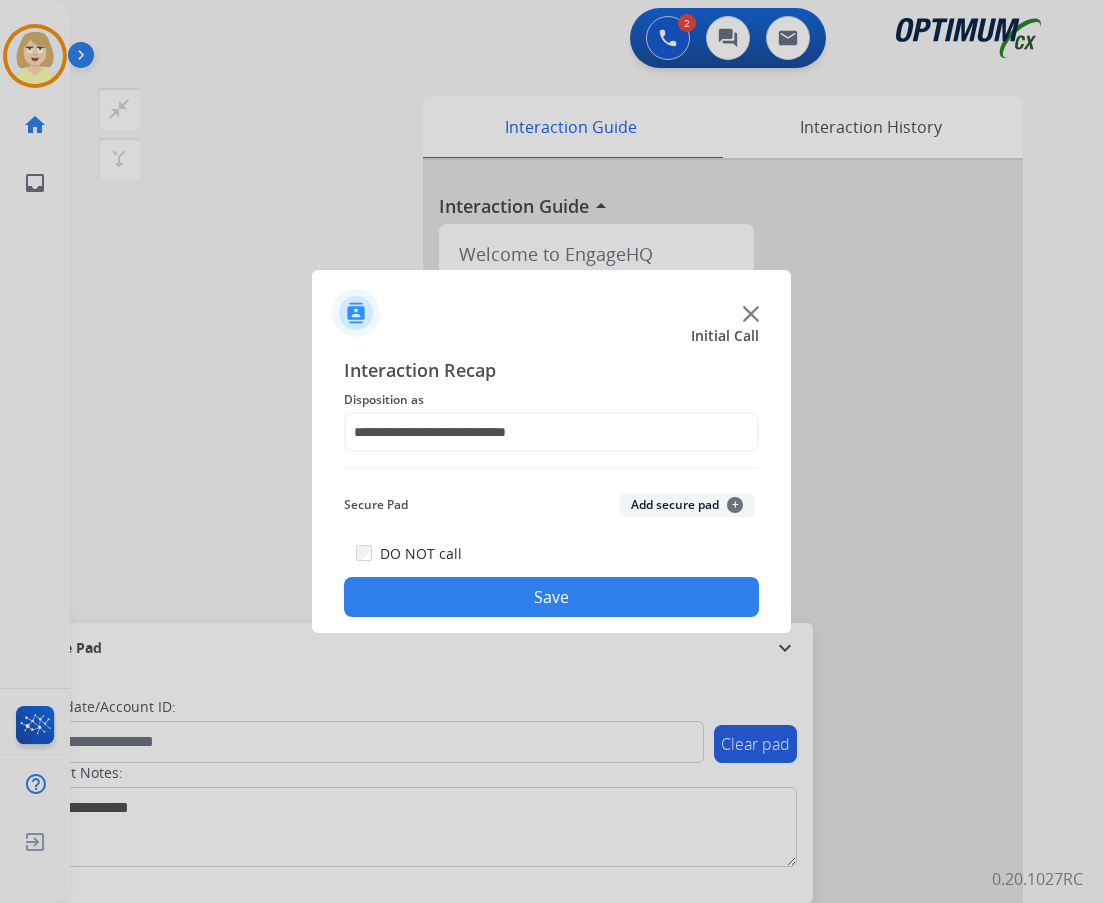 click on "Add secure pad  +" 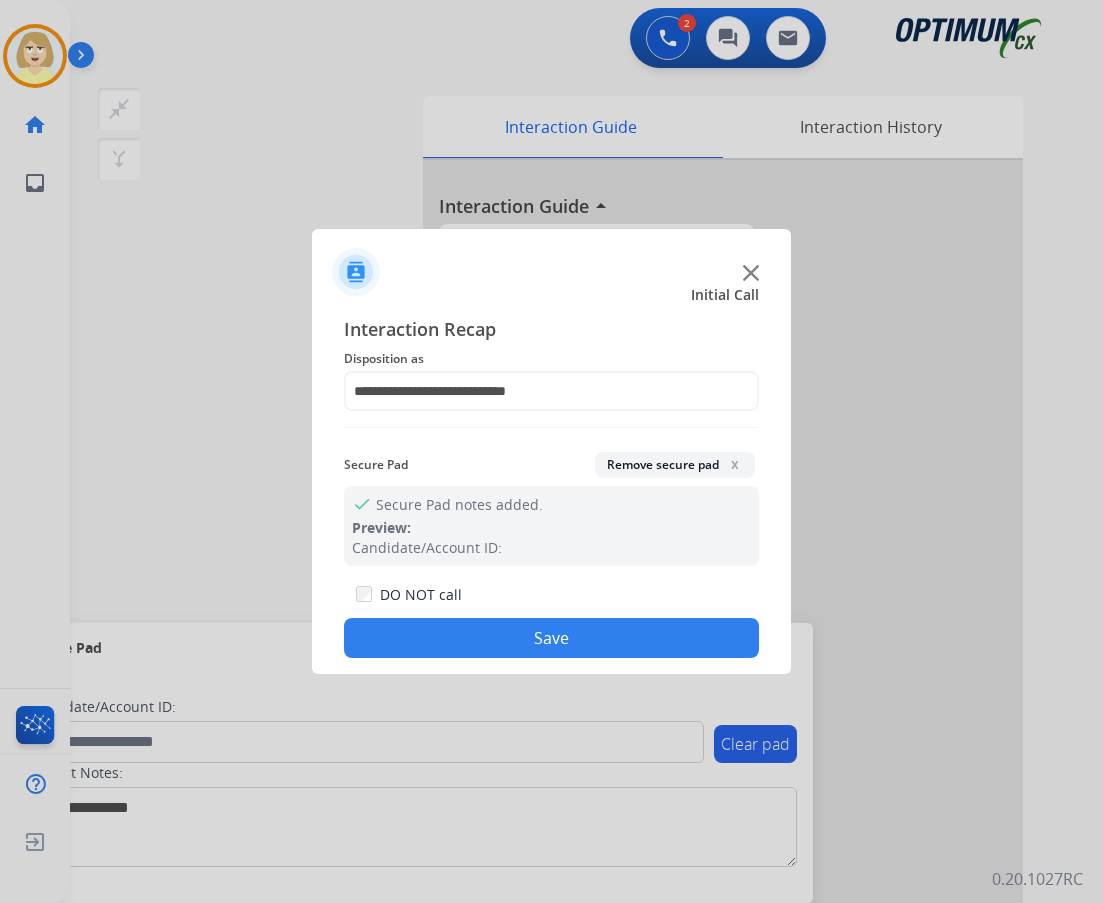 drag, startPoint x: 435, startPoint y: 636, endPoint x: 330, endPoint y: 484, distance: 184.74036 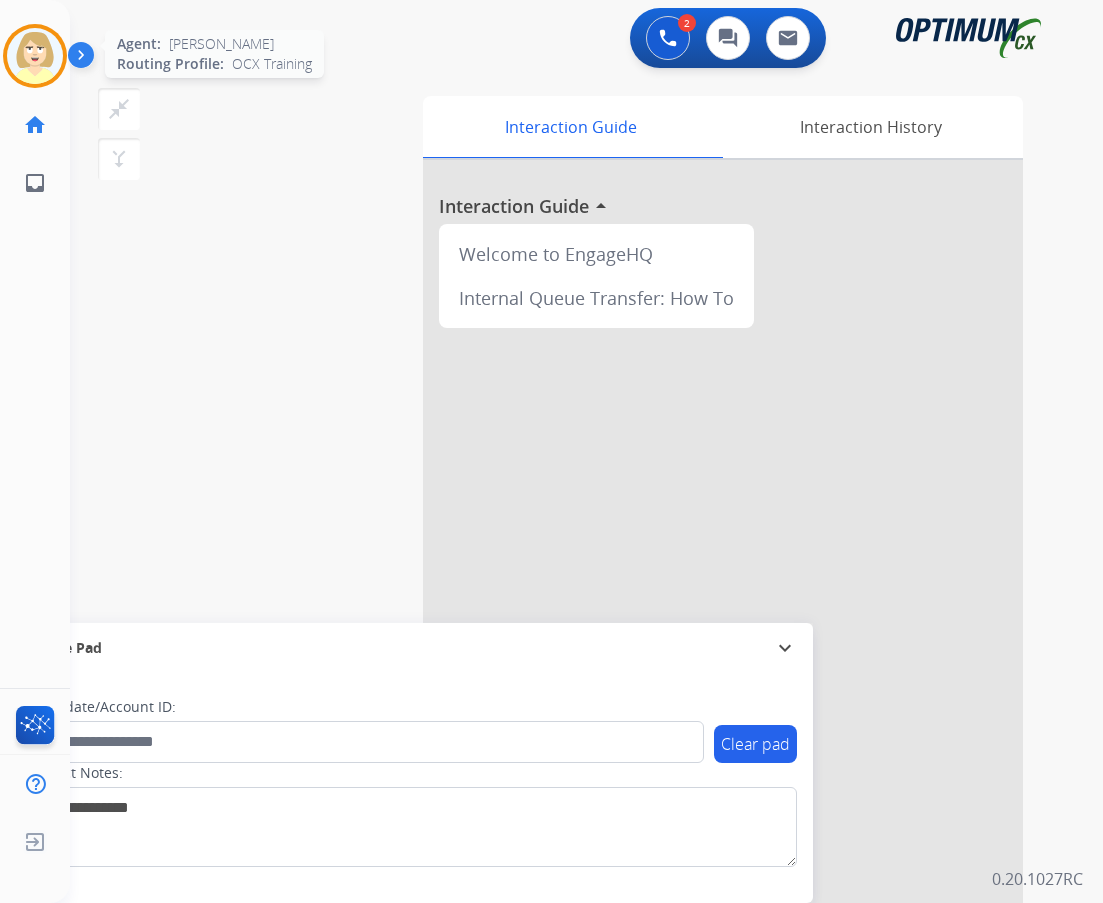 click at bounding box center (35, 56) 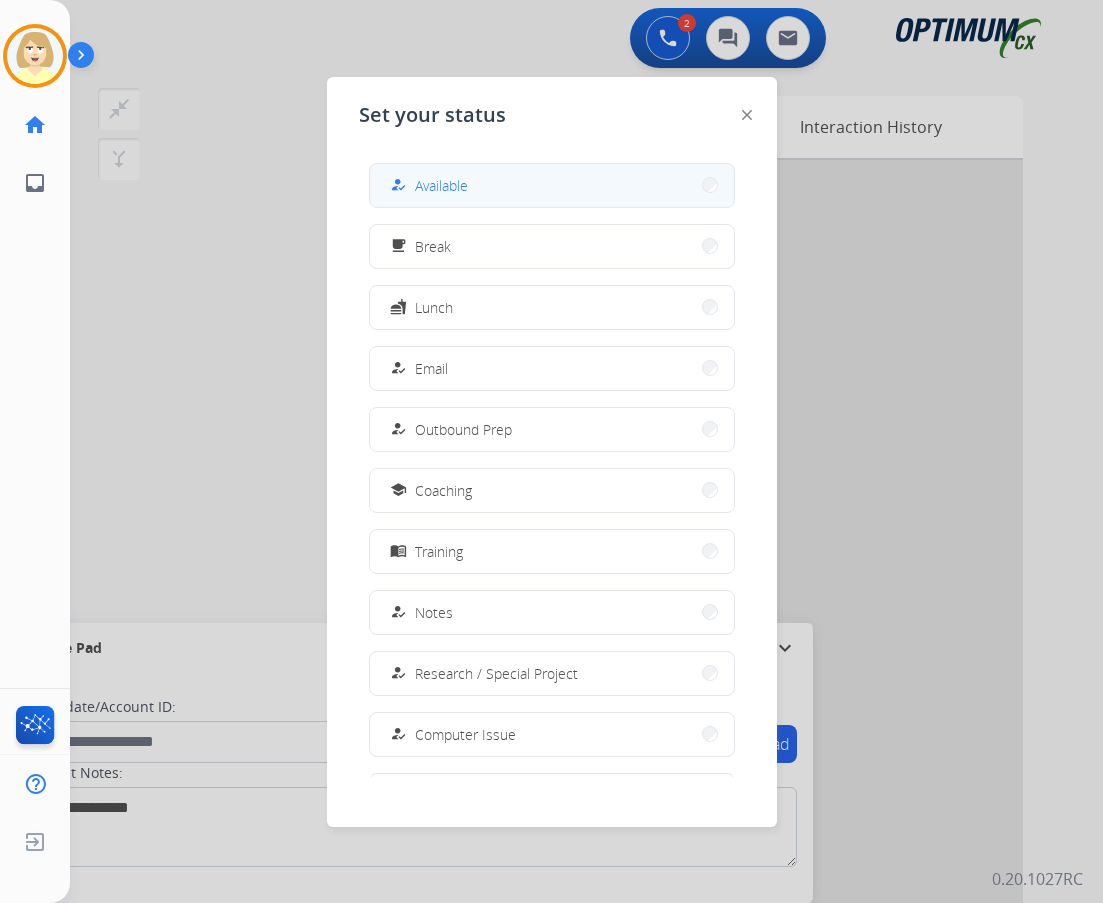 click on "Available" at bounding box center (441, 185) 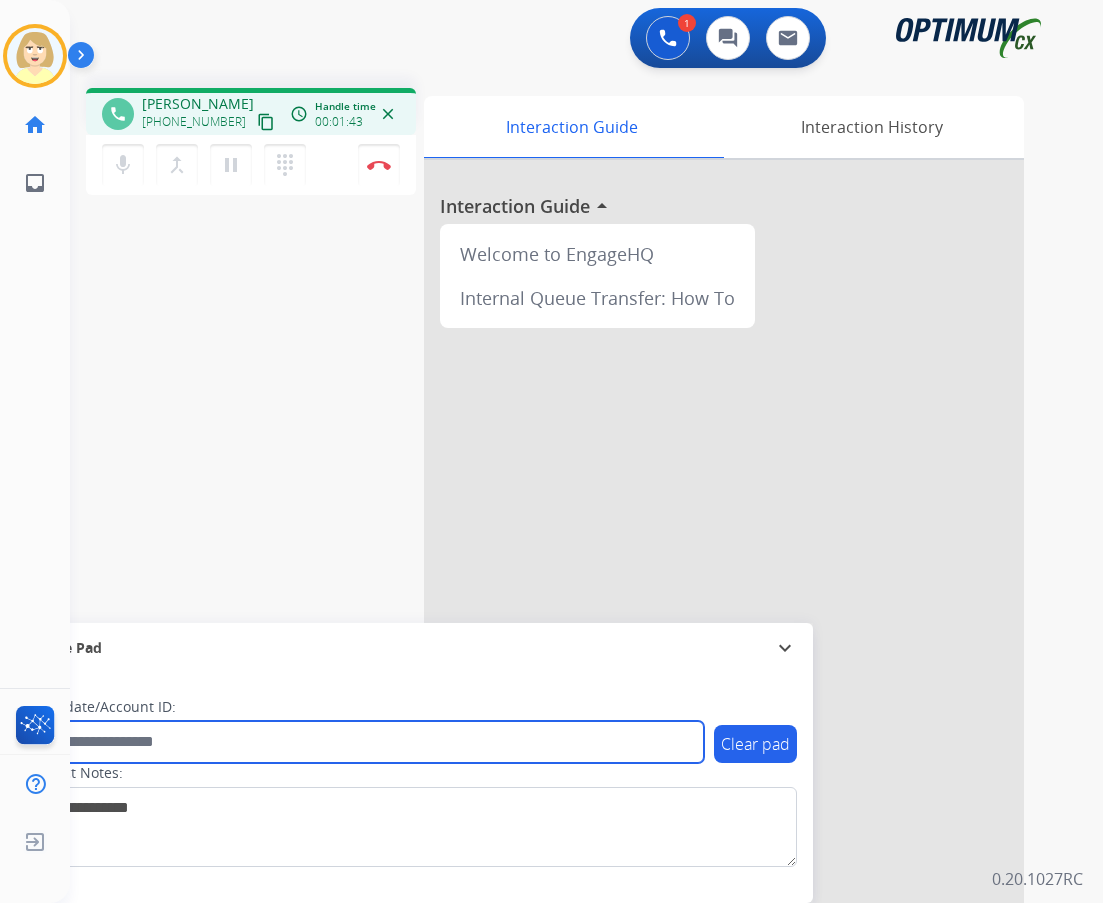 click at bounding box center (365, 742) 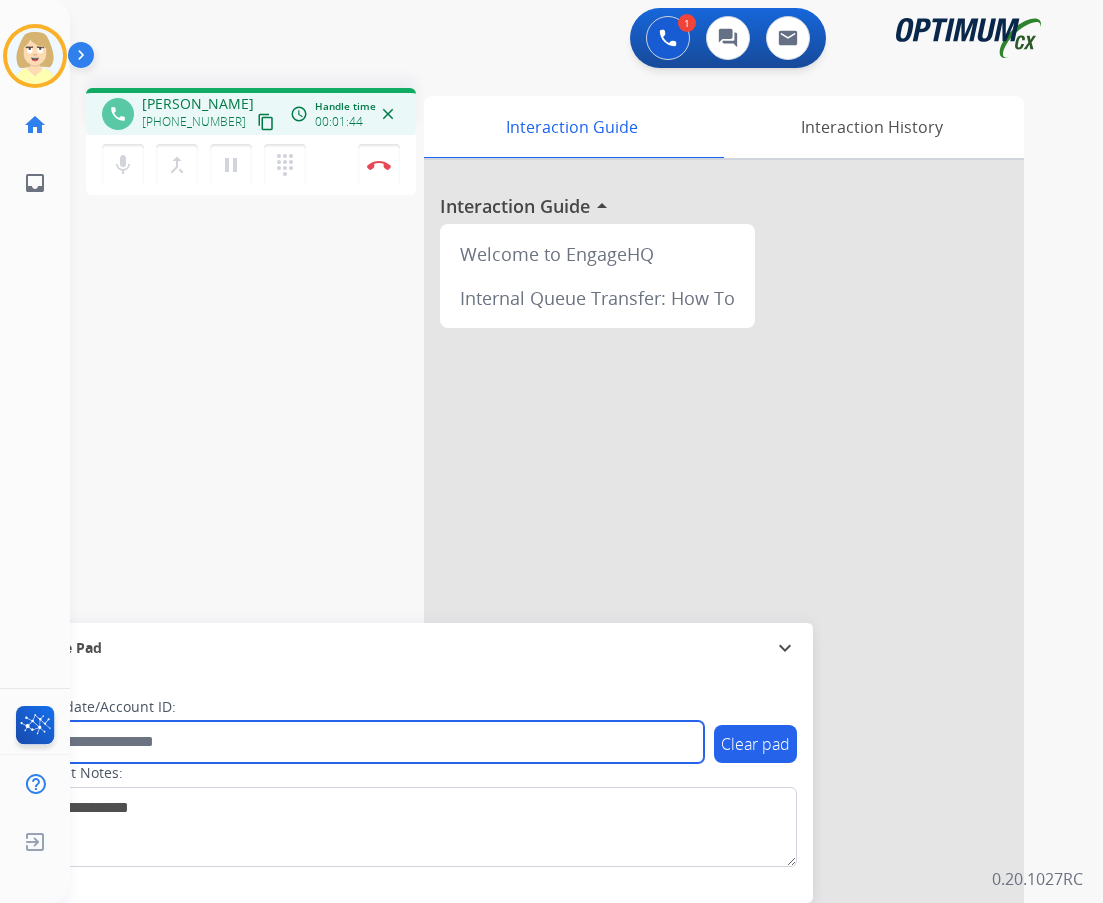 paste on "*******" 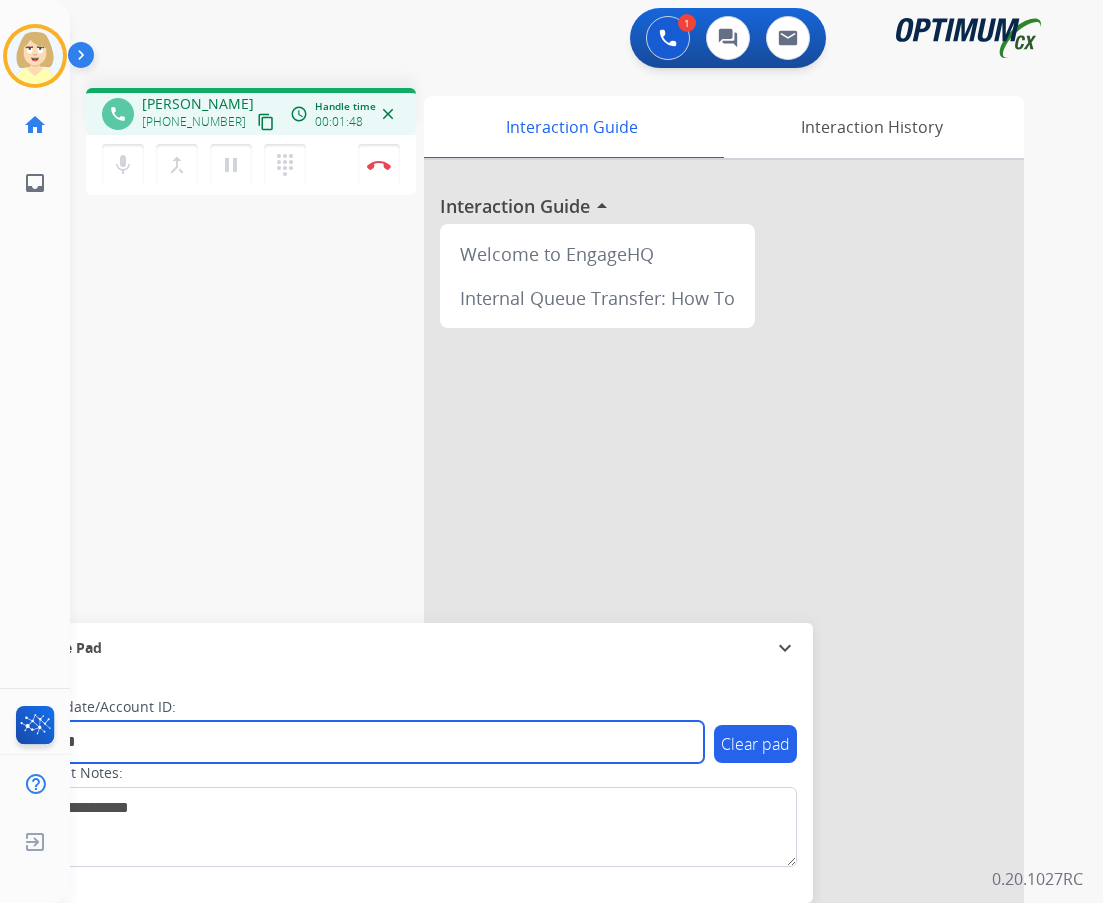 type on "*******" 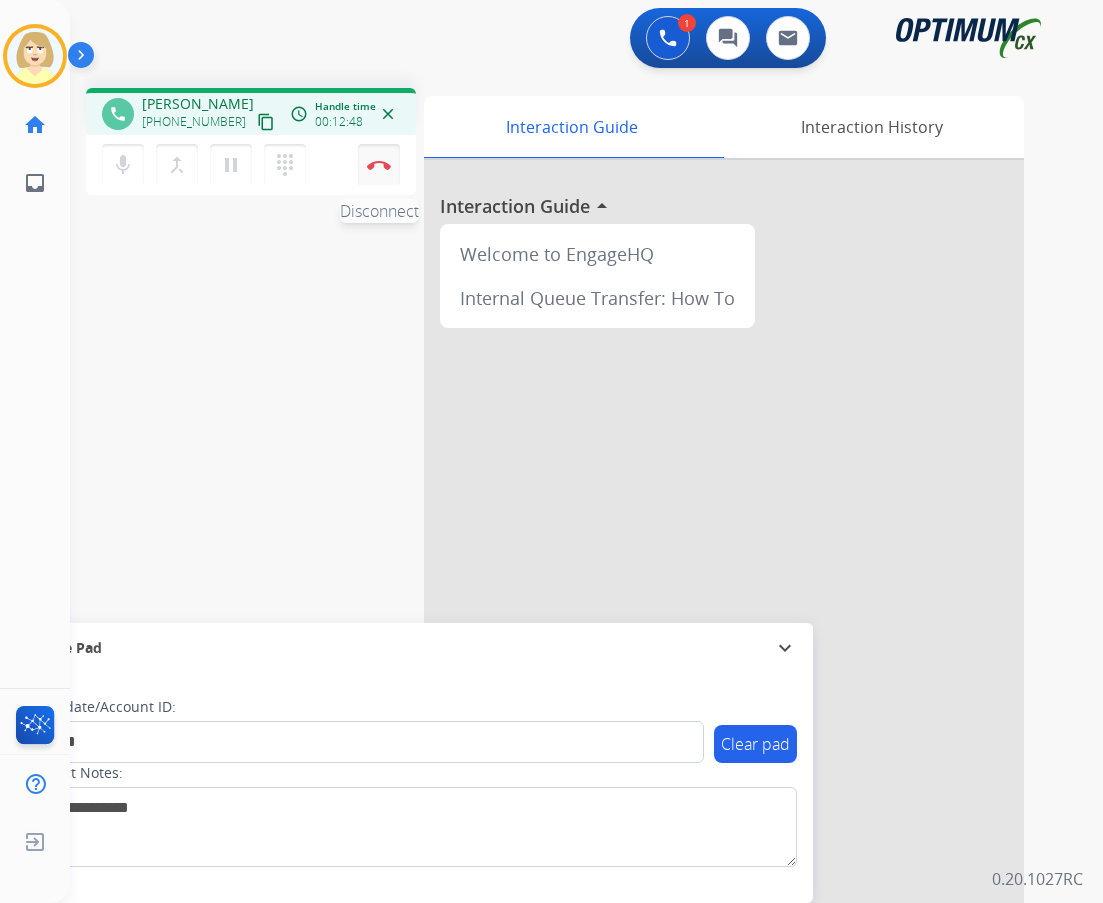 click at bounding box center (379, 165) 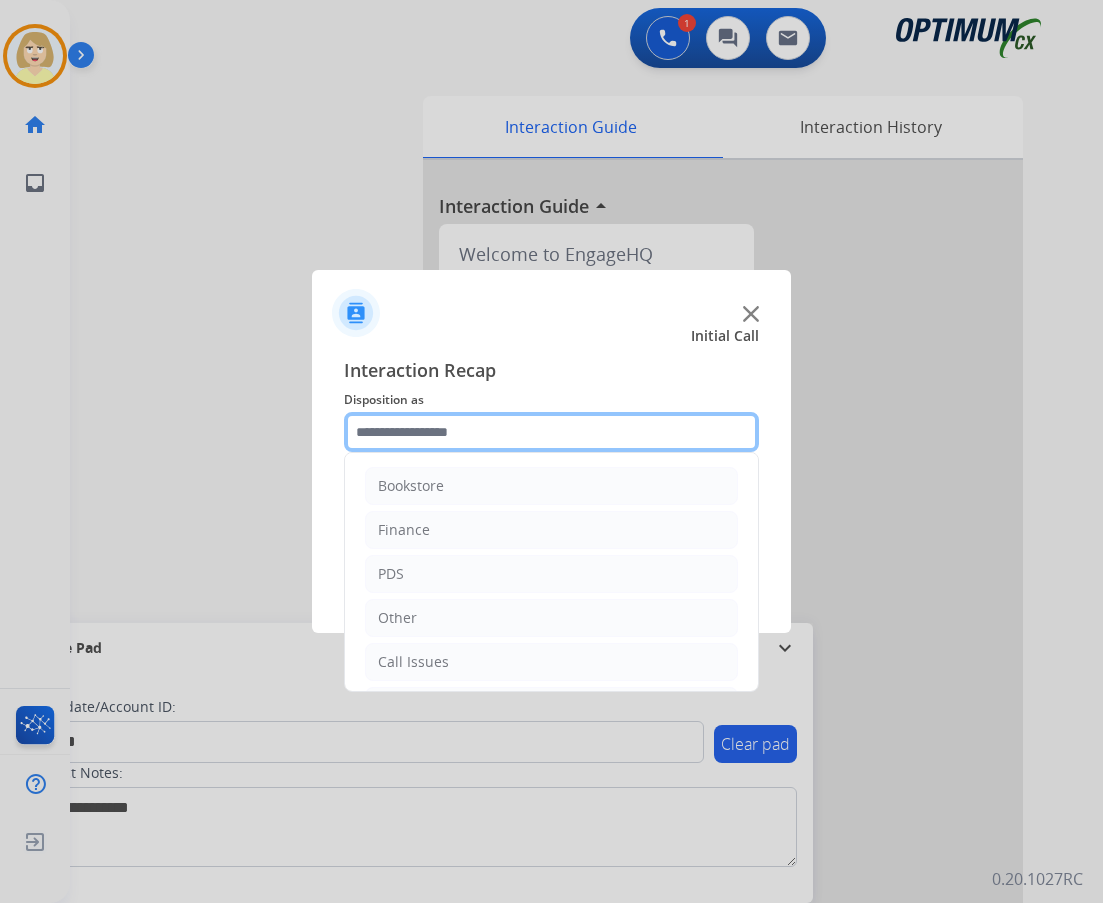 click 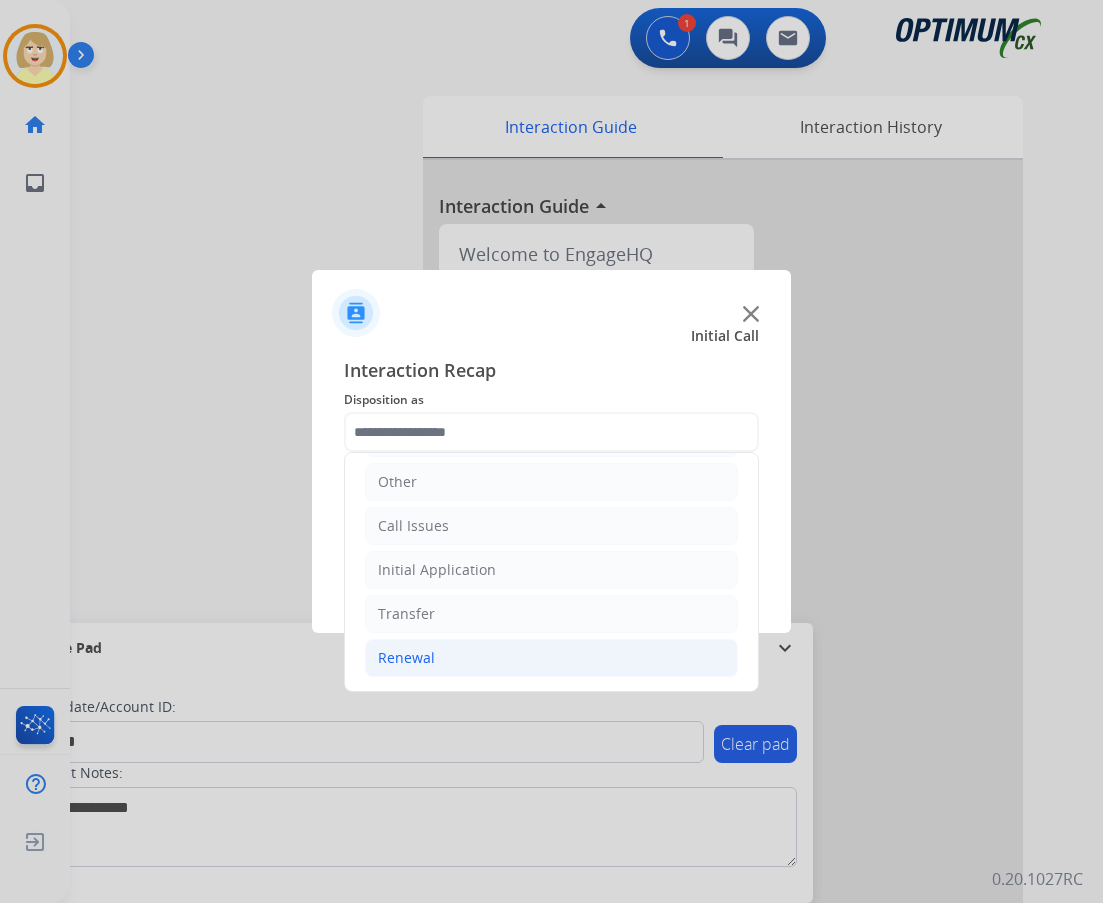 click on "Renewal" 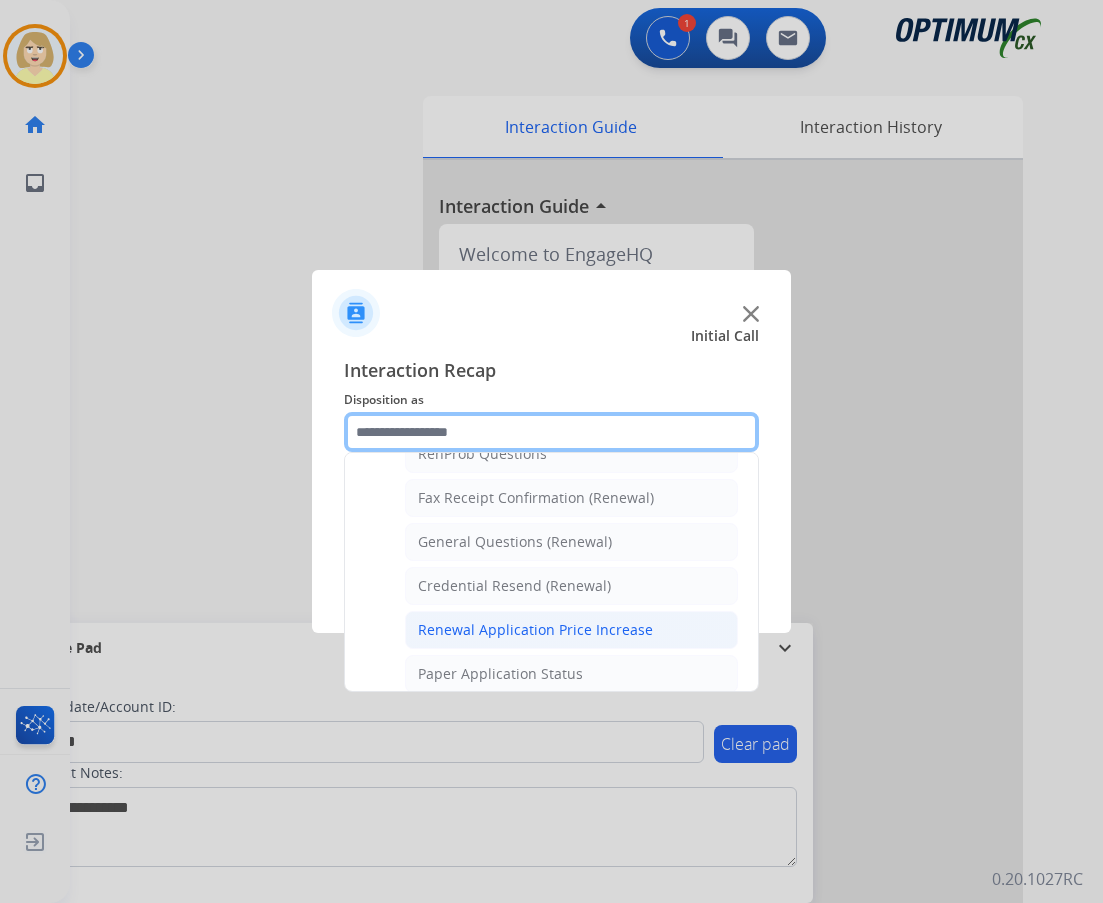 scroll, scrollTop: 636, scrollLeft: 0, axis: vertical 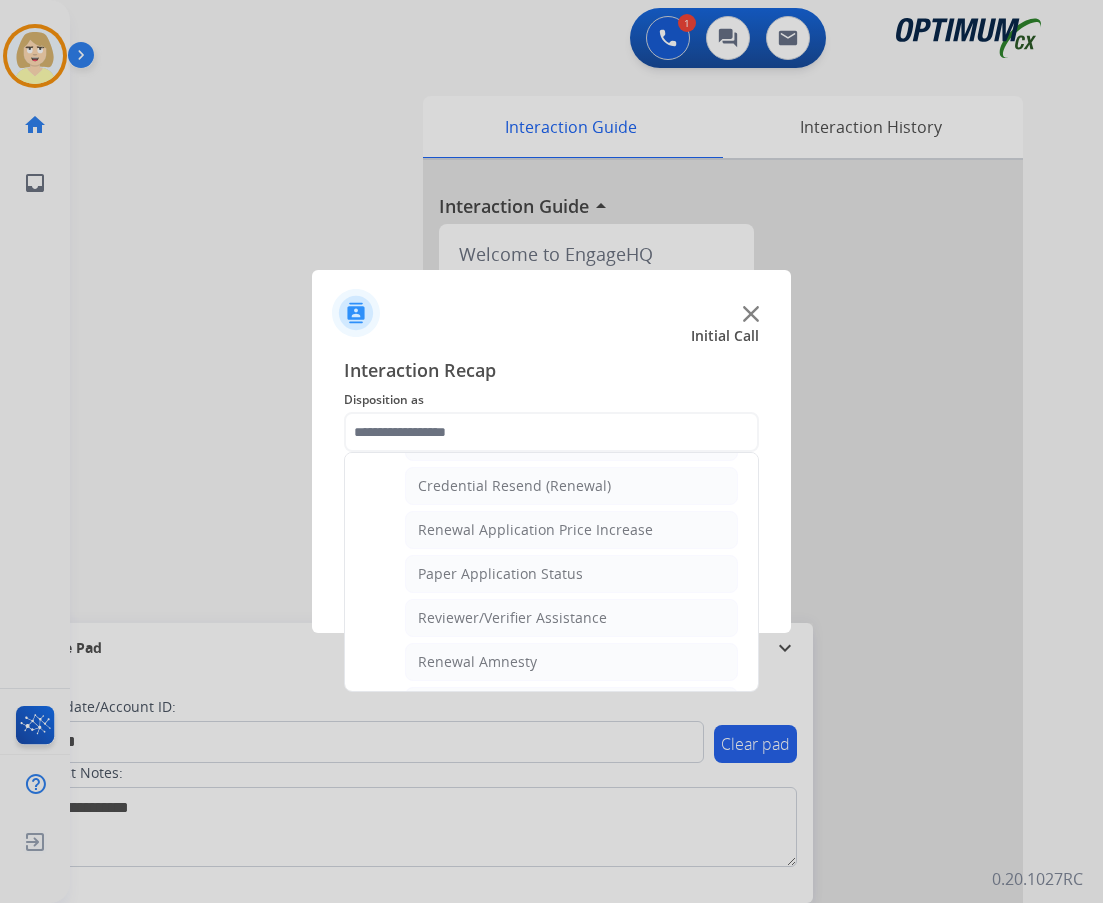 click on "Reviewer/Verifier Assistance" 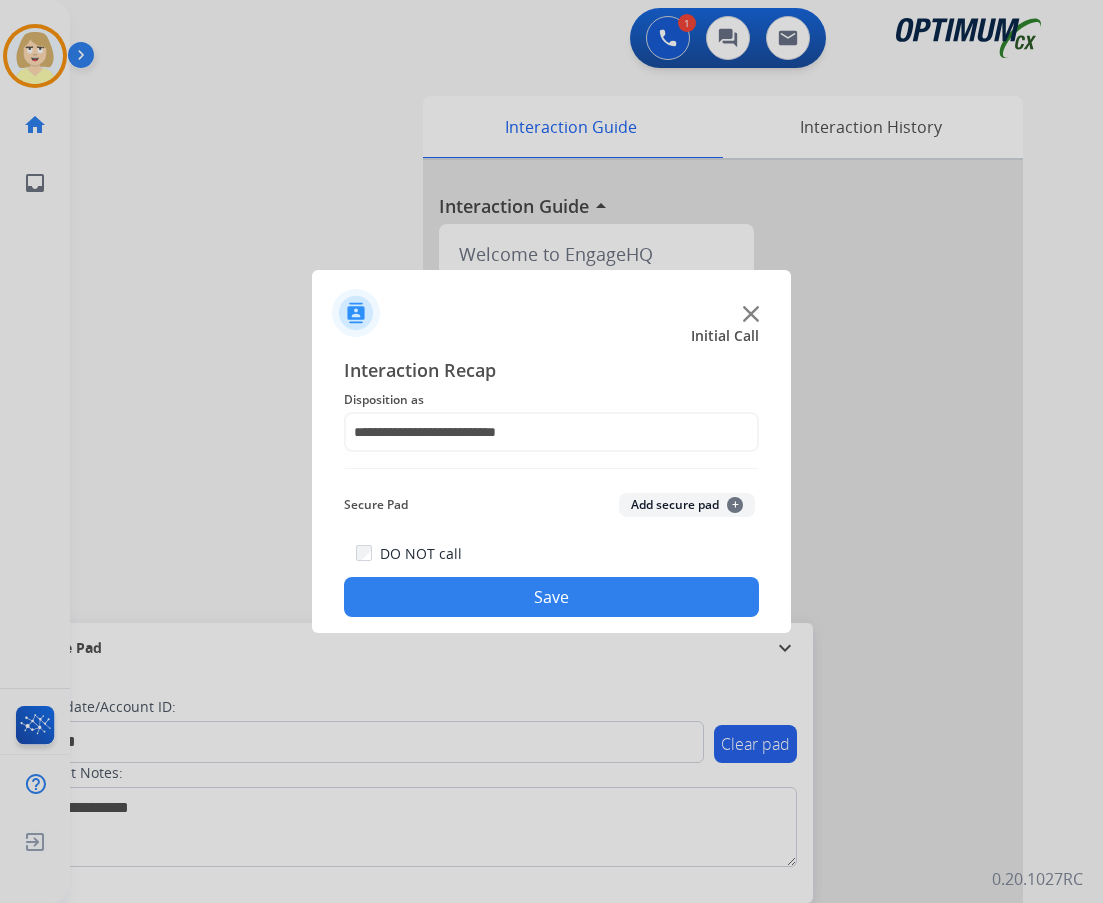 click on "Add secure pad  +" 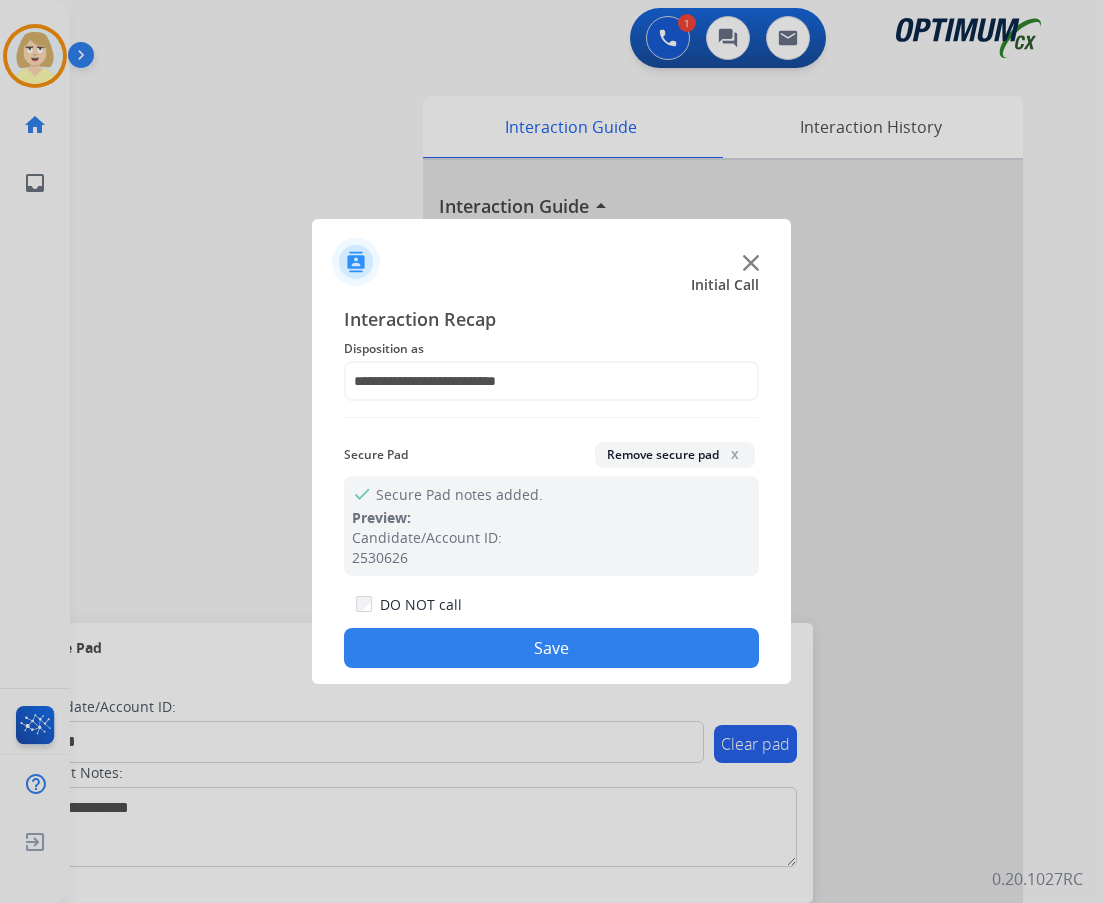 drag, startPoint x: 500, startPoint y: 646, endPoint x: 459, endPoint y: 545, distance: 109.004585 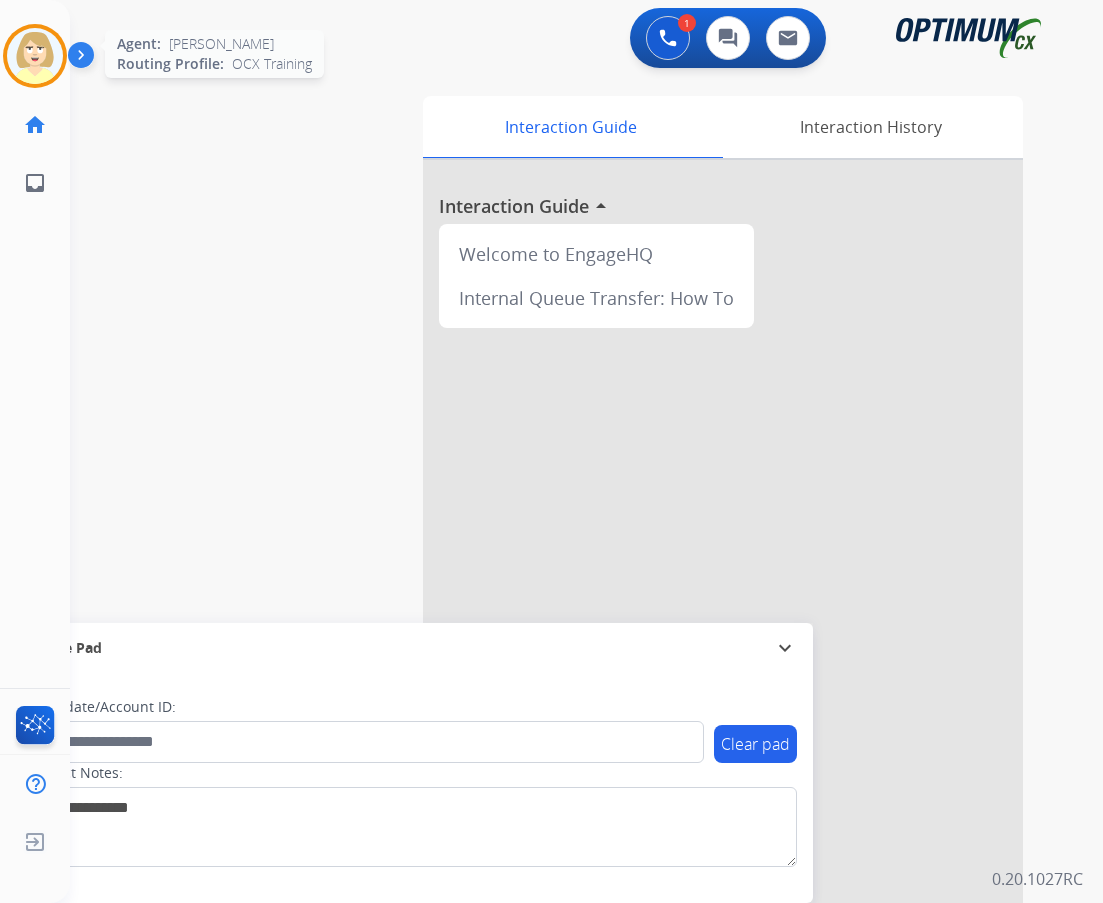 click at bounding box center [35, 56] 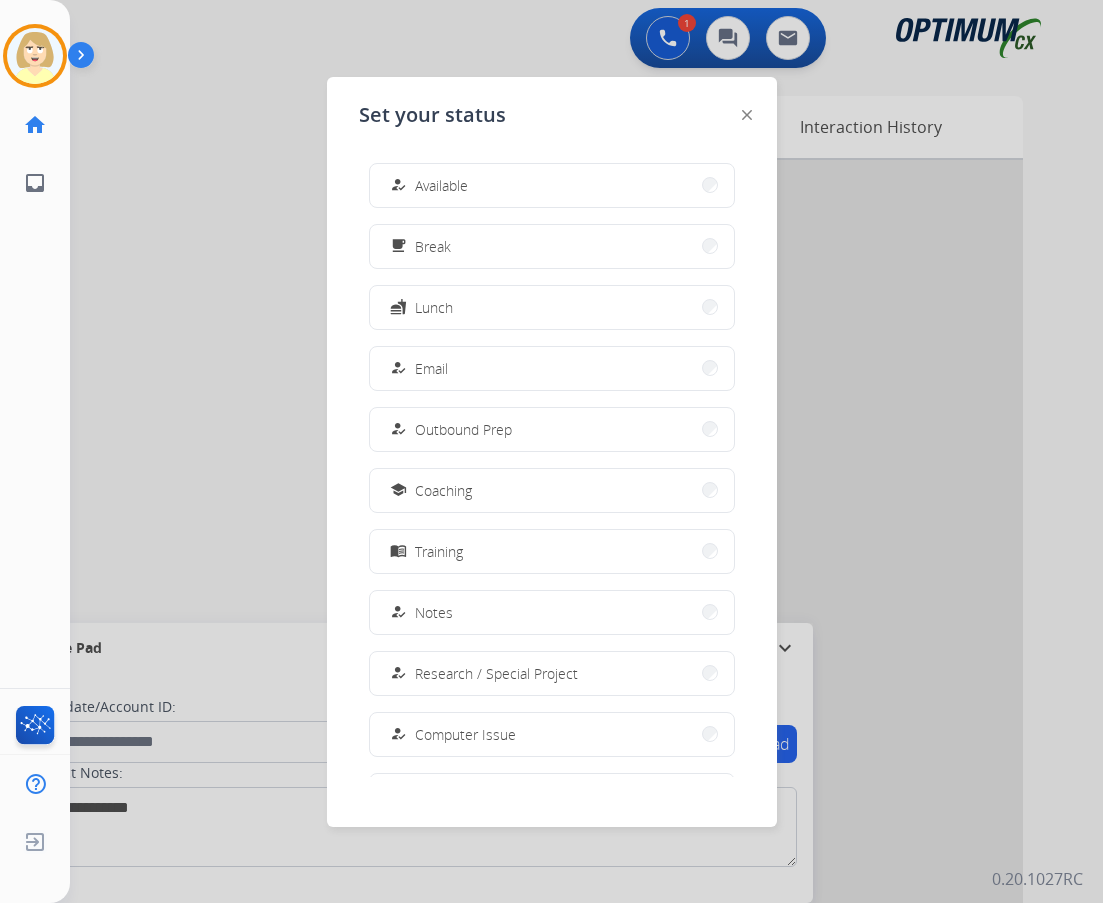drag, startPoint x: 449, startPoint y: 182, endPoint x: 54, endPoint y: 233, distance: 398.2788 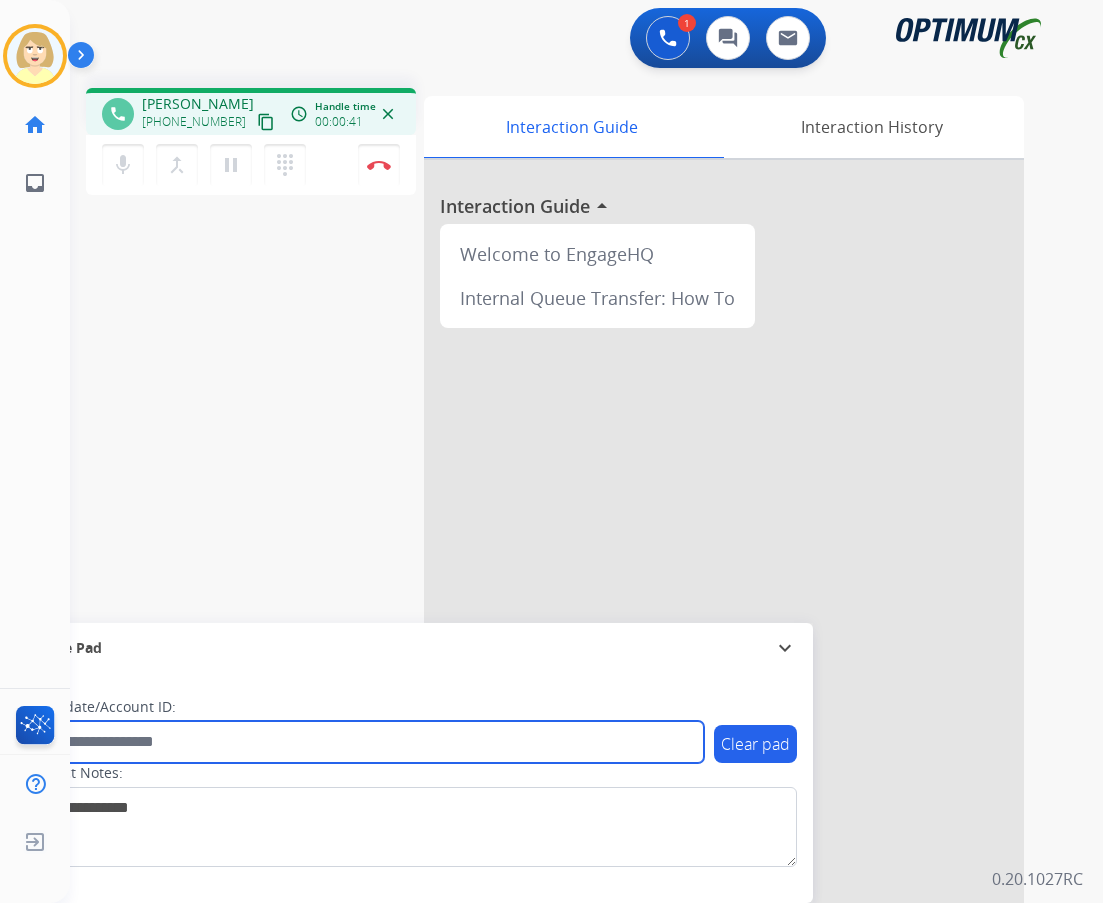 click at bounding box center (365, 742) 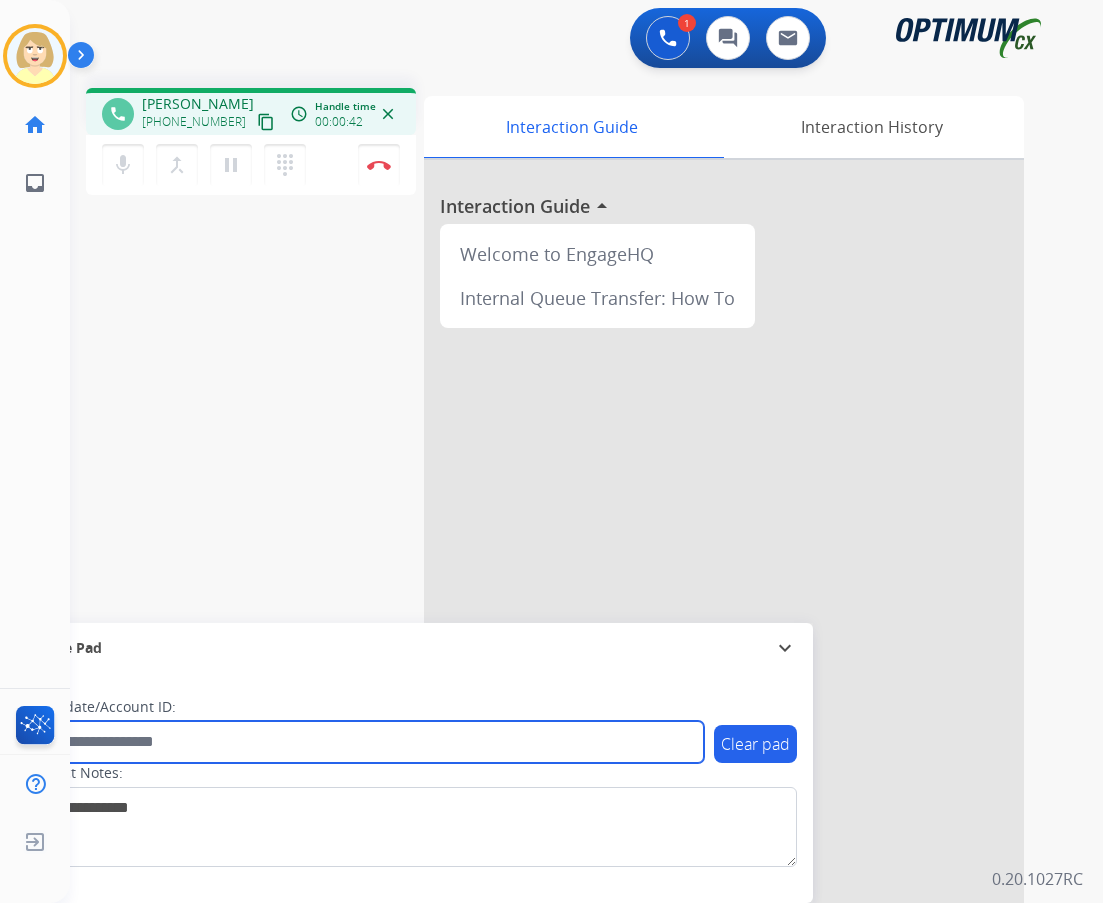 paste on "*******" 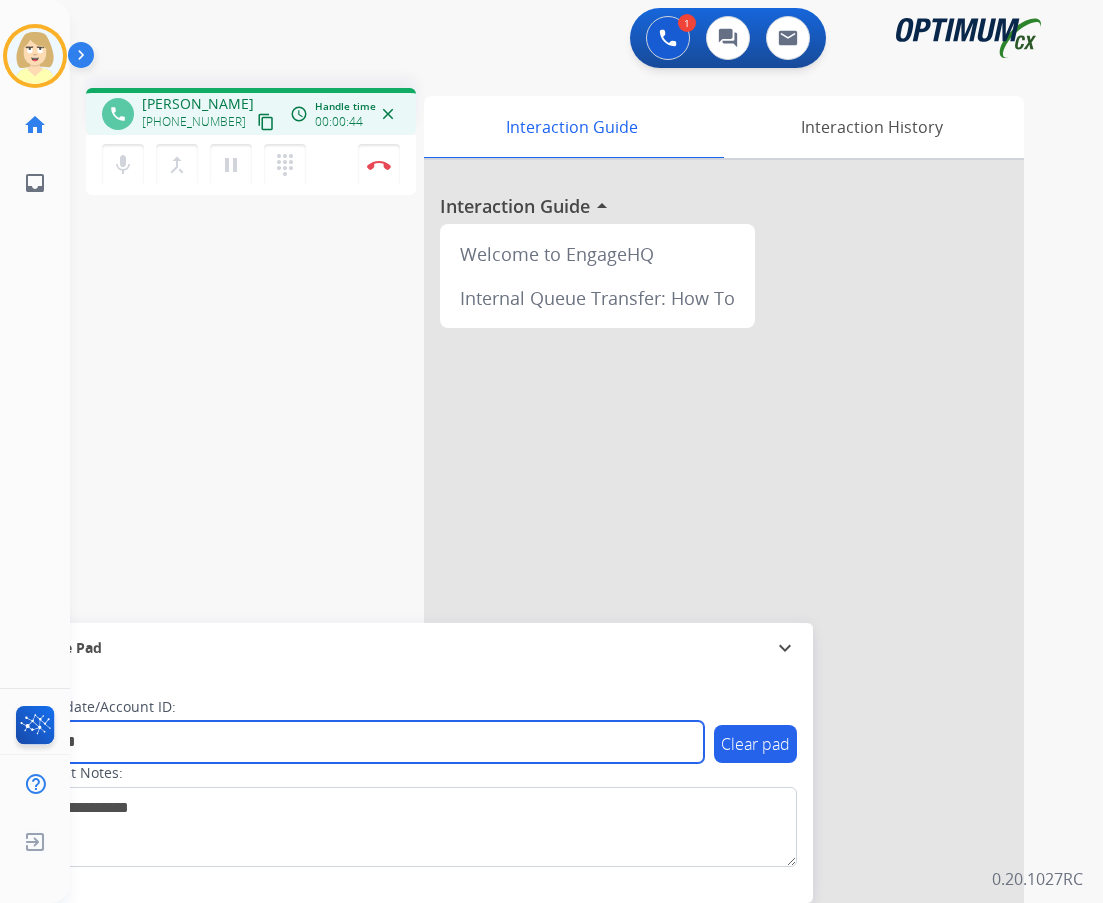 type on "*******" 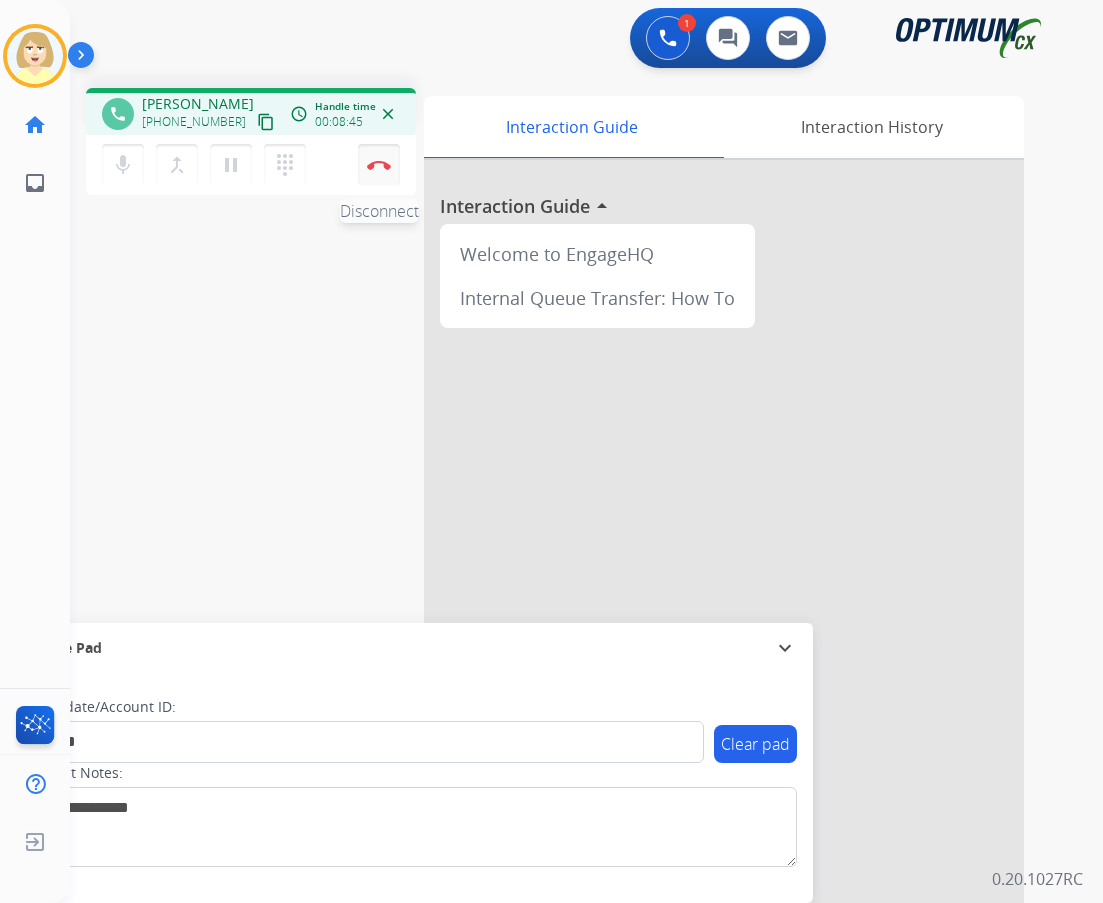 click on "Disconnect" at bounding box center (379, 165) 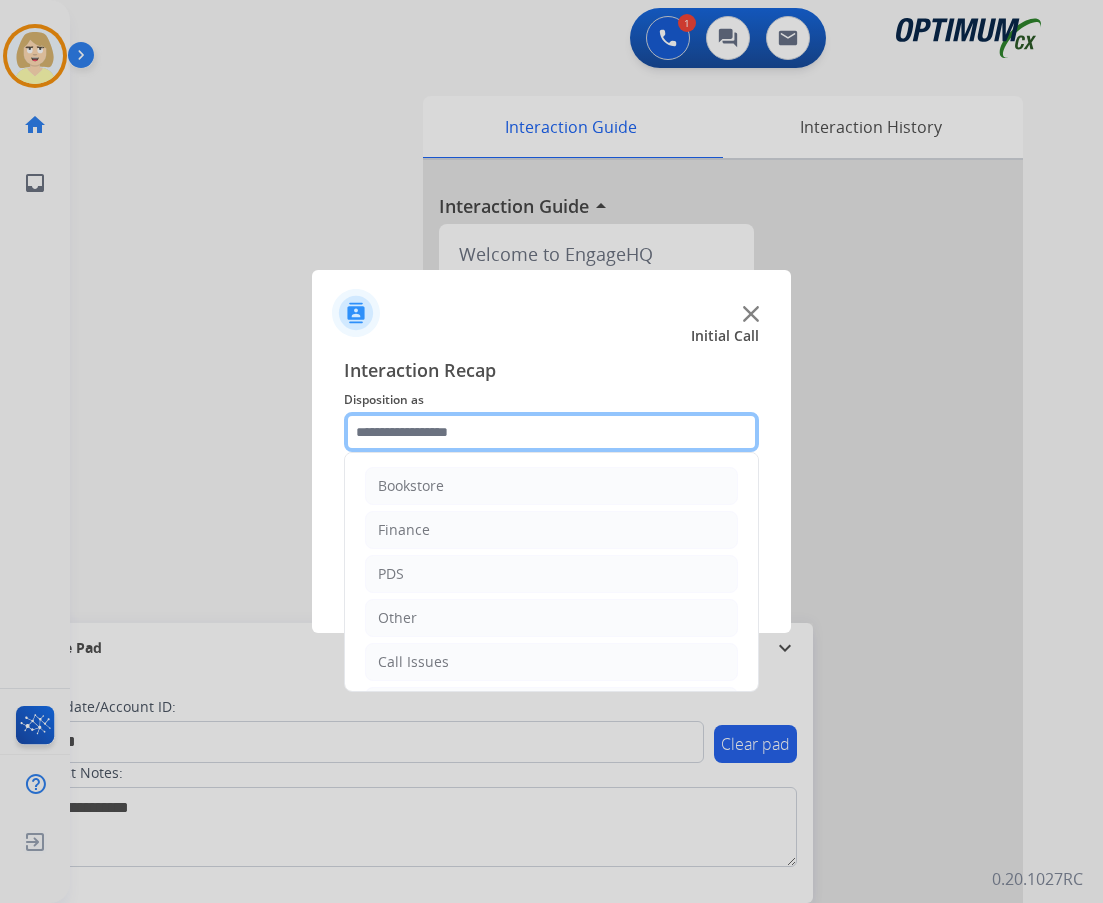 click 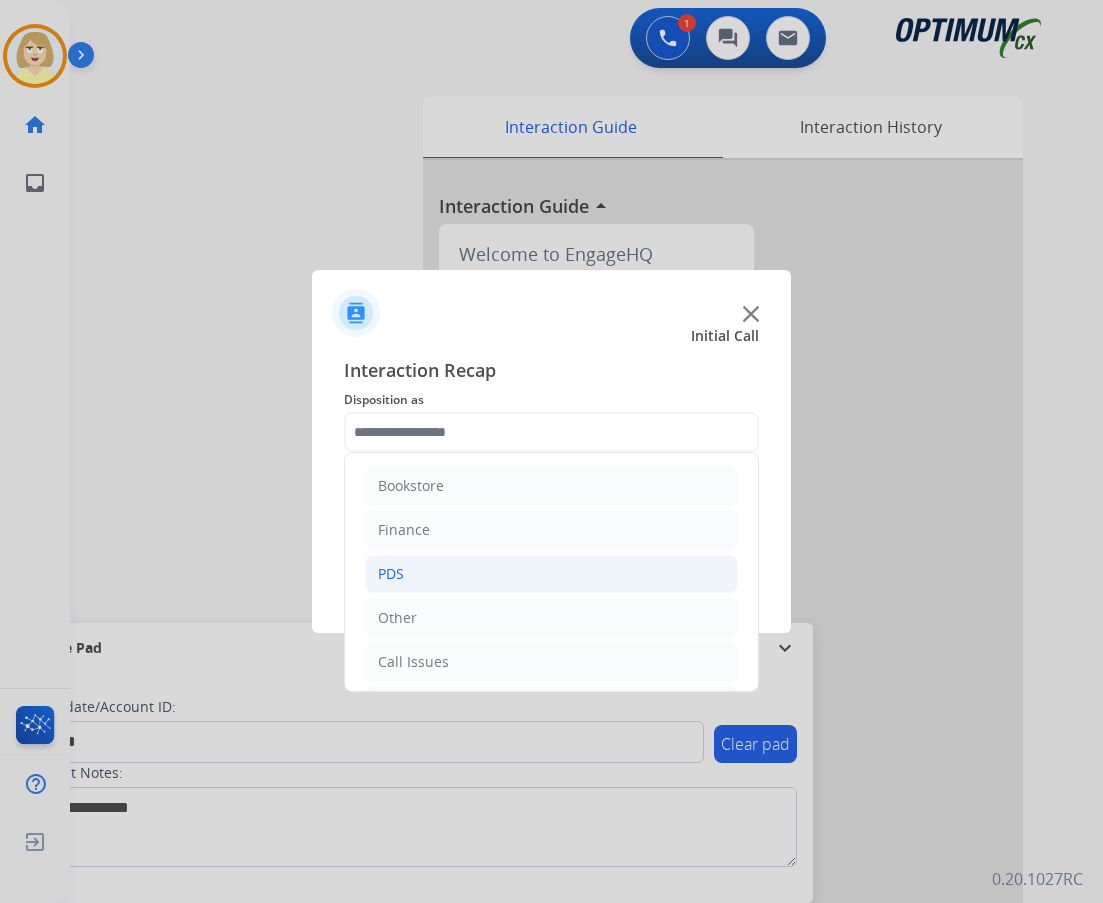 click on "PDS" 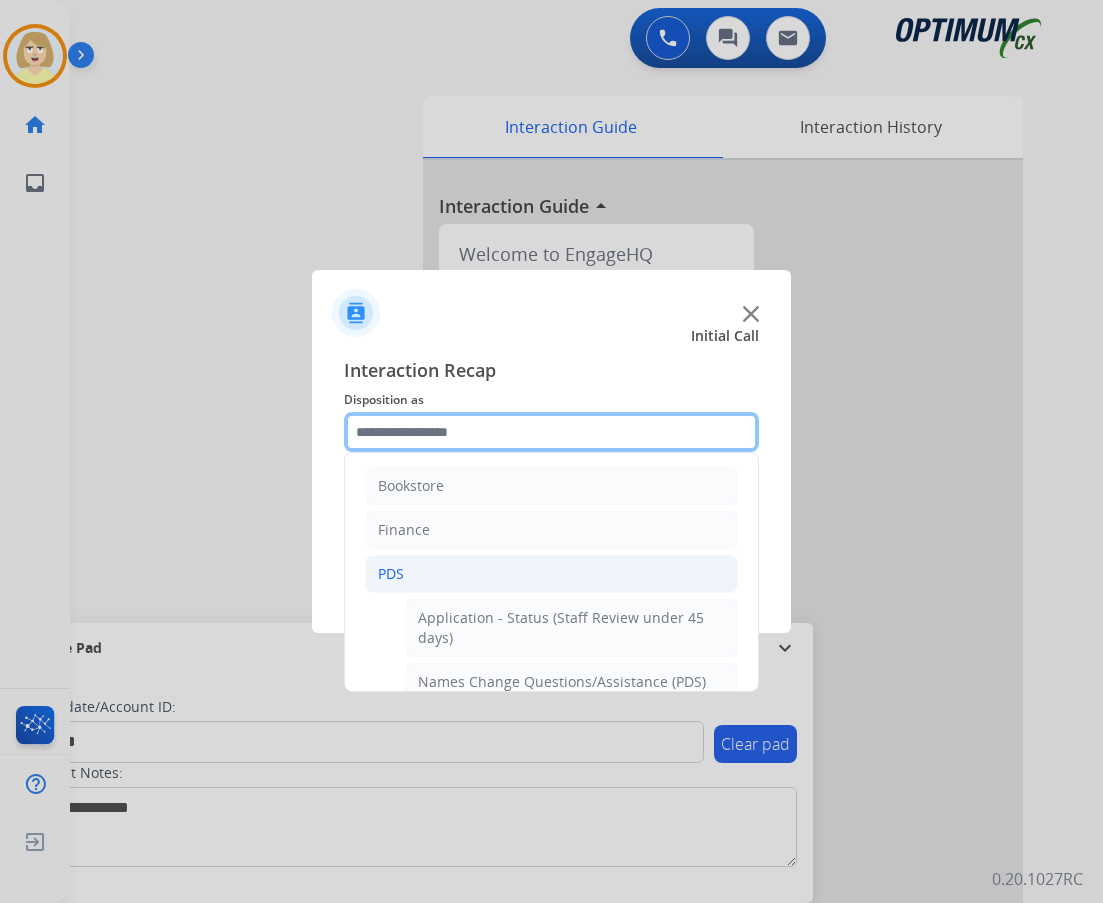 scroll, scrollTop: 200, scrollLeft: 0, axis: vertical 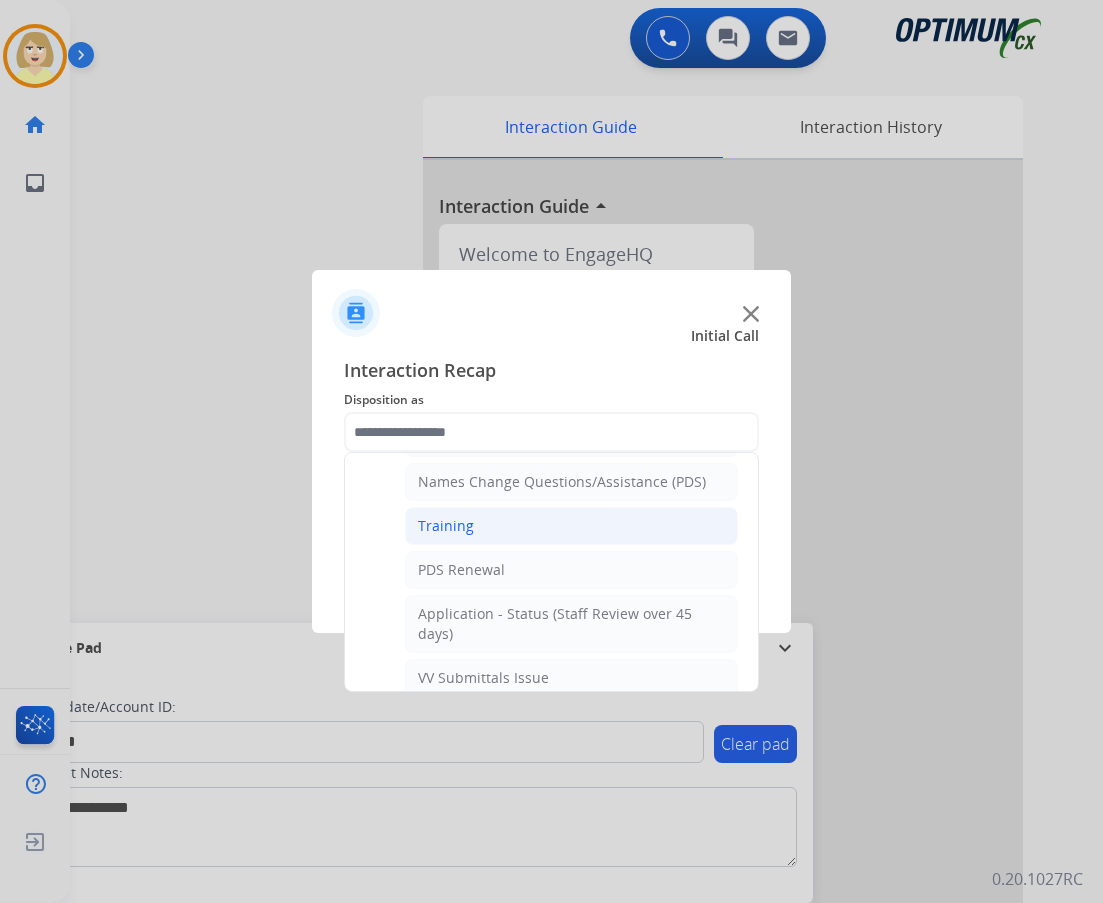 click on "Training" 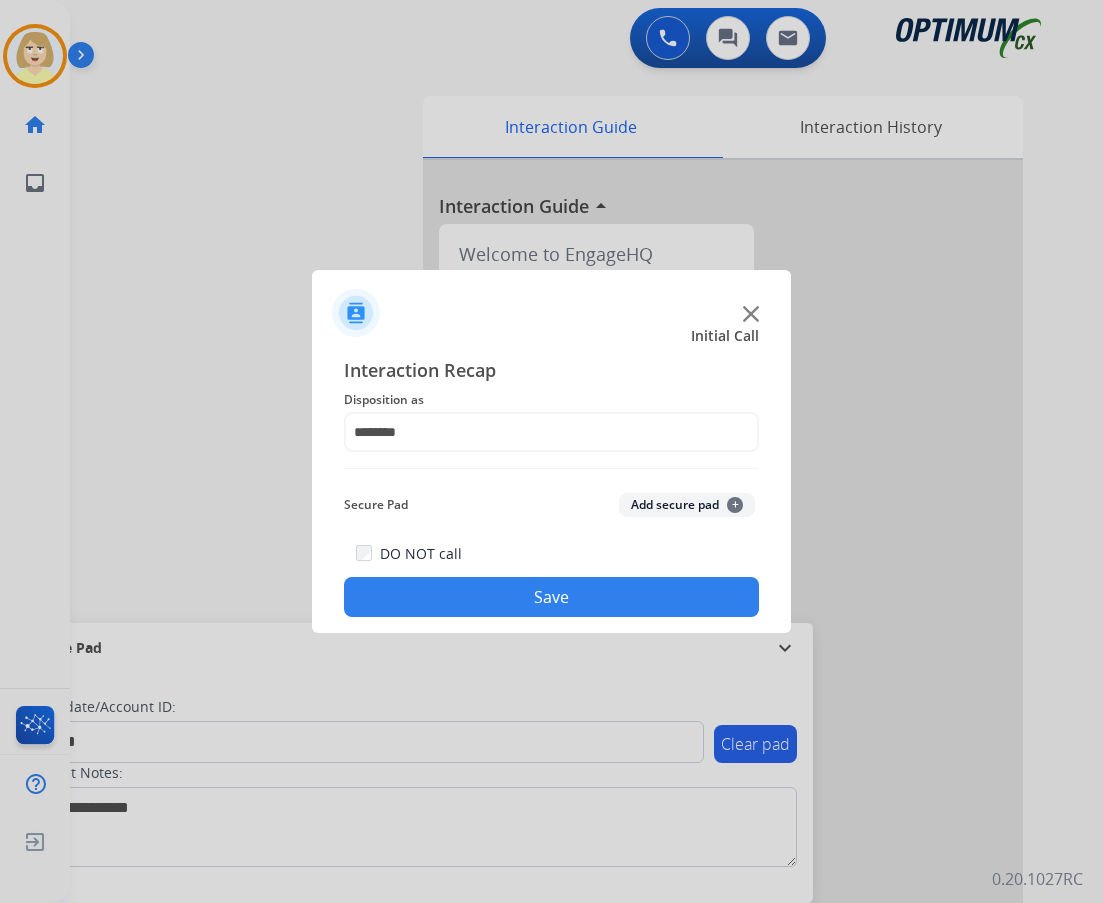 click on "Add secure pad  +" 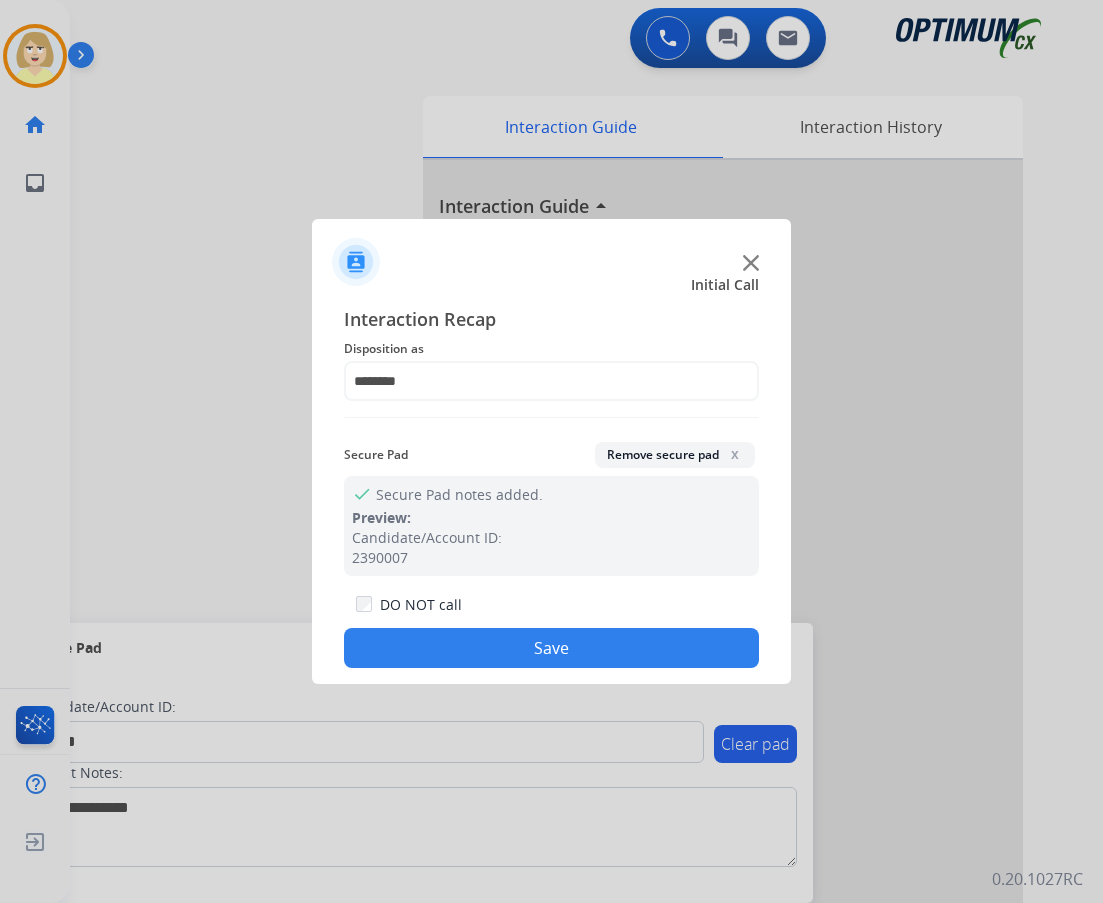 click on "Save" 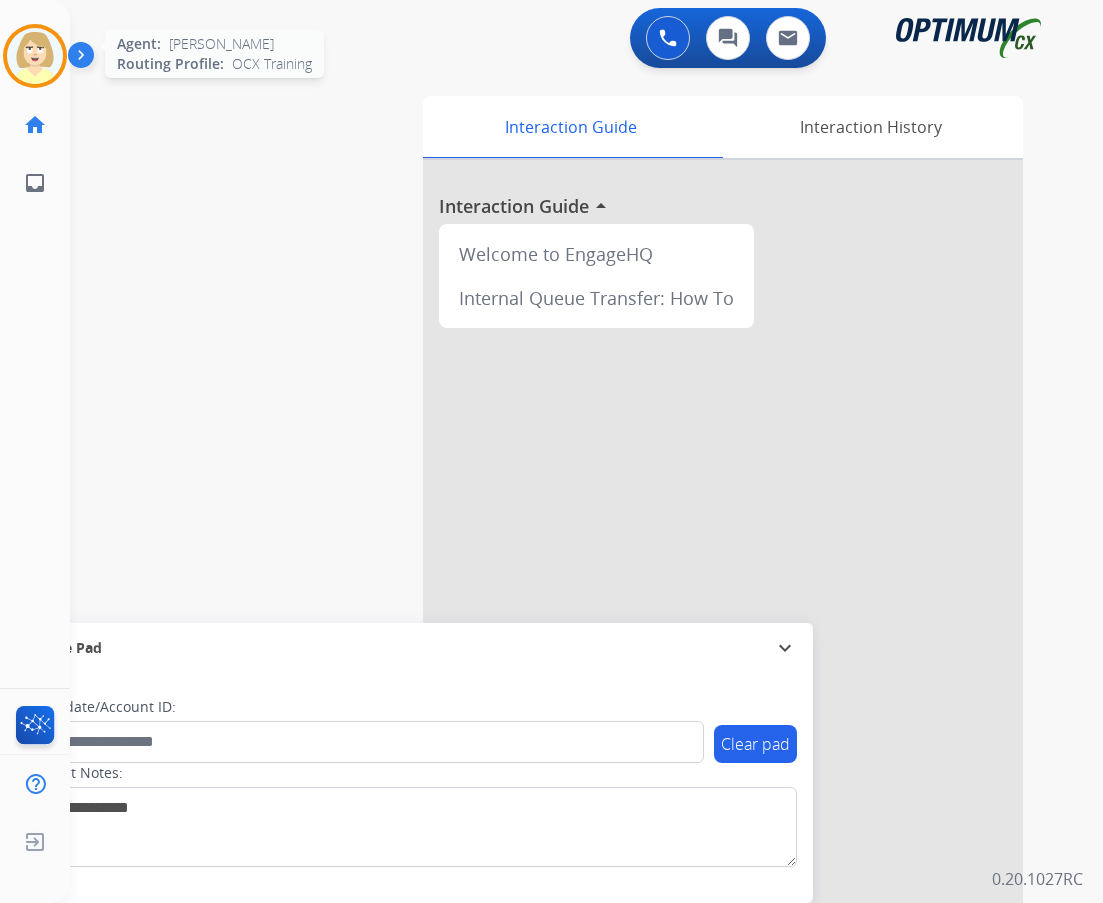 click at bounding box center [35, 56] 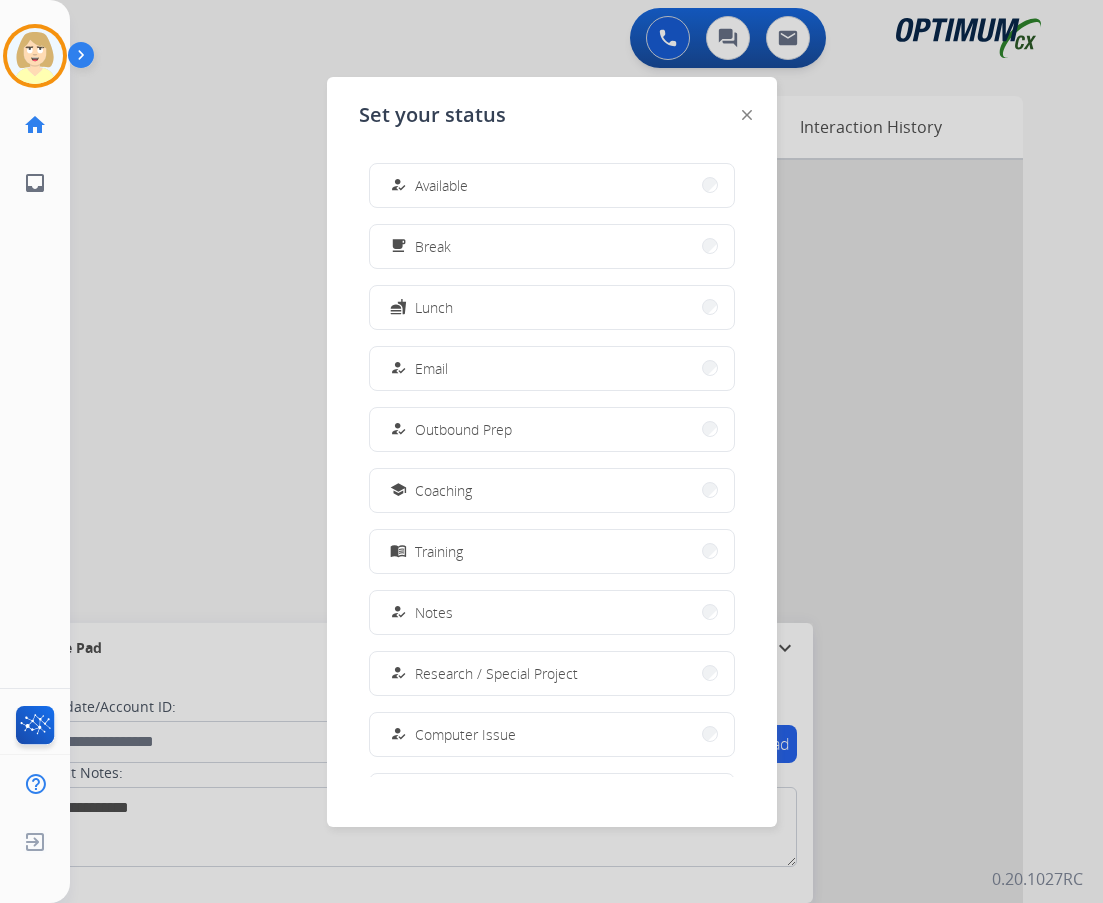 click on "Available" at bounding box center (441, 185) 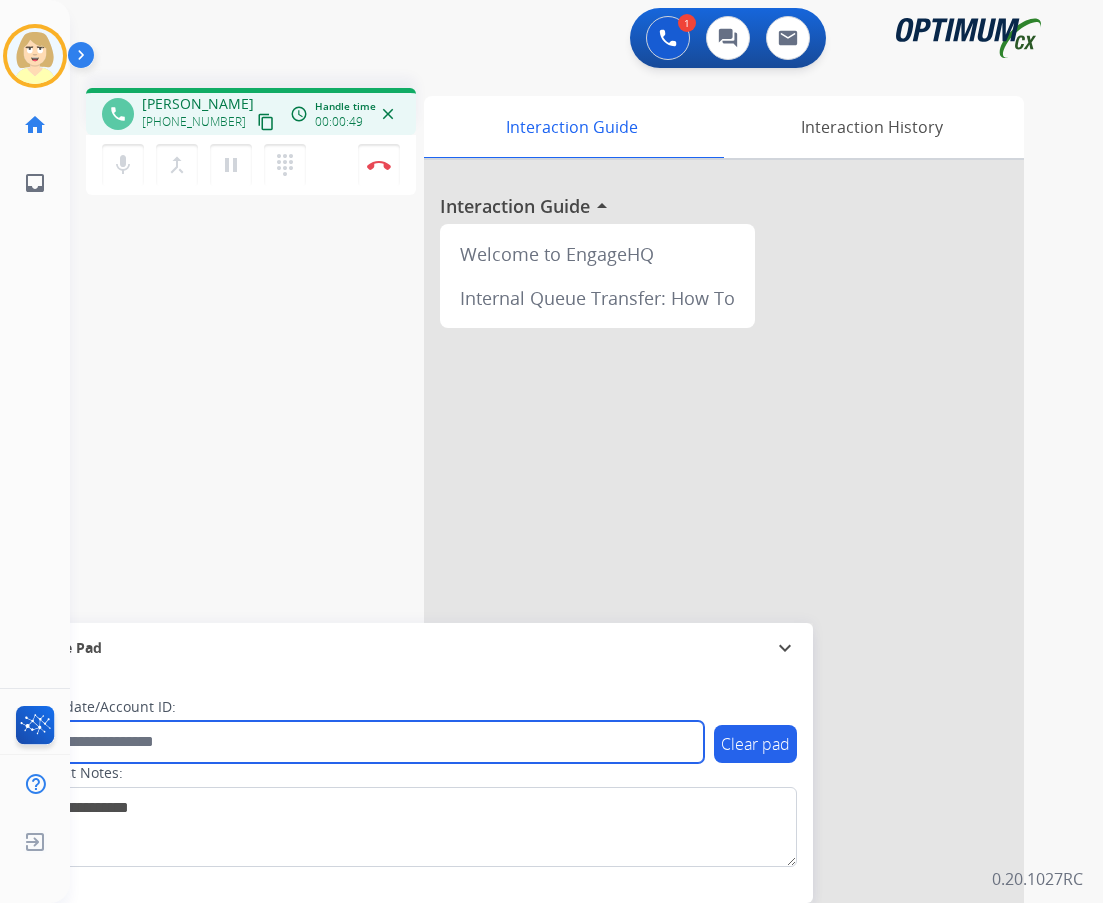 click at bounding box center (365, 742) 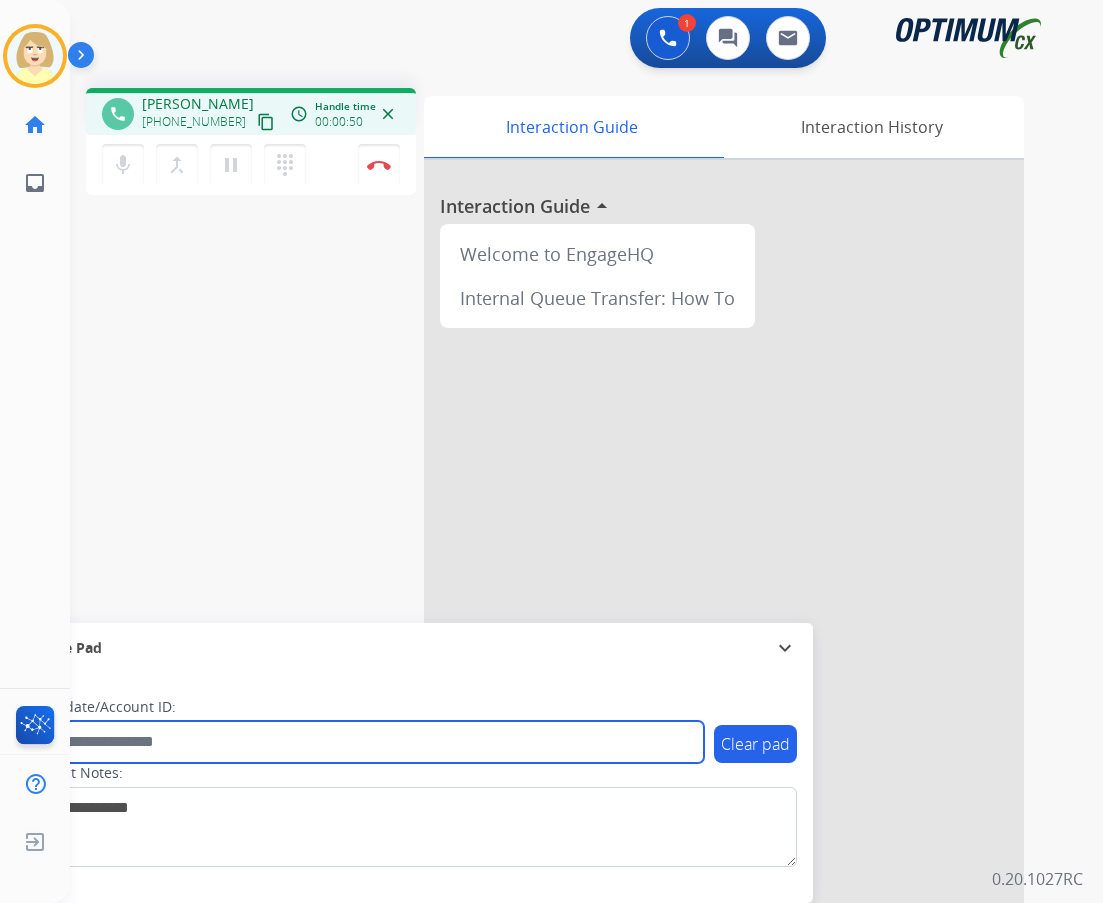 paste on "*******" 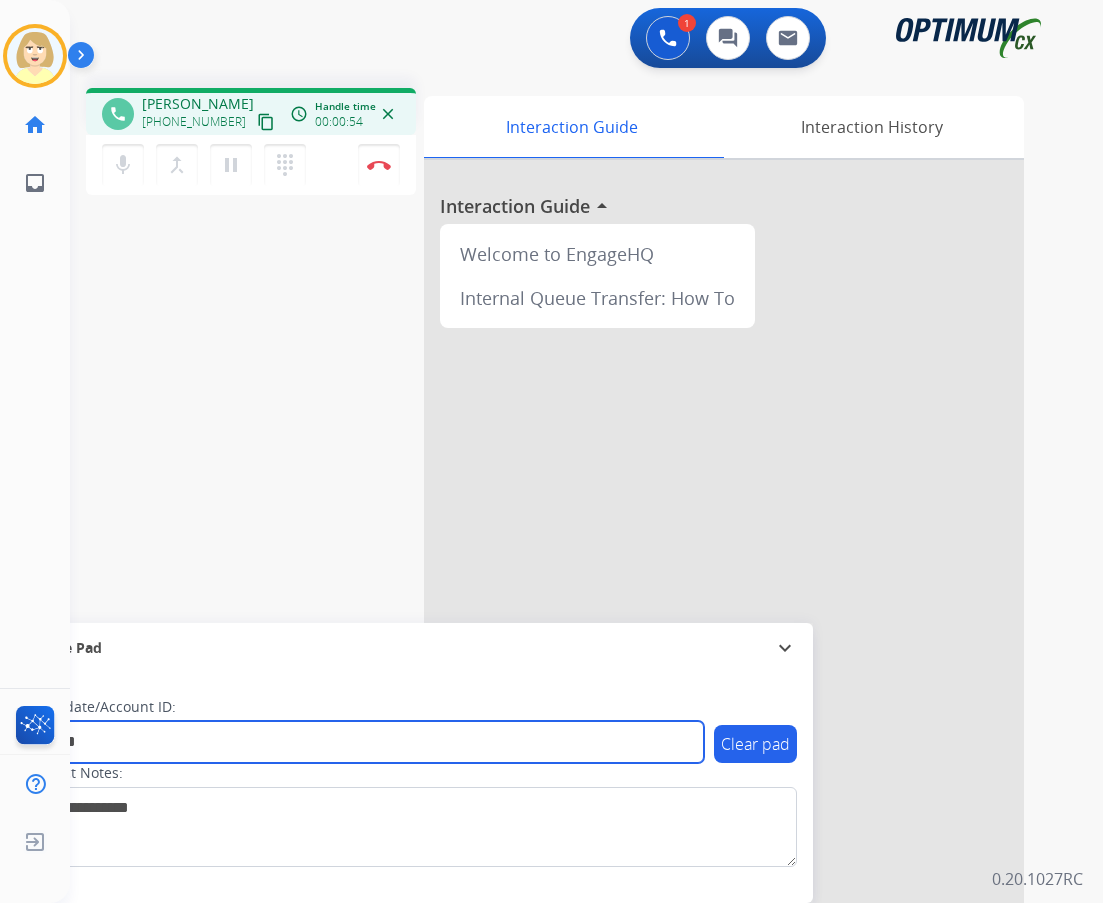 type on "*******" 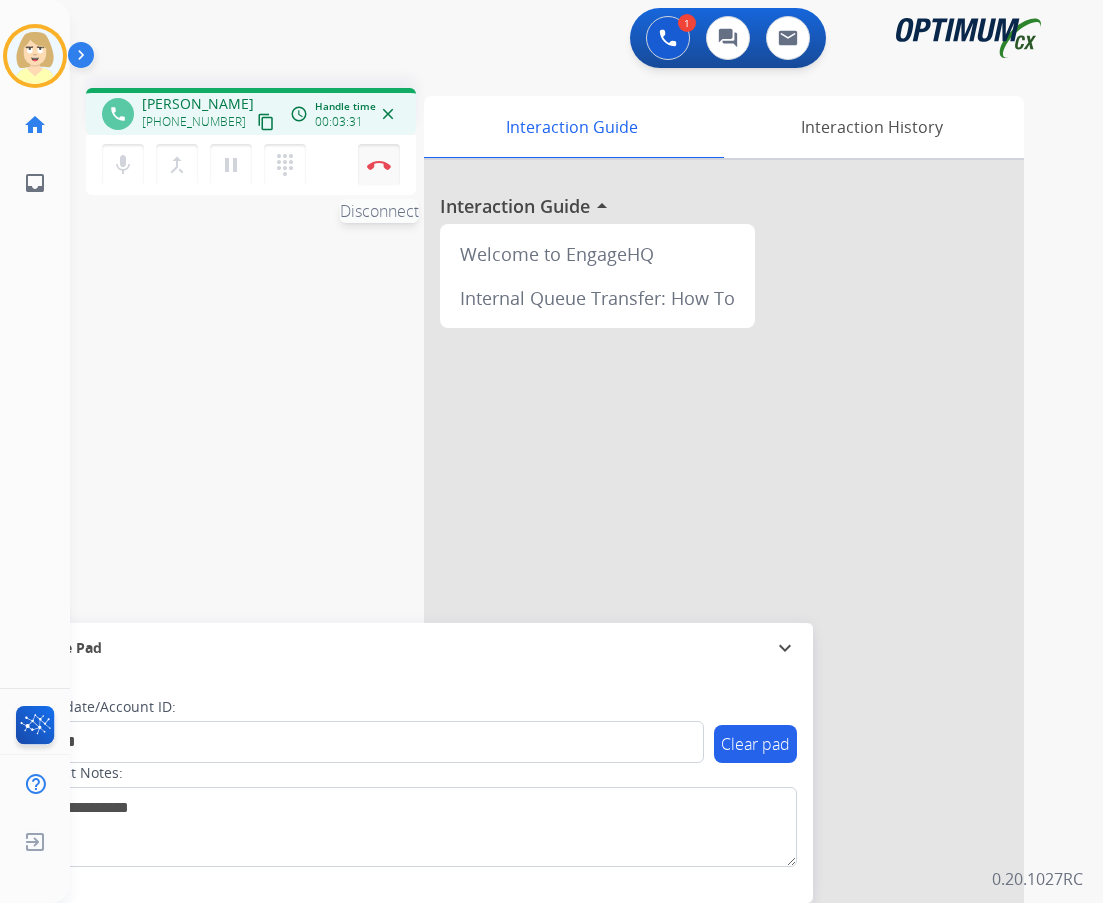 click on "Disconnect" at bounding box center [379, 165] 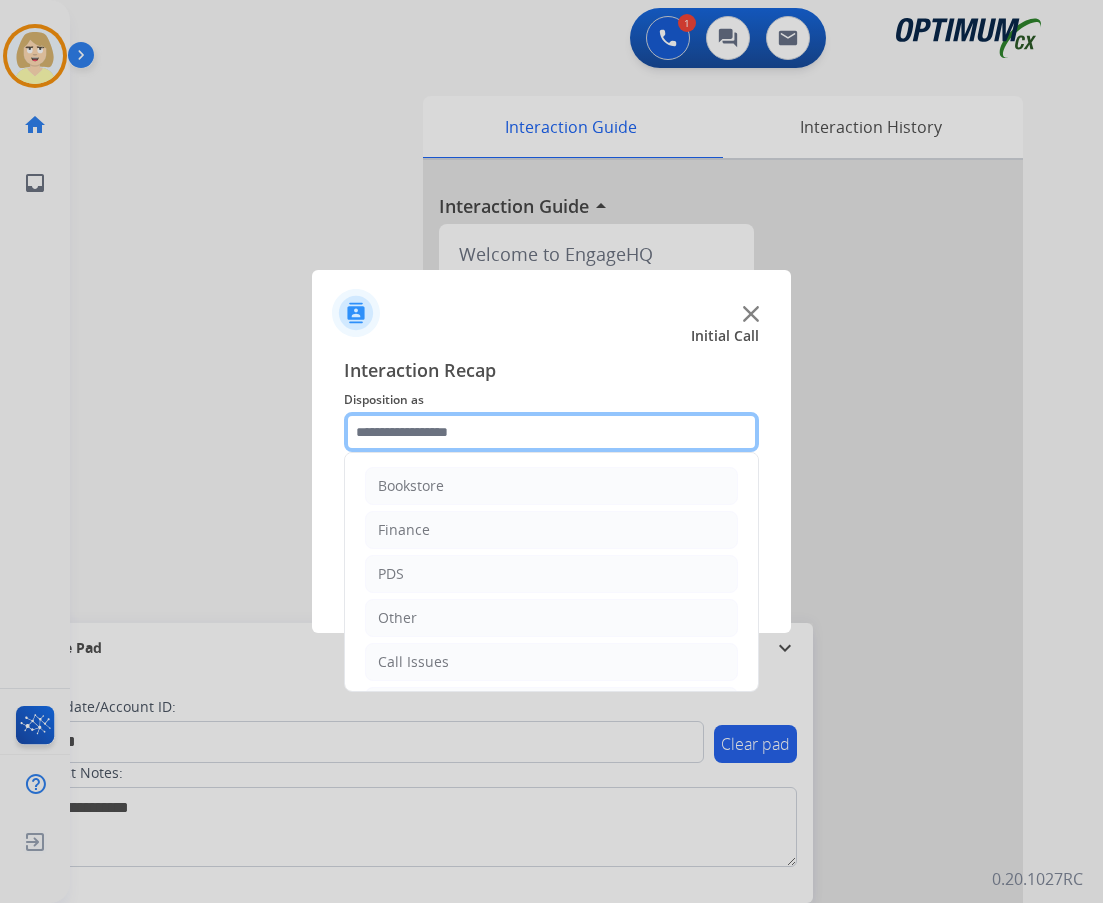 click 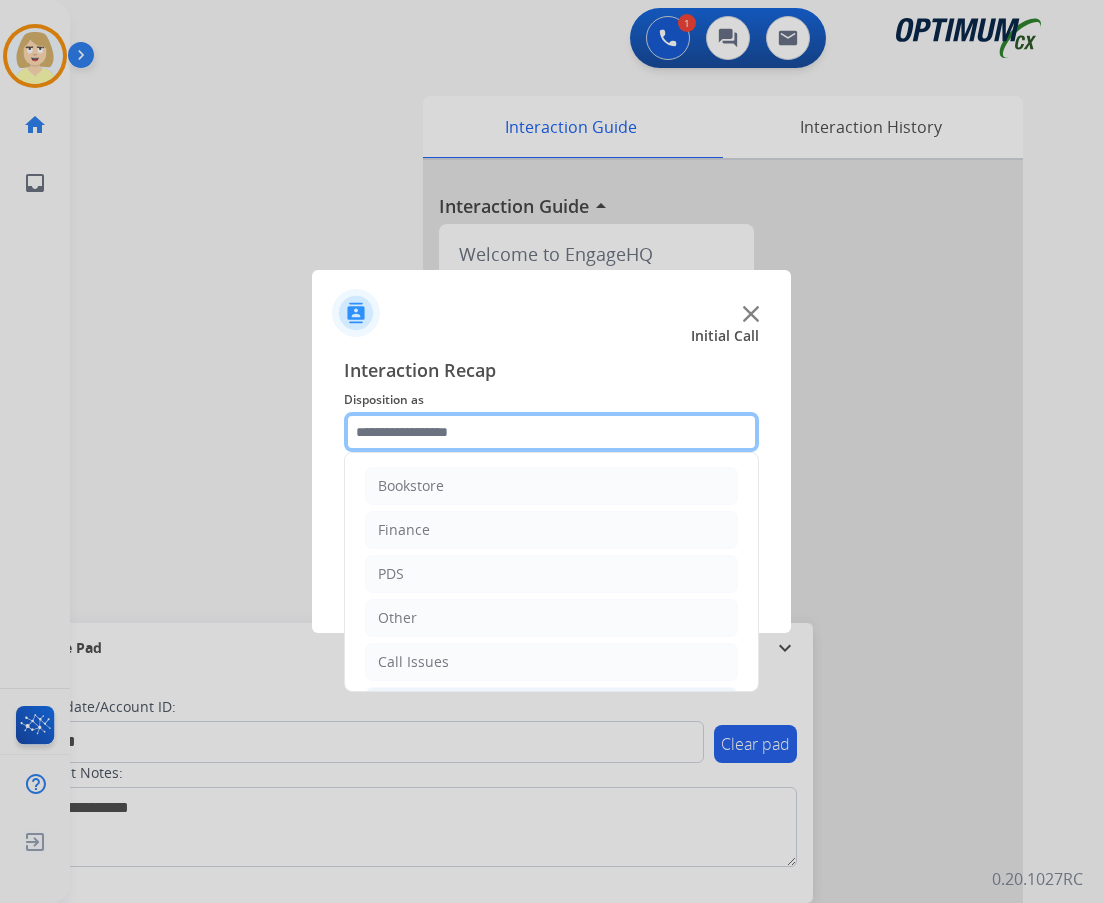 scroll, scrollTop: 136, scrollLeft: 0, axis: vertical 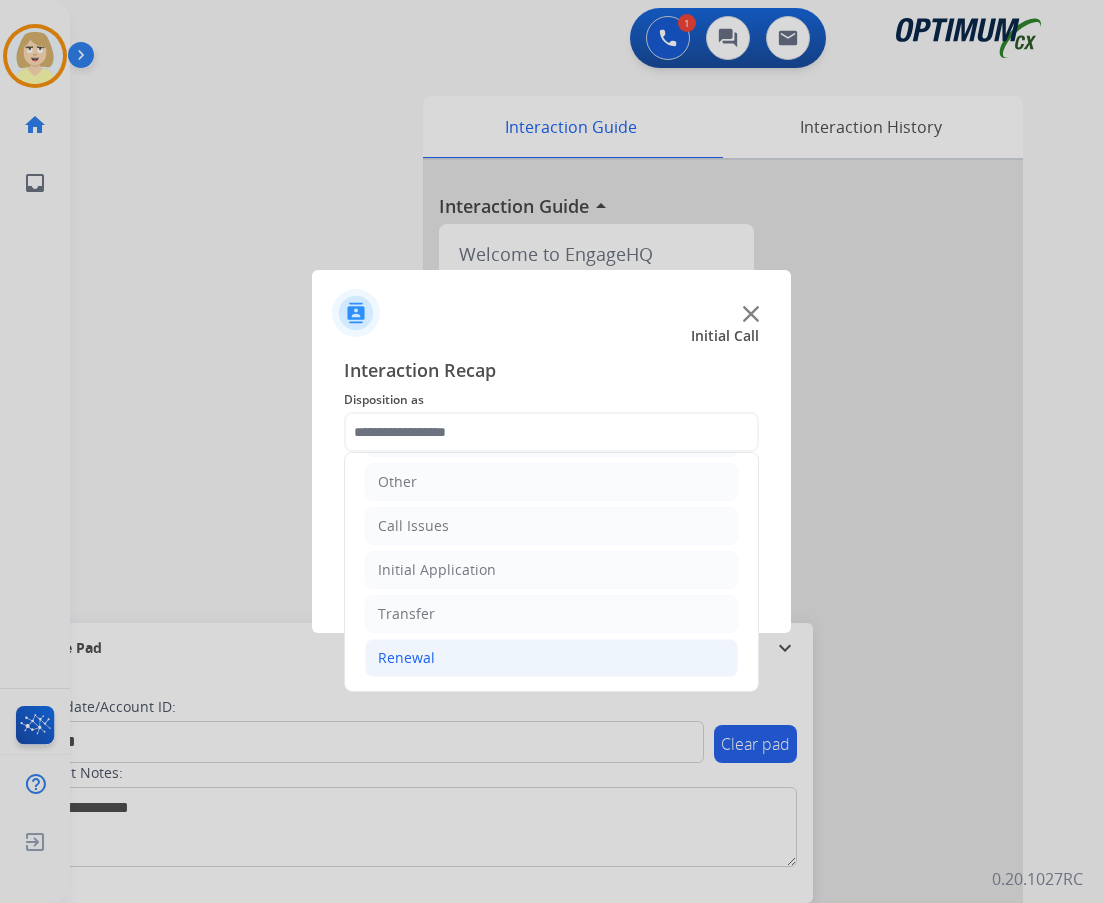 click on "Renewal" 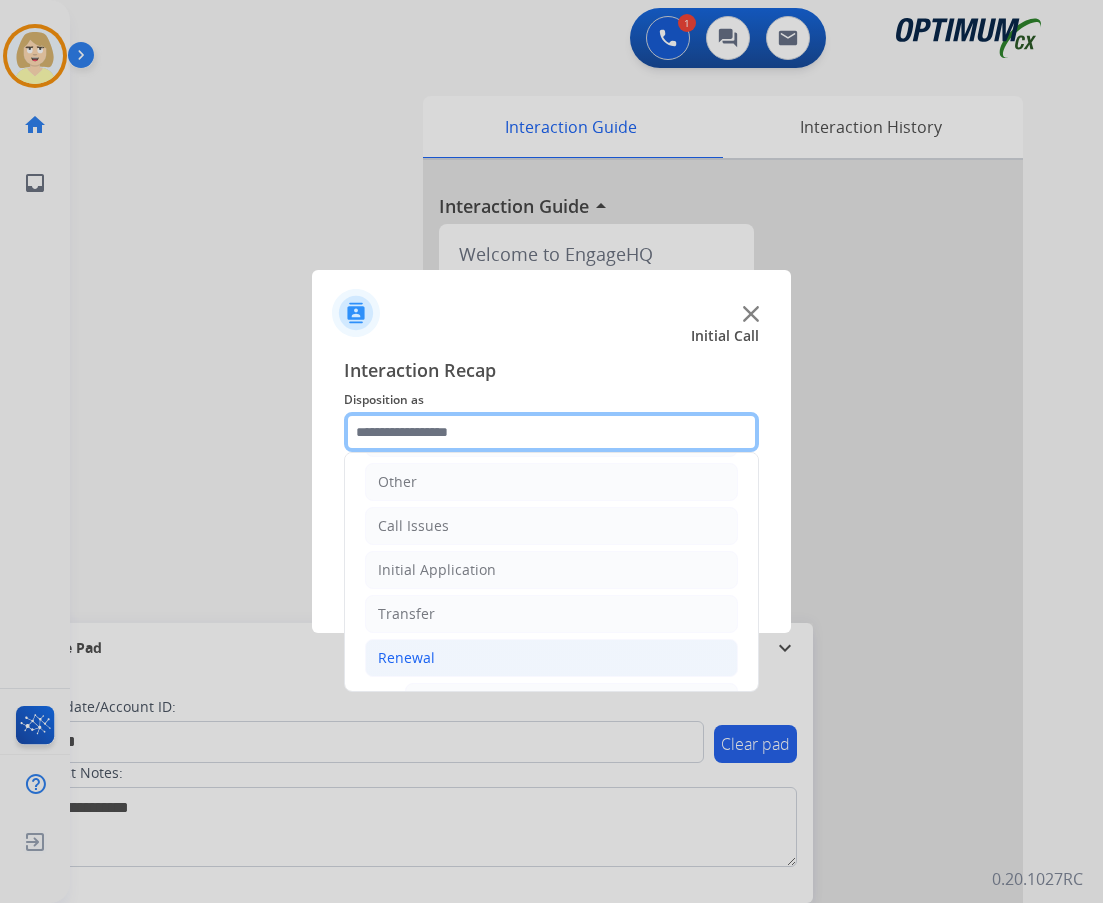 scroll, scrollTop: 536, scrollLeft: 0, axis: vertical 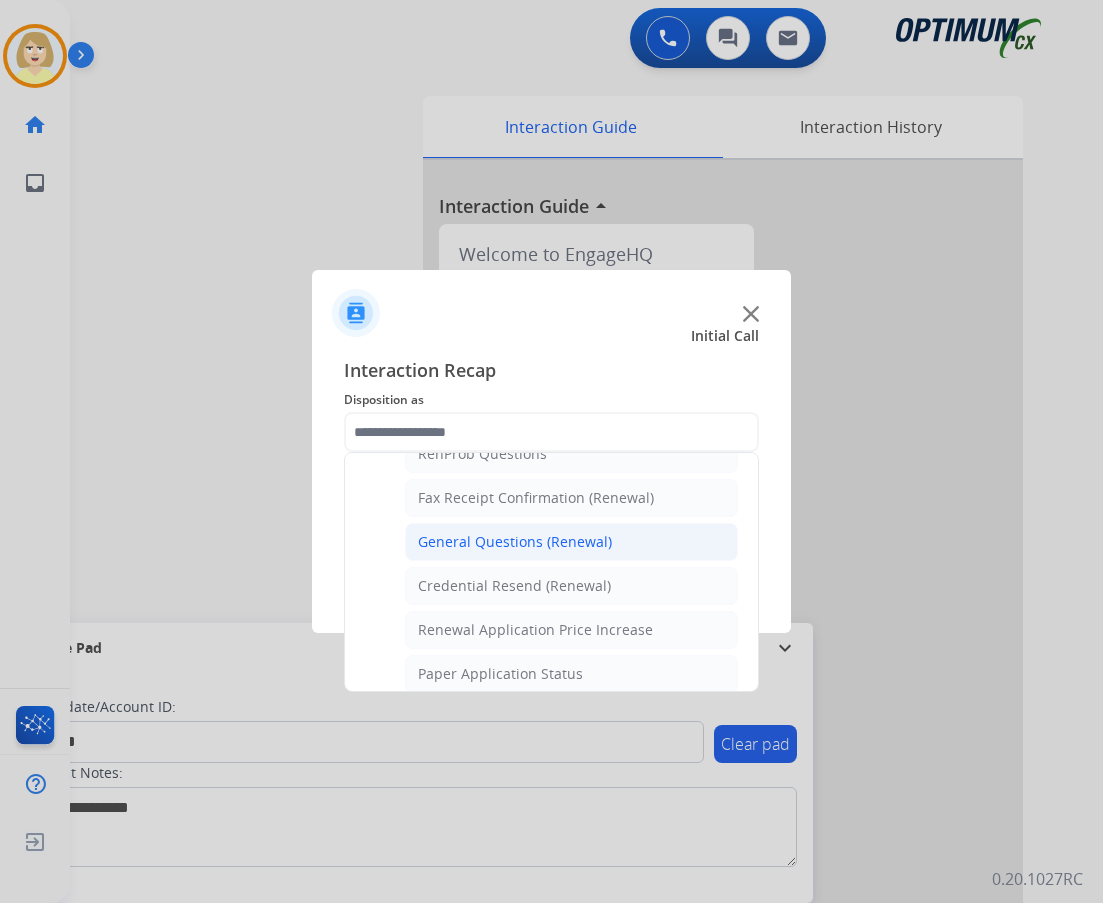 click on "General Questions (Renewal)" 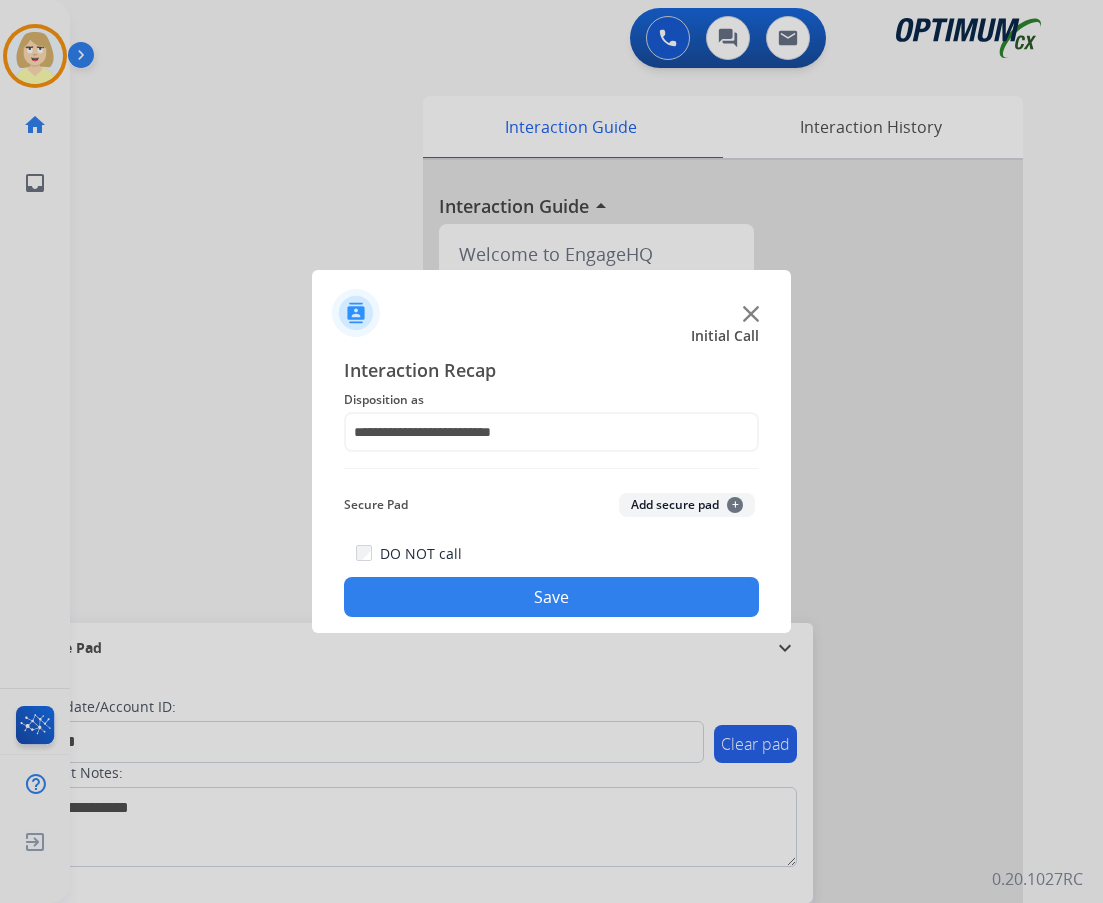 click on "Add secure pad  +" 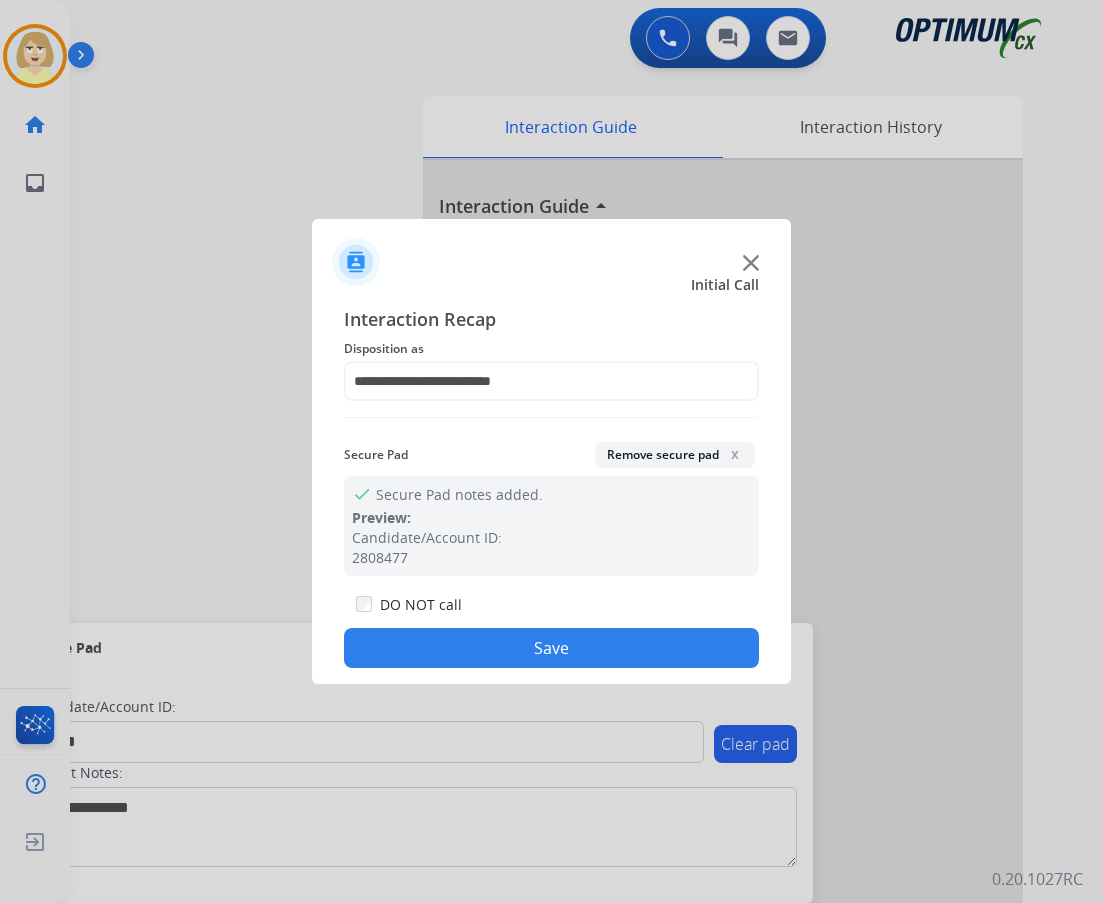 click on "Save" 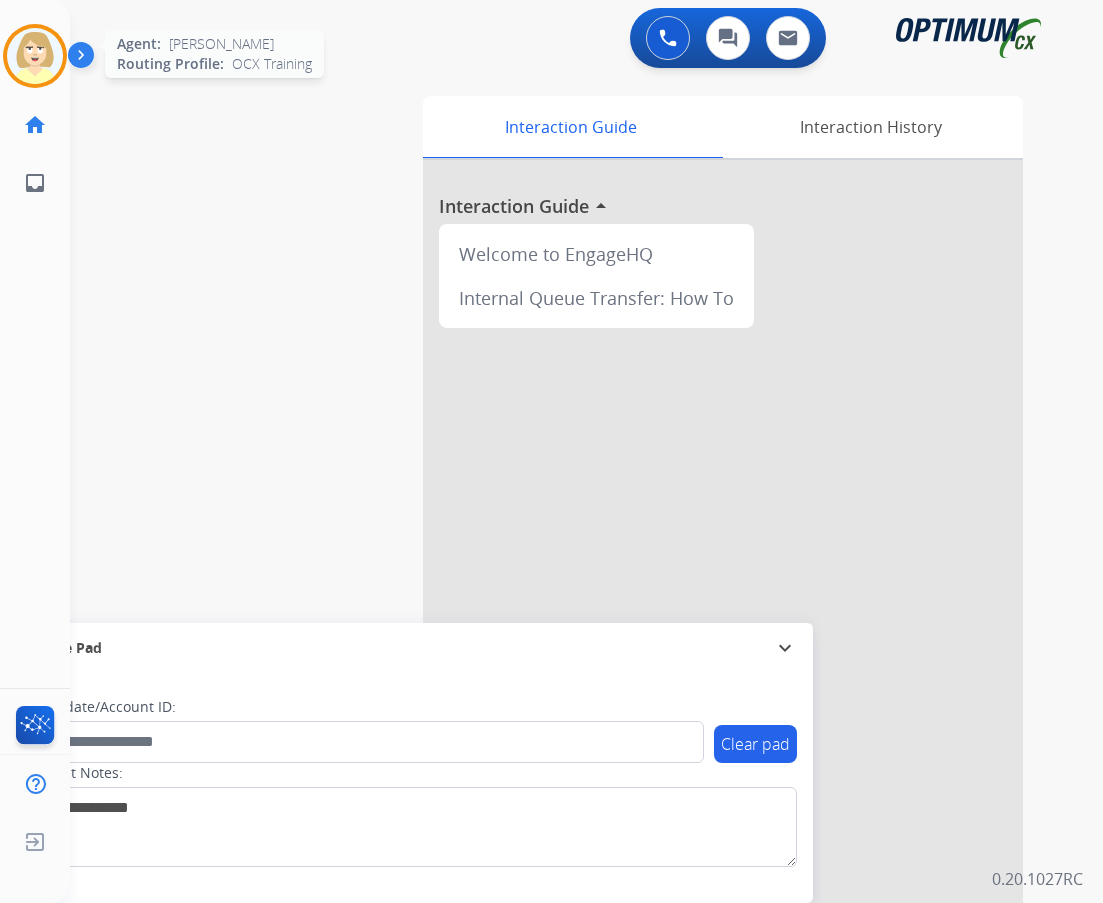 click at bounding box center (35, 56) 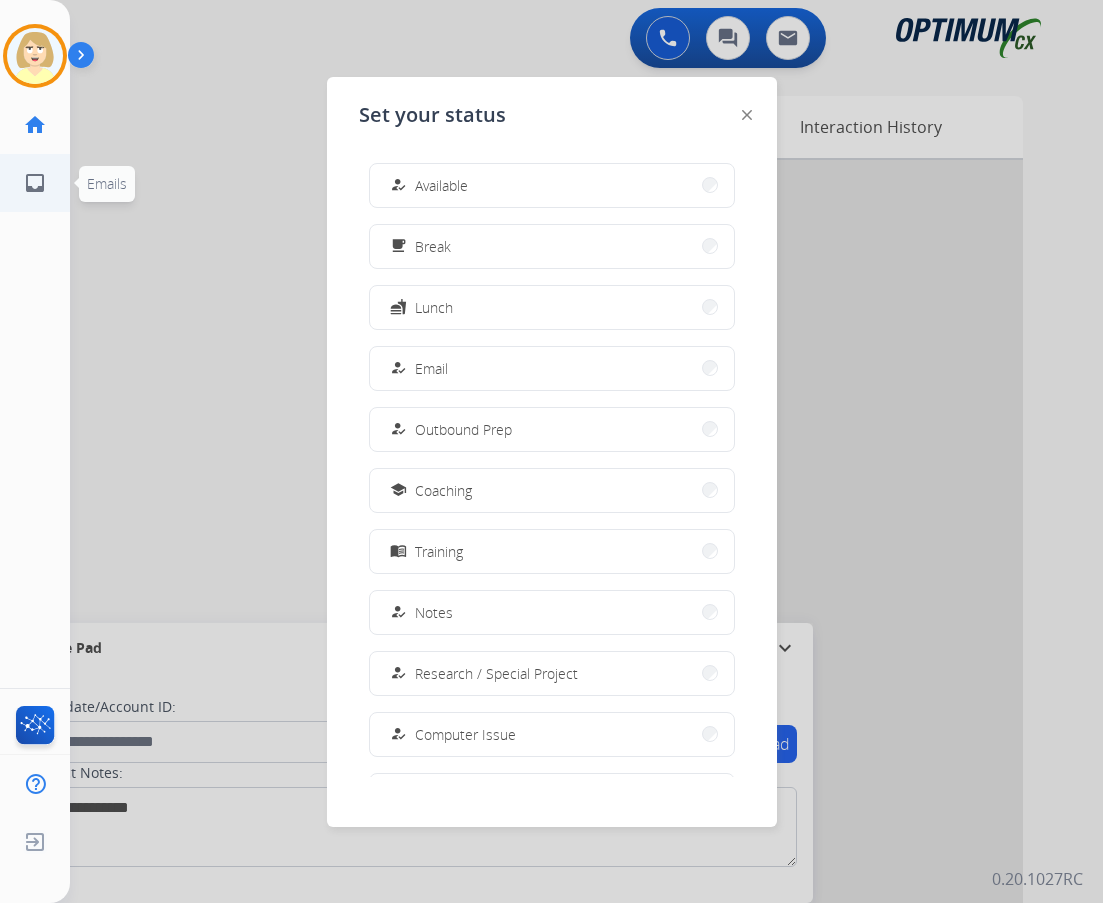 drag, startPoint x: 451, startPoint y: 180, endPoint x: 64, endPoint y: 181, distance: 387.00128 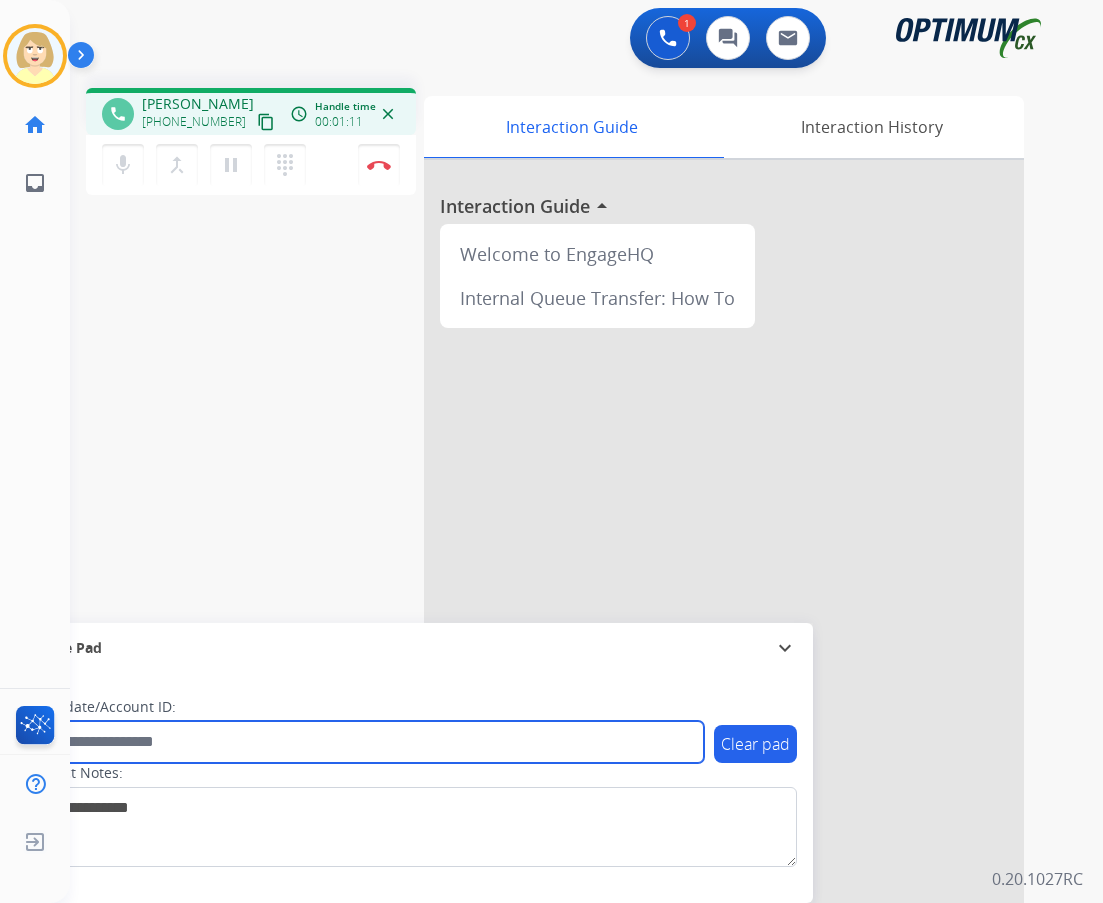 click at bounding box center (365, 742) 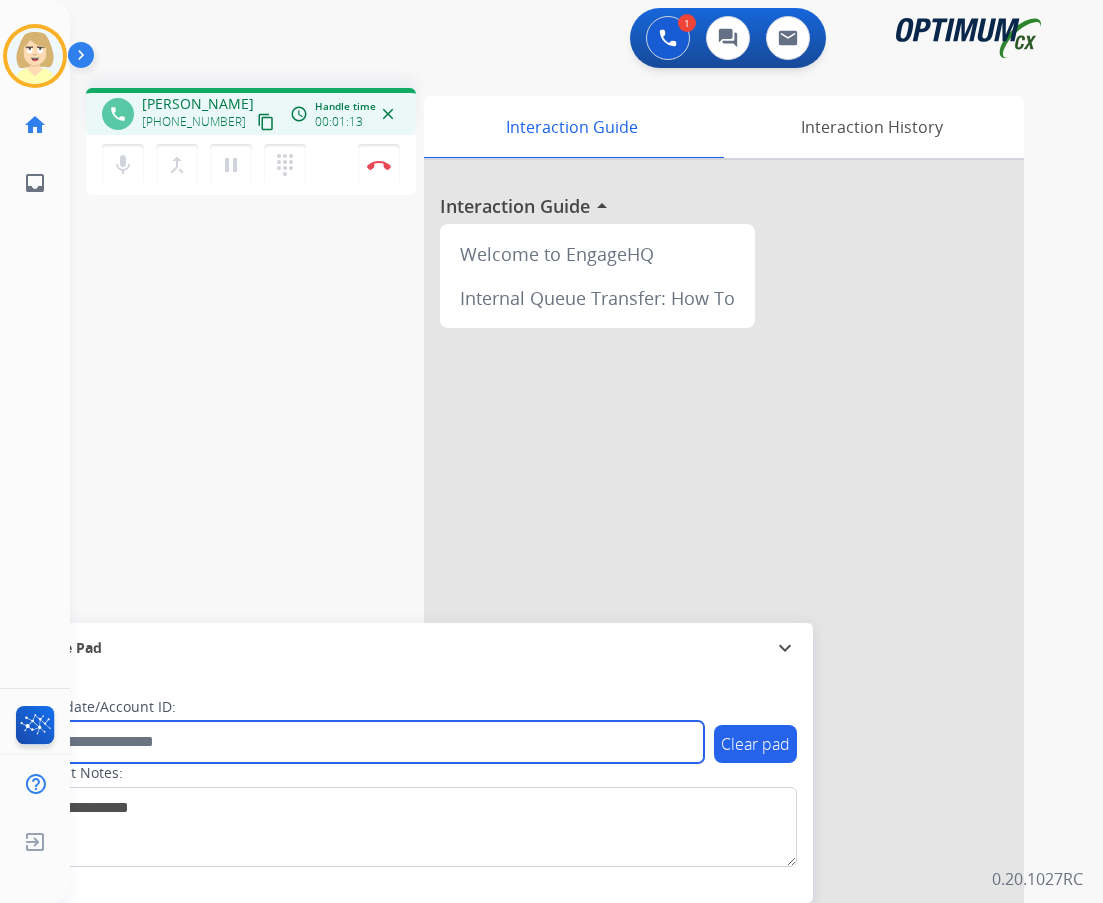 paste on "*******" 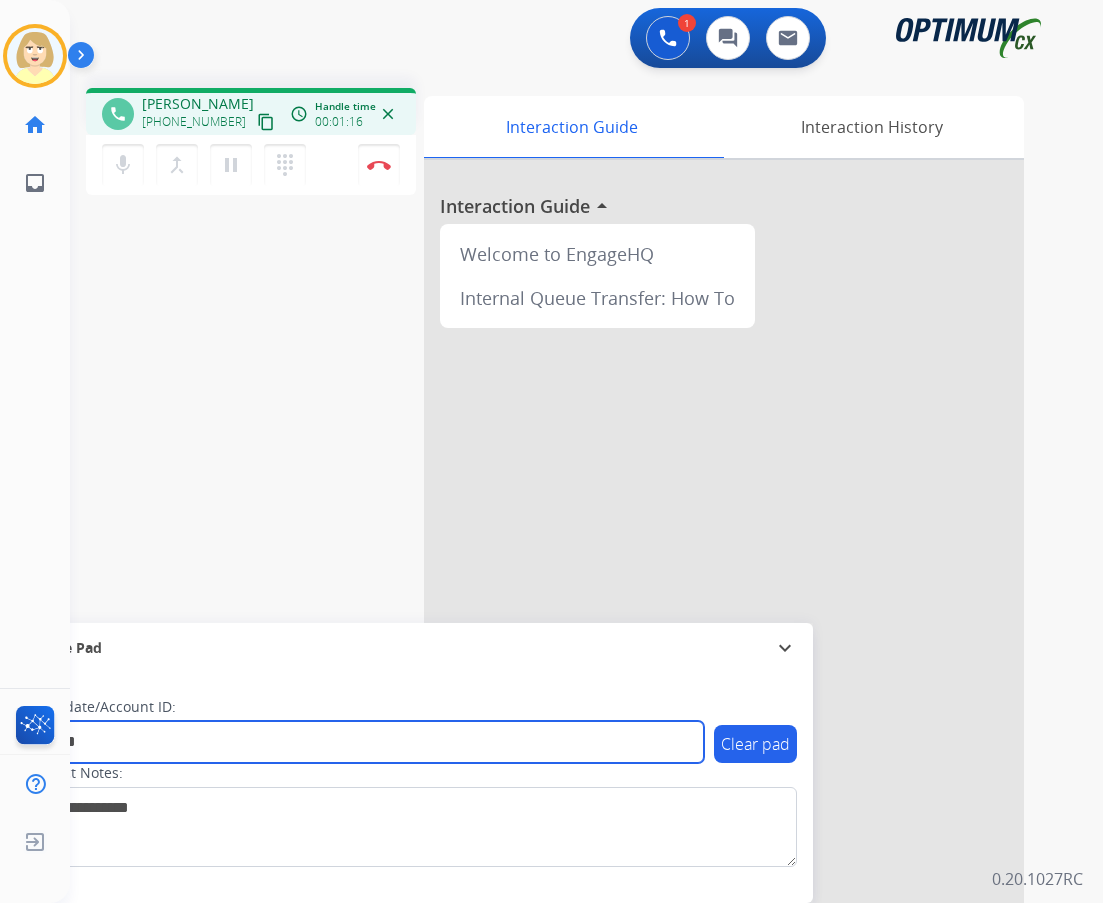 type on "*******" 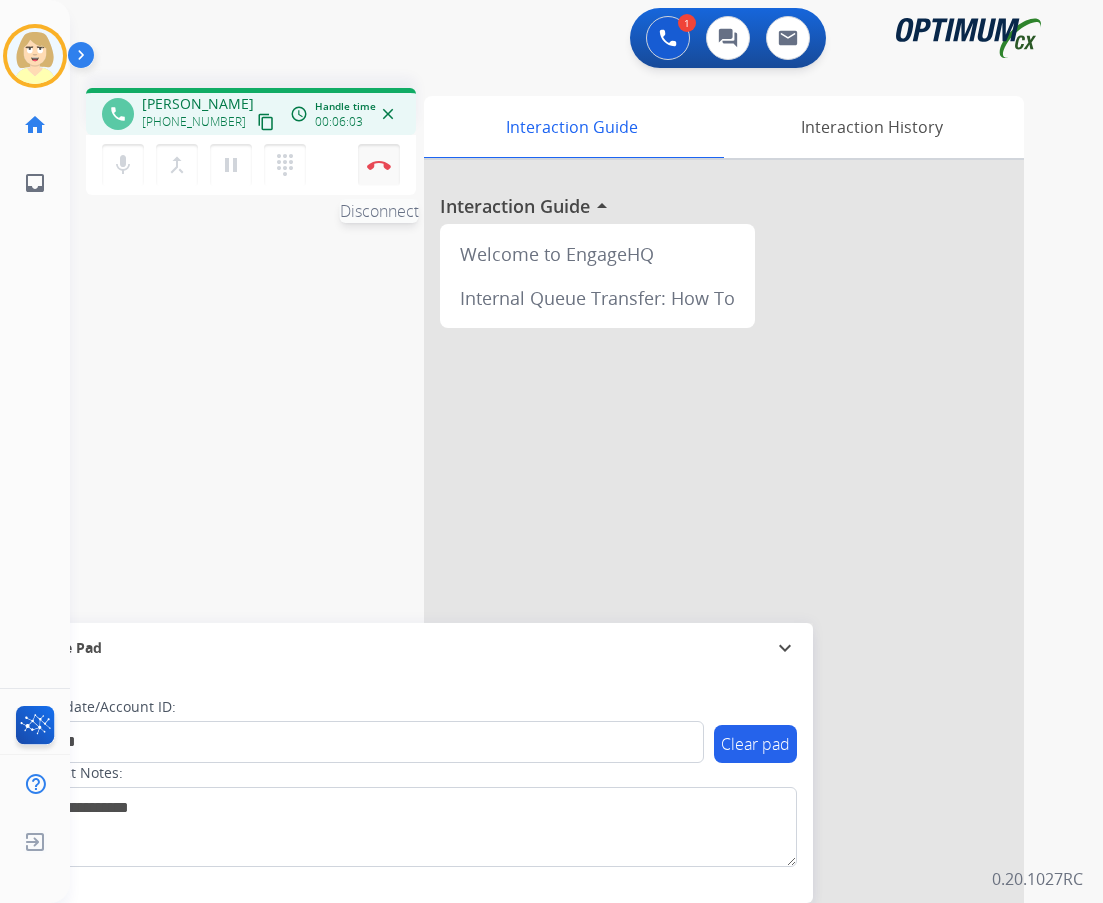 click on "Disconnect" at bounding box center [379, 165] 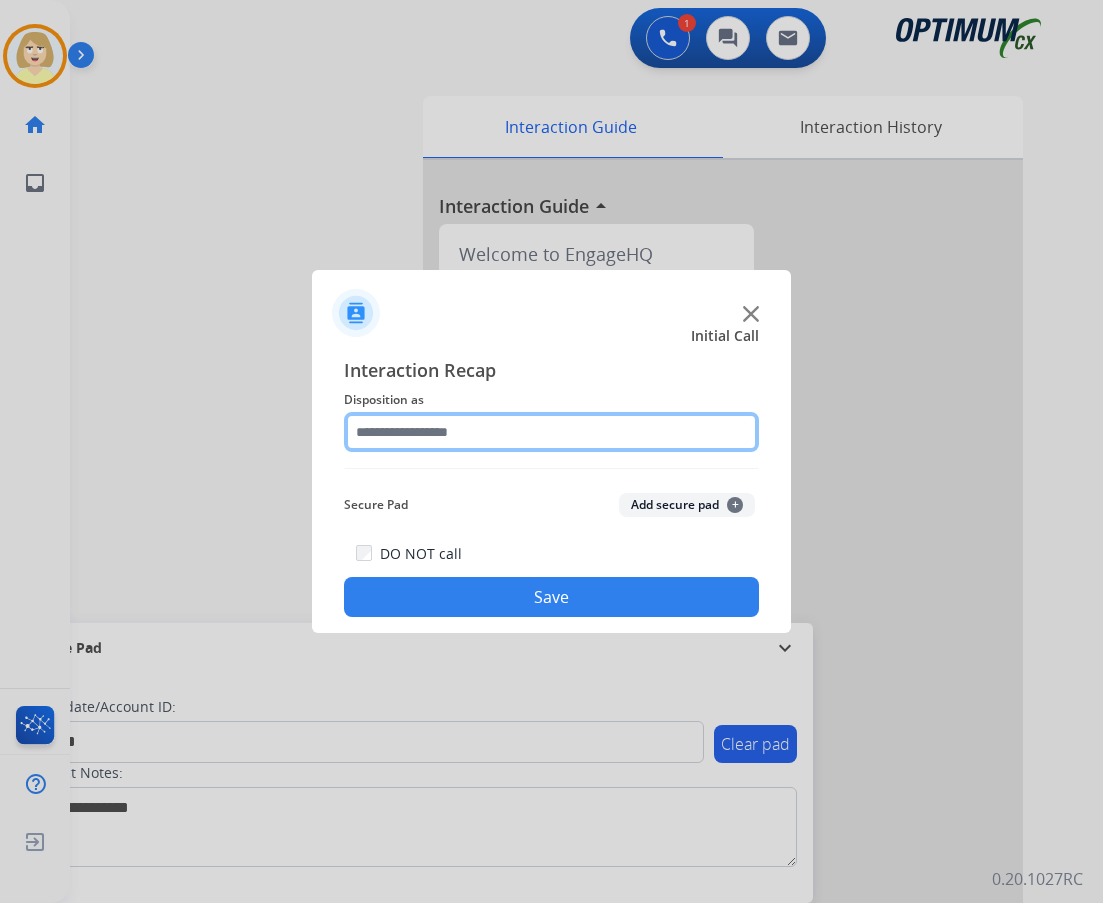 click 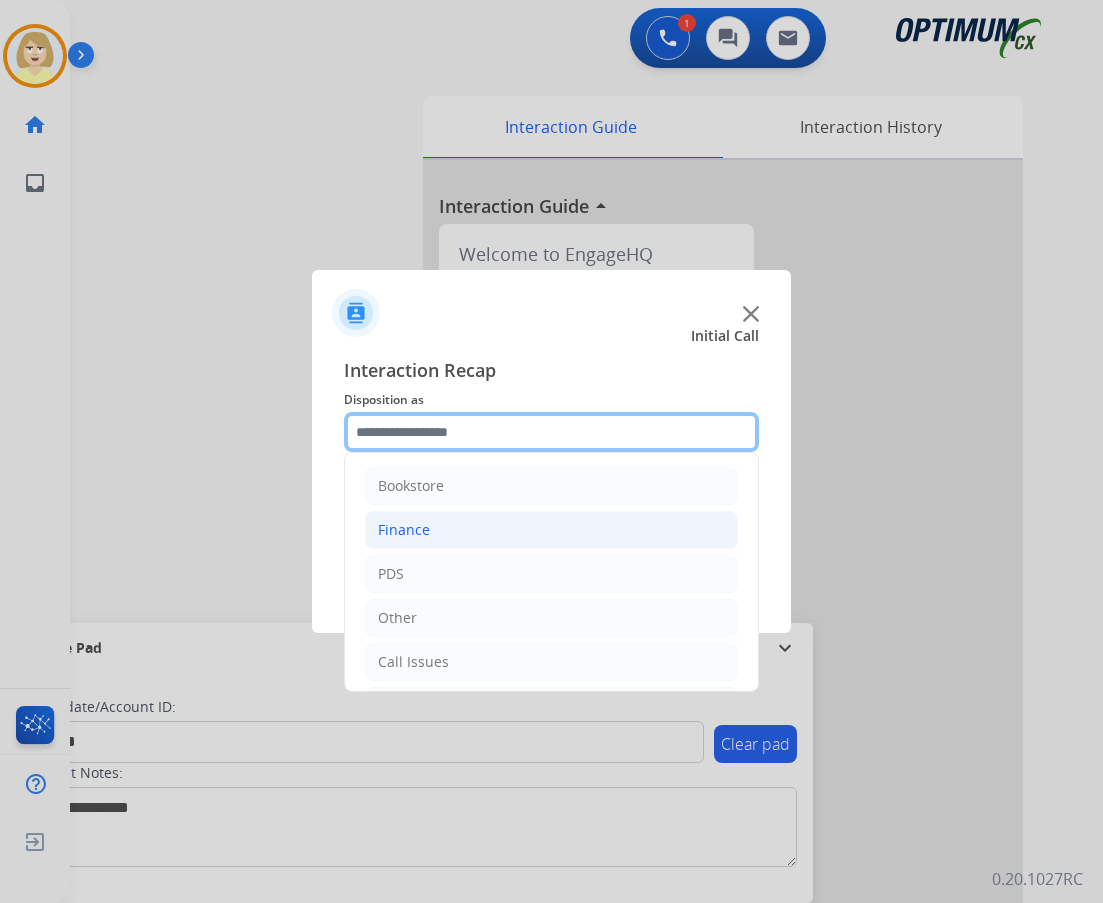 scroll, scrollTop: 136, scrollLeft: 0, axis: vertical 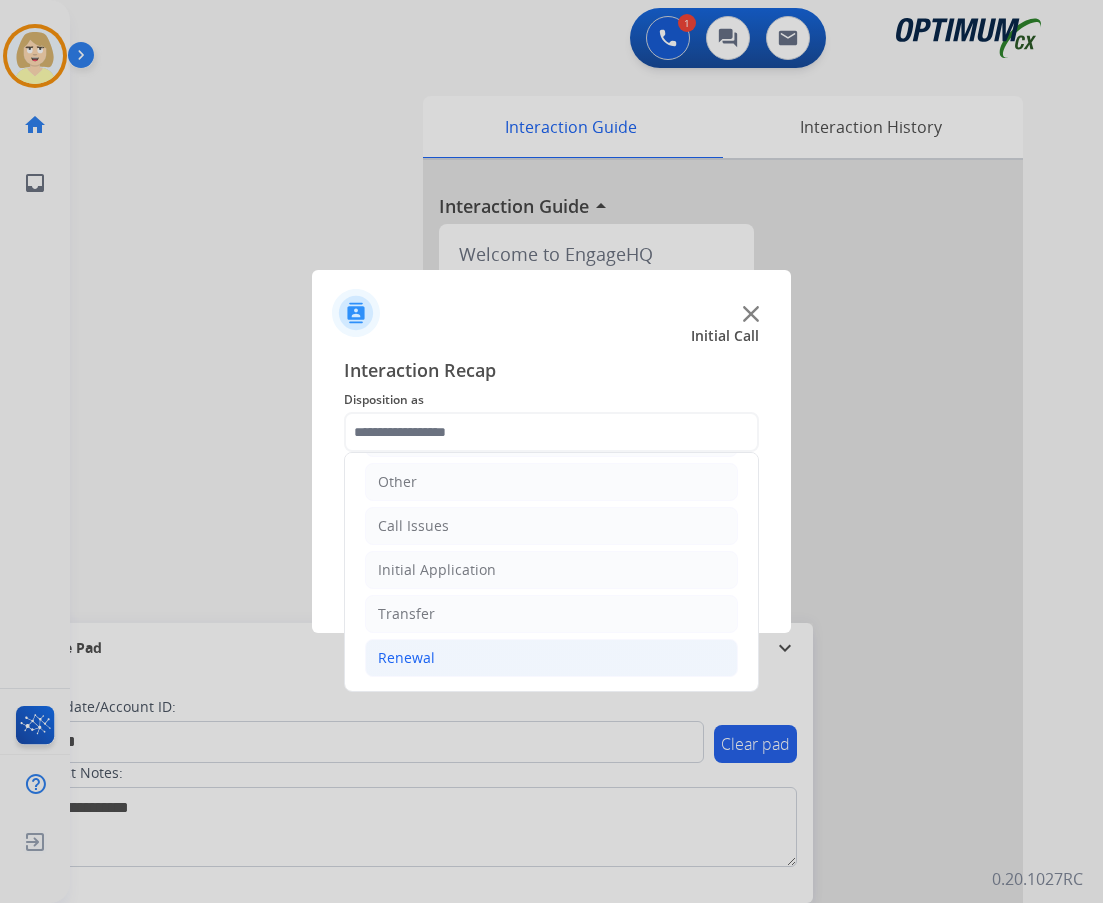 click on "Renewal" 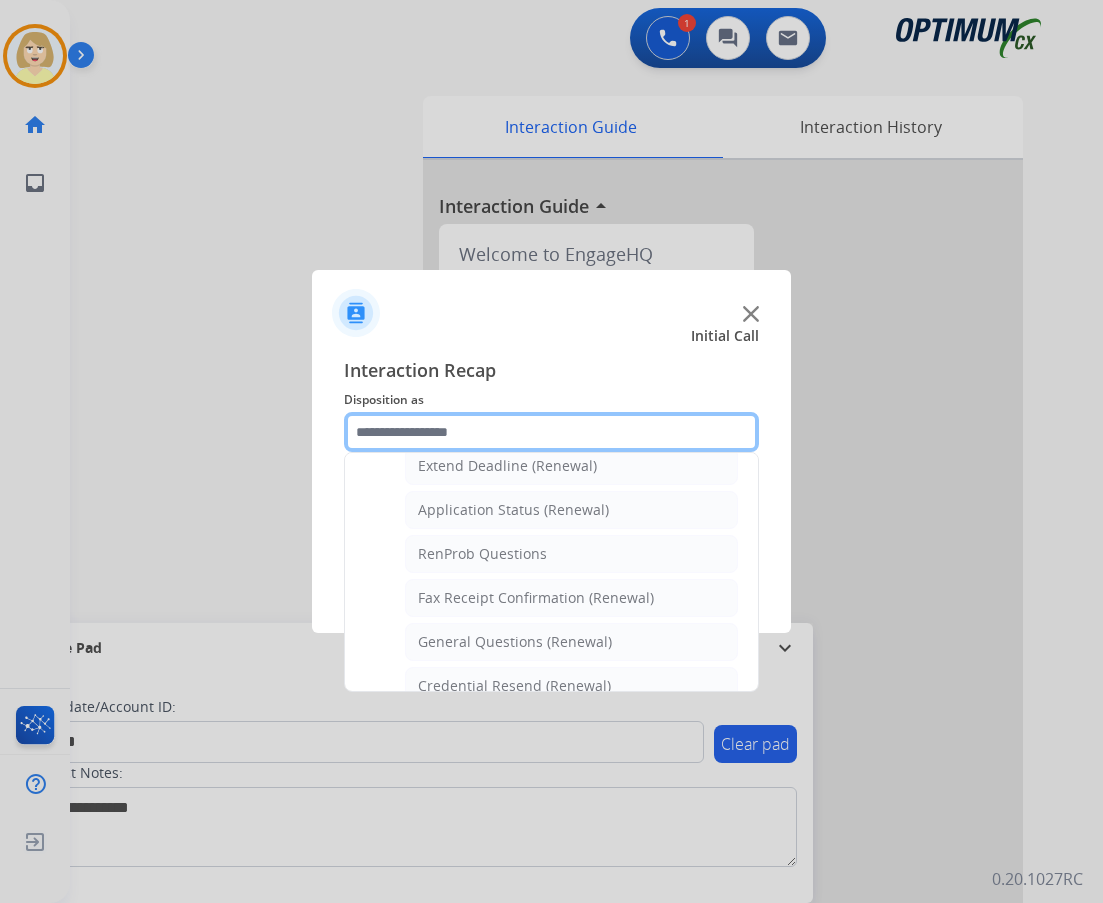 scroll, scrollTop: 536, scrollLeft: 0, axis: vertical 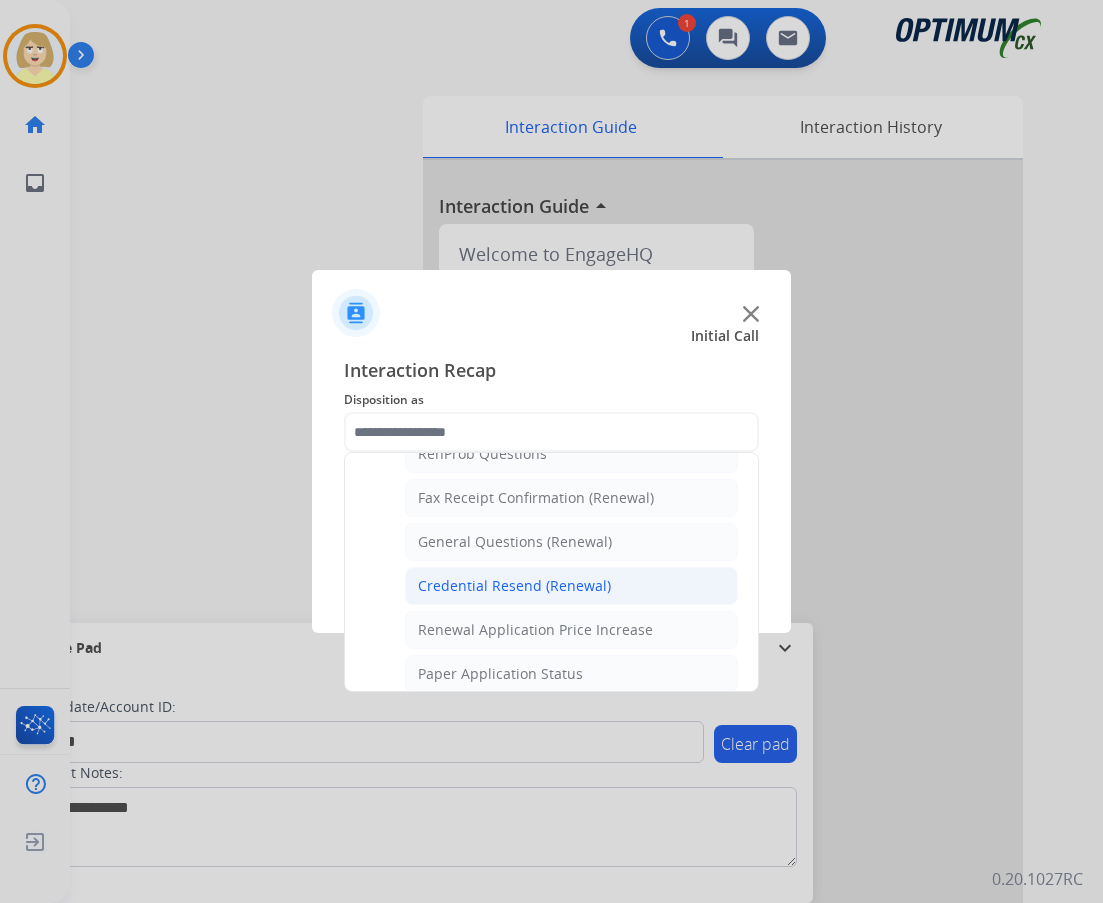 click on "Credential Resend (Renewal)" 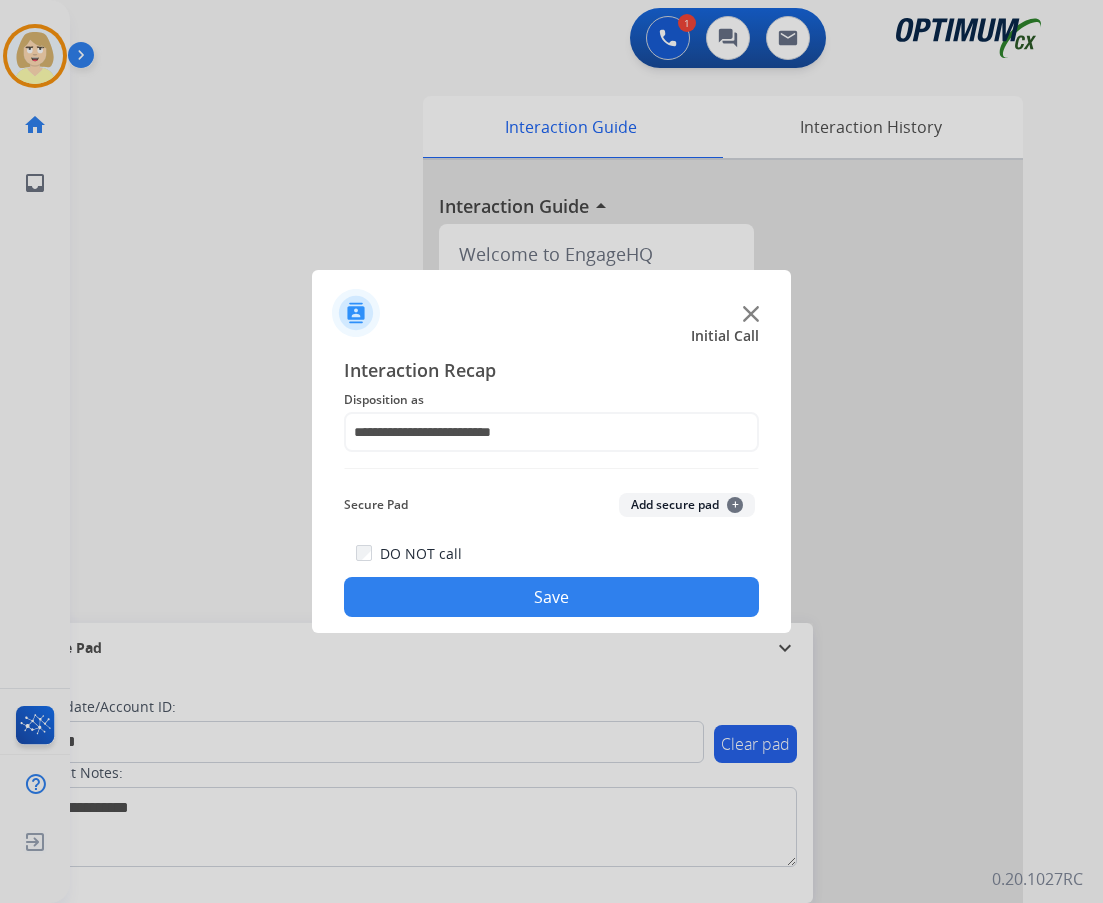 click on "Add secure pad  +" 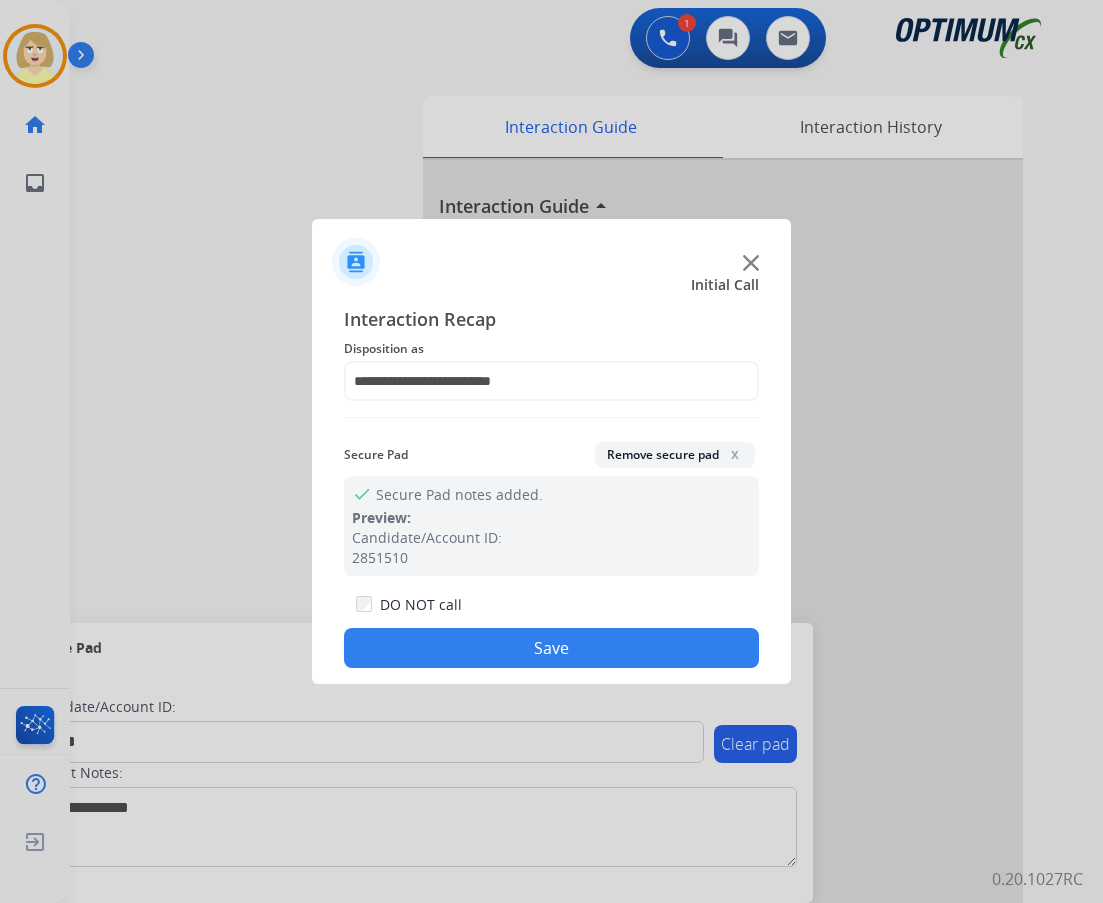 click on "Save" 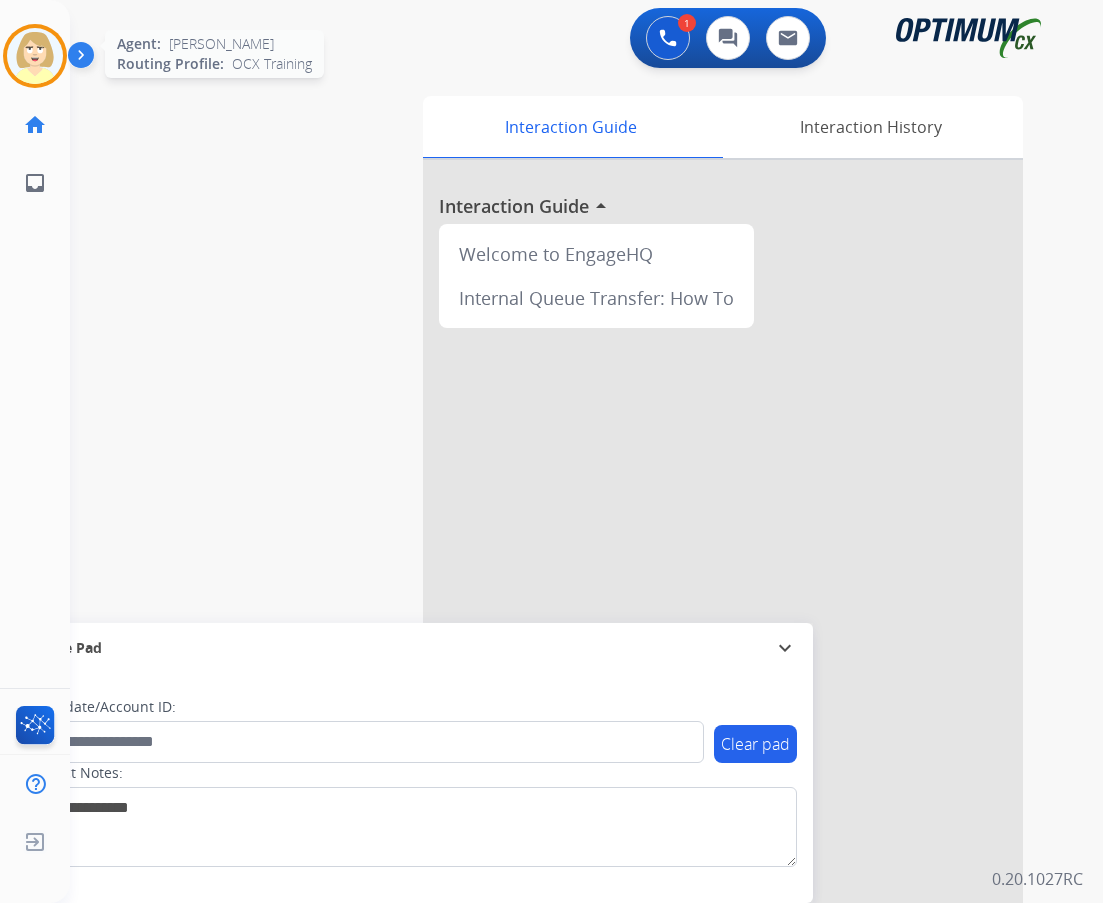 click at bounding box center [35, 56] 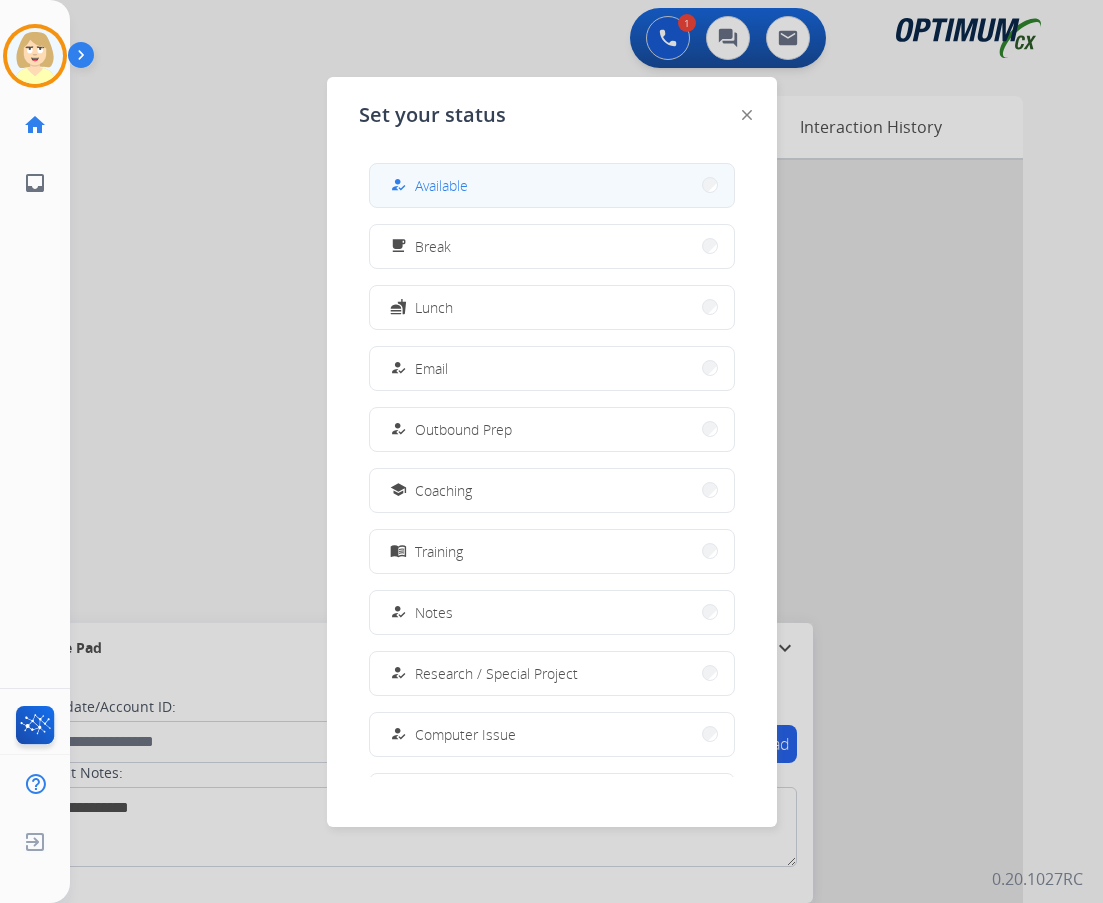 click on "Available" at bounding box center (441, 185) 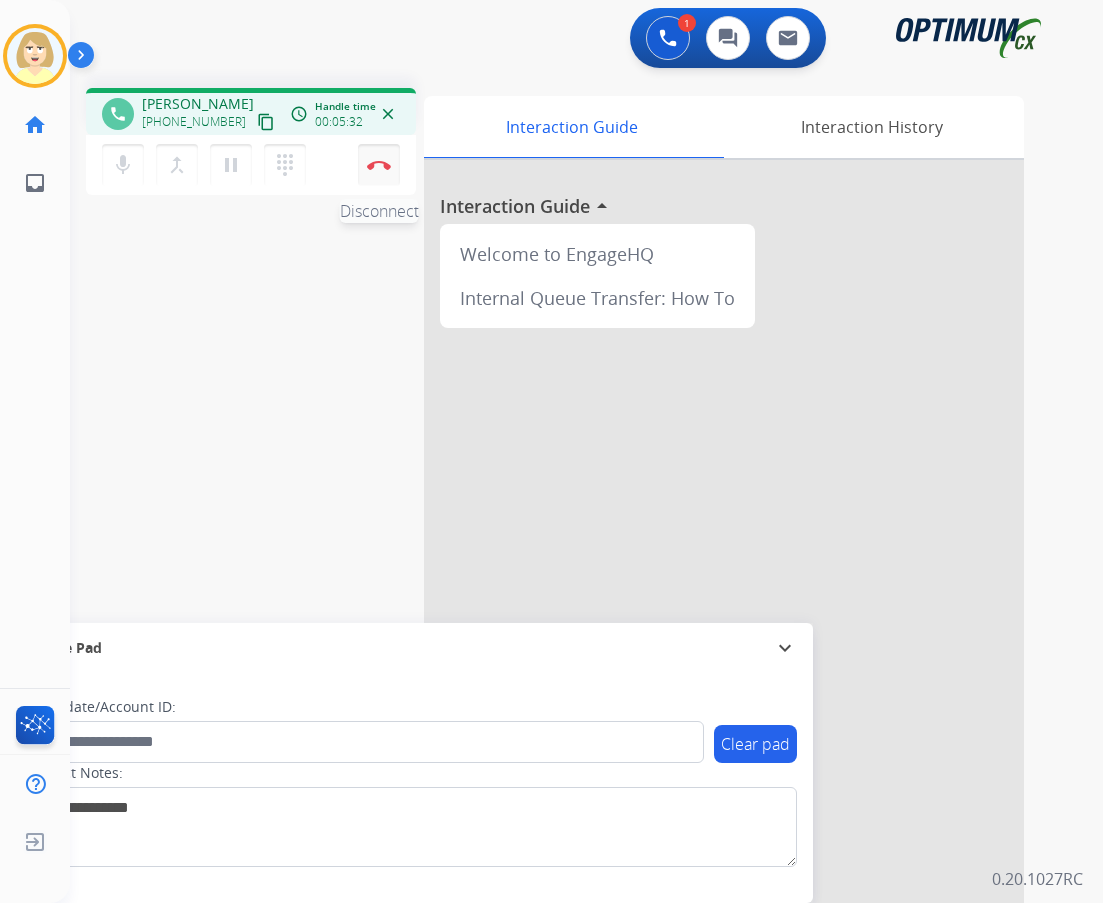 click at bounding box center [379, 165] 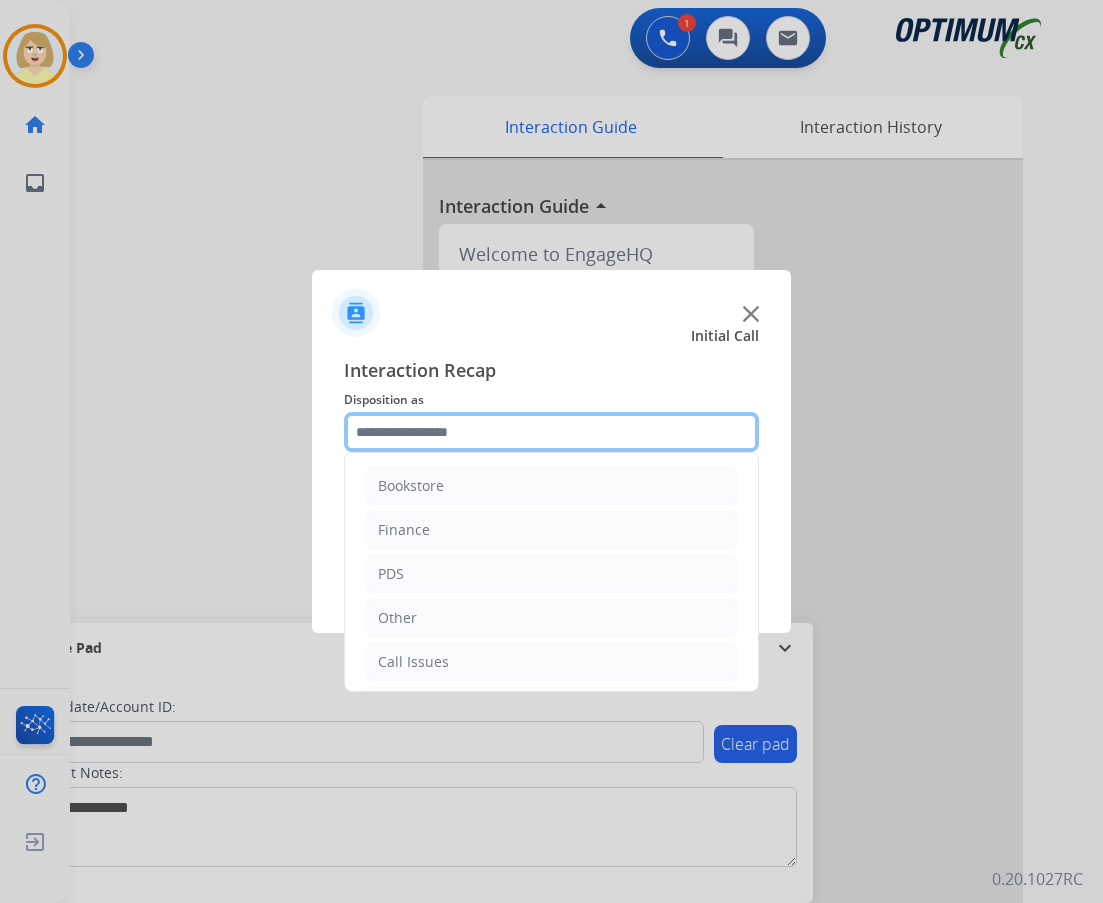 click 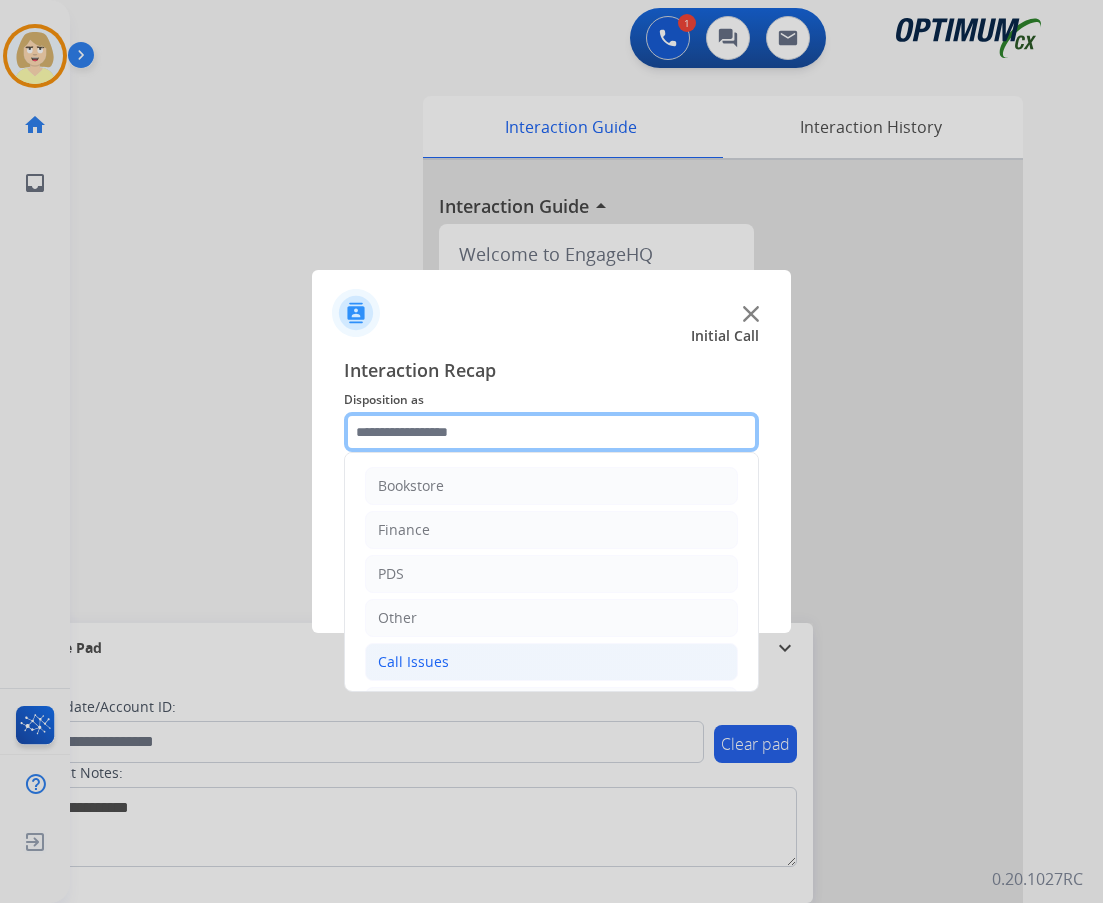 scroll, scrollTop: 136, scrollLeft: 0, axis: vertical 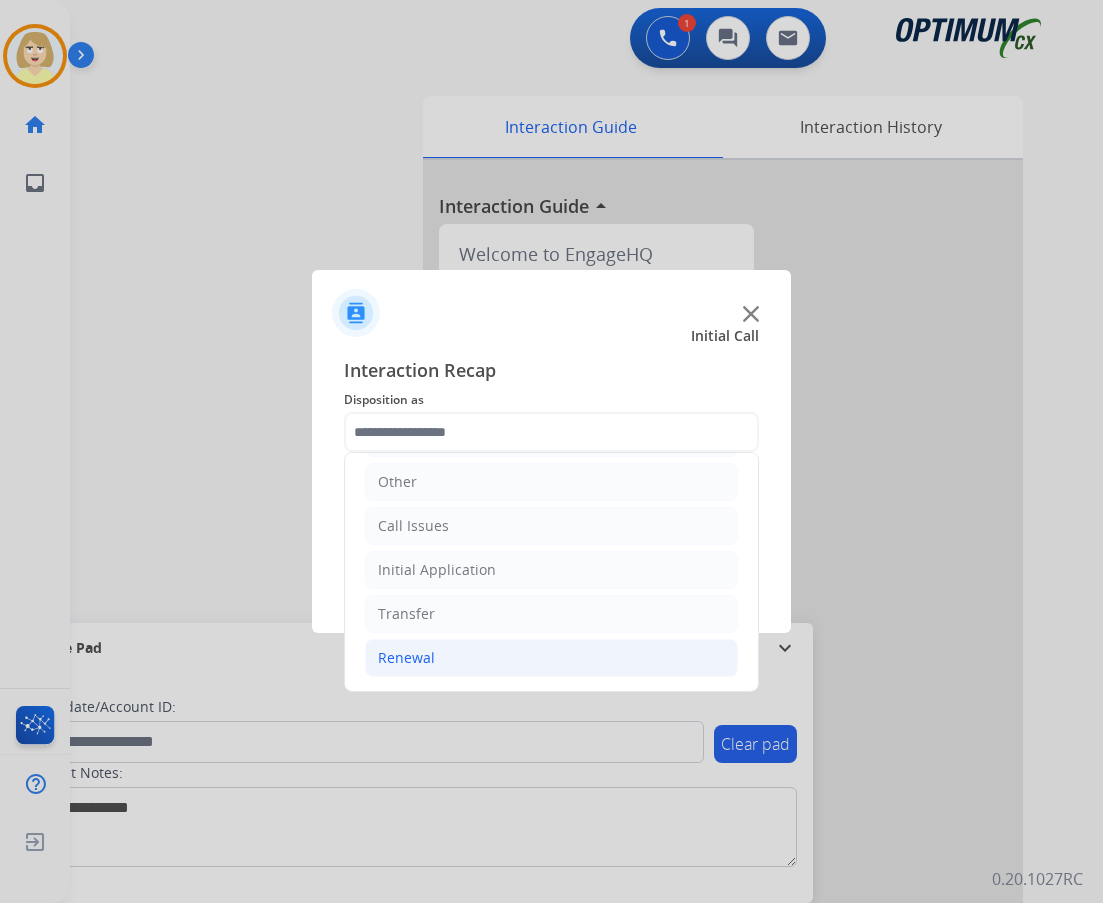 click on "Renewal" 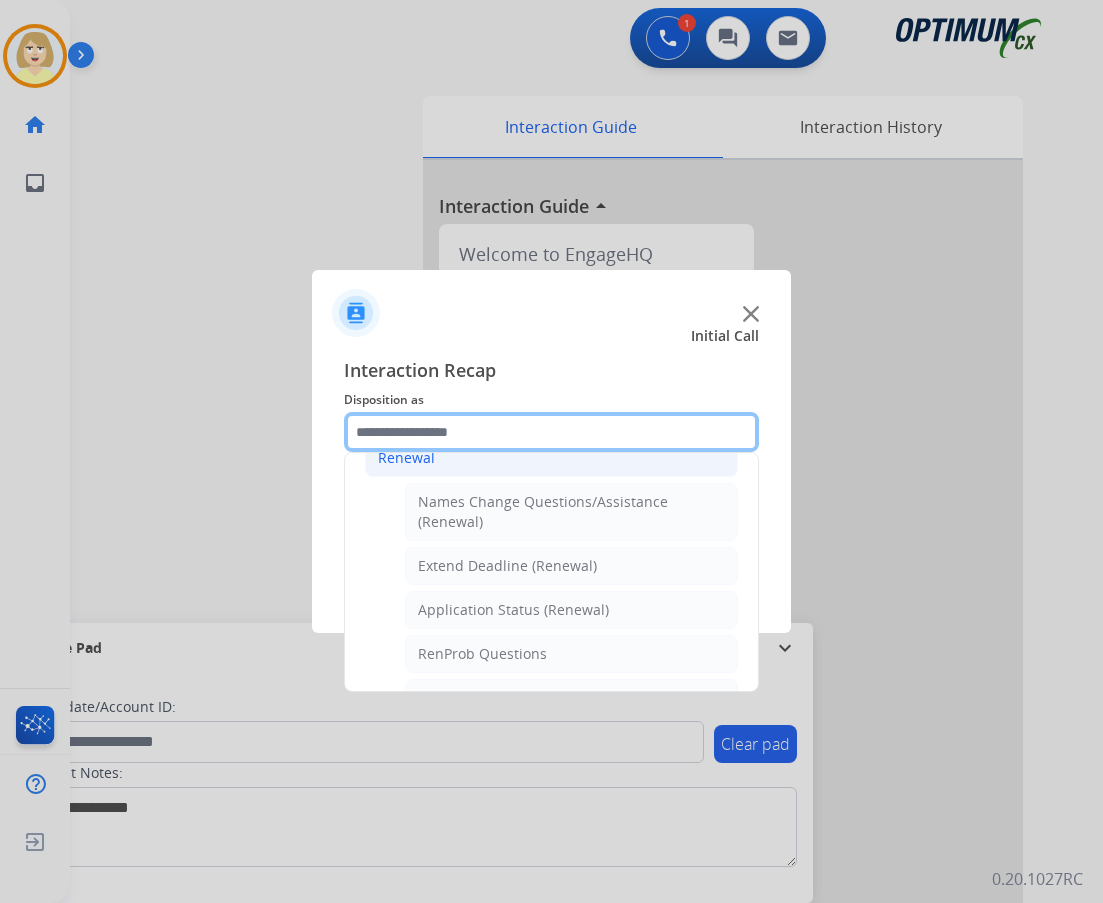 scroll, scrollTop: 536, scrollLeft: 0, axis: vertical 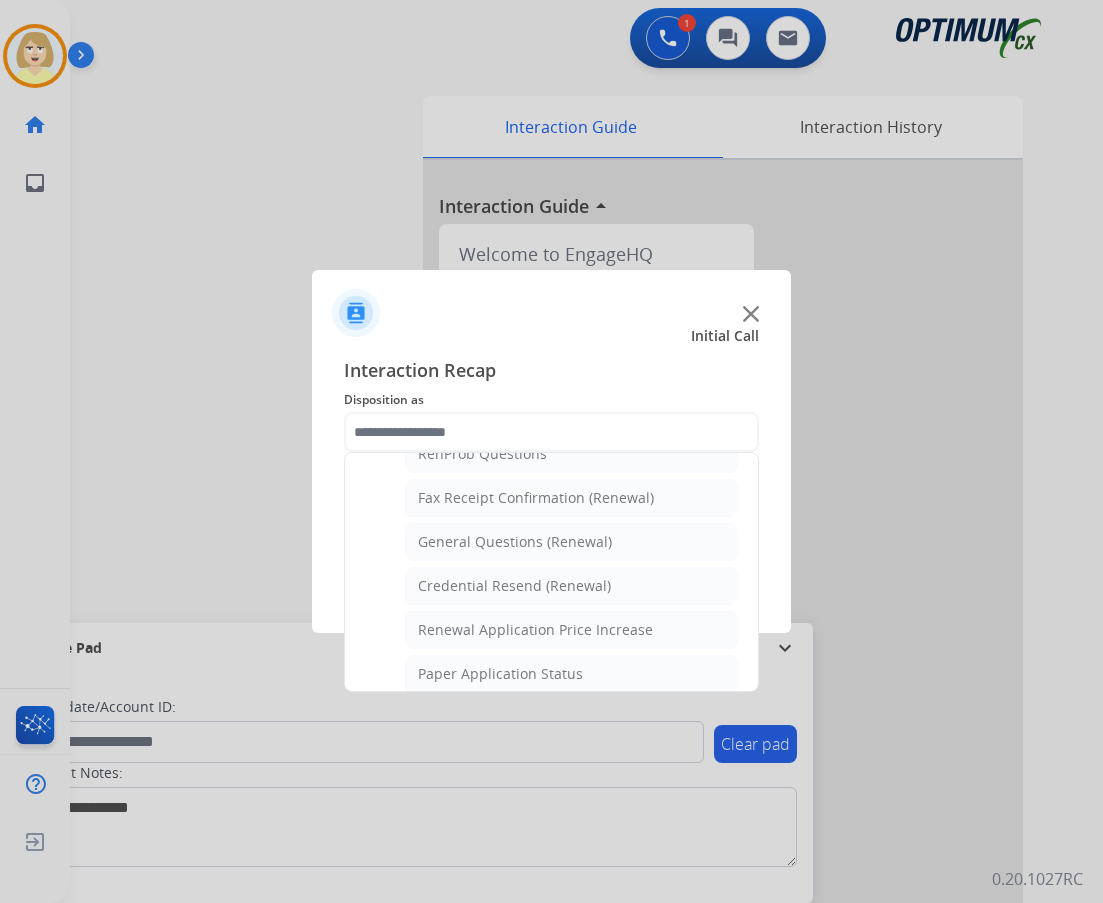 click on "General Questions (Renewal)" 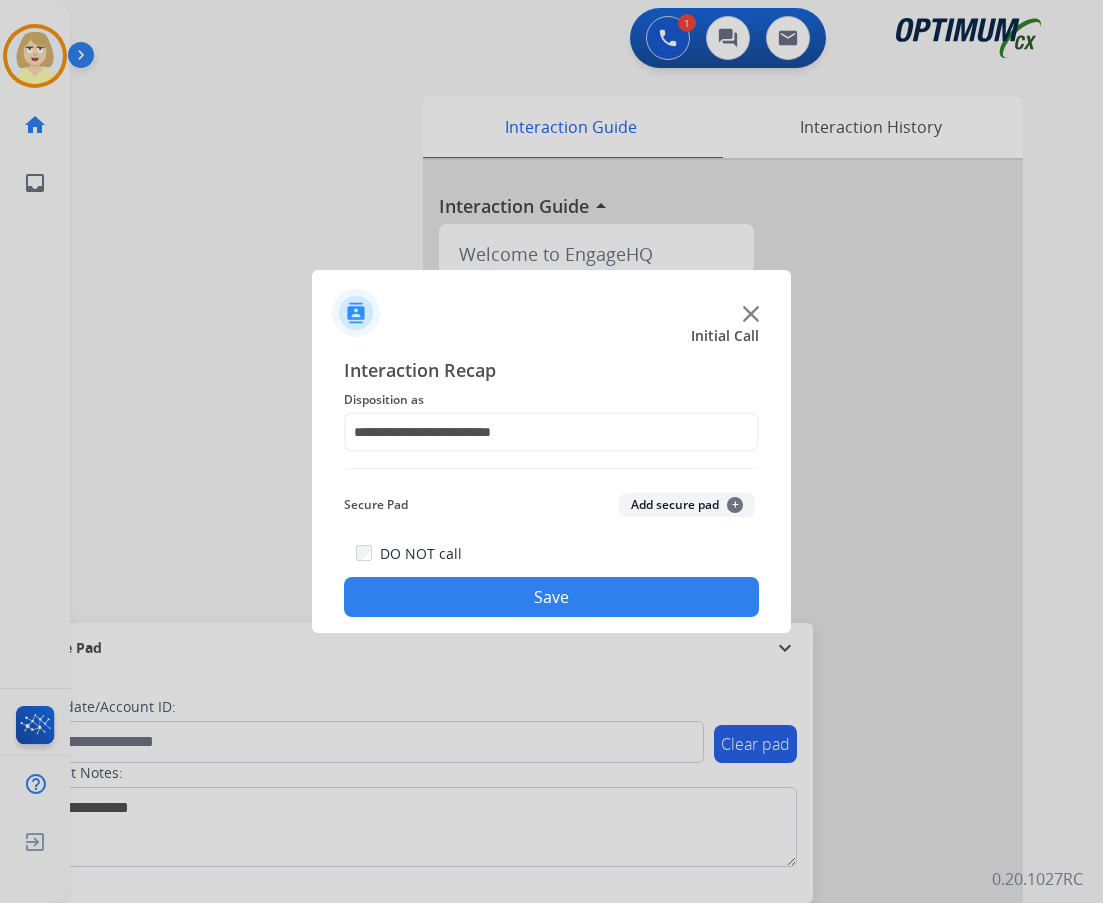 click on "Add secure pad  +" 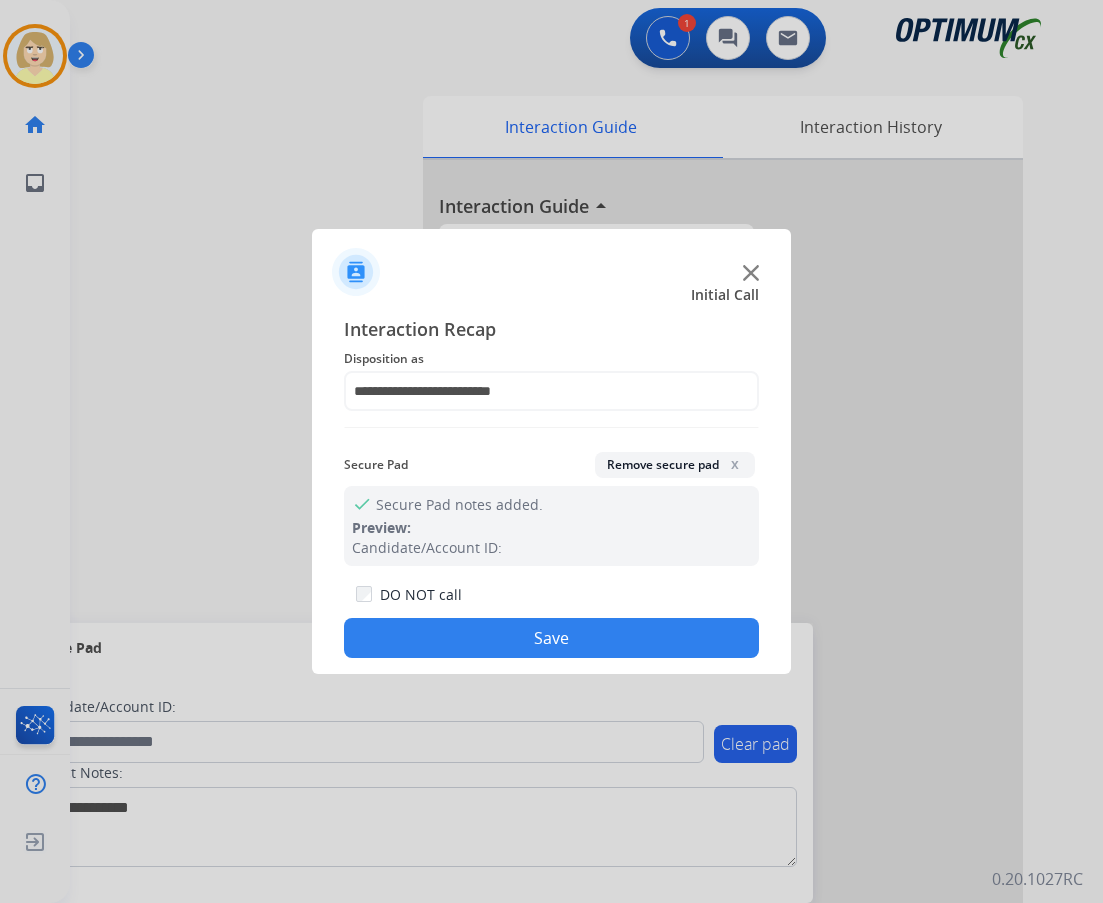 drag, startPoint x: 484, startPoint y: 645, endPoint x: 429, endPoint y: 545, distance: 114.12712 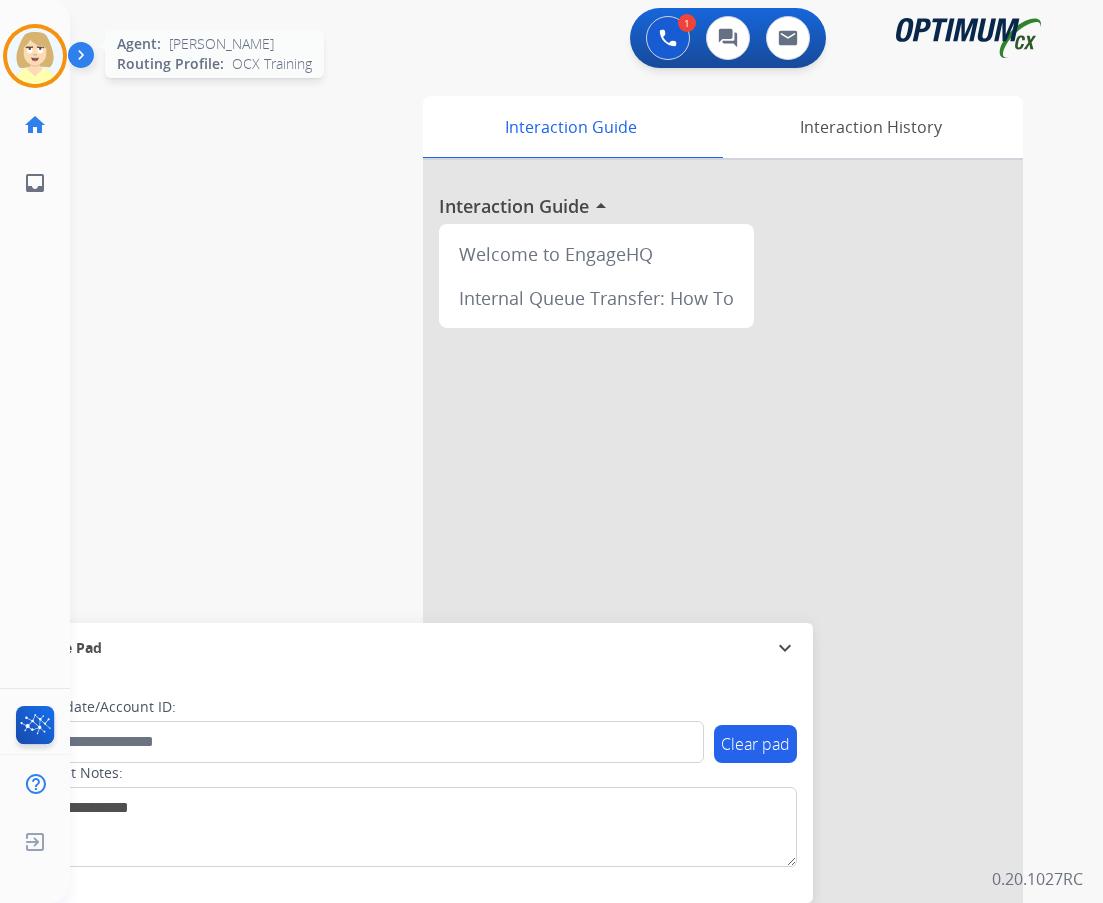 click at bounding box center [35, 56] 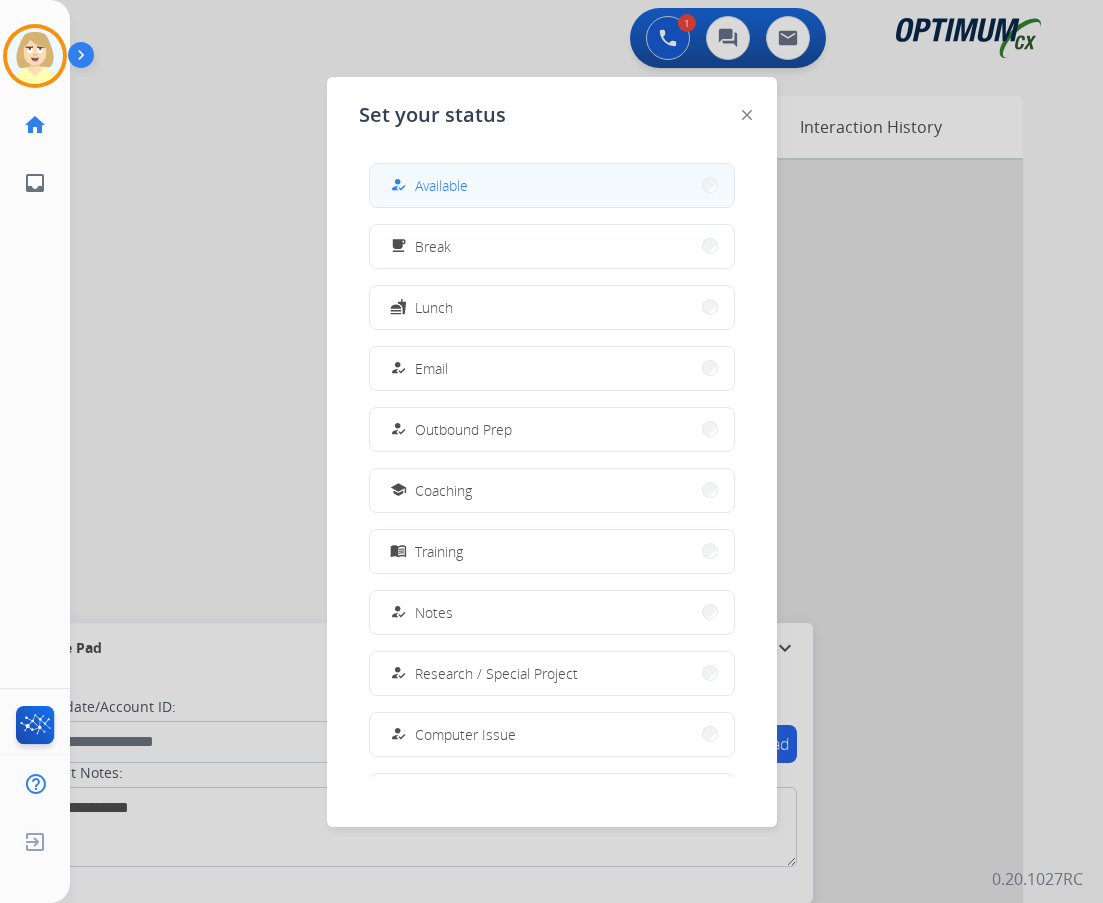 click on "Available" at bounding box center [441, 185] 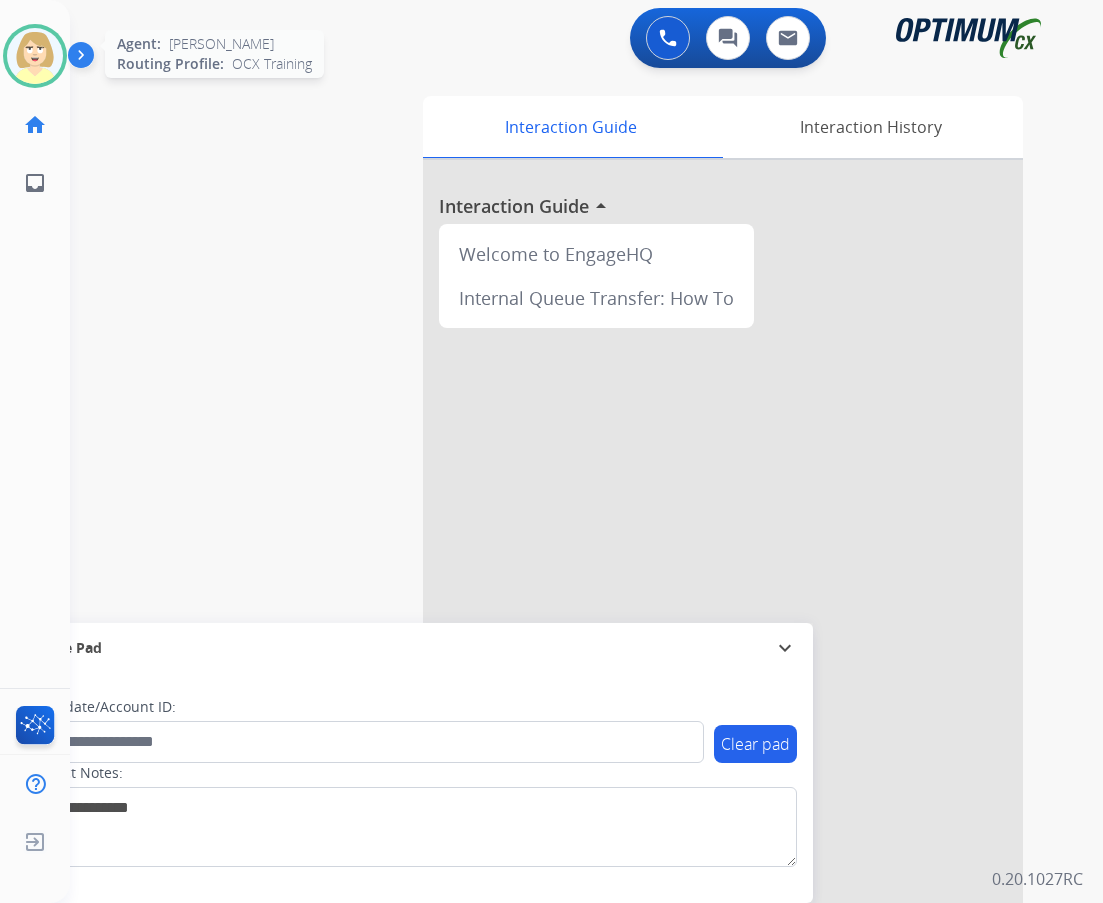 click at bounding box center [35, 56] 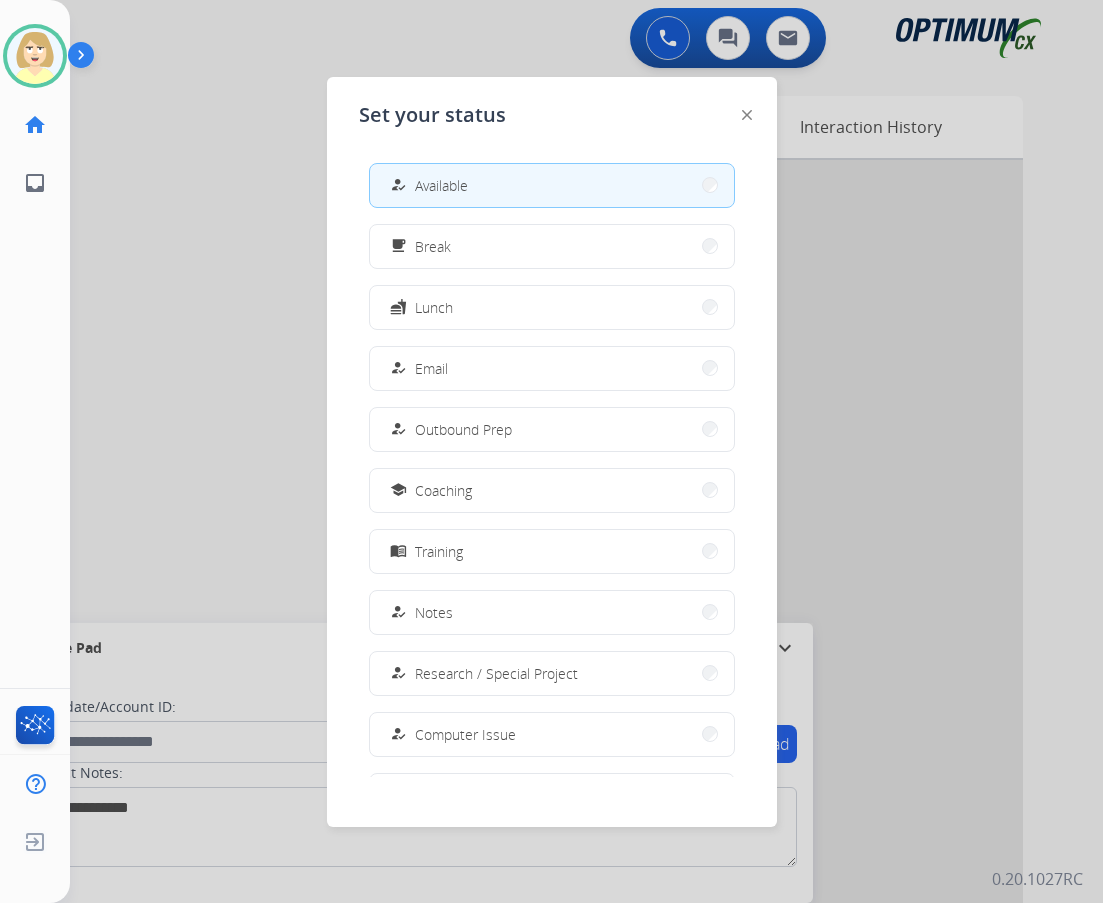 scroll, scrollTop: 189, scrollLeft: 0, axis: vertical 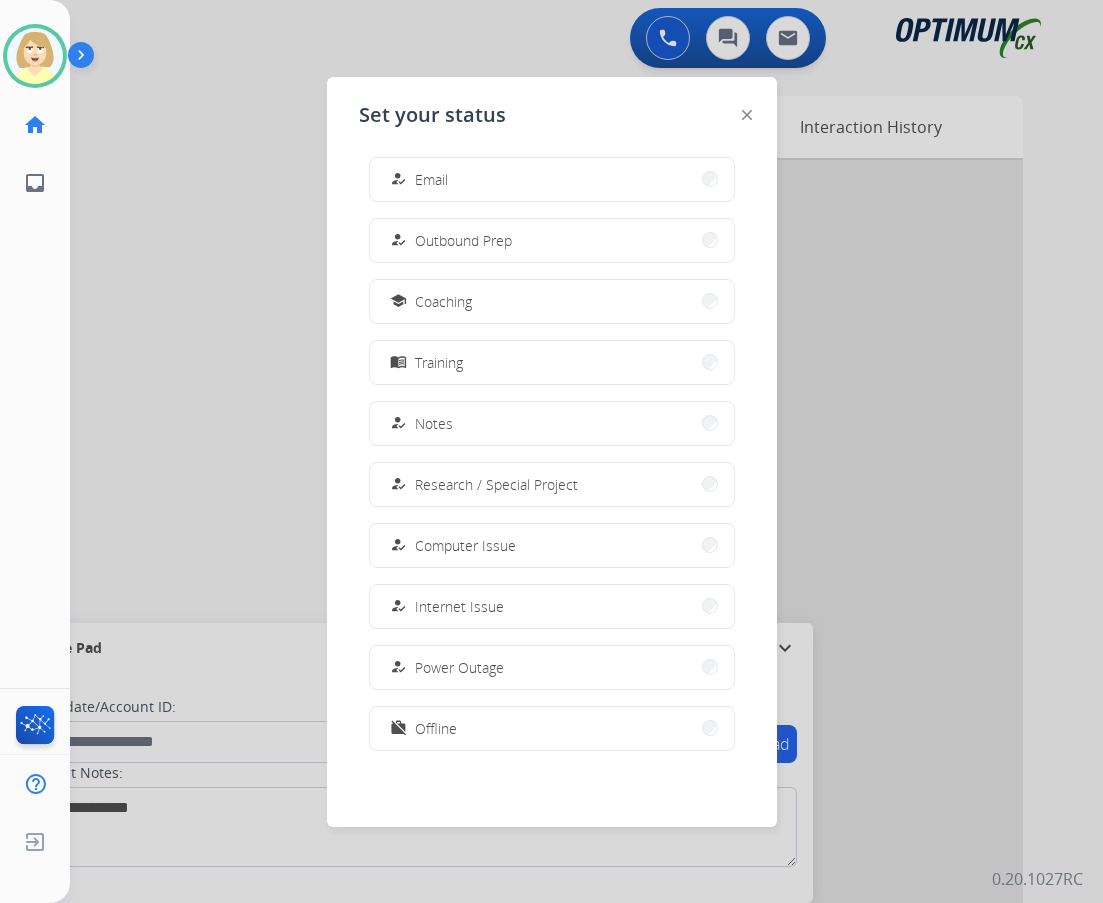 click on "work_off Offline" at bounding box center (552, 728) 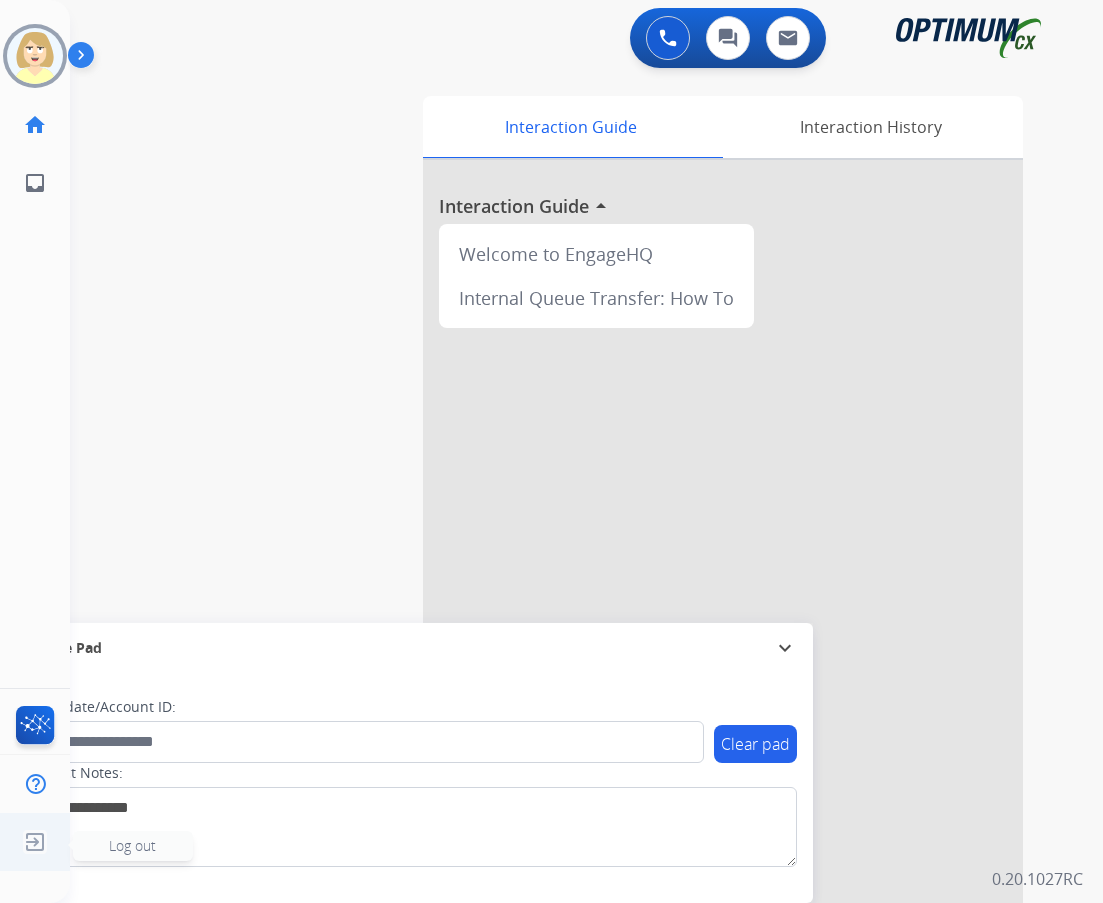 click on "Log out" 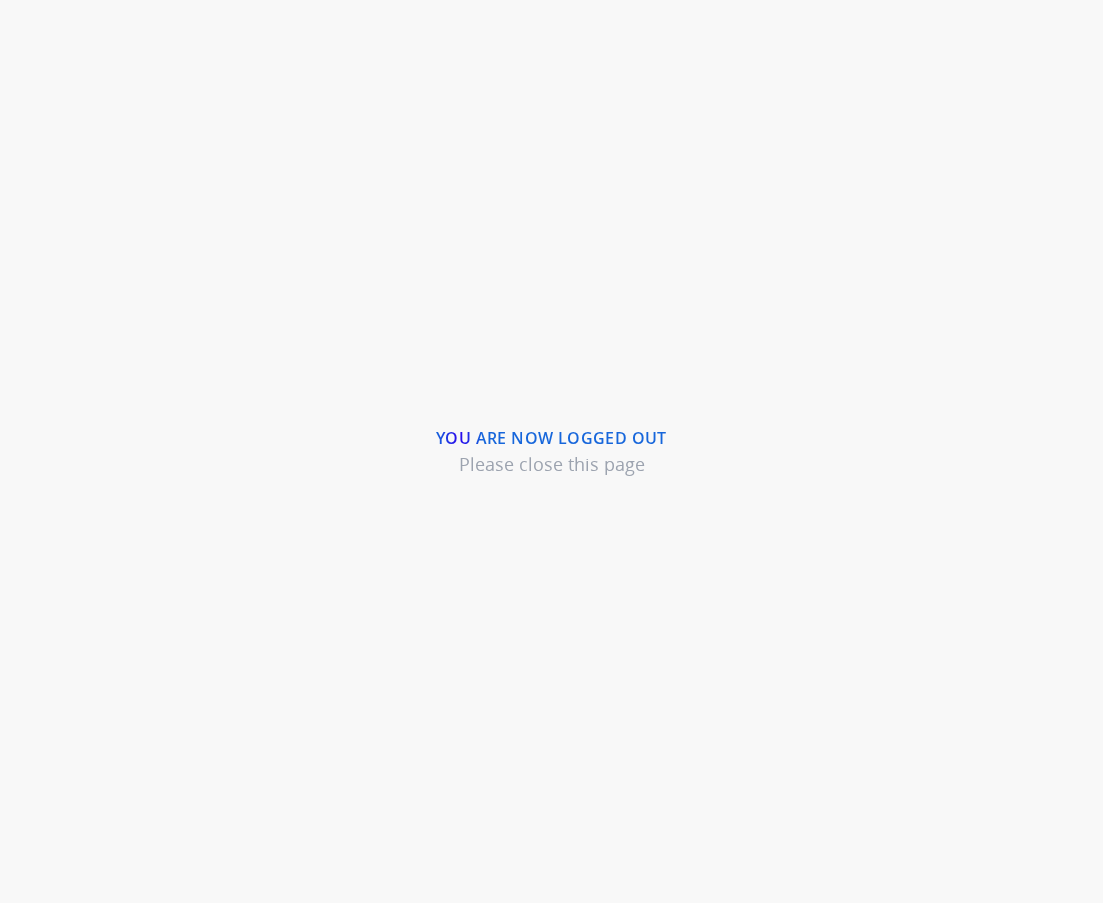 scroll, scrollTop: 0, scrollLeft: 0, axis: both 